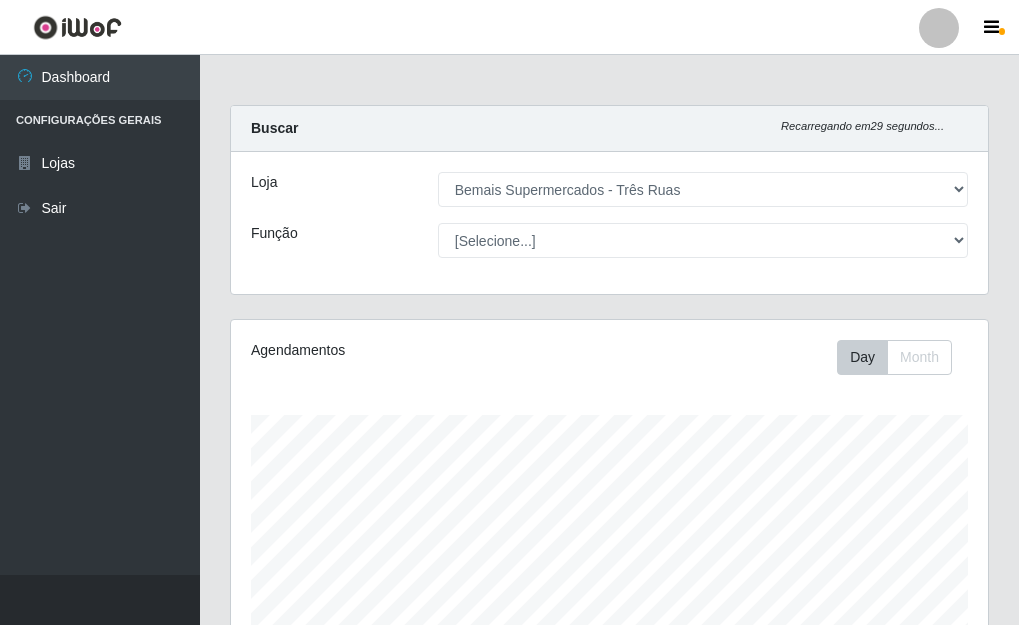 select on "249" 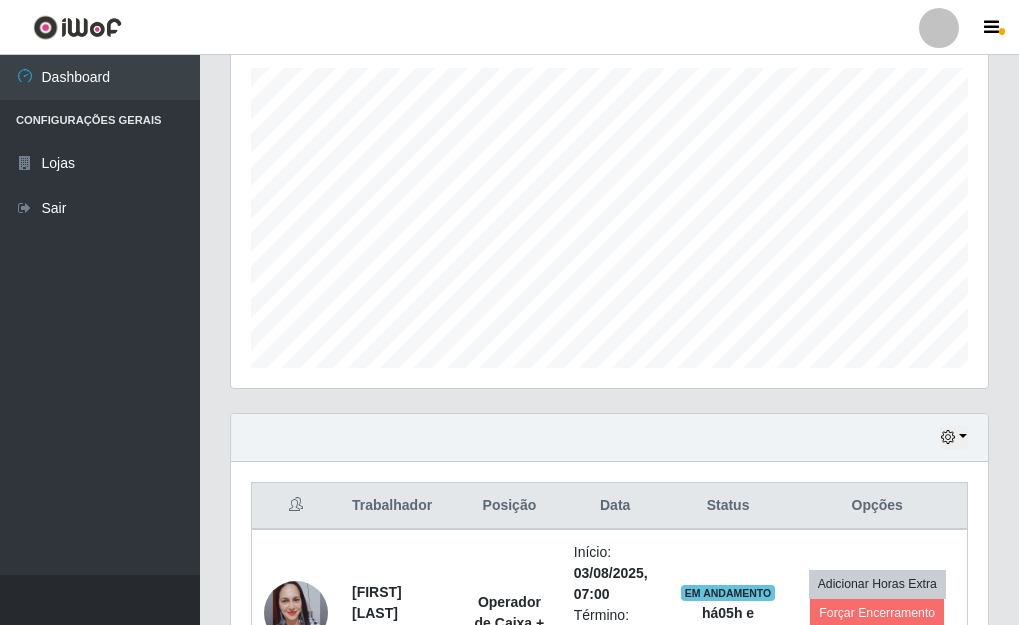 scroll, scrollTop: 999585, scrollLeft: 999243, axis: both 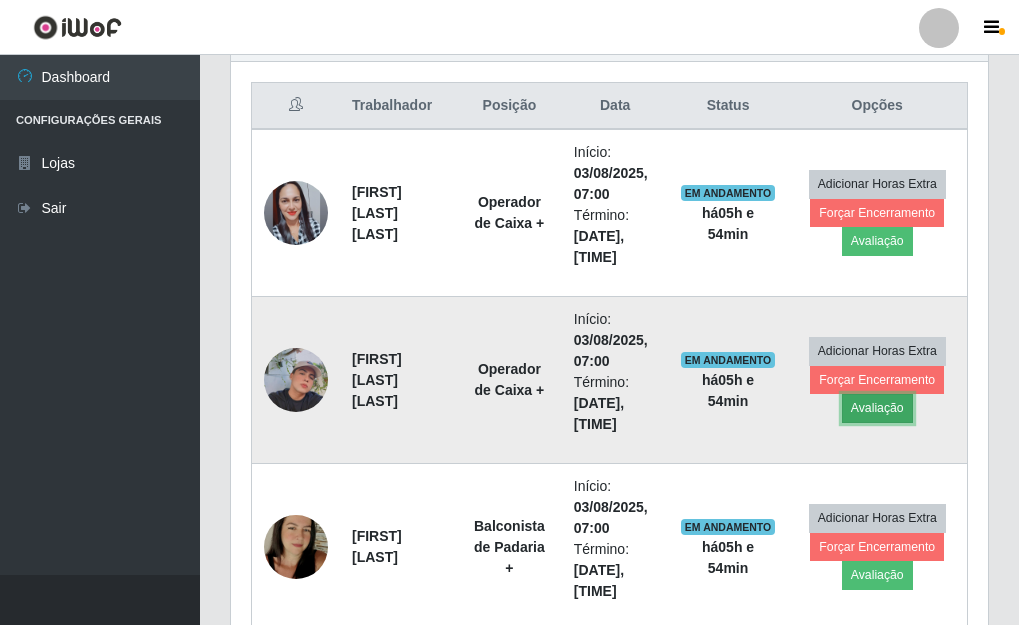 click on "Avaliação" at bounding box center [877, 408] 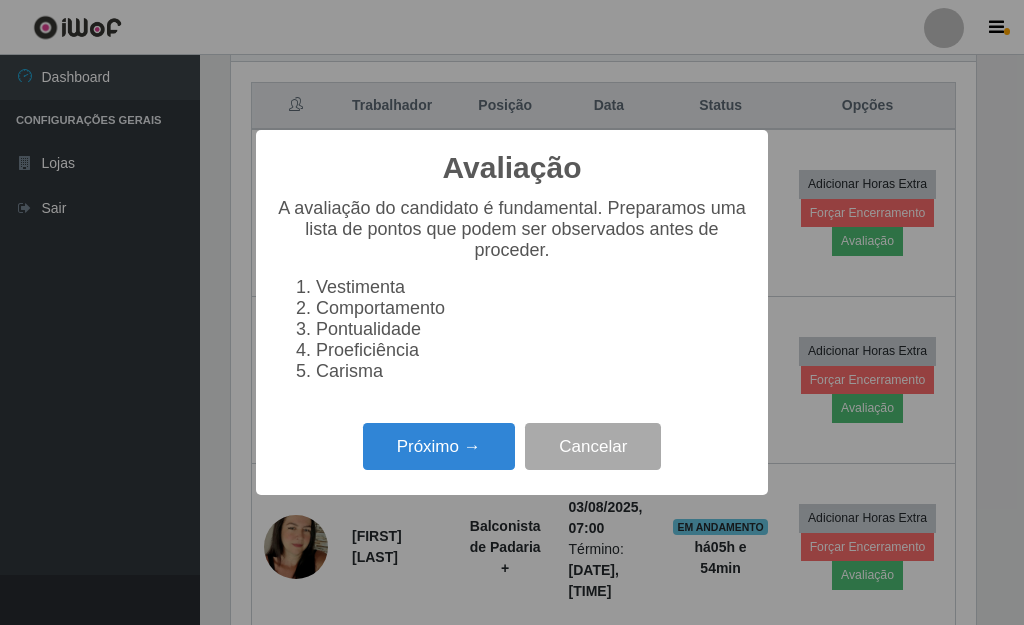 scroll, scrollTop: 999585, scrollLeft: 999255, axis: both 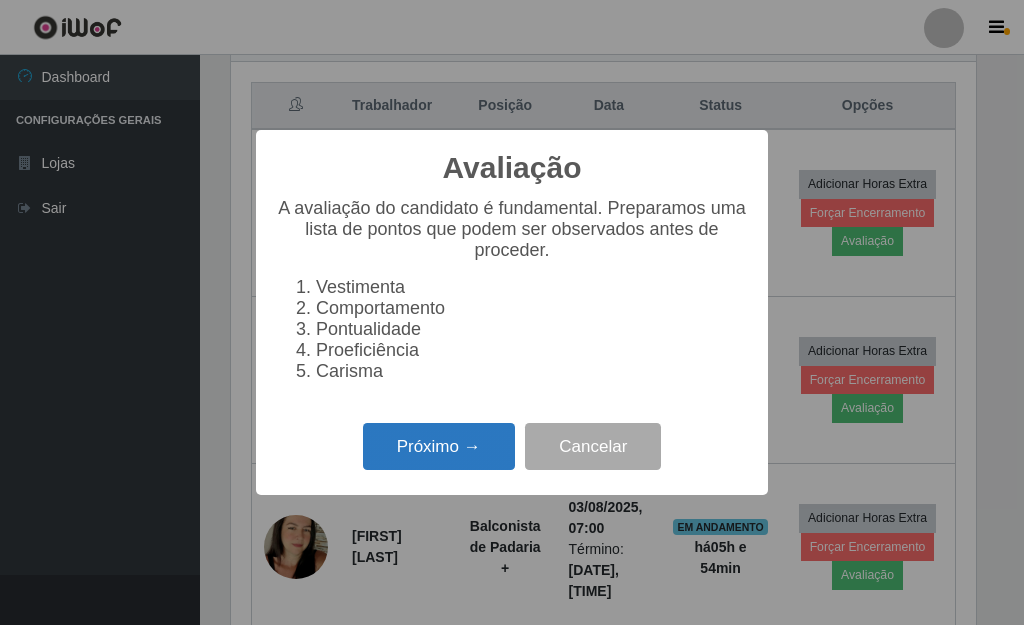 click on "Próximo →" at bounding box center [439, 446] 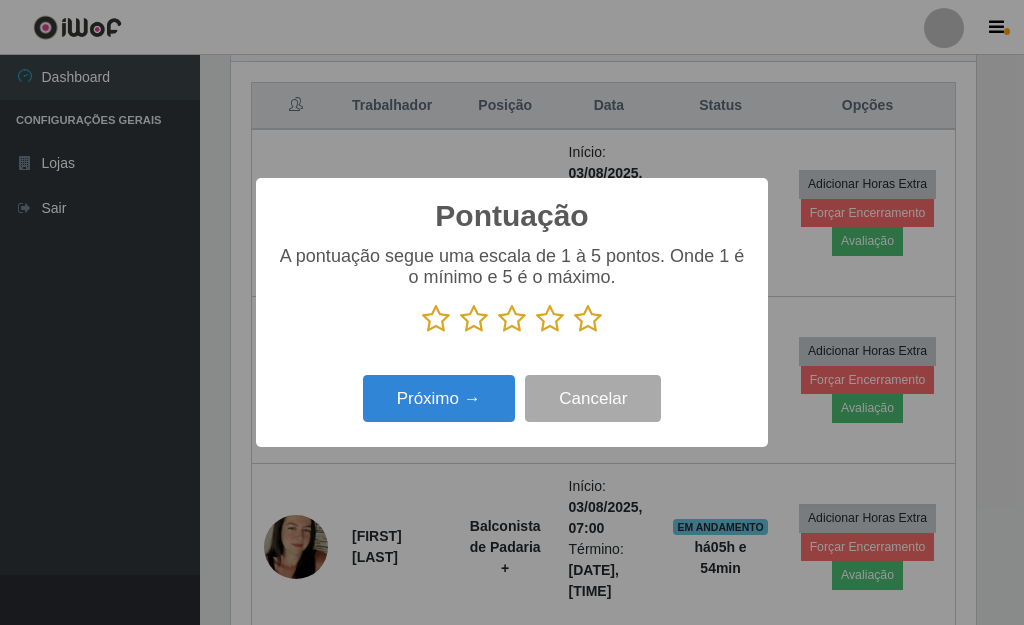 scroll, scrollTop: 999585, scrollLeft: 999255, axis: both 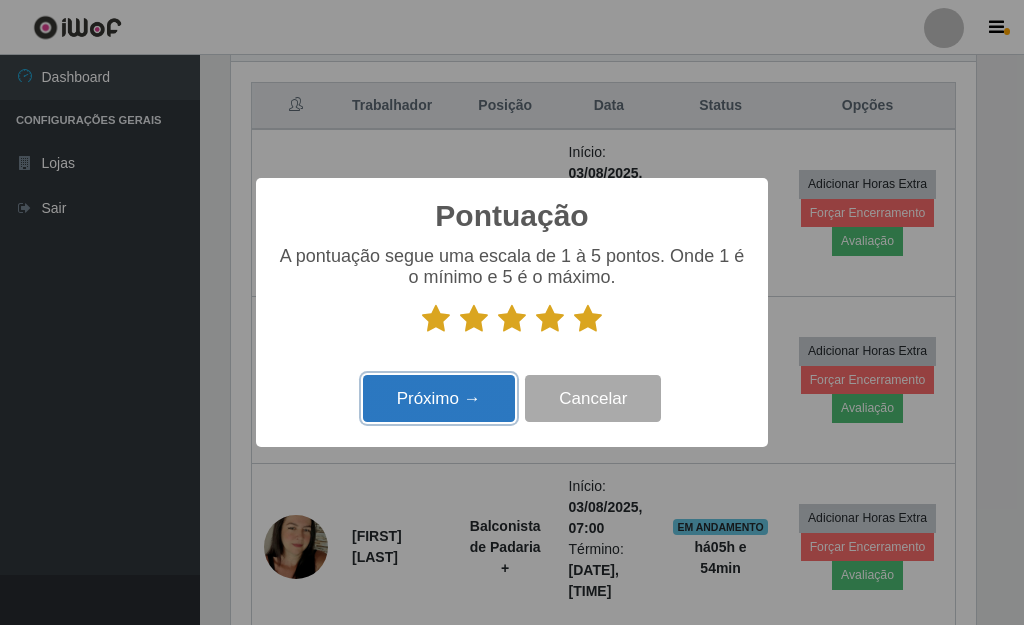 click on "Próximo →" at bounding box center (439, 398) 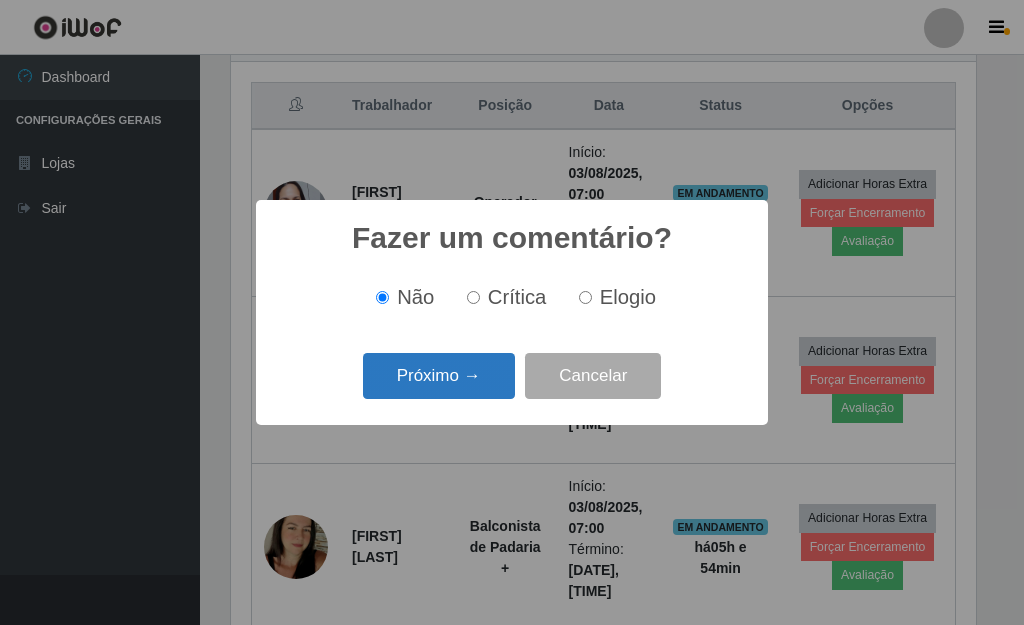 click on "Próximo →" at bounding box center (439, 376) 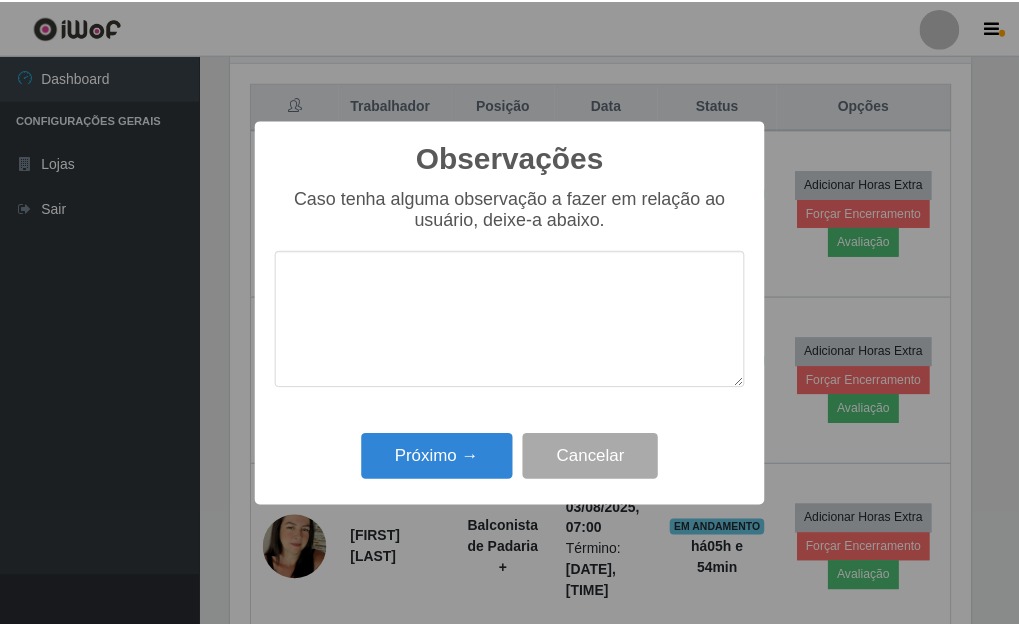 scroll, scrollTop: 999585, scrollLeft: 999255, axis: both 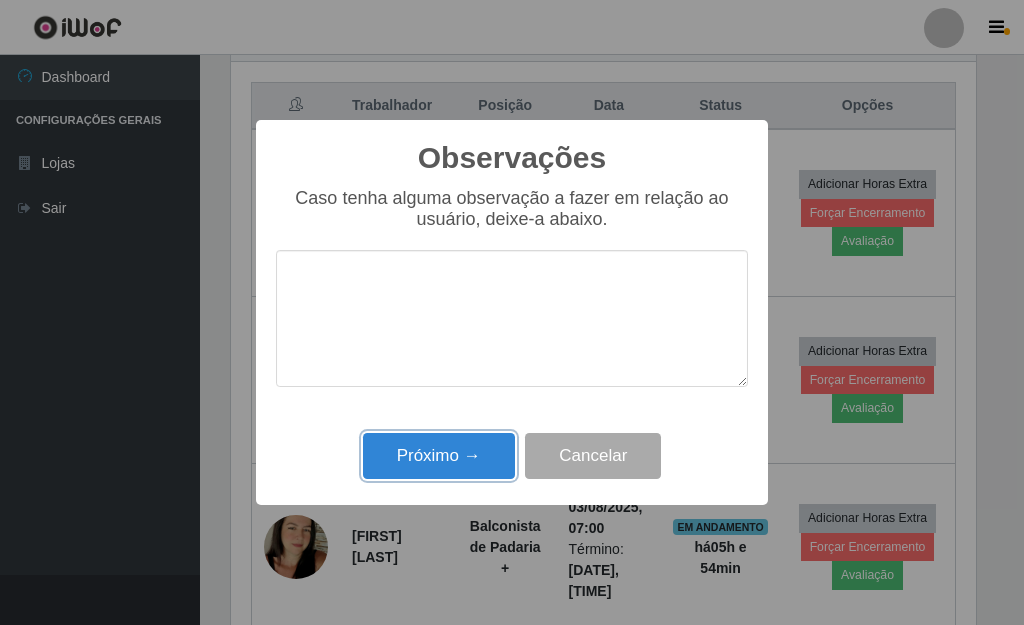 drag, startPoint x: 446, startPoint y: 452, endPoint x: 420, endPoint y: 457, distance: 26.476404 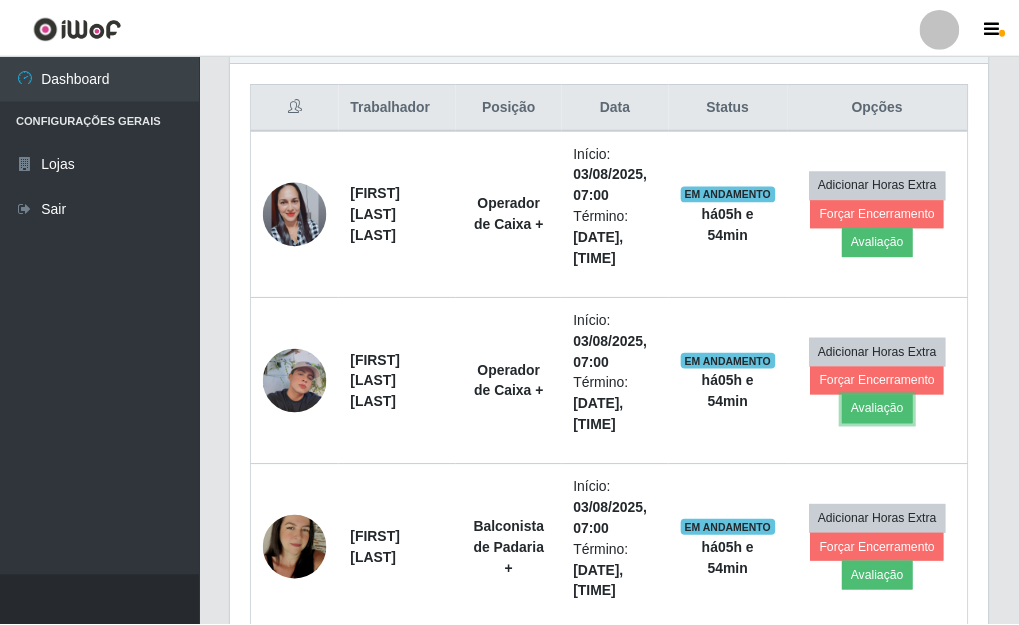scroll, scrollTop: 999585, scrollLeft: 999243, axis: both 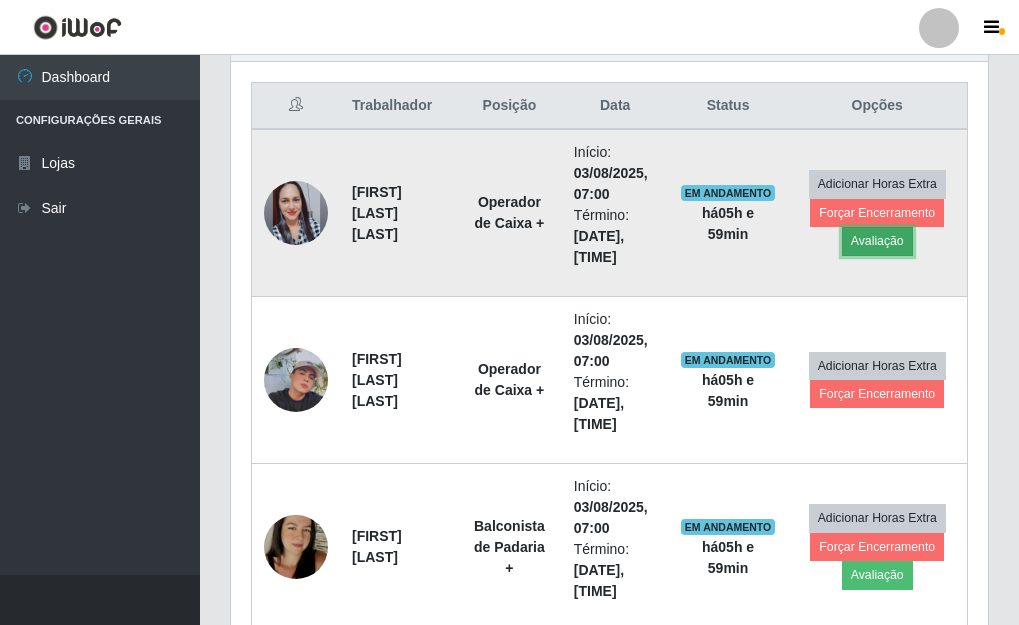 click on "Avaliação" at bounding box center [877, 241] 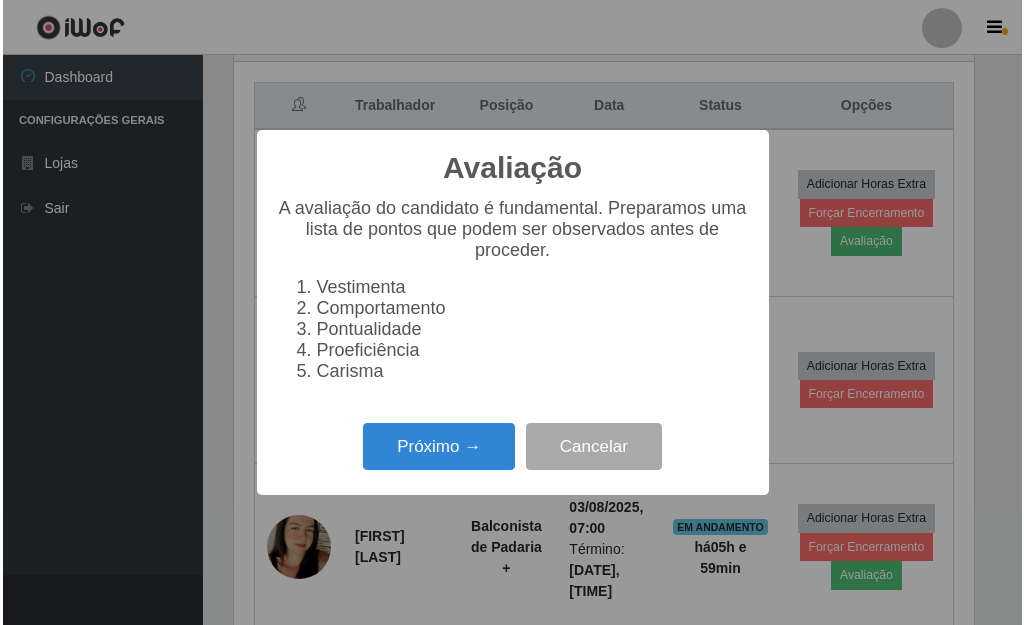 scroll, scrollTop: 999585, scrollLeft: 999255, axis: both 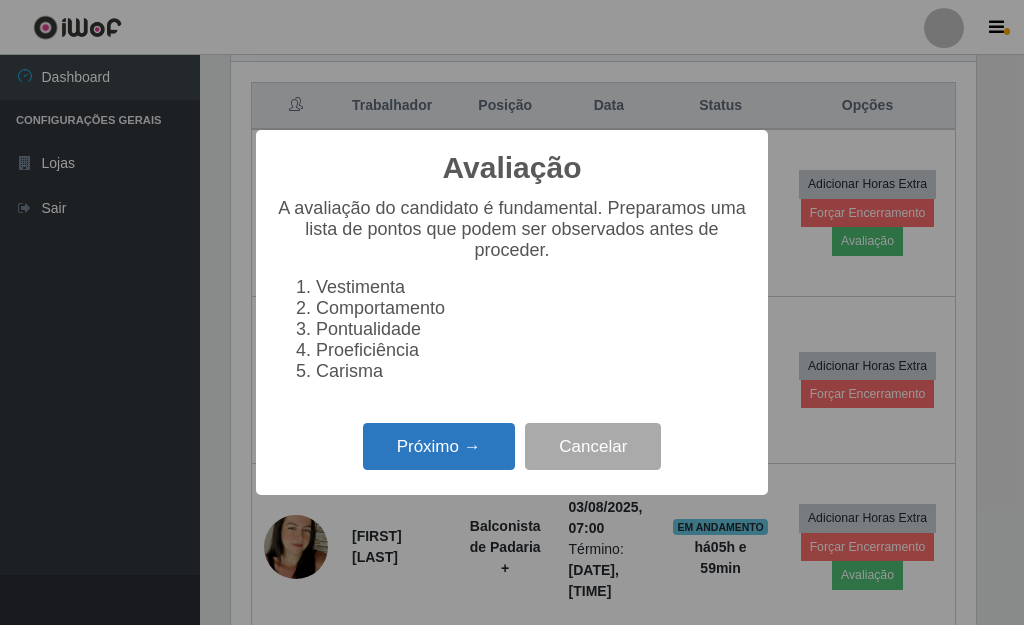 click on "Próximo →" at bounding box center [439, 446] 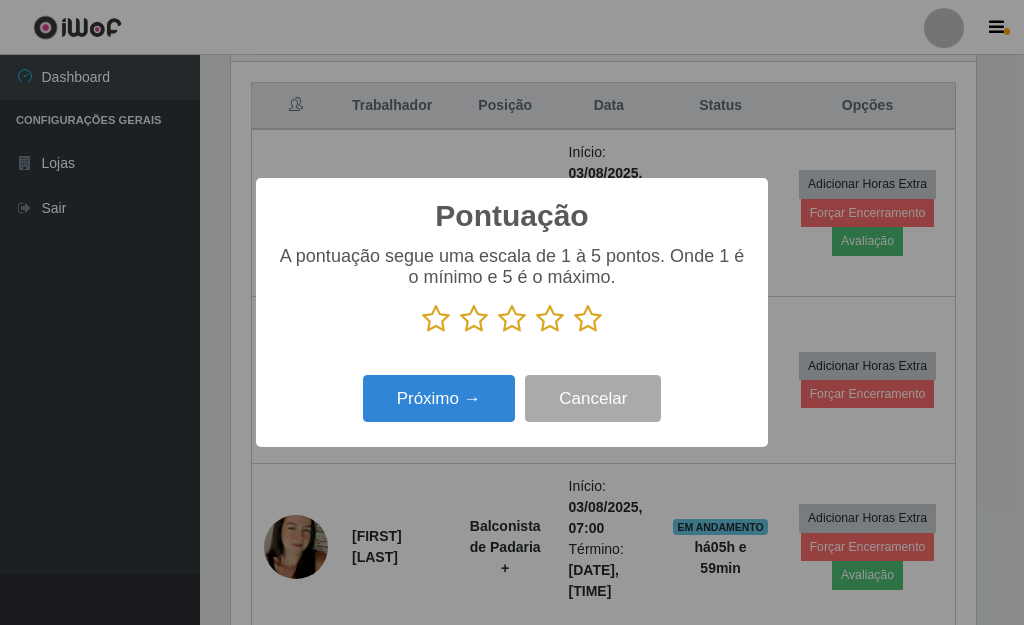 scroll, scrollTop: 999585, scrollLeft: 999255, axis: both 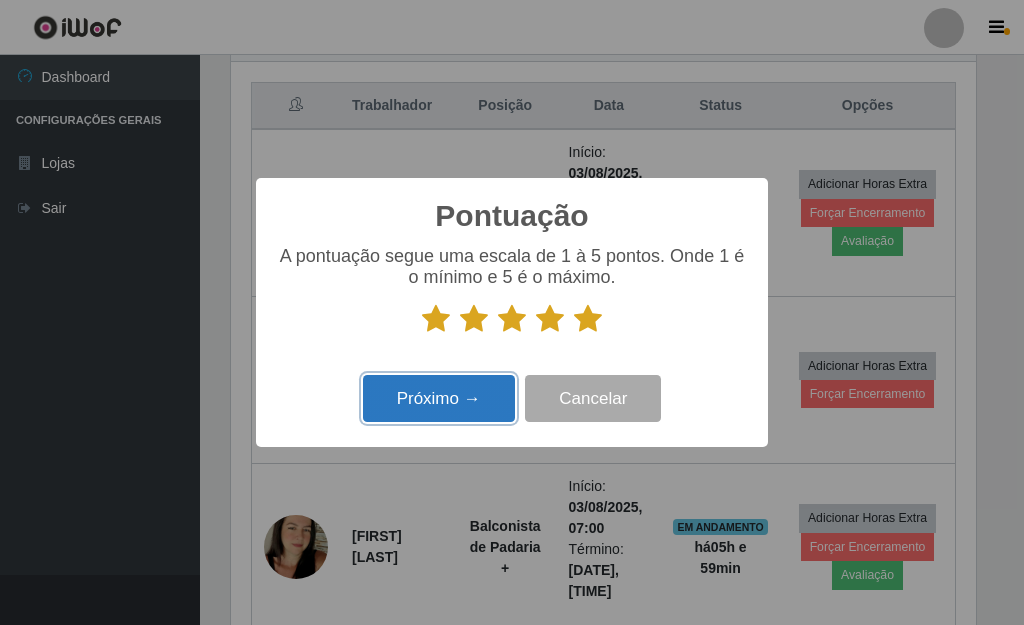 click on "Próximo →" at bounding box center [439, 398] 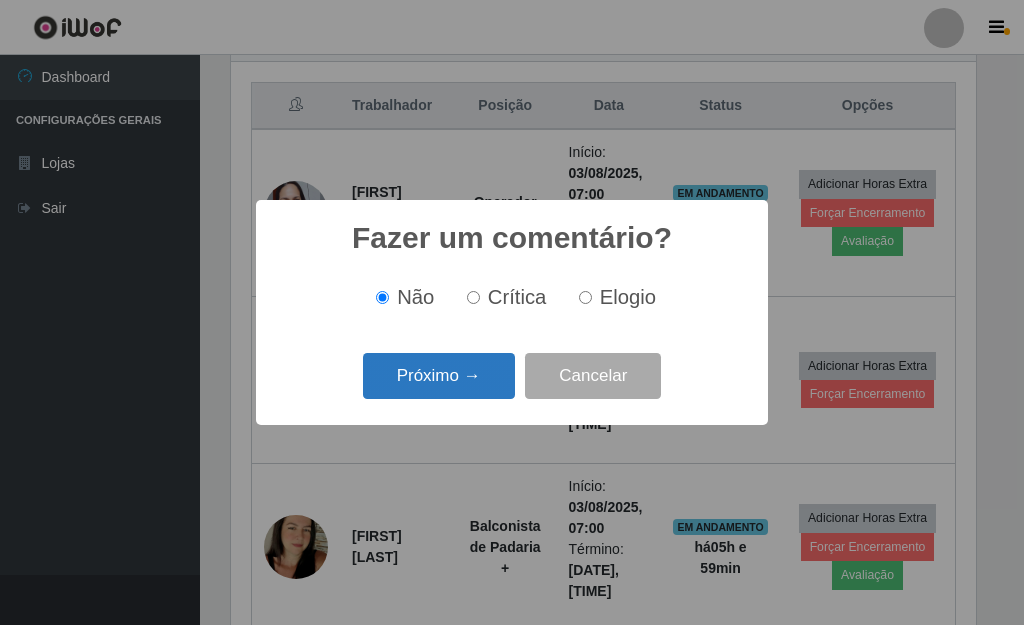 click on "Próximo →" at bounding box center (439, 376) 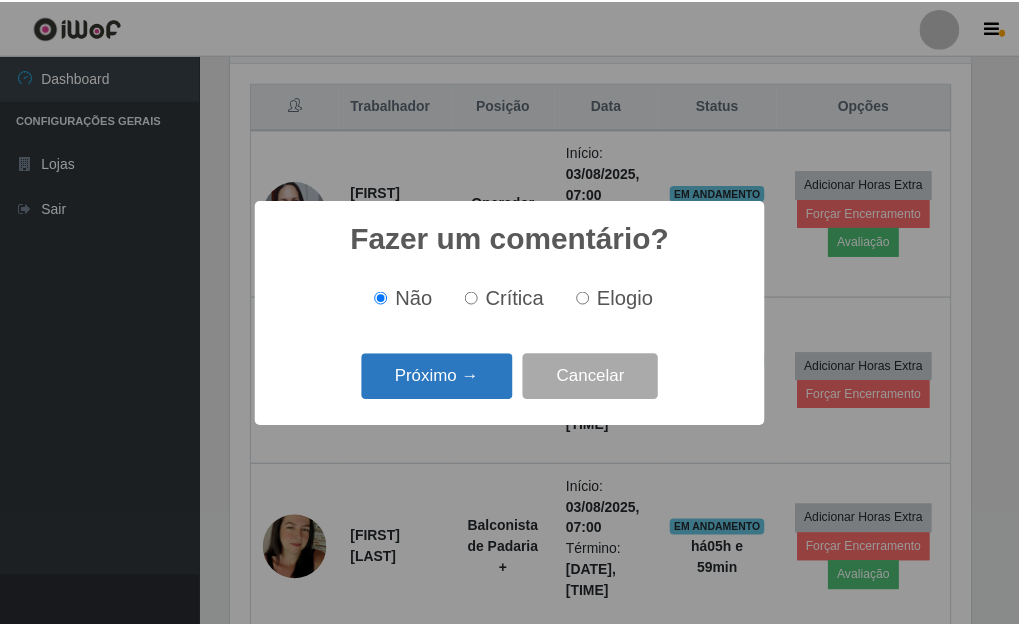 scroll, scrollTop: 999585, scrollLeft: 999255, axis: both 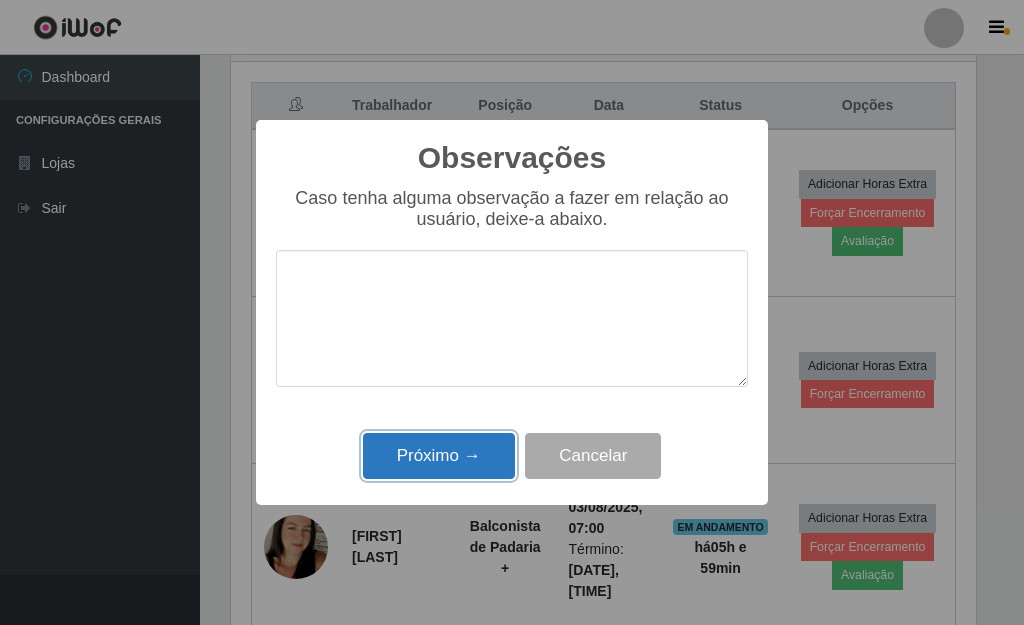 click on "Próximo →" at bounding box center (439, 456) 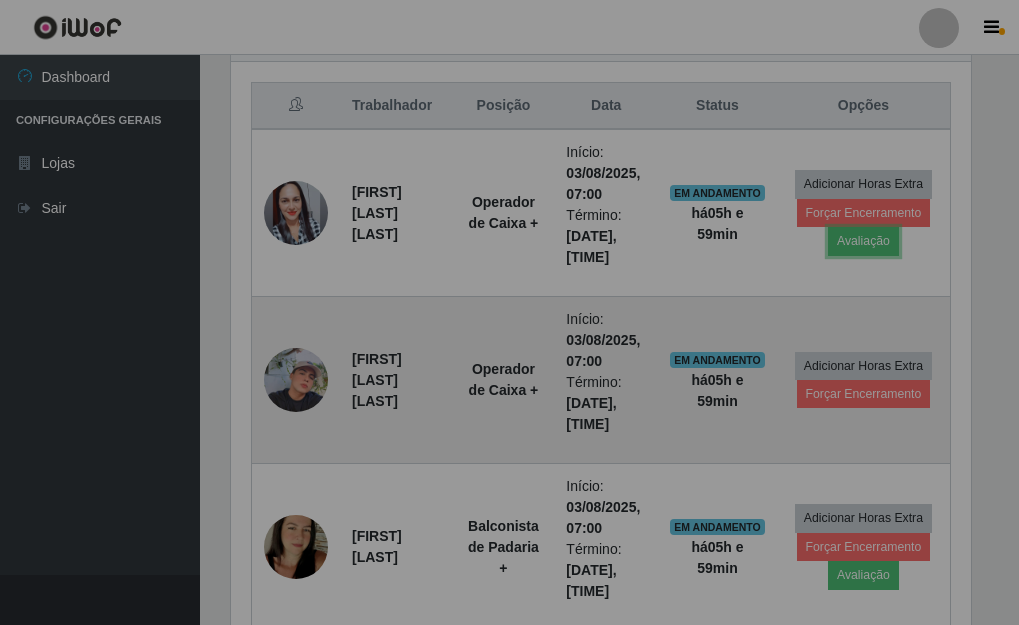 scroll, scrollTop: 999585, scrollLeft: 999243, axis: both 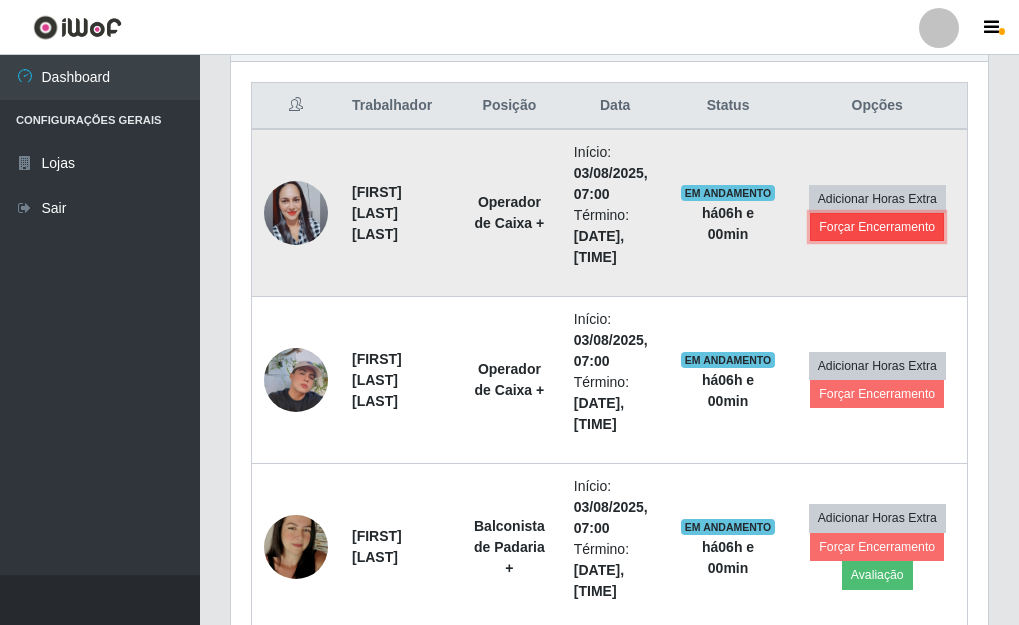 click on "Forçar Encerramento" at bounding box center [877, 227] 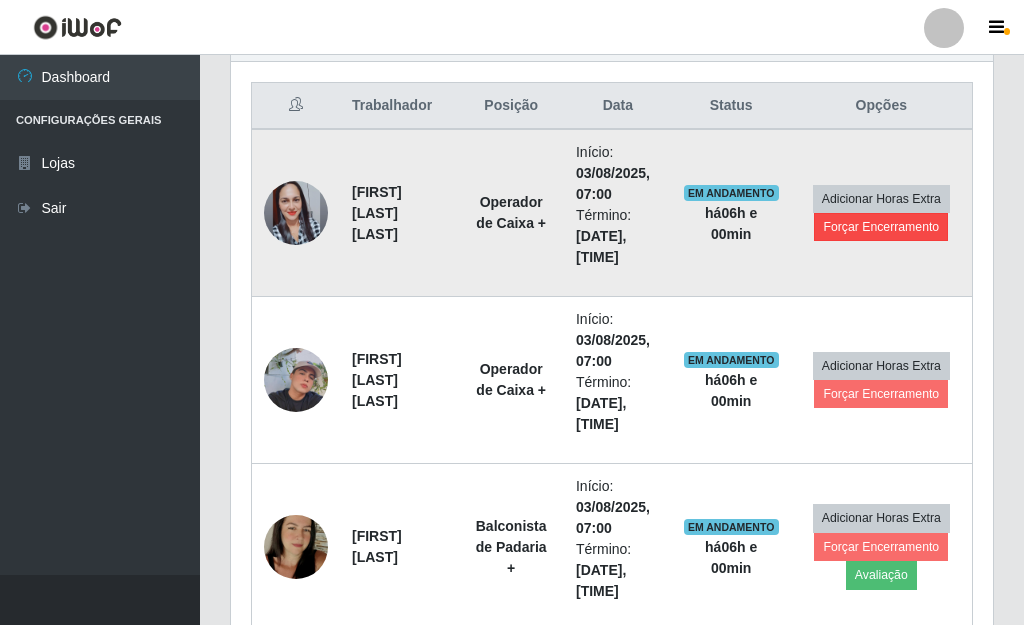 scroll, scrollTop: 999585, scrollLeft: 999255, axis: both 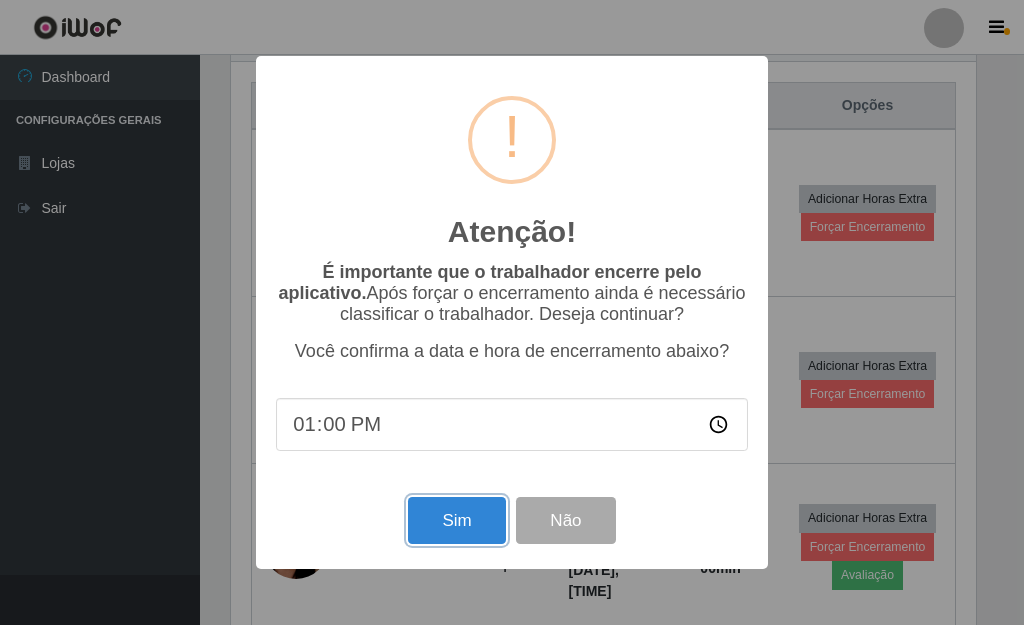 click on "Sim" at bounding box center [456, 520] 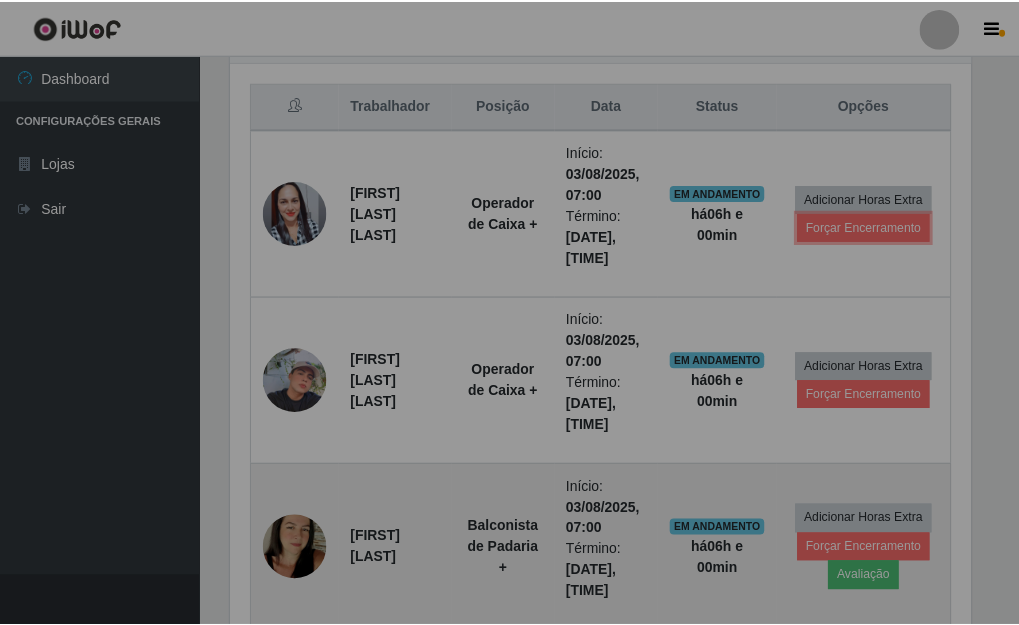 scroll, scrollTop: 999585, scrollLeft: 999243, axis: both 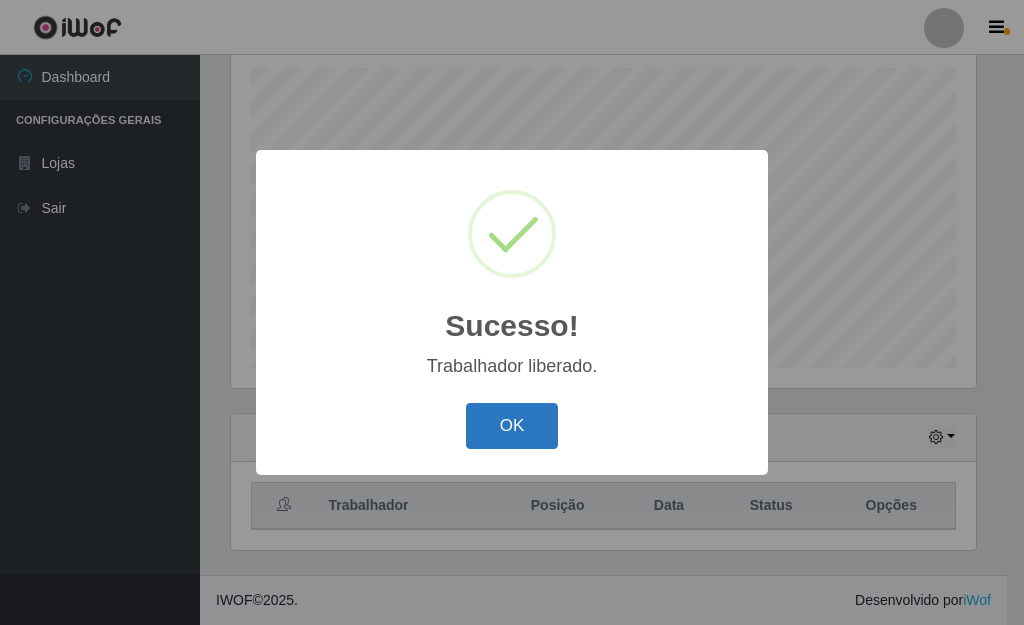 click on "OK" at bounding box center (512, 426) 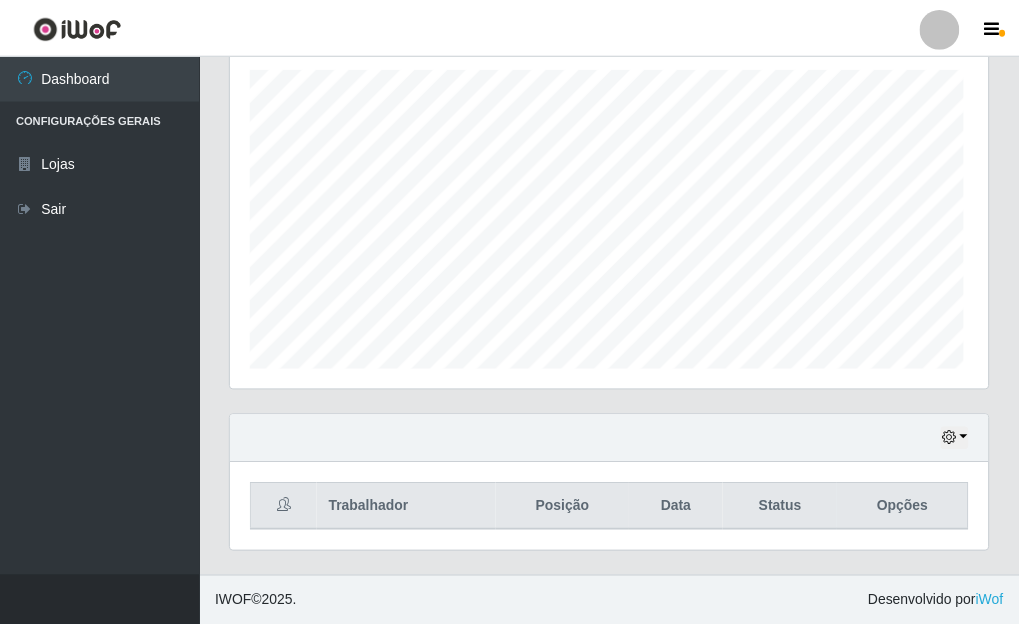 scroll, scrollTop: 999585, scrollLeft: 999243, axis: both 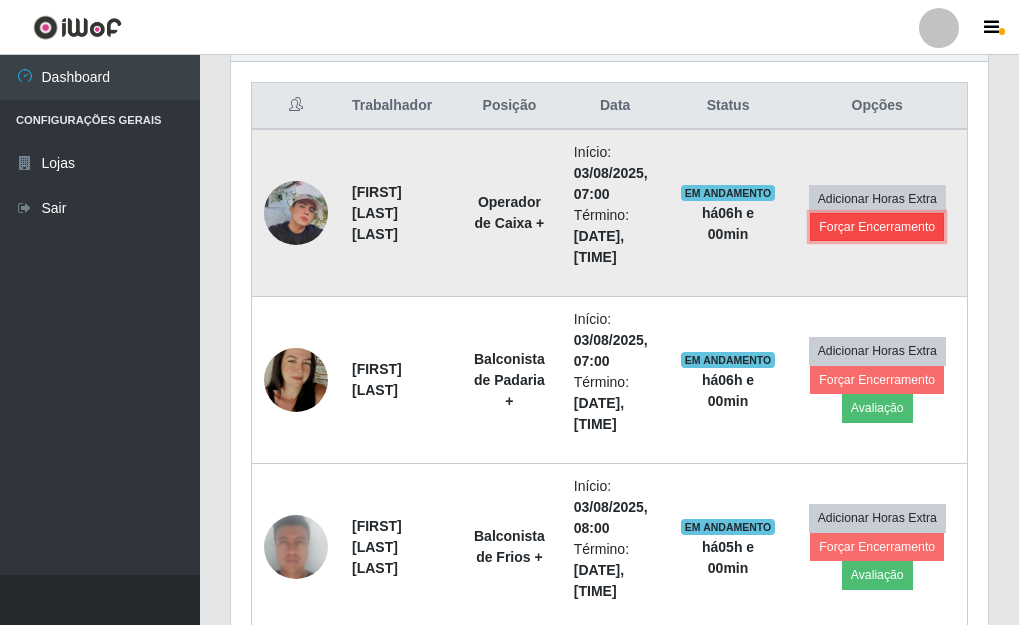 click on "Forçar Encerramento" at bounding box center (877, 227) 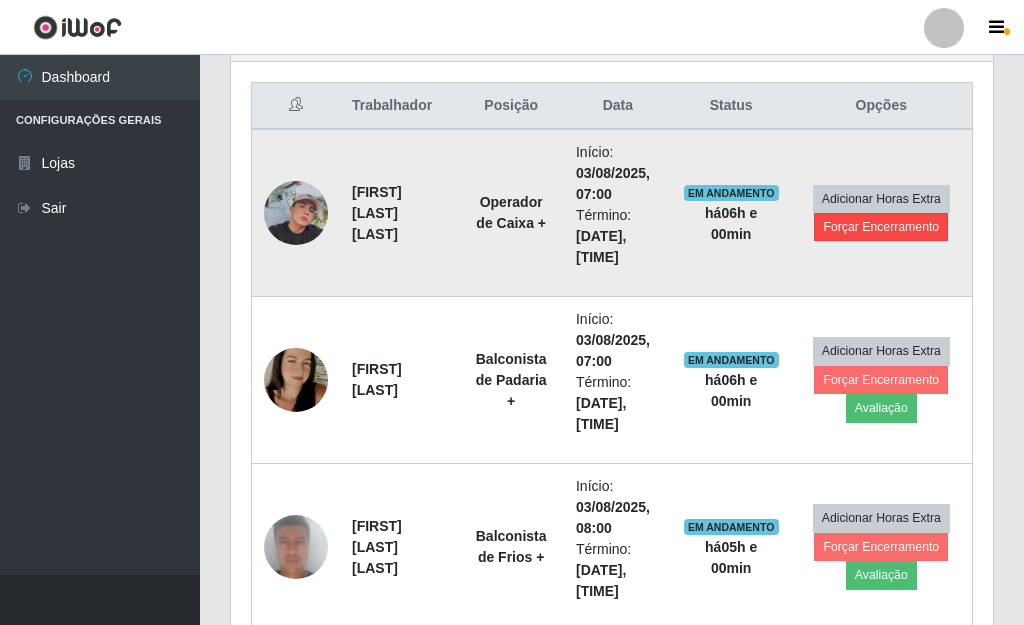 scroll, scrollTop: 999585, scrollLeft: 999255, axis: both 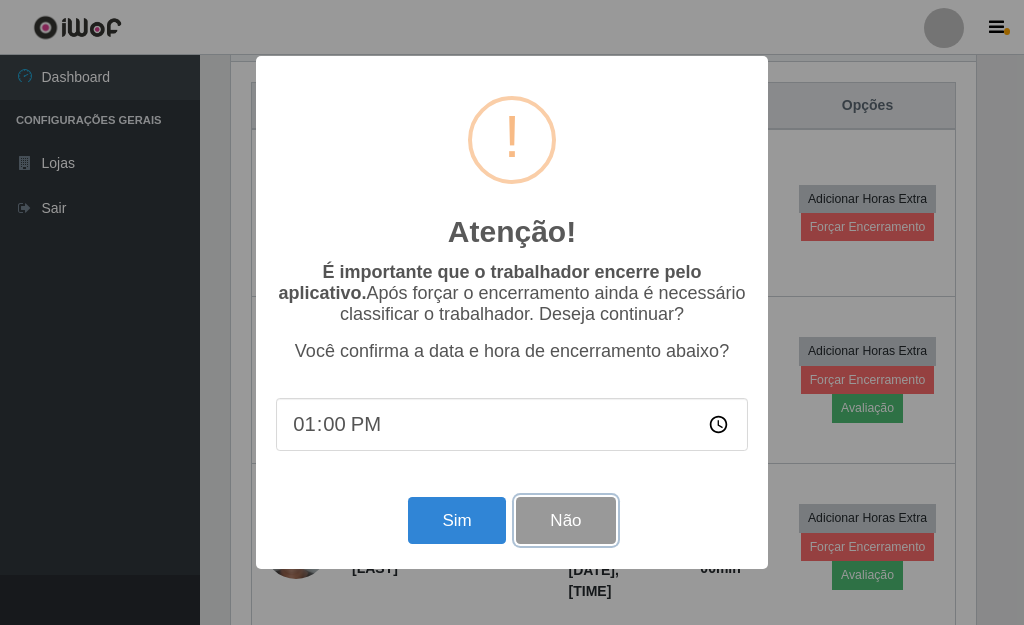 click on "Não" at bounding box center [565, 520] 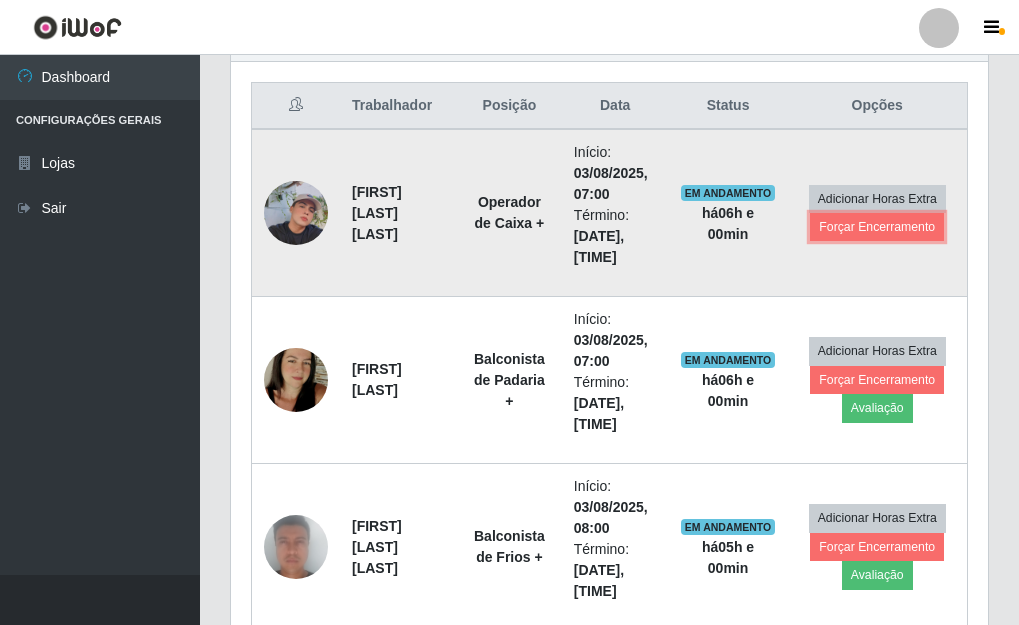 scroll, scrollTop: 999585, scrollLeft: 999243, axis: both 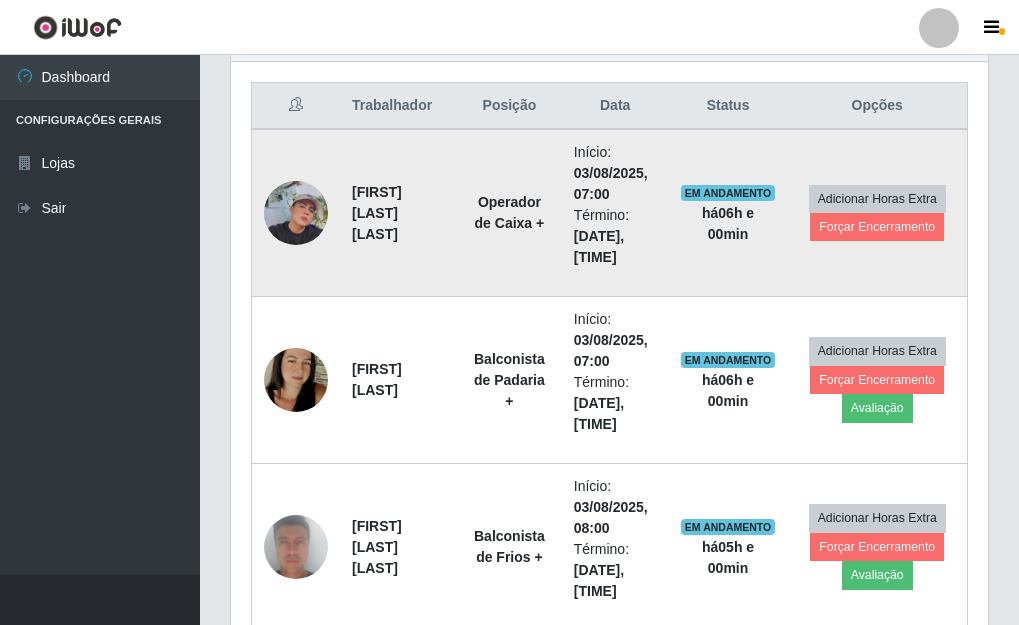 click at bounding box center [296, 213] 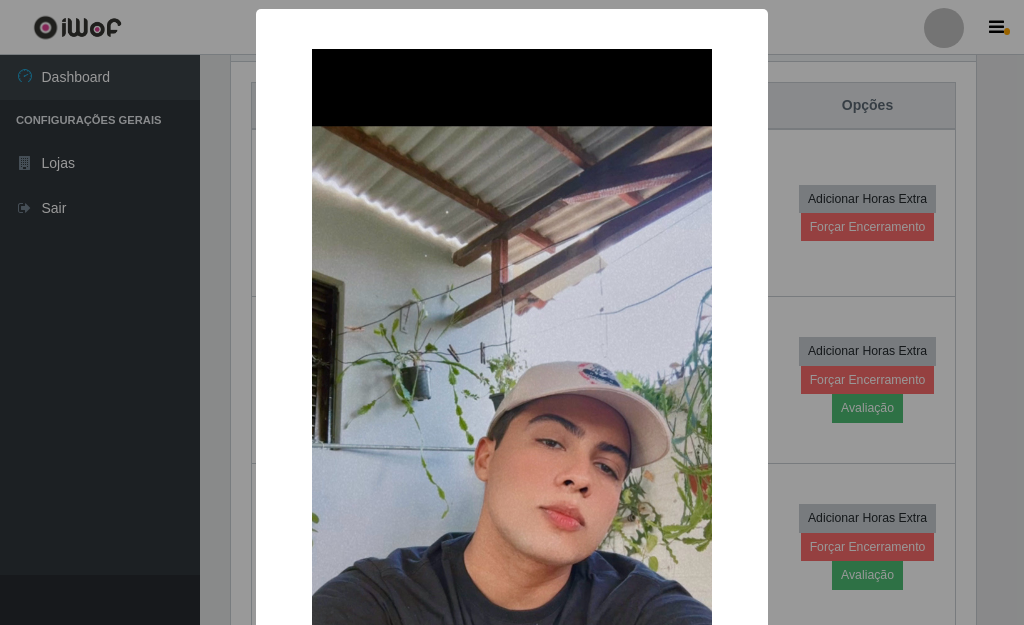 click on "× OK Cancel" at bounding box center [512, 312] 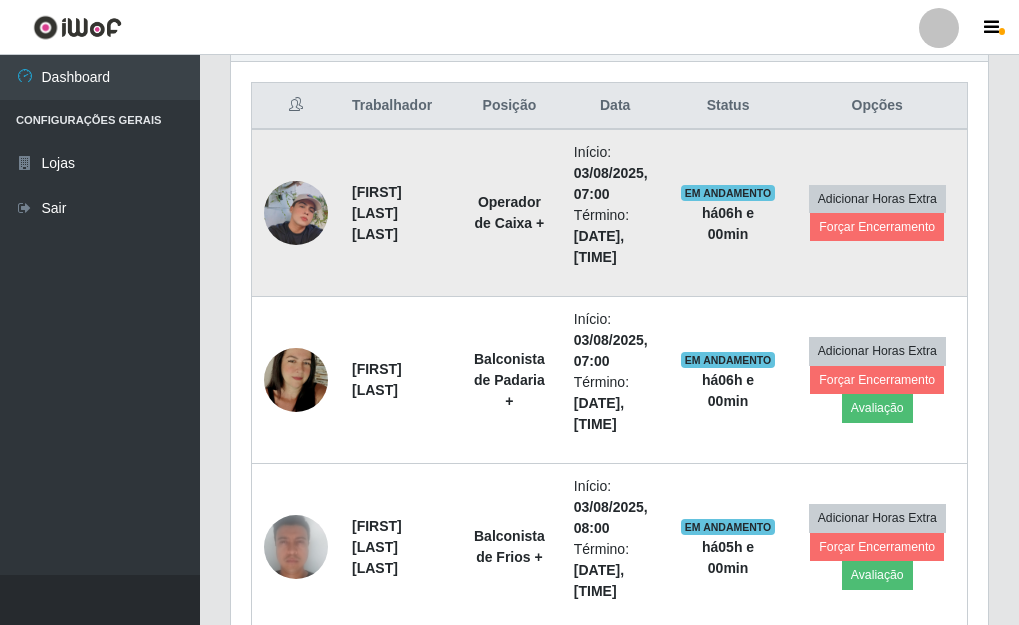 scroll, scrollTop: 999585, scrollLeft: 999243, axis: both 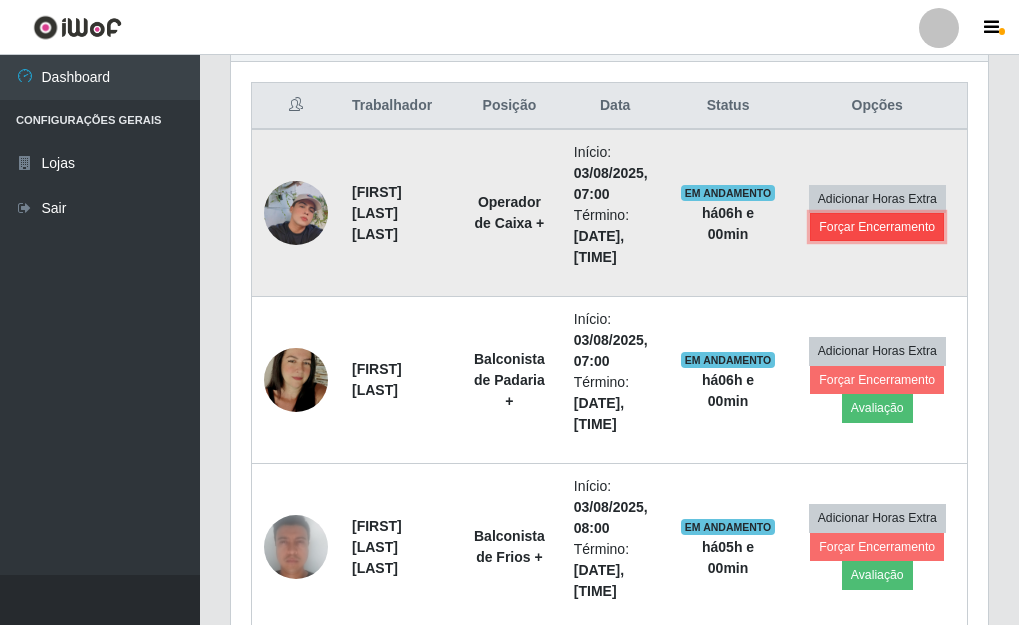 click on "Forçar Encerramento" at bounding box center [877, 227] 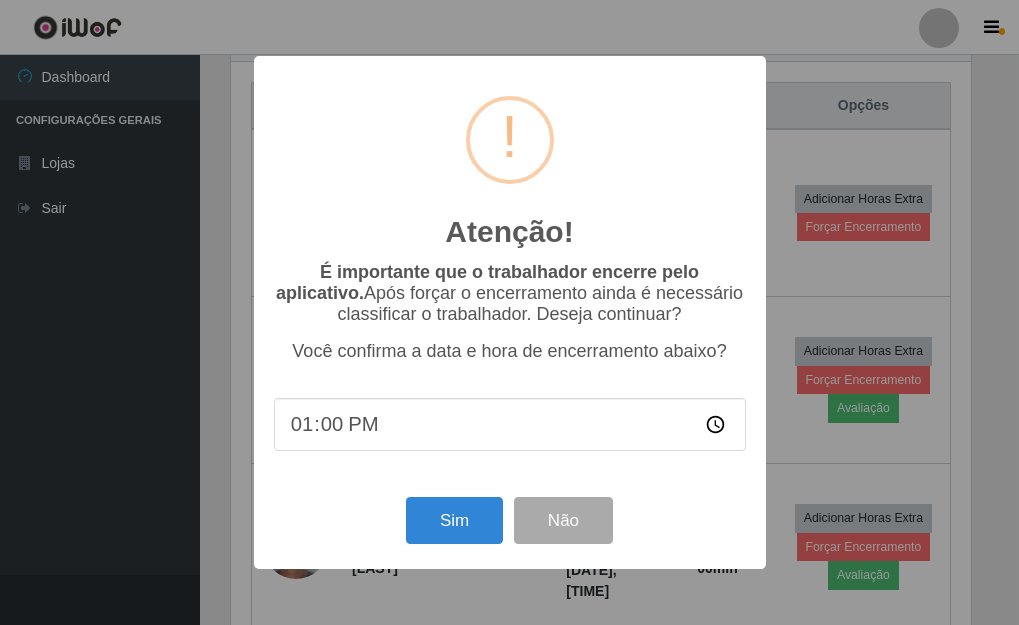 scroll, scrollTop: 999585, scrollLeft: 999255, axis: both 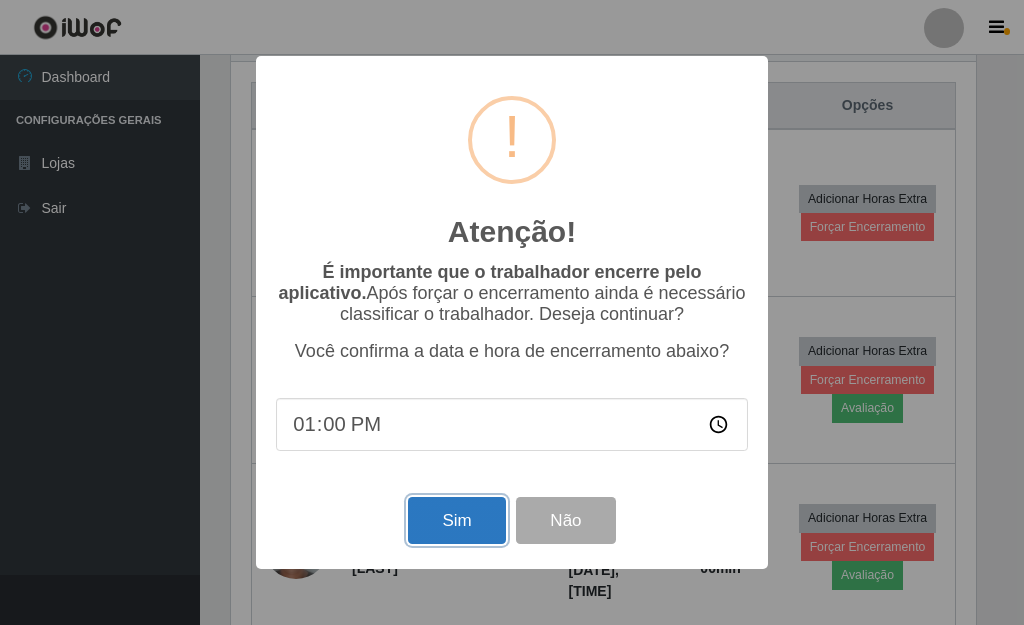 click on "Sim" at bounding box center (456, 520) 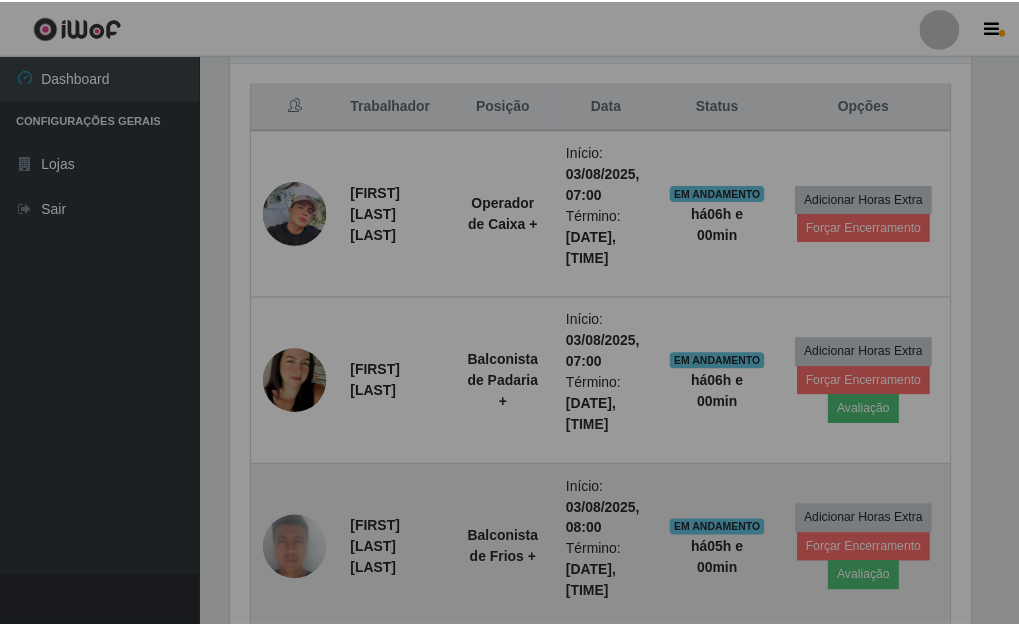 scroll, scrollTop: 999585, scrollLeft: 999243, axis: both 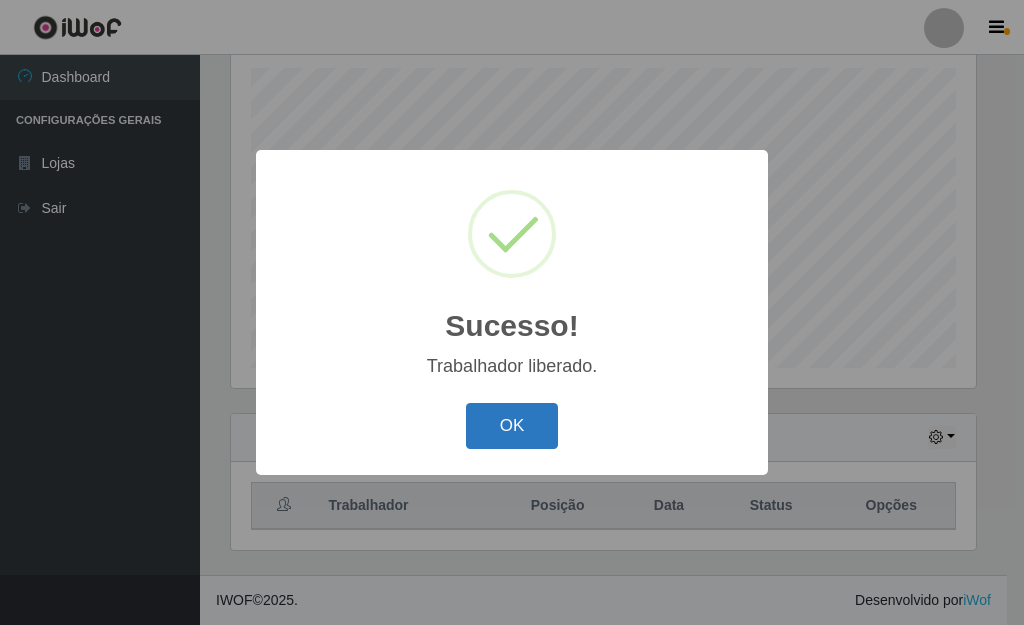 click on "OK" at bounding box center [512, 426] 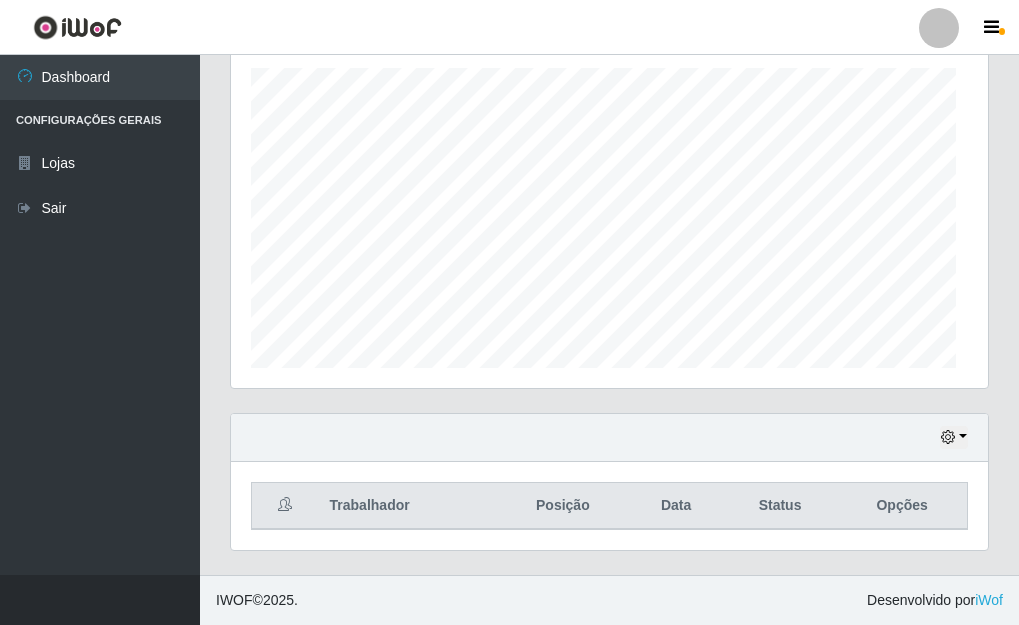 scroll, scrollTop: 999585, scrollLeft: 999243, axis: both 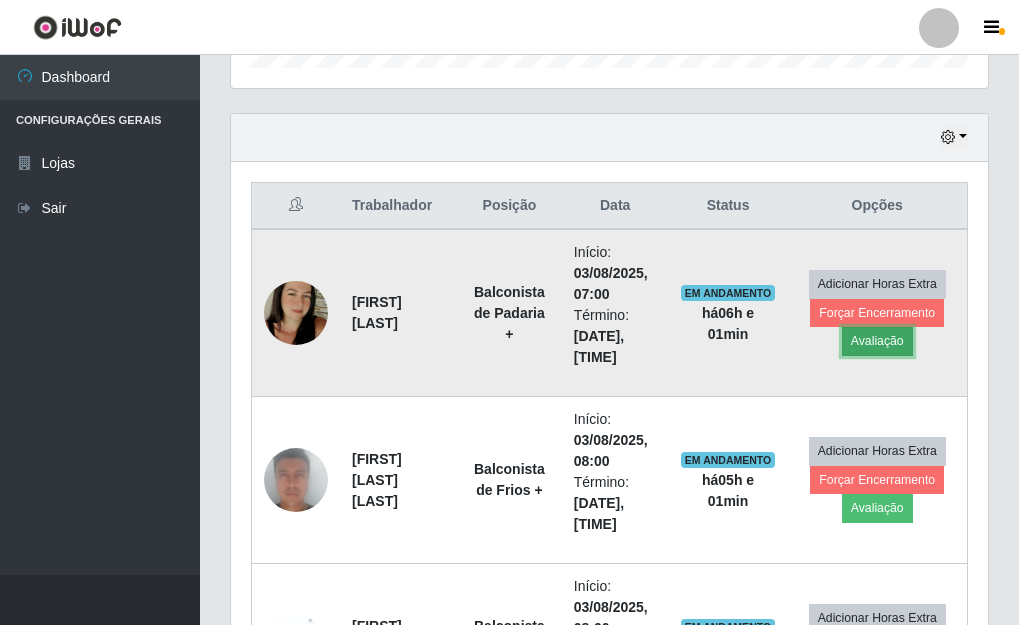 click on "Avaliação" at bounding box center [877, 341] 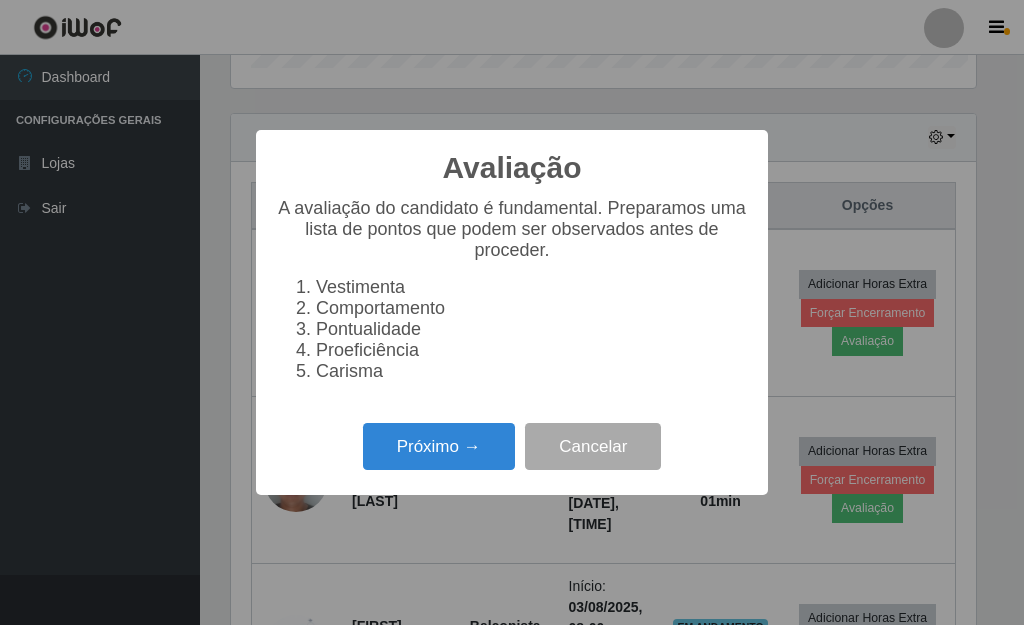 scroll, scrollTop: 999585, scrollLeft: 999255, axis: both 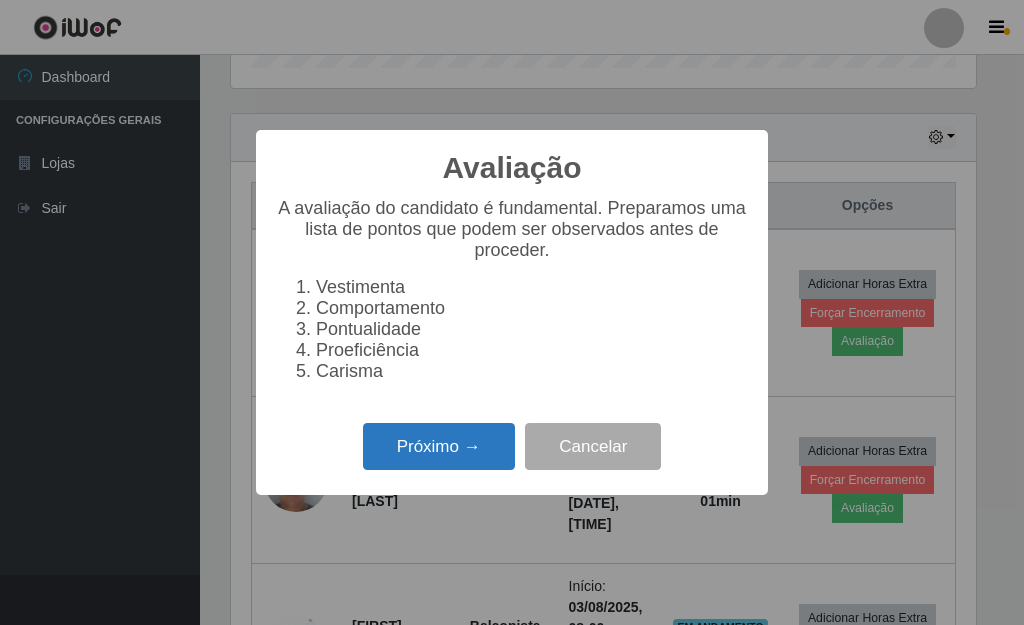 click on "Próximo →" at bounding box center (439, 446) 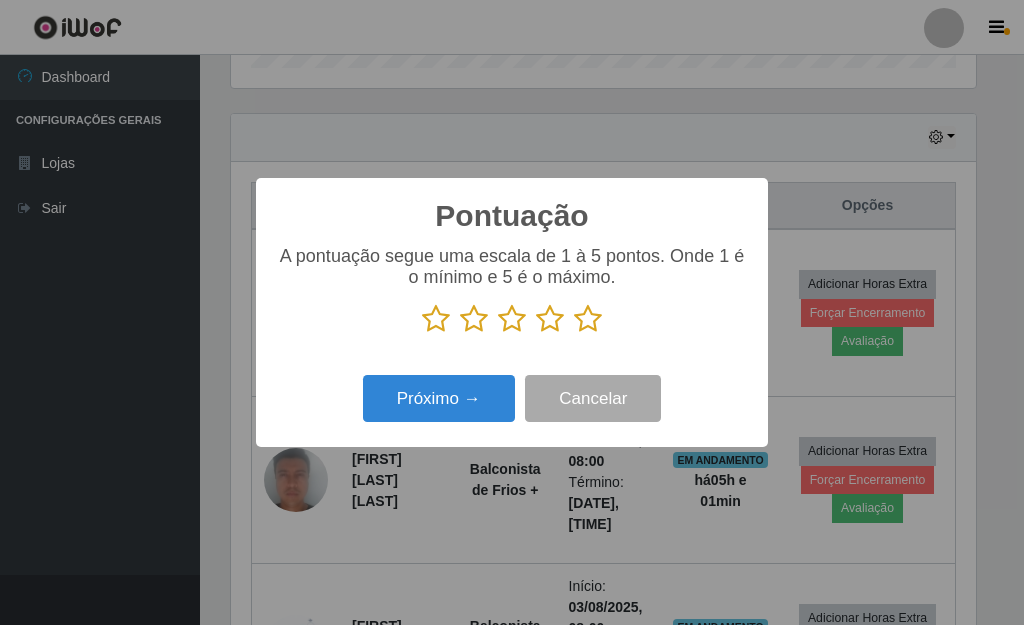 click at bounding box center (588, 319) 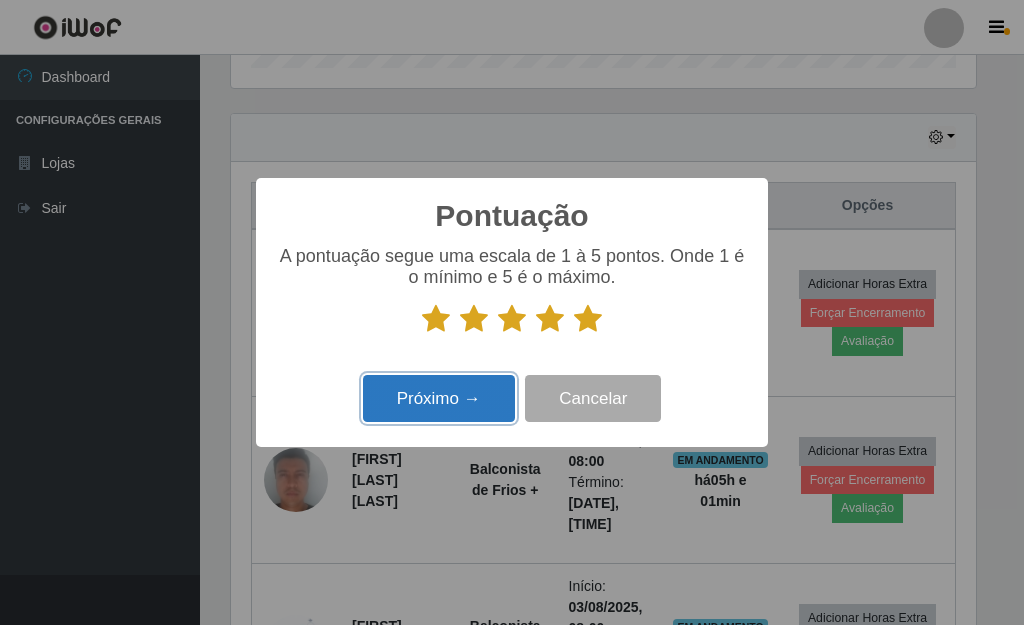 click on "Próximo →" at bounding box center [439, 398] 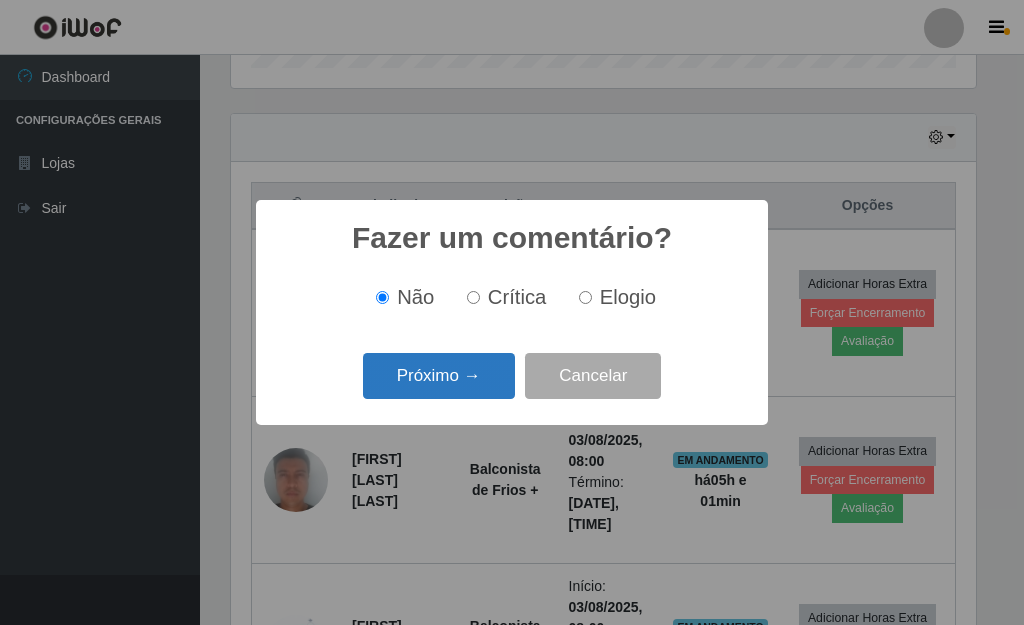 click on "Próximo →" at bounding box center [439, 376] 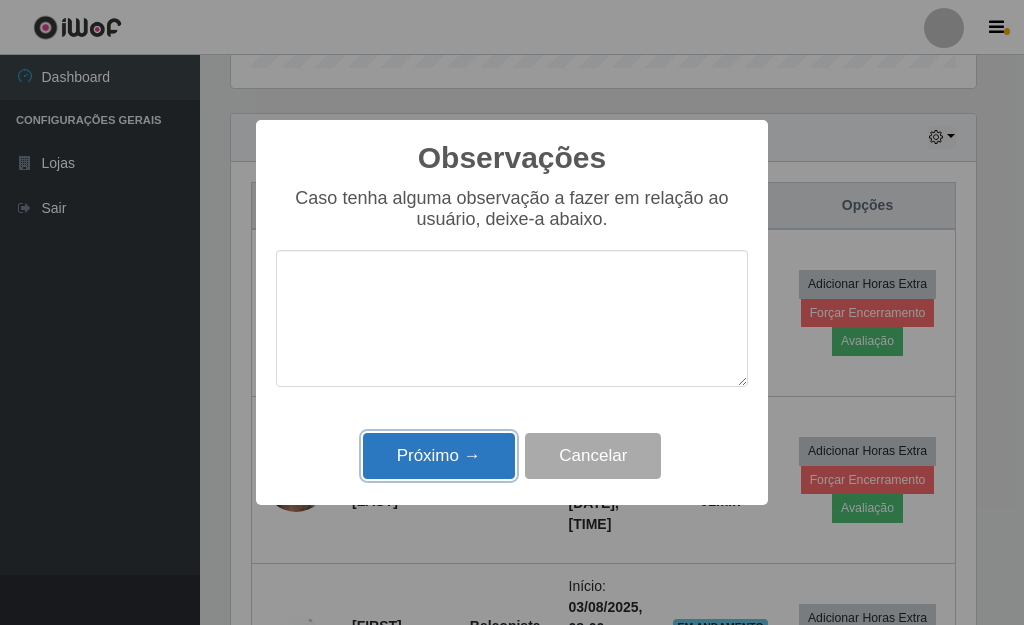 click on "Próximo →" at bounding box center (439, 456) 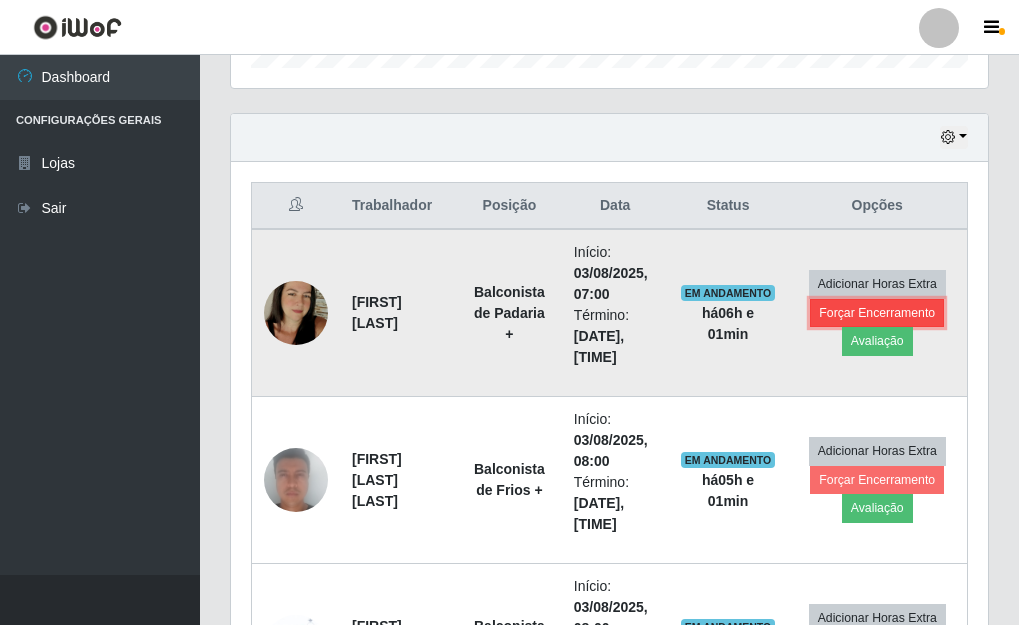 click on "Forçar Encerramento" at bounding box center (877, 313) 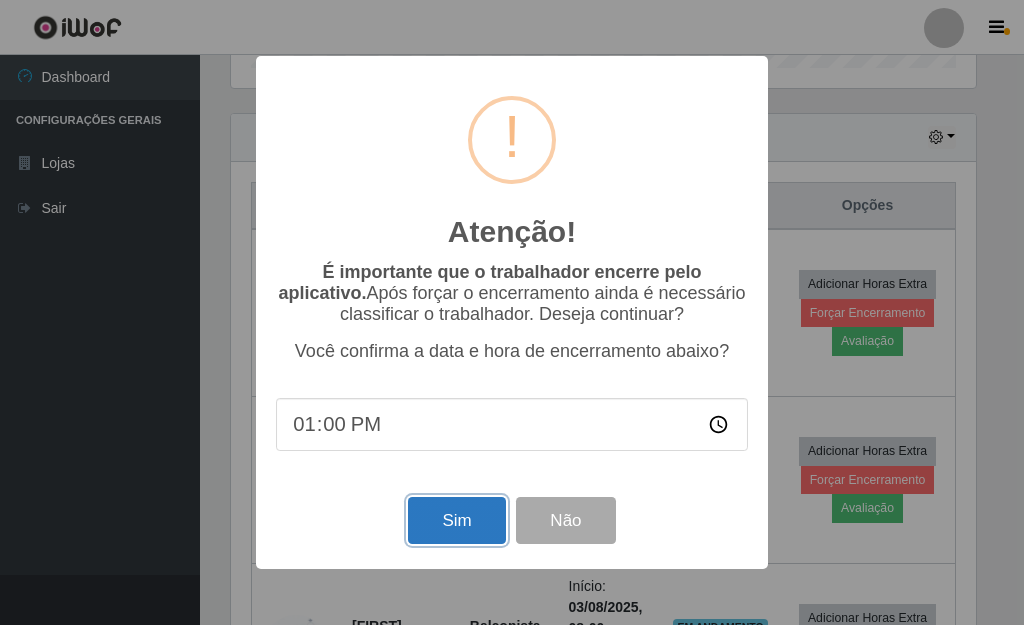 click on "Sim" at bounding box center [456, 520] 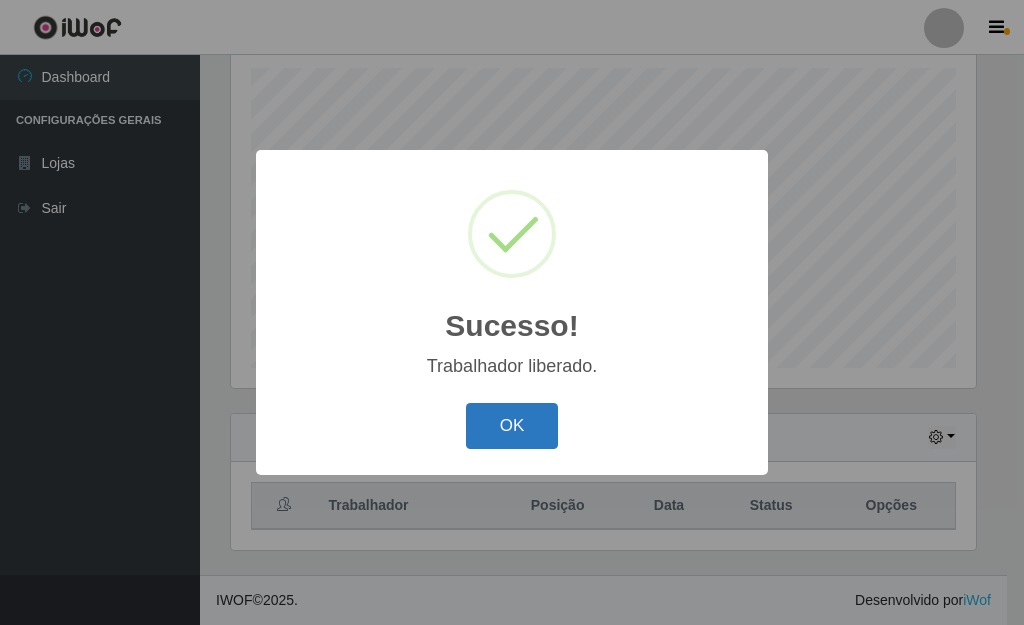click on "OK" at bounding box center [512, 426] 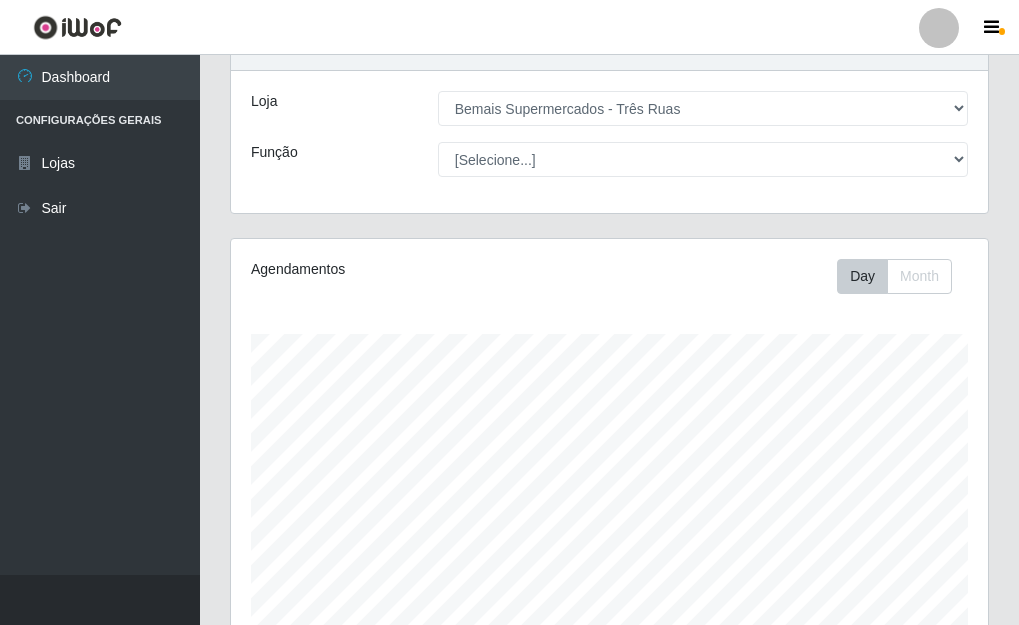 scroll, scrollTop: 47, scrollLeft: 0, axis: vertical 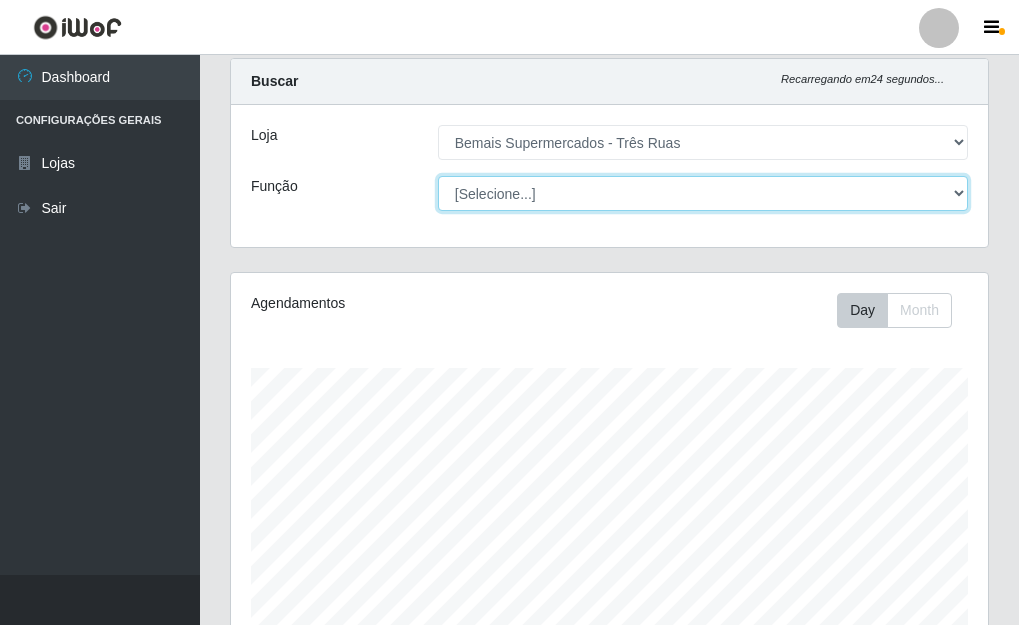 click on "[Selecione...] ASG ASG + ASG ++ Auxiliar de Depósito  Auxiliar de Depósito + Auxiliar de Depósito ++ Auxiliar de Estacionamento Auxiliar de Estacionamento + Auxiliar de Estacionamento ++ Auxiliar de Sushiman Auxiliar de Sushiman+ Auxiliar de Sushiman++ Balconista de Açougue  Balconista de Açougue + Balconista de Açougue ++ Balconista de Frios Balconista de Frios + Balconista de Frios ++ Balconista de Padaria  Balconista de Padaria + Balconista de Padaria ++ Embalador Embalador + Embalador ++ Operador de Caixa Operador de Caixa + Operador de Caixa ++ Repositor  Repositor + Repositor ++ Repositor de Hortifruti Repositor de Hortifruti + Repositor de Hortifruti ++" at bounding box center (703, 193) 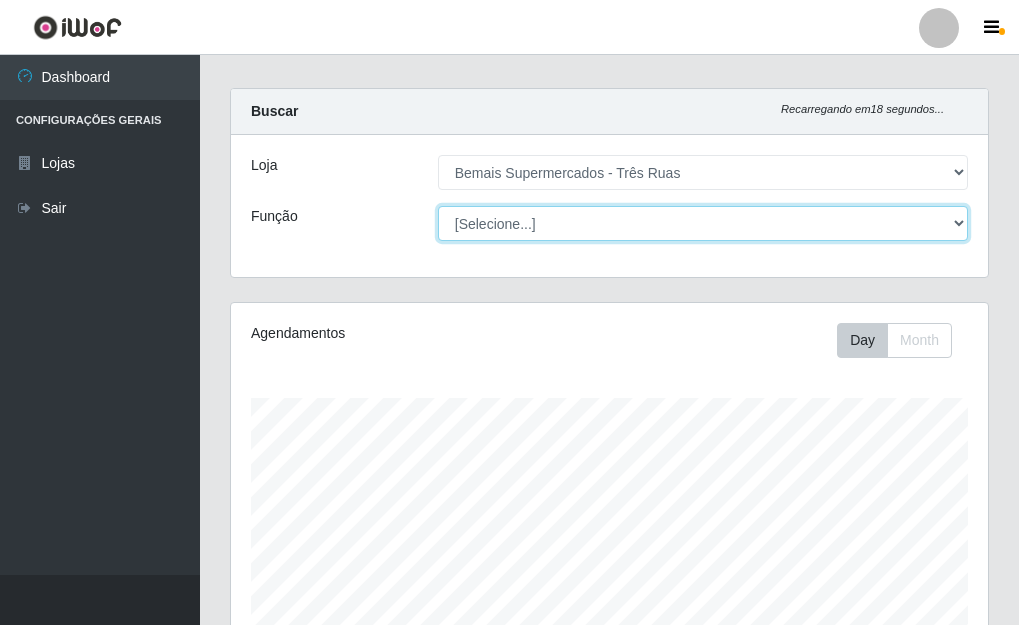 scroll, scrollTop: 0, scrollLeft: 0, axis: both 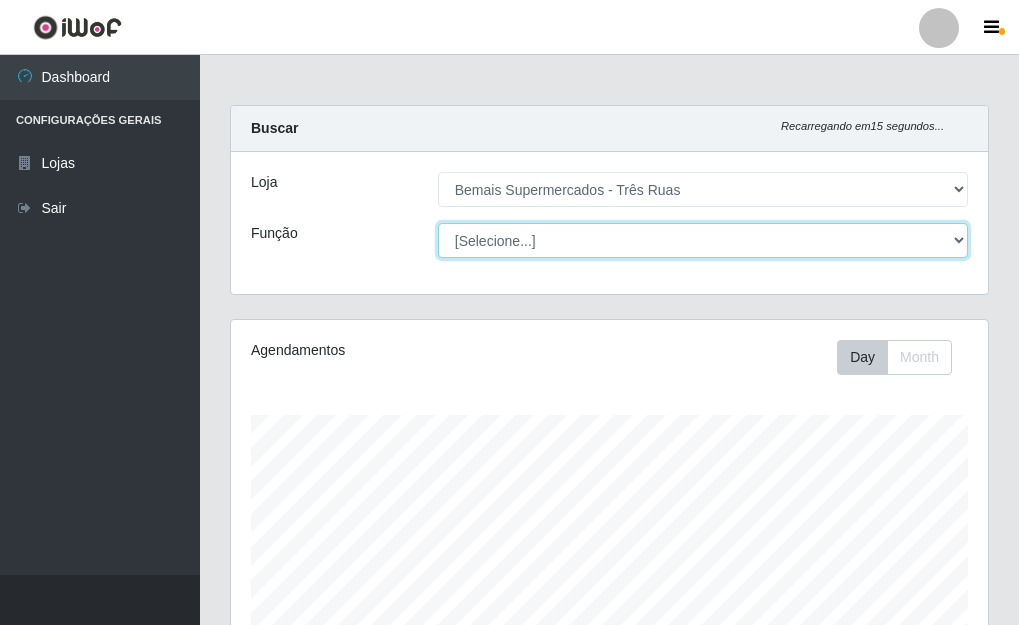 click on "[Selecione...] ASG ASG + ASG ++ Auxiliar de Depósito  Auxiliar de Depósito + Auxiliar de Depósito ++ Auxiliar de Estacionamento Auxiliar de Estacionamento + Auxiliar de Estacionamento ++ Auxiliar de Sushiman Auxiliar de Sushiman+ Auxiliar de Sushiman++ Balconista de Açougue  Balconista de Açougue + Balconista de Açougue ++ Balconista de Frios Balconista de Frios + Balconista de Frios ++ Balconista de Padaria  Balconista de Padaria + Balconista de Padaria ++ Embalador Embalador + Embalador ++ Operador de Caixa Operador de Caixa + Operador de Caixa ++ Repositor  Repositor + Repositor ++ Repositor de Hortifruti Repositor de Hortifruti + Repositor de Hortifruti ++" at bounding box center [703, 240] 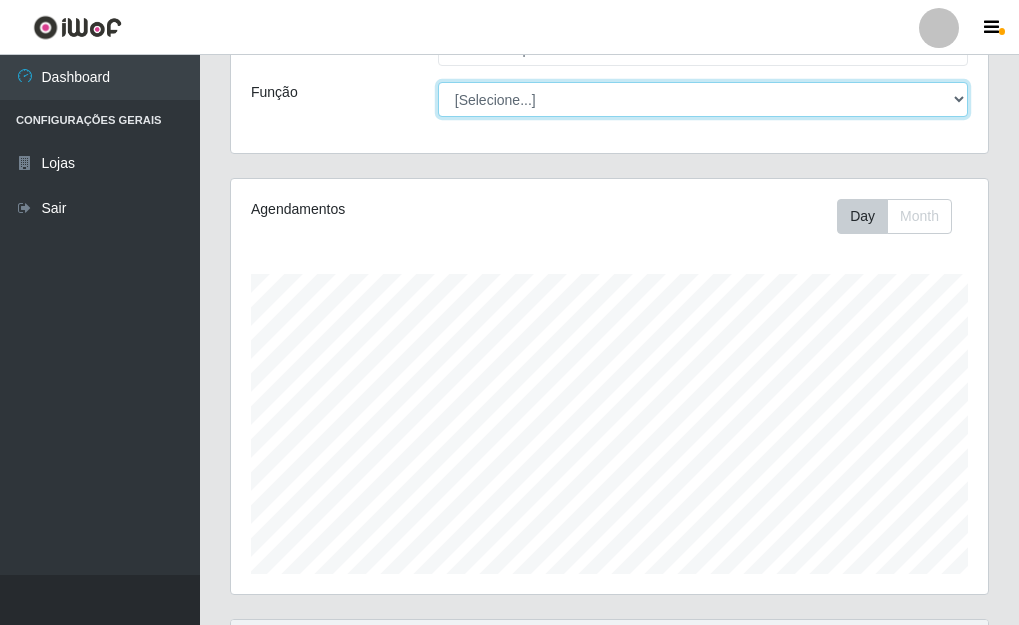 scroll, scrollTop: 0, scrollLeft: 0, axis: both 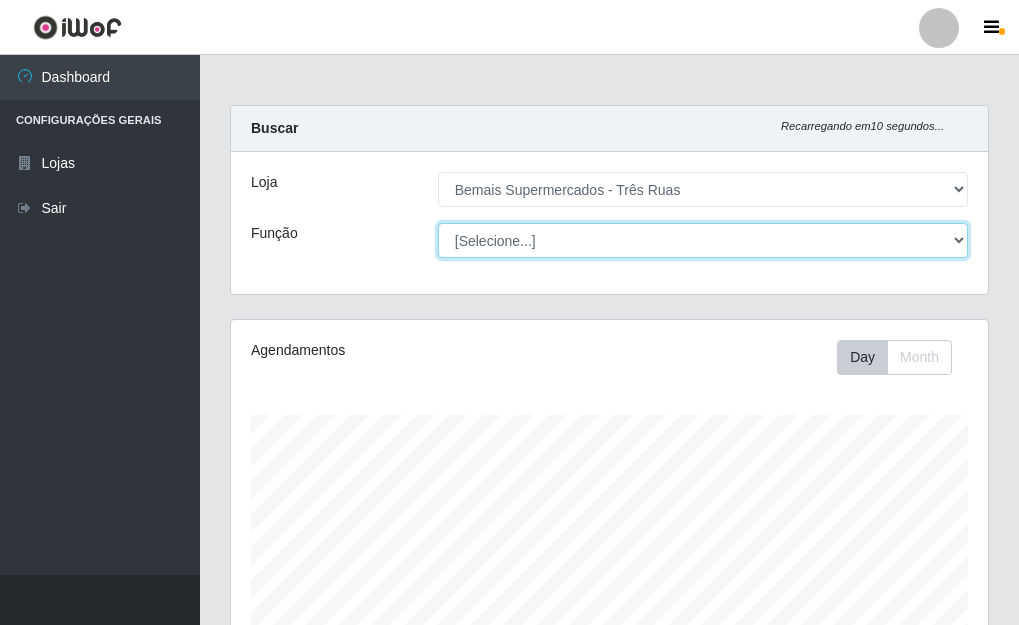 click on "[Selecione...] ASG ASG + ASG ++ Auxiliar de Depósito  Auxiliar de Depósito + Auxiliar de Depósito ++ Auxiliar de Estacionamento Auxiliar de Estacionamento + Auxiliar de Estacionamento ++ Auxiliar de Sushiman Auxiliar de Sushiman+ Auxiliar de Sushiman++ Balconista de Açougue  Balconista de Açougue + Balconista de Açougue ++ Balconista de Frios Balconista de Frios + Balconista de Frios ++ Balconista de Padaria  Balconista de Padaria + Balconista de Padaria ++ Embalador Embalador + Embalador ++ Operador de Caixa Operador de Caixa + Operador de Caixa ++ Repositor  Repositor + Repositor ++ Repositor de Hortifruti Repositor de Hortifruti + Repositor de Hortifruti ++" at bounding box center (703, 240) 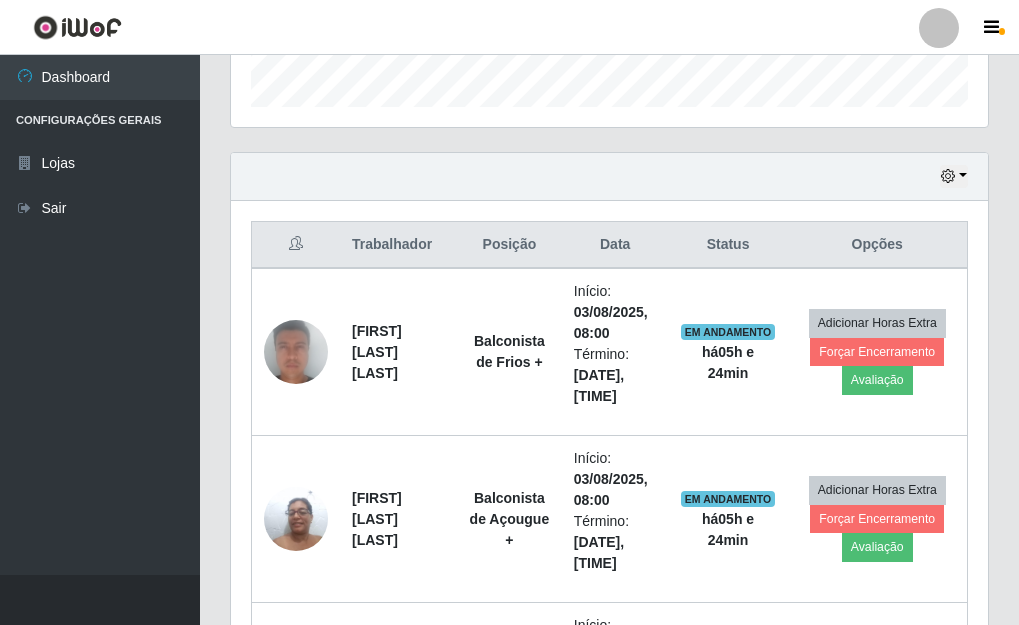 scroll, scrollTop: 600, scrollLeft: 0, axis: vertical 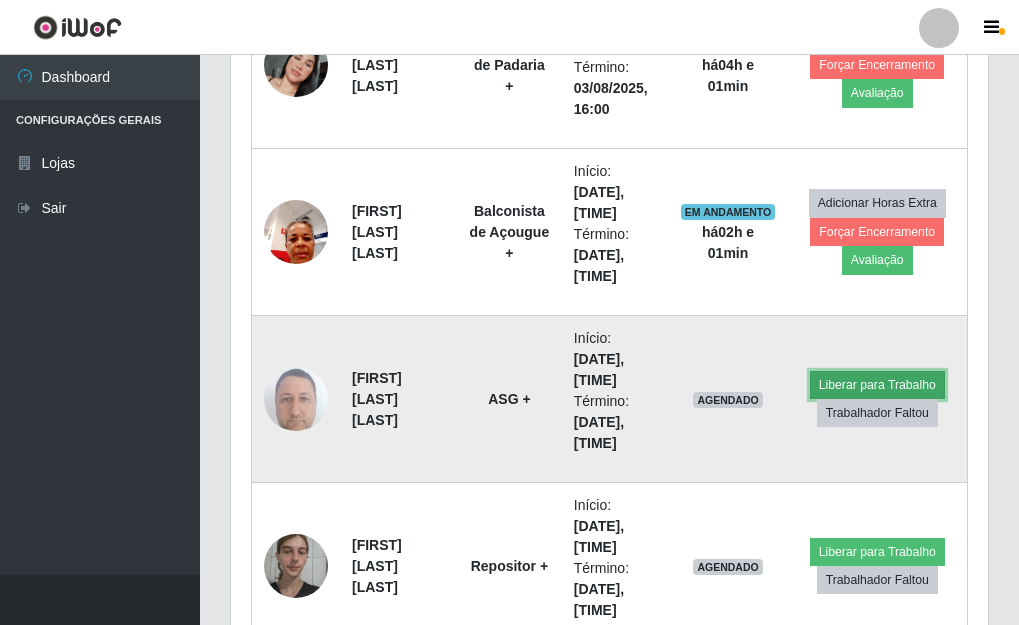 click on "Liberar para Trabalho" at bounding box center [877, 385] 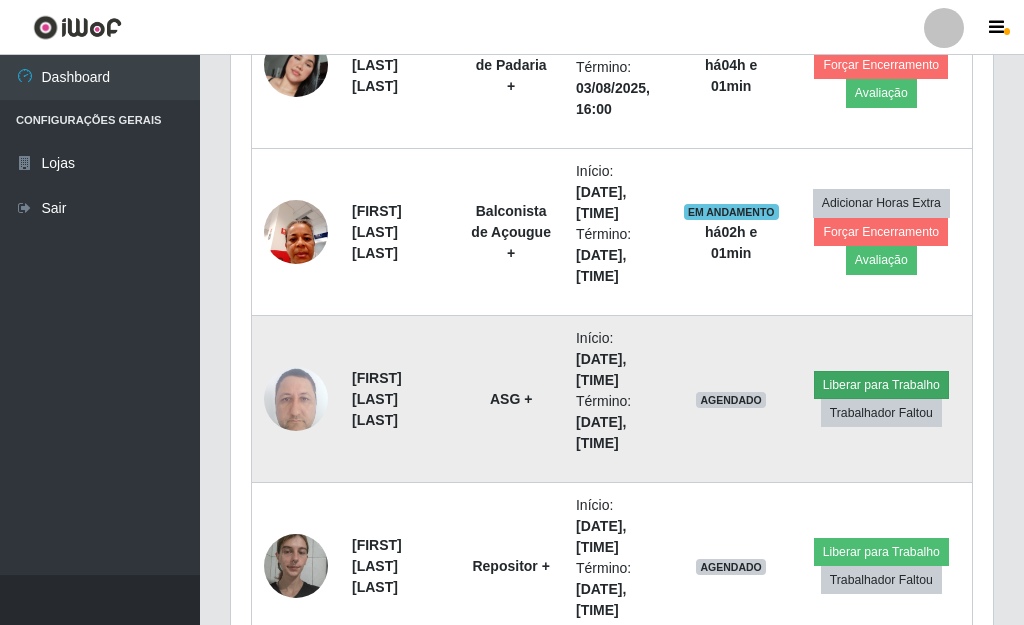 scroll, scrollTop: 999585, scrollLeft: 999255, axis: both 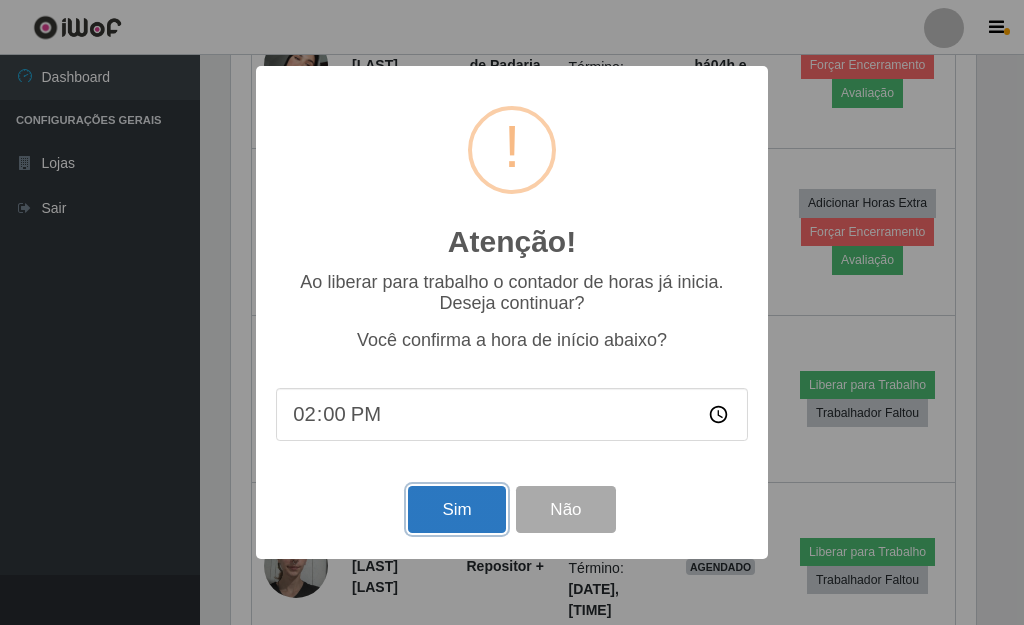 click on "Sim" at bounding box center [456, 509] 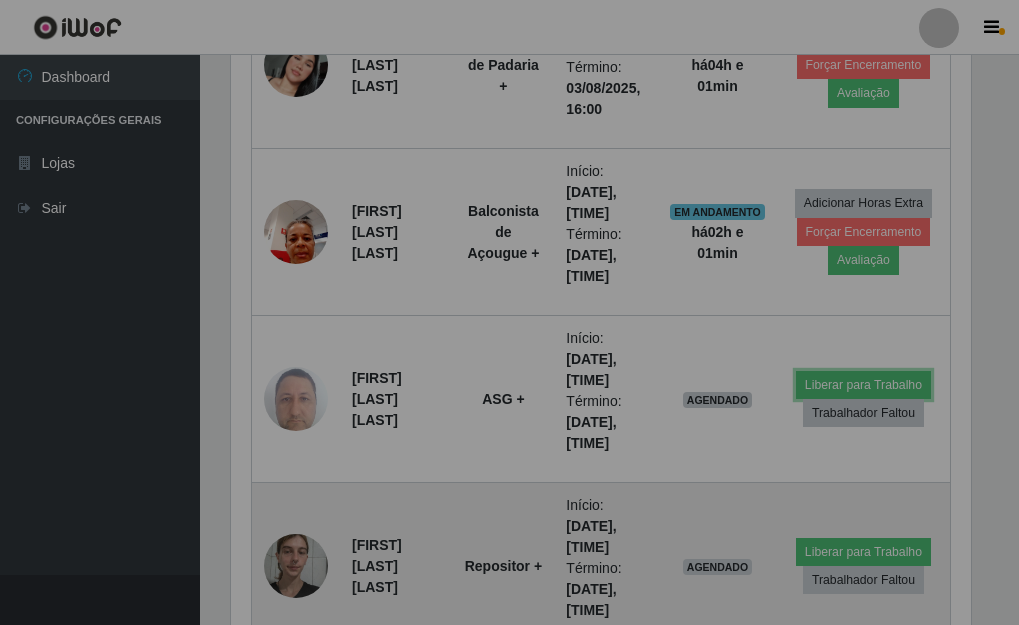 scroll, scrollTop: 999585, scrollLeft: 999243, axis: both 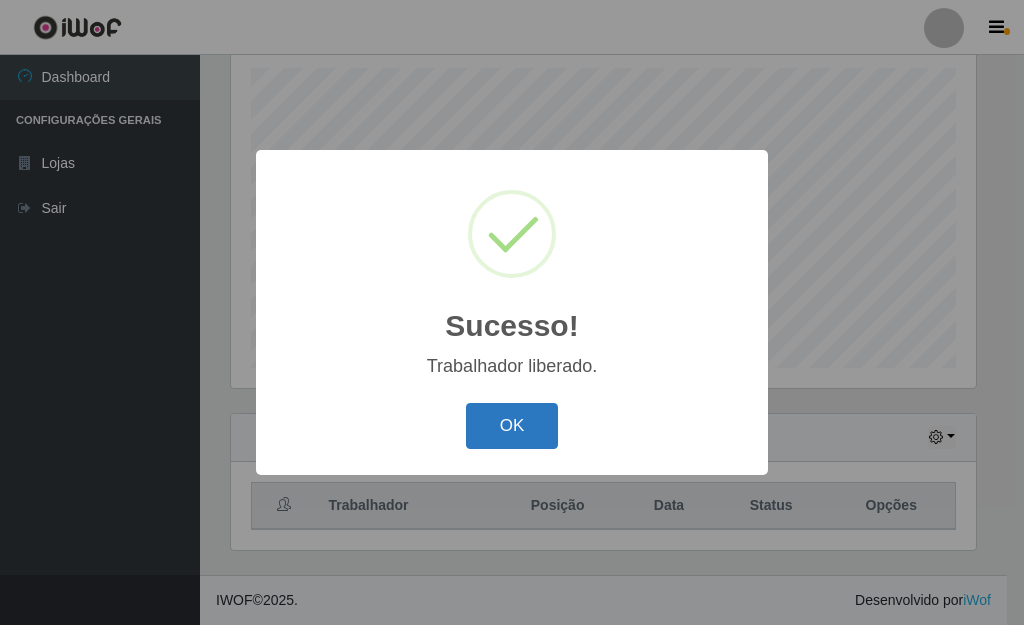 click on "OK" at bounding box center (512, 426) 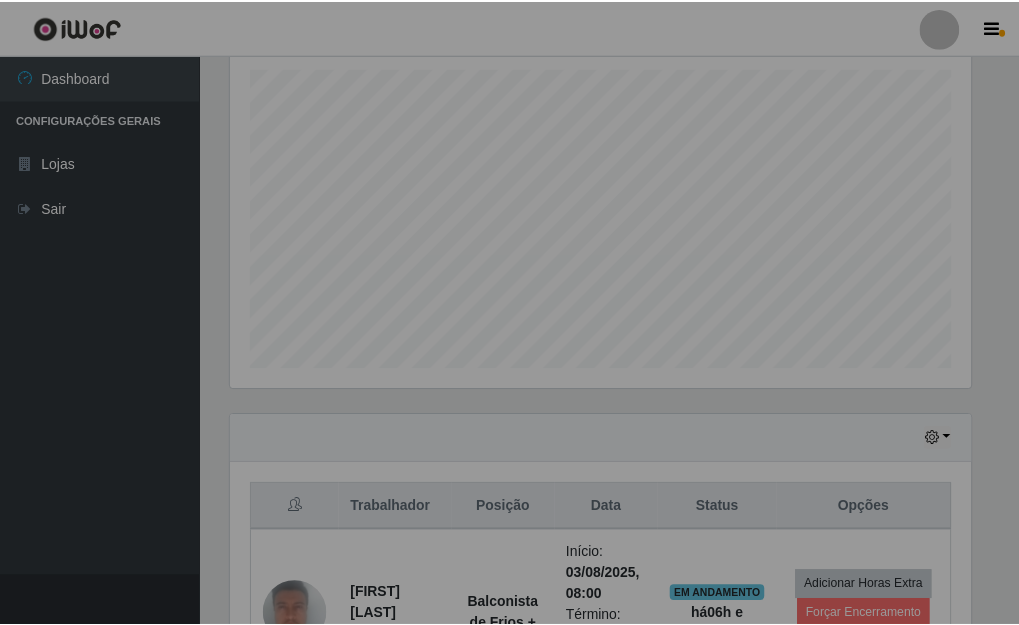 scroll, scrollTop: 999585, scrollLeft: 999243, axis: both 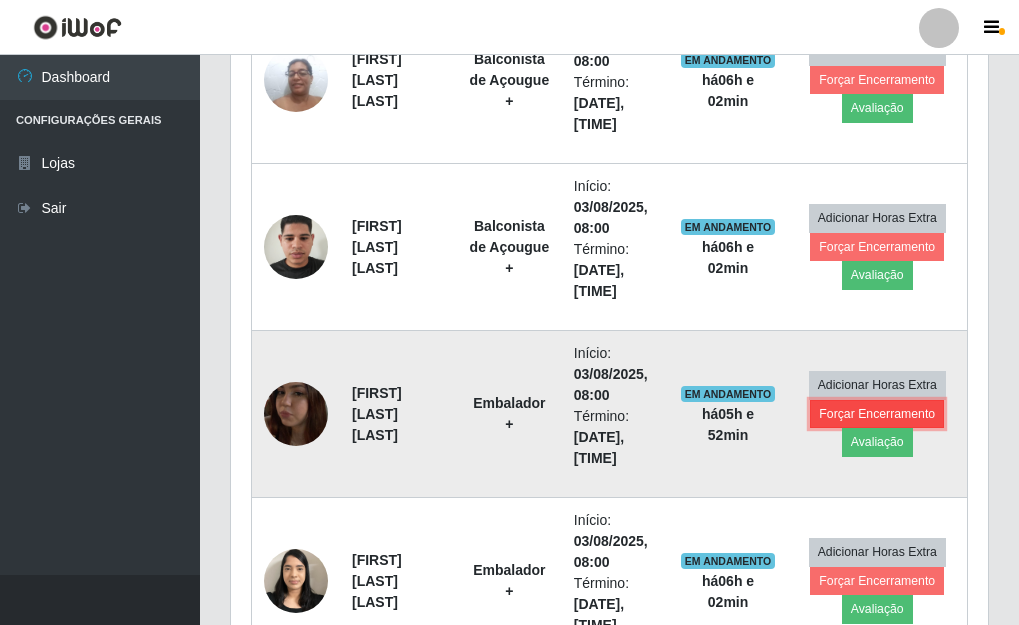 click on "Forçar Encerramento" at bounding box center (877, 414) 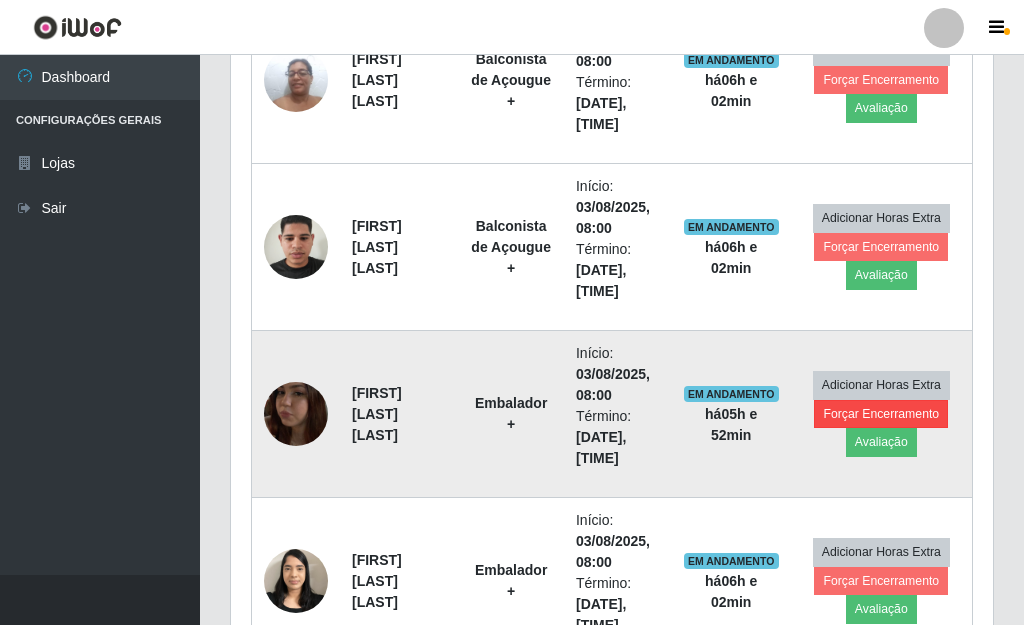 scroll, scrollTop: 999585, scrollLeft: 999255, axis: both 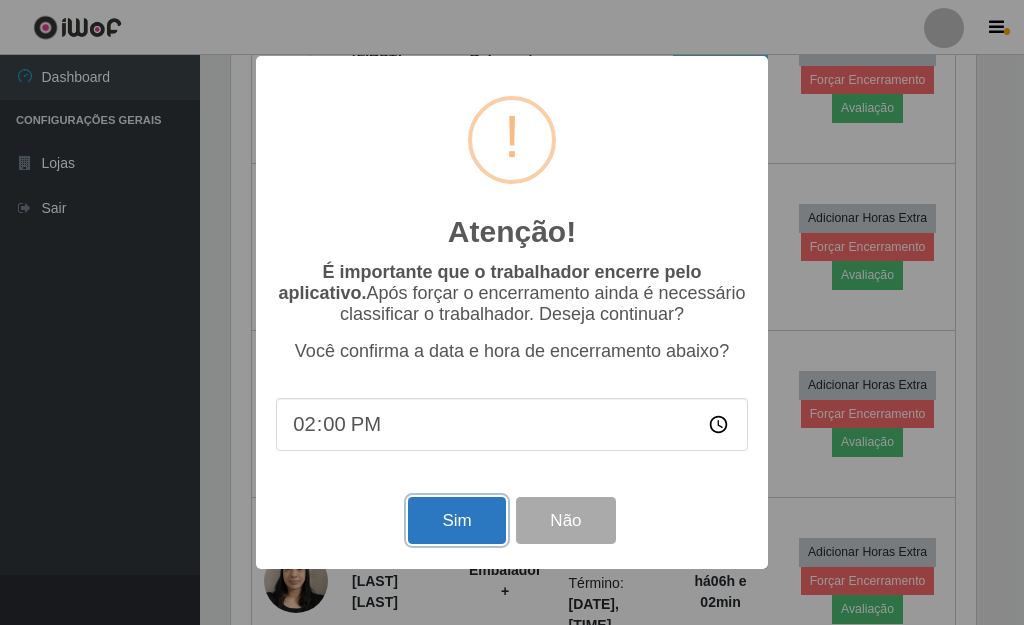 click on "Sim" at bounding box center [456, 520] 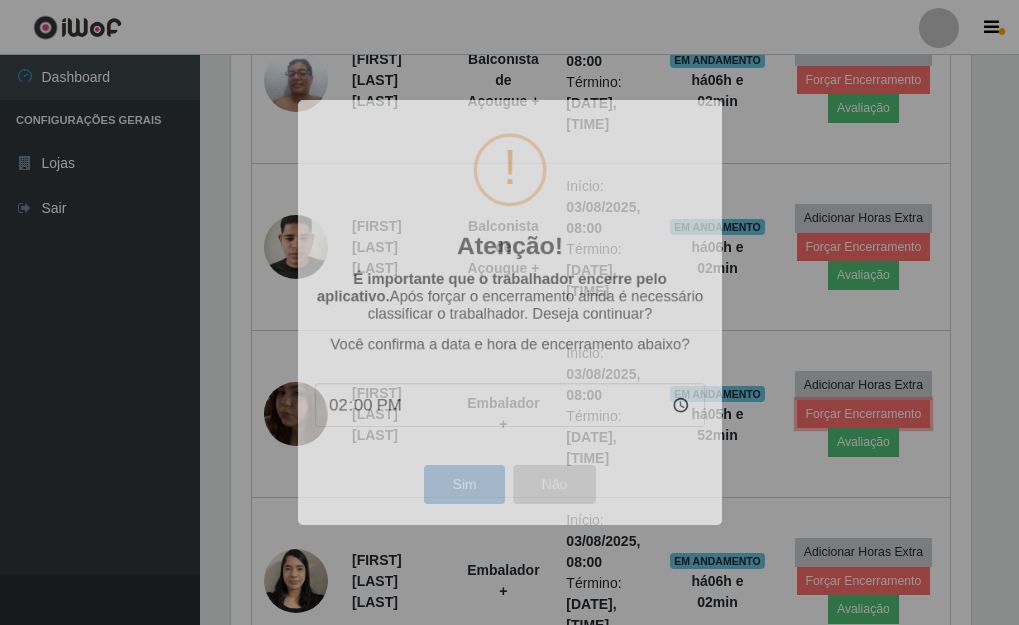 scroll, scrollTop: 999585, scrollLeft: 999243, axis: both 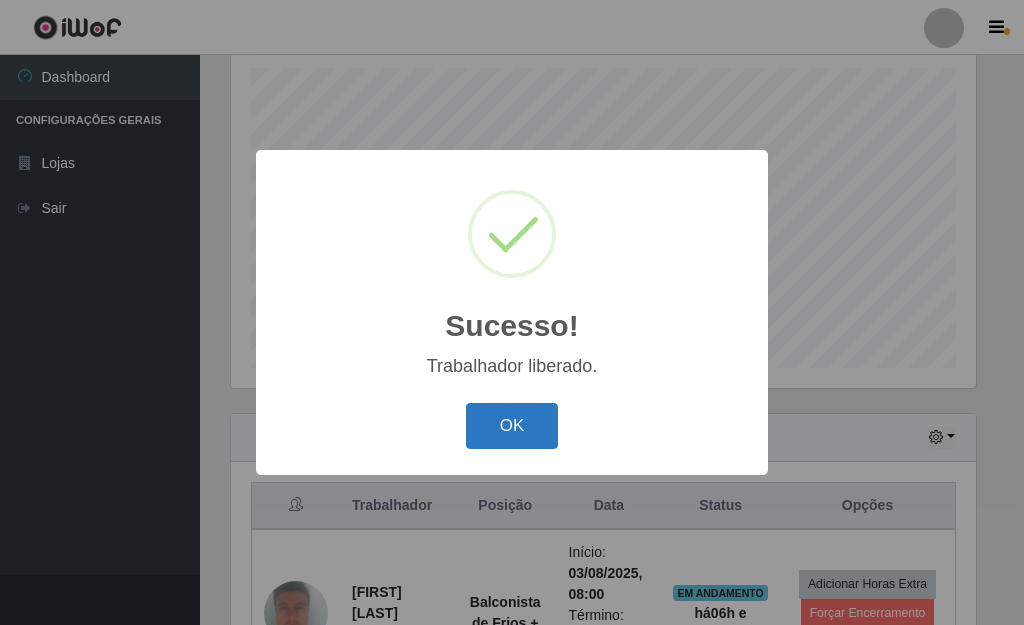 click on "OK" at bounding box center [512, 426] 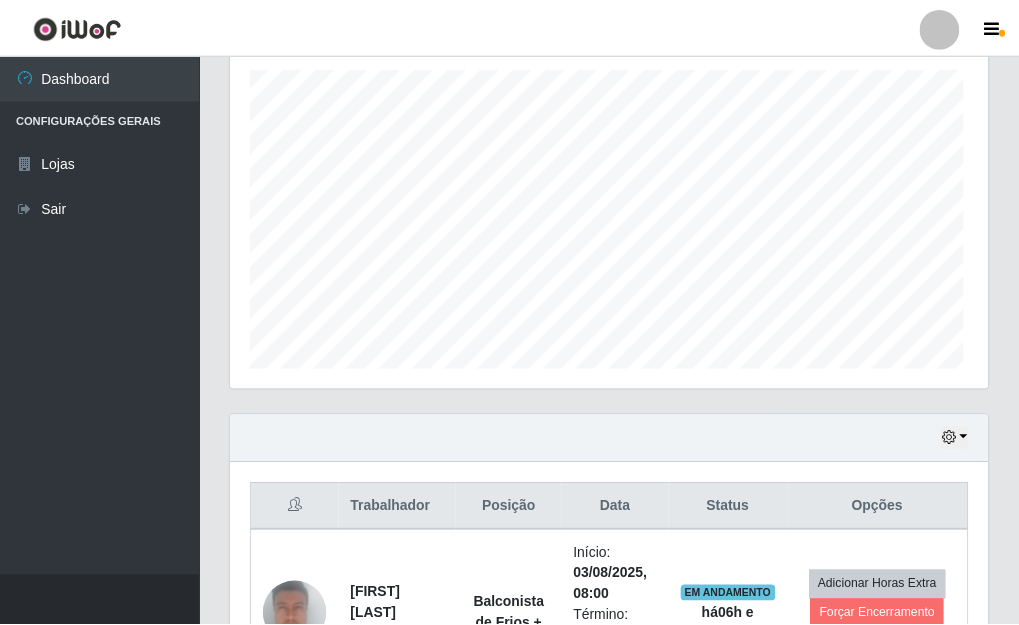 scroll, scrollTop: 999585, scrollLeft: 999243, axis: both 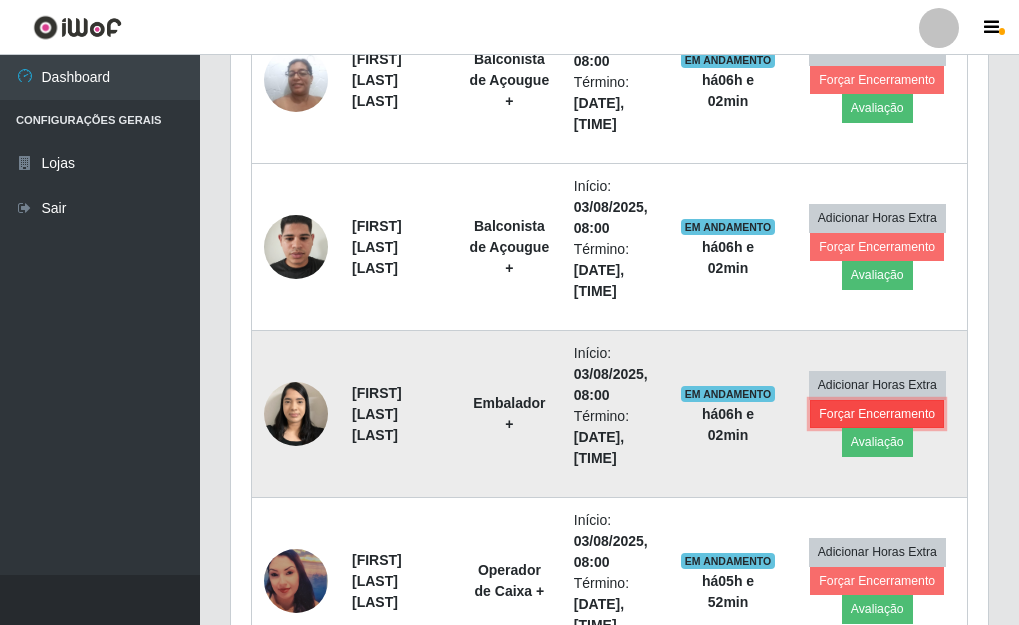 click on "Forçar Encerramento" at bounding box center [877, 414] 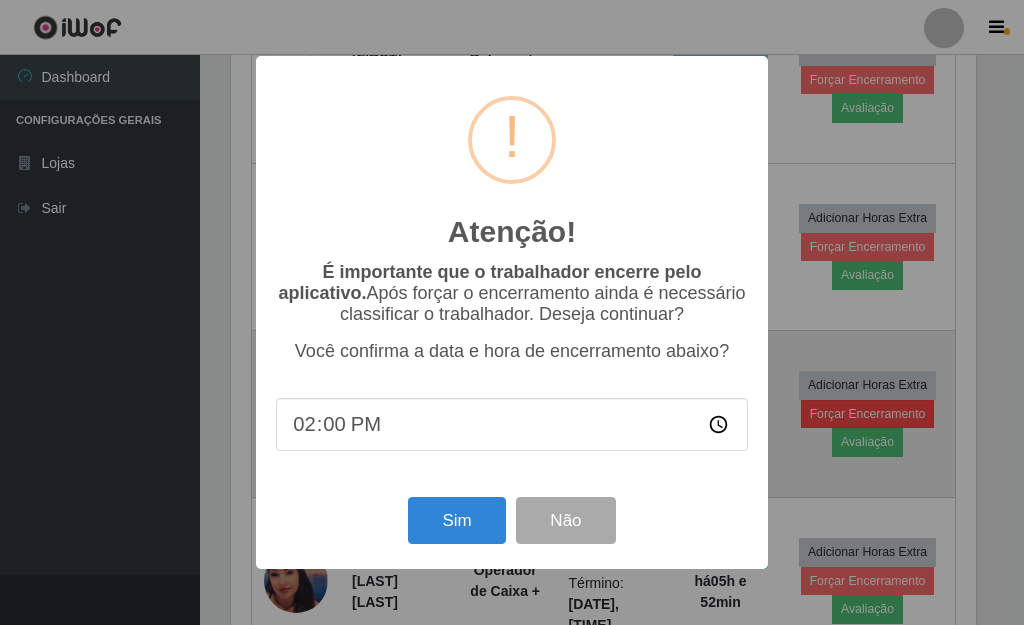 scroll, scrollTop: 999585, scrollLeft: 999255, axis: both 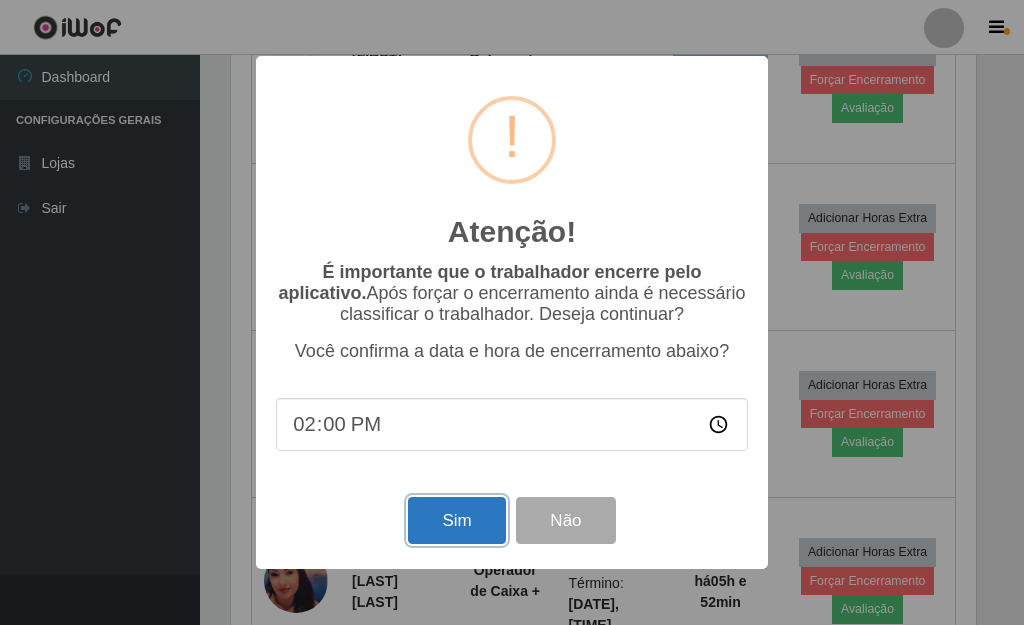 click on "Sim" at bounding box center [456, 520] 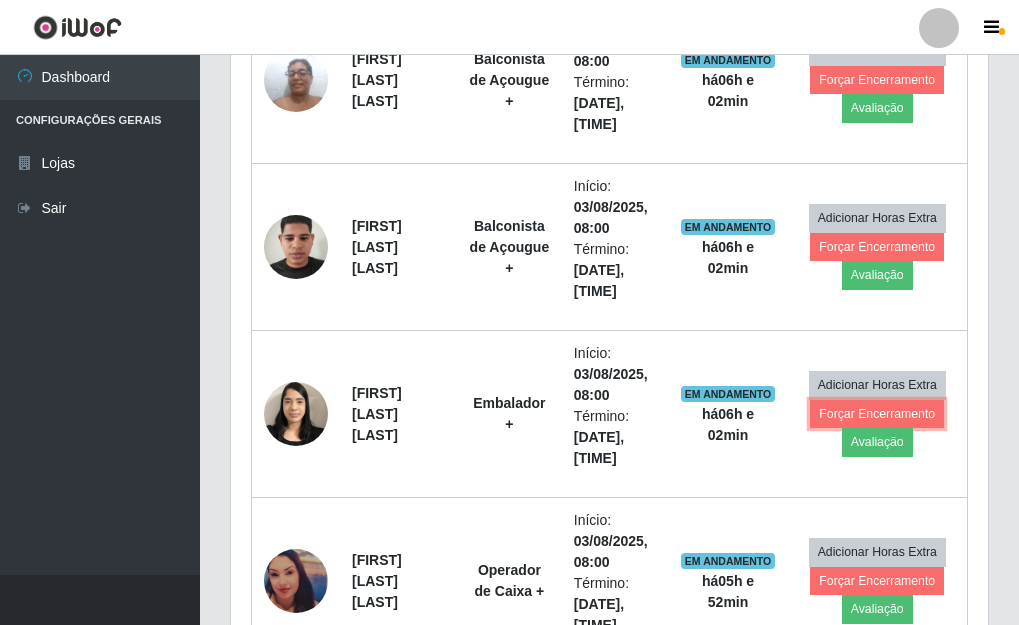 scroll, scrollTop: 999585, scrollLeft: 999243, axis: both 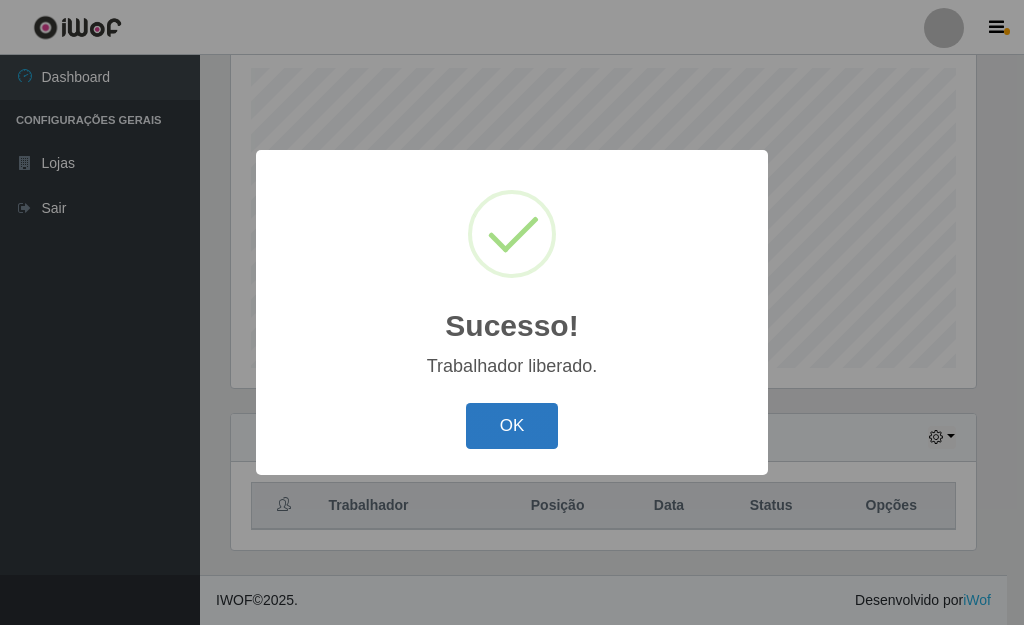 click on "OK" at bounding box center [512, 426] 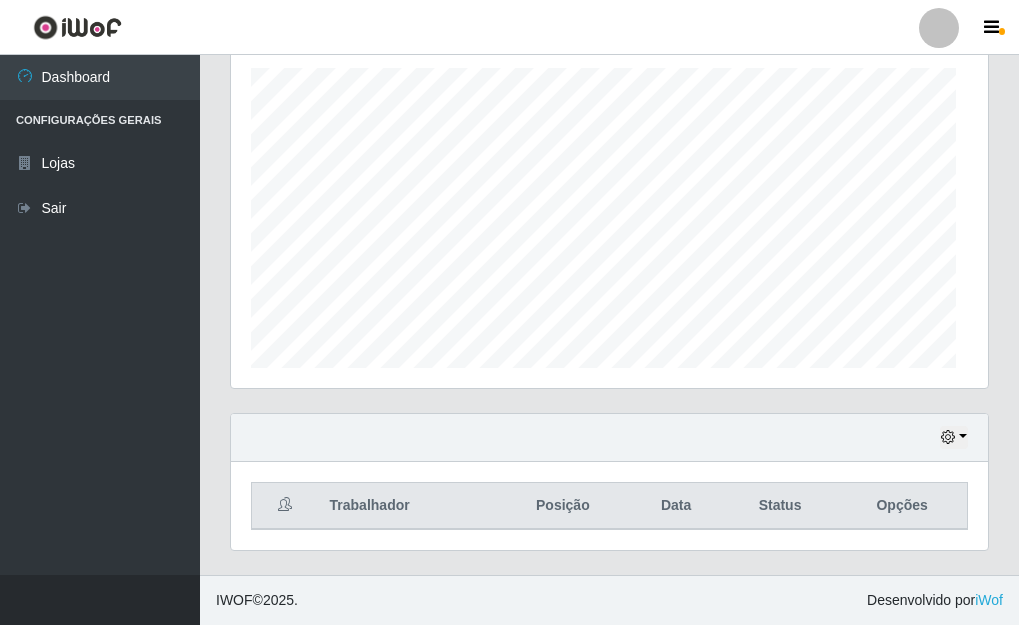 scroll, scrollTop: 999585, scrollLeft: 999243, axis: both 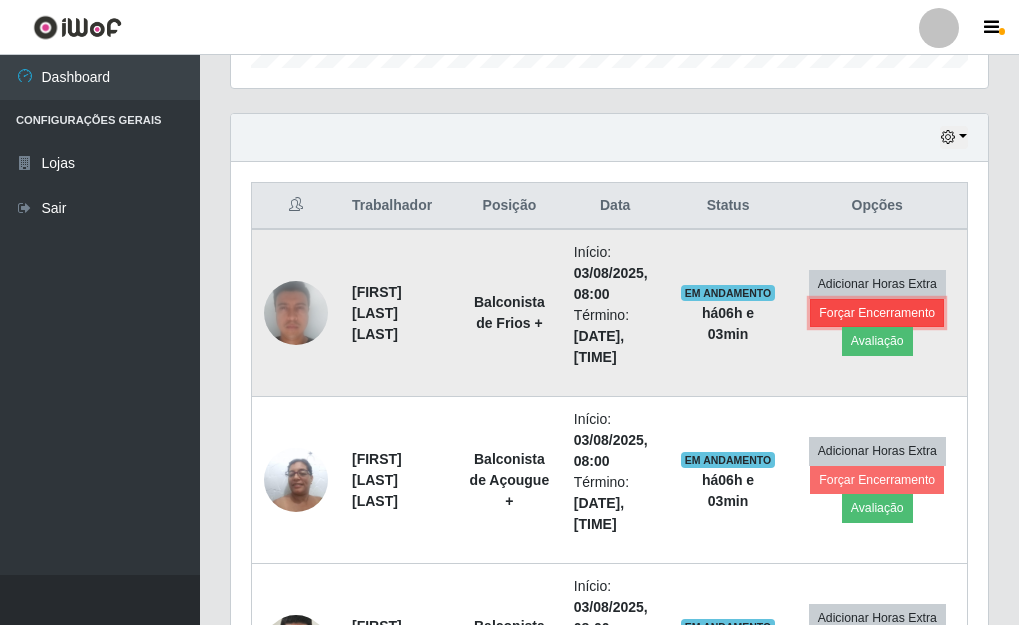 click on "Forçar Encerramento" at bounding box center [877, 313] 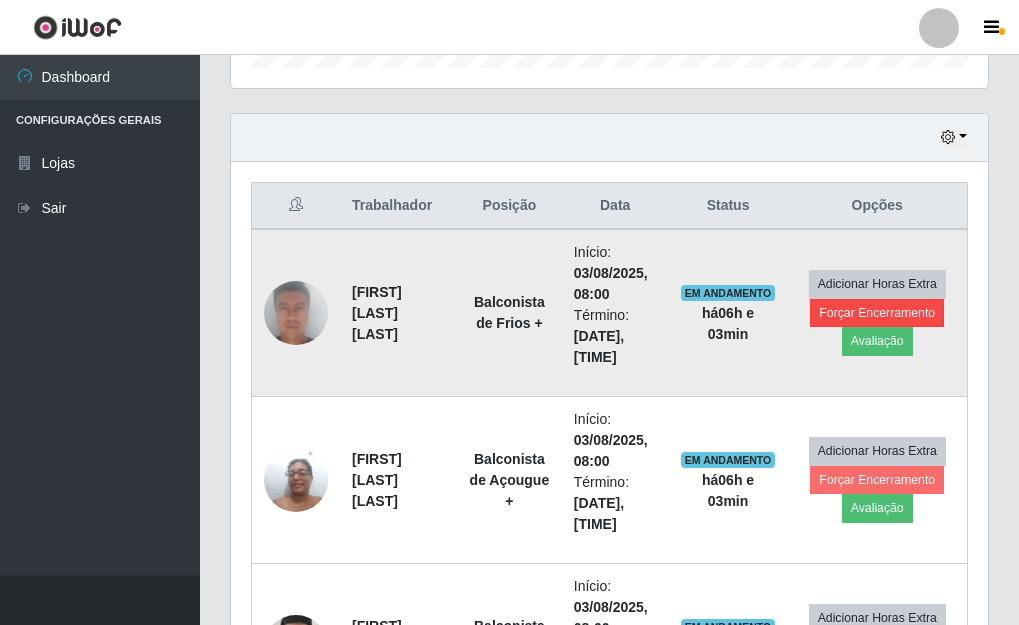 scroll, scrollTop: 999585, scrollLeft: 999255, axis: both 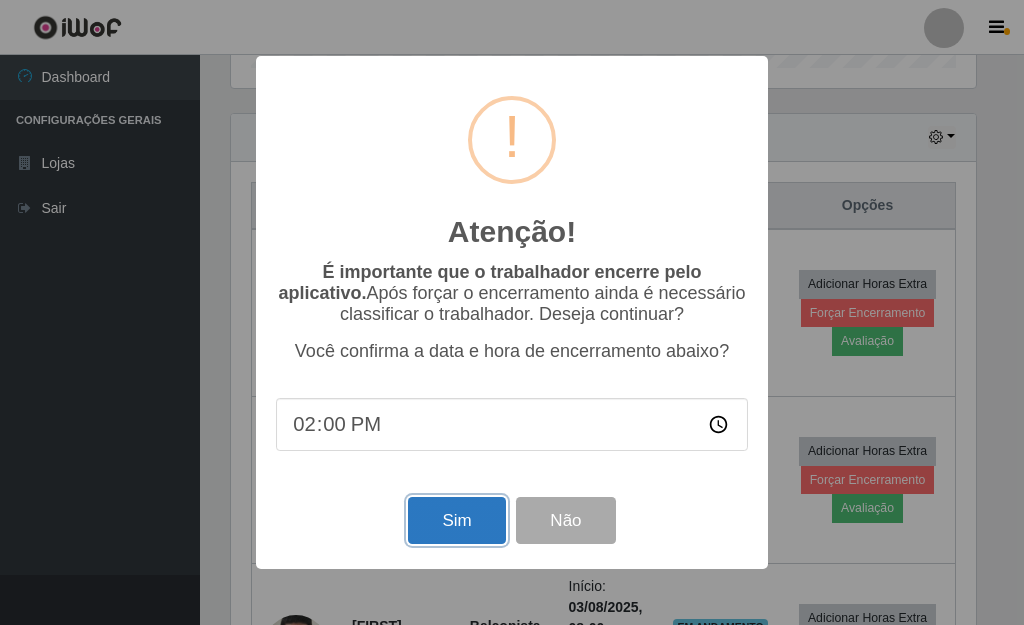 click on "Sim" at bounding box center (456, 520) 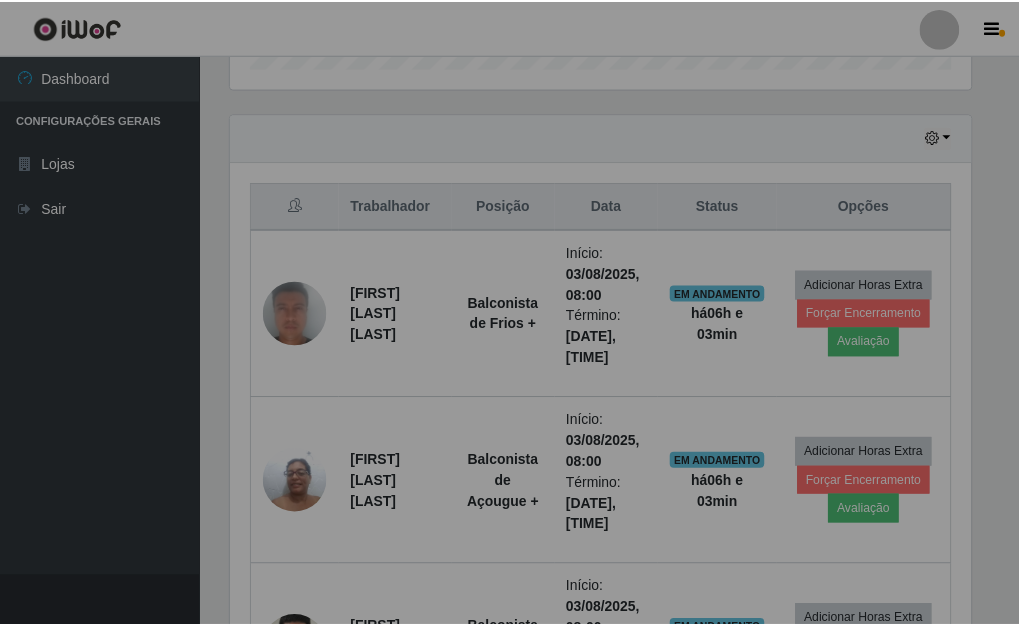 scroll, scrollTop: 999585, scrollLeft: 999243, axis: both 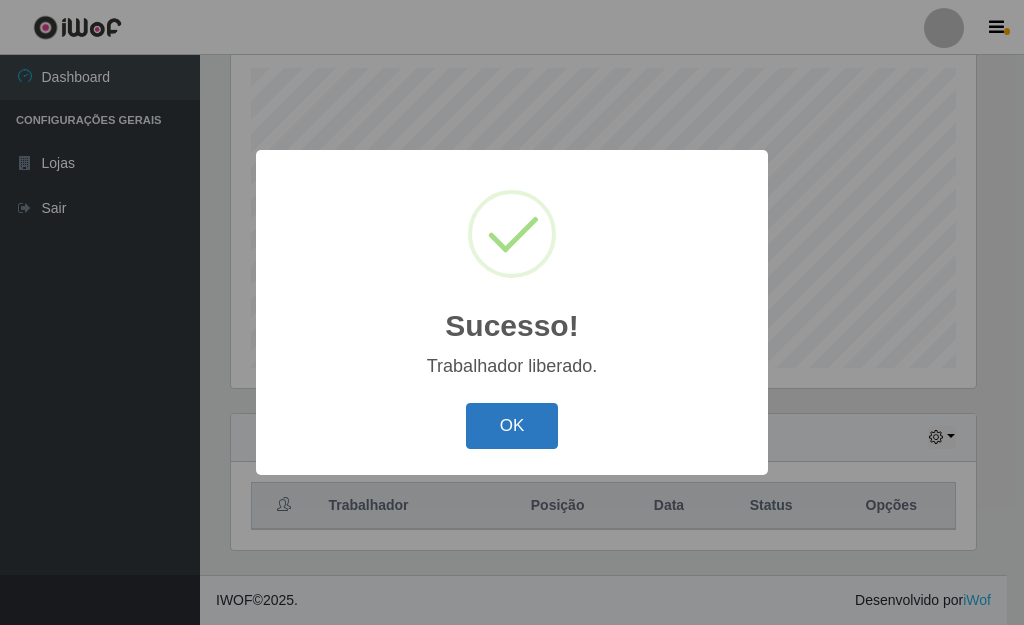 click on "OK" at bounding box center [512, 426] 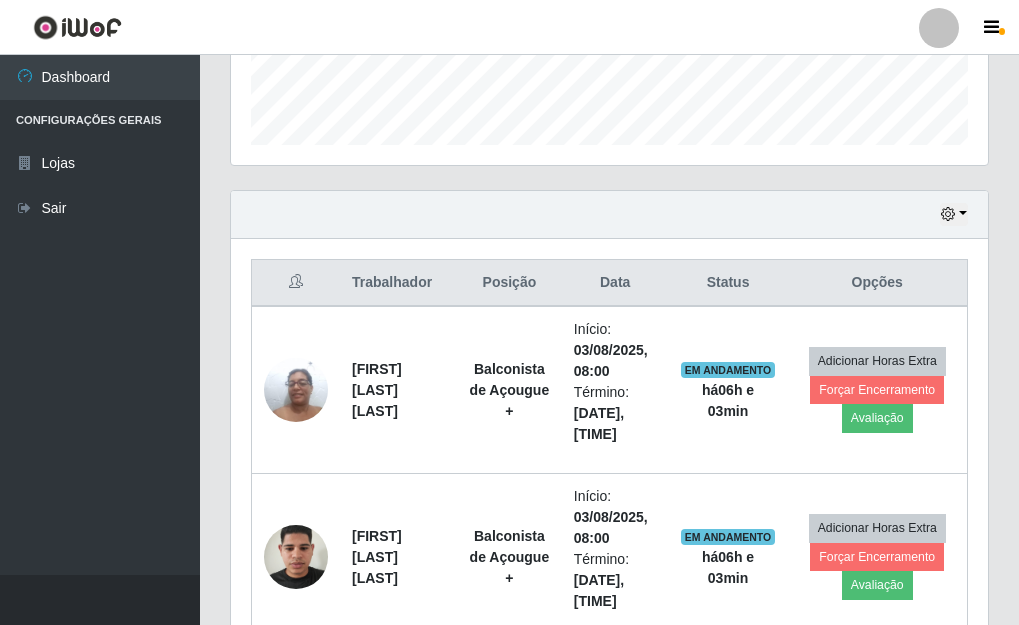 scroll, scrollTop: 747, scrollLeft: 0, axis: vertical 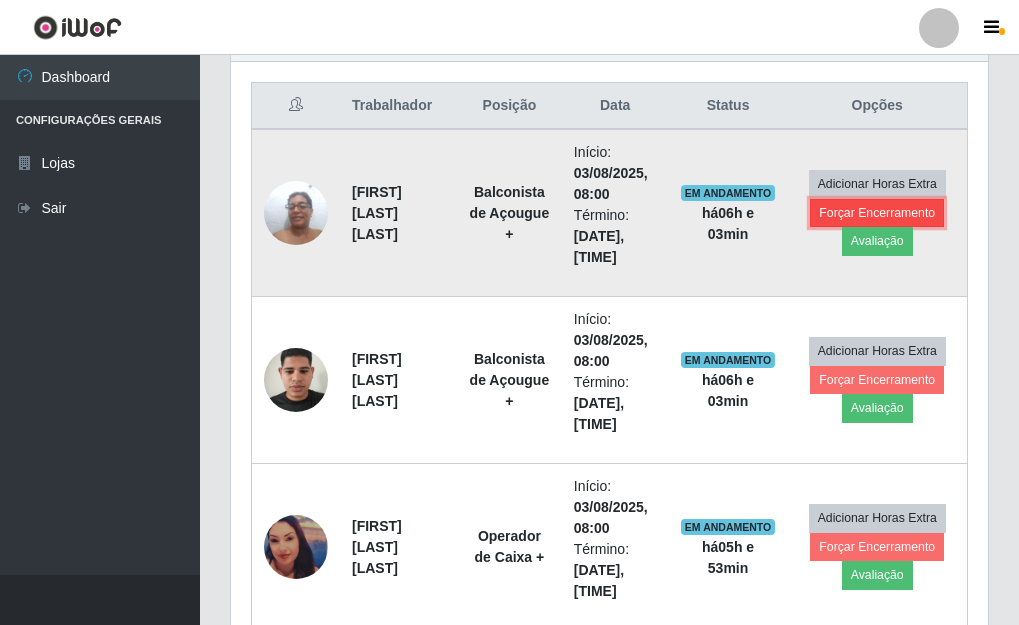 click on "Forçar Encerramento" at bounding box center (877, 213) 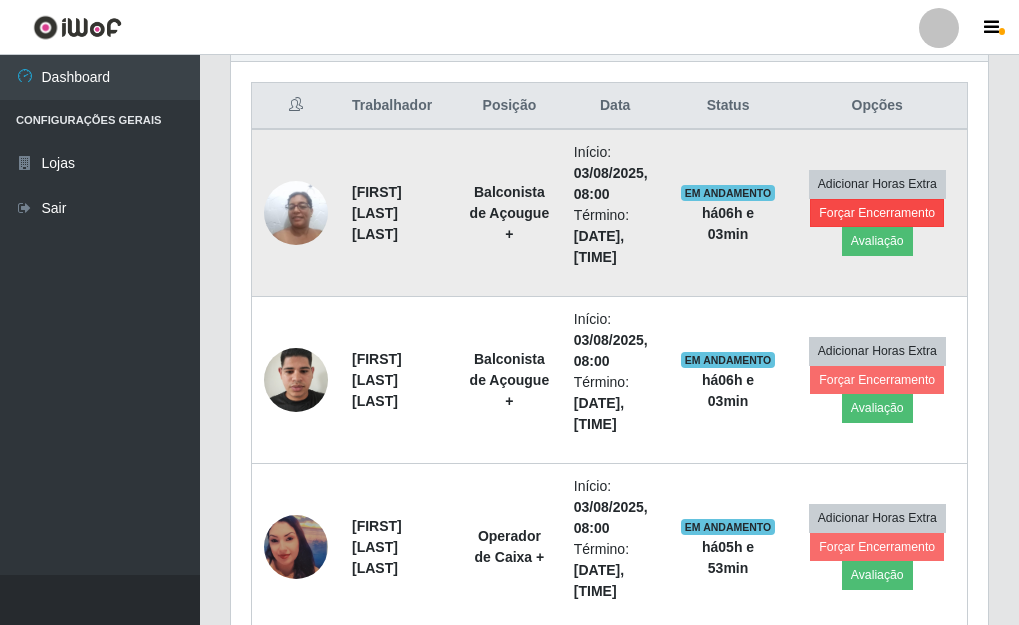 scroll, scrollTop: 999585, scrollLeft: 999255, axis: both 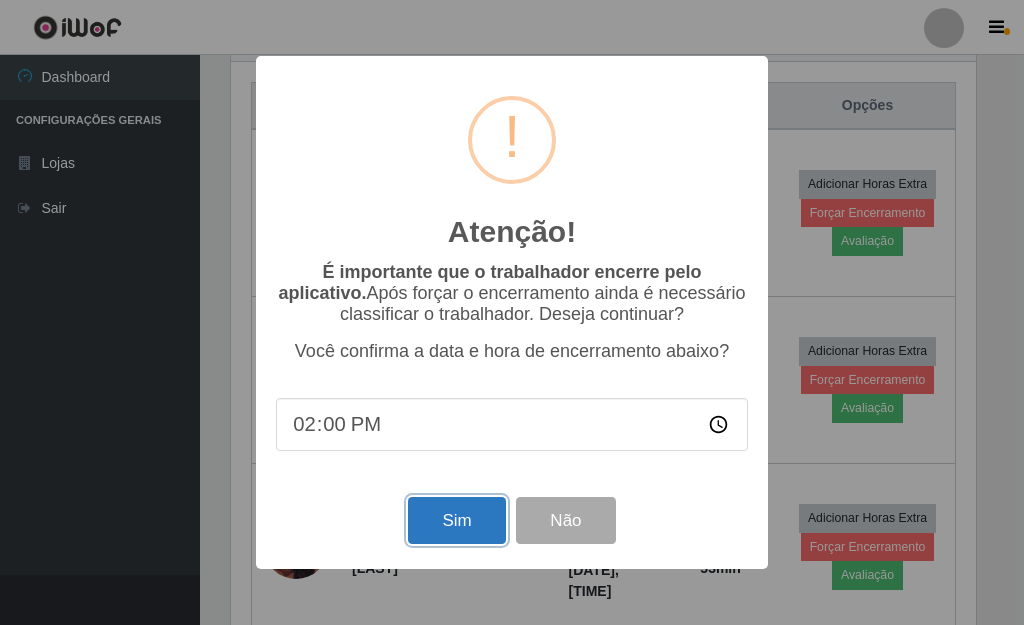 click on "Sim" at bounding box center [456, 520] 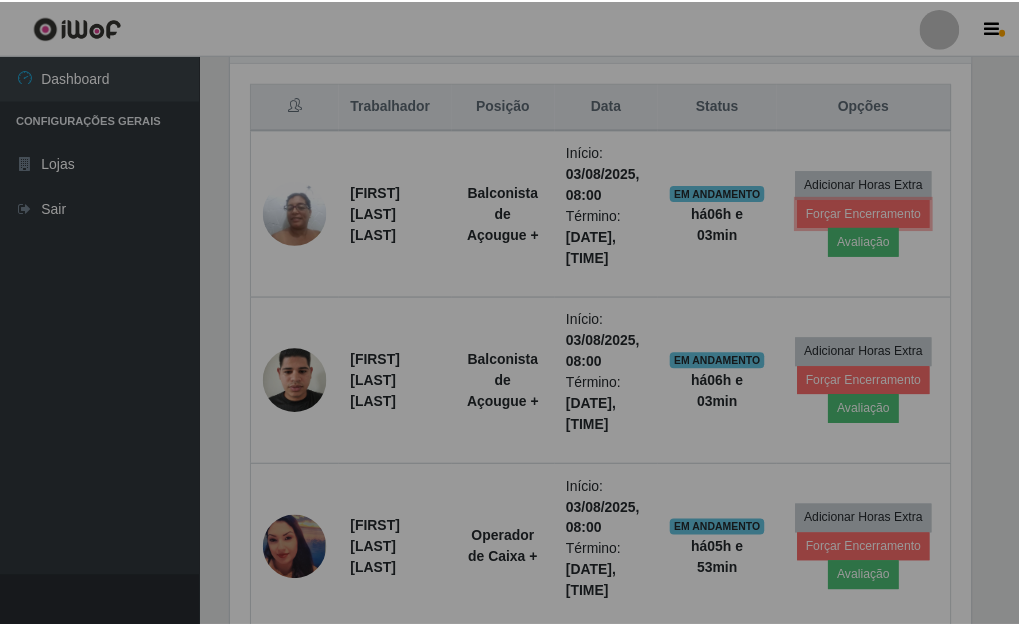 scroll, scrollTop: 999585, scrollLeft: 999243, axis: both 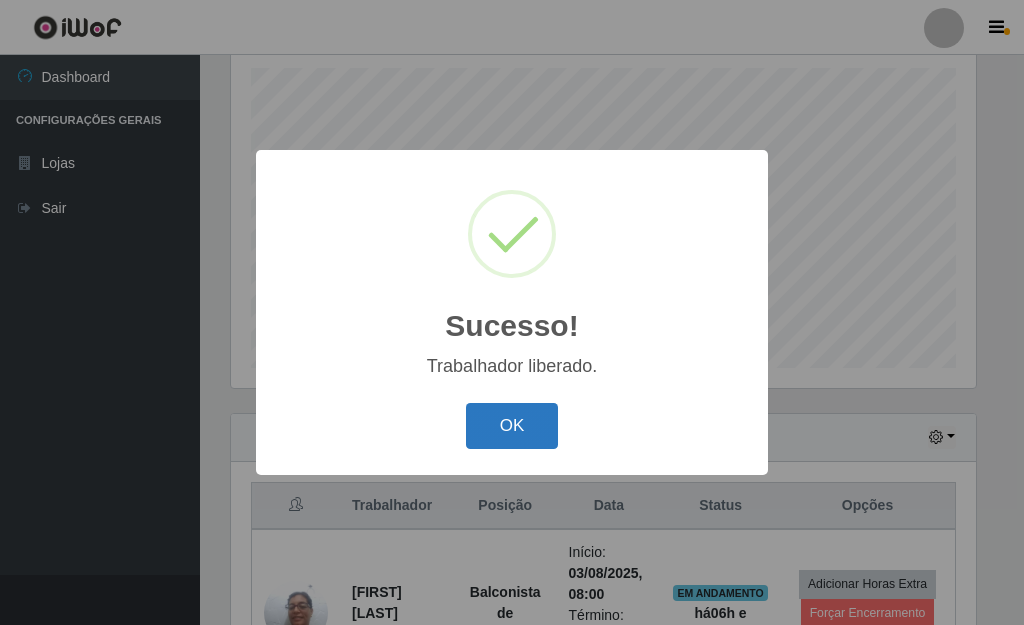 click on "OK" at bounding box center [512, 426] 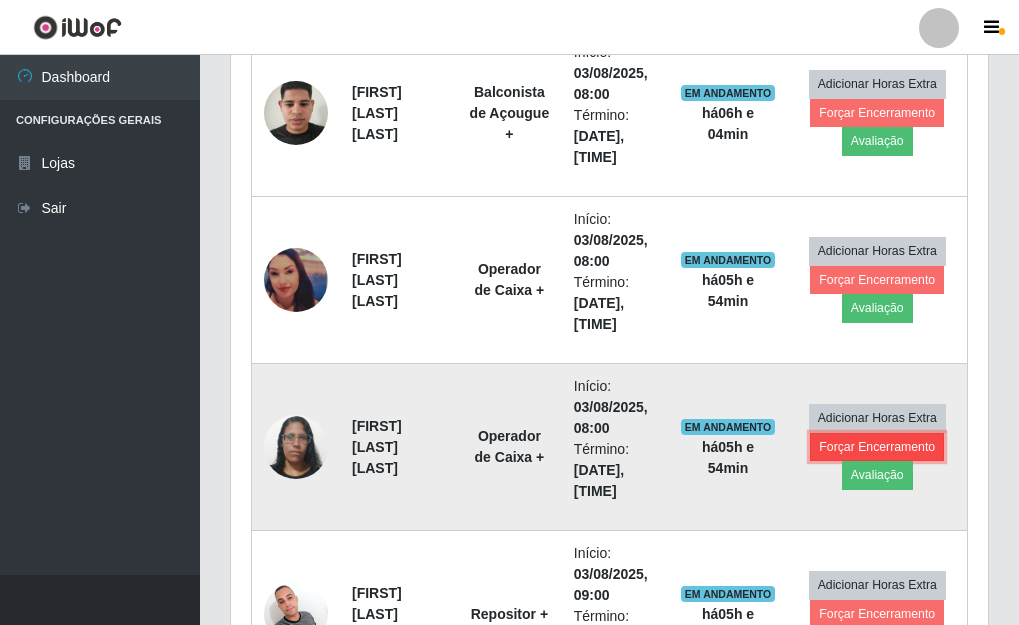 click on "Forçar Encerramento" at bounding box center [877, 447] 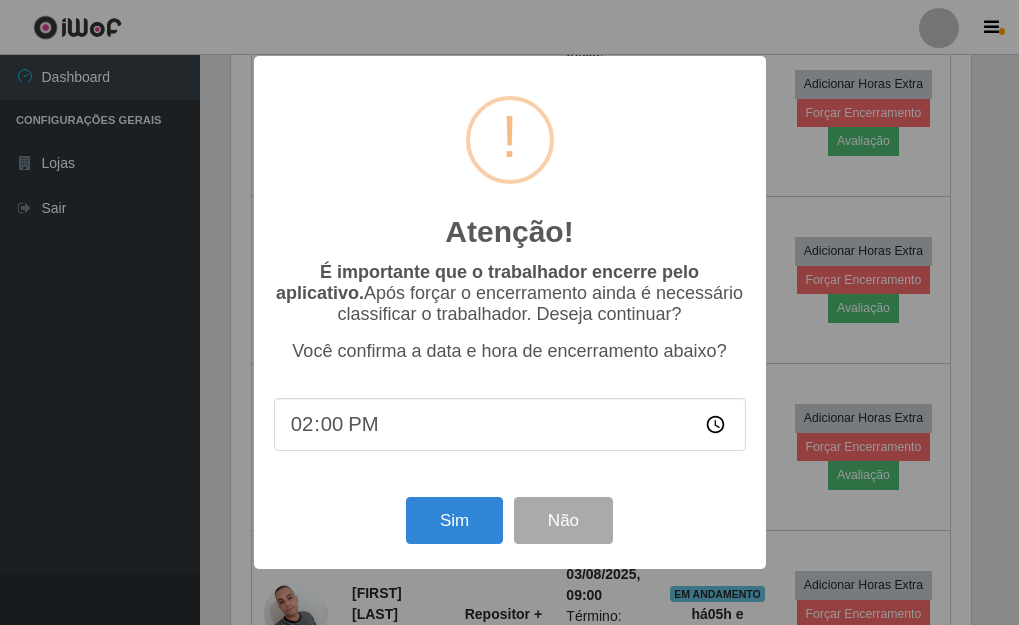 scroll, scrollTop: 999585, scrollLeft: 999255, axis: both 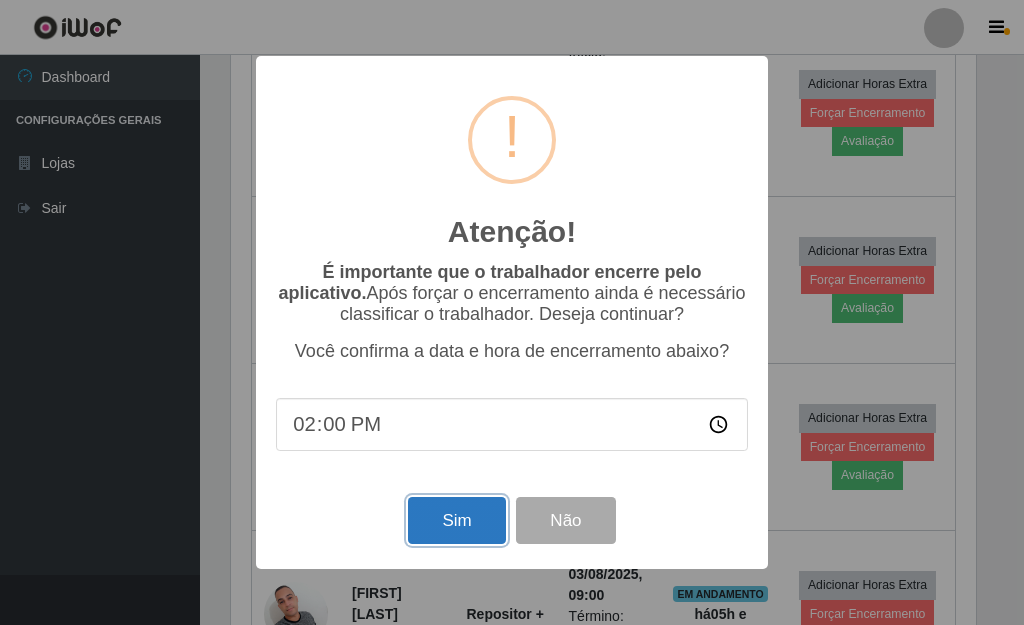 click on "Sim" at bounding box center [456, 520] 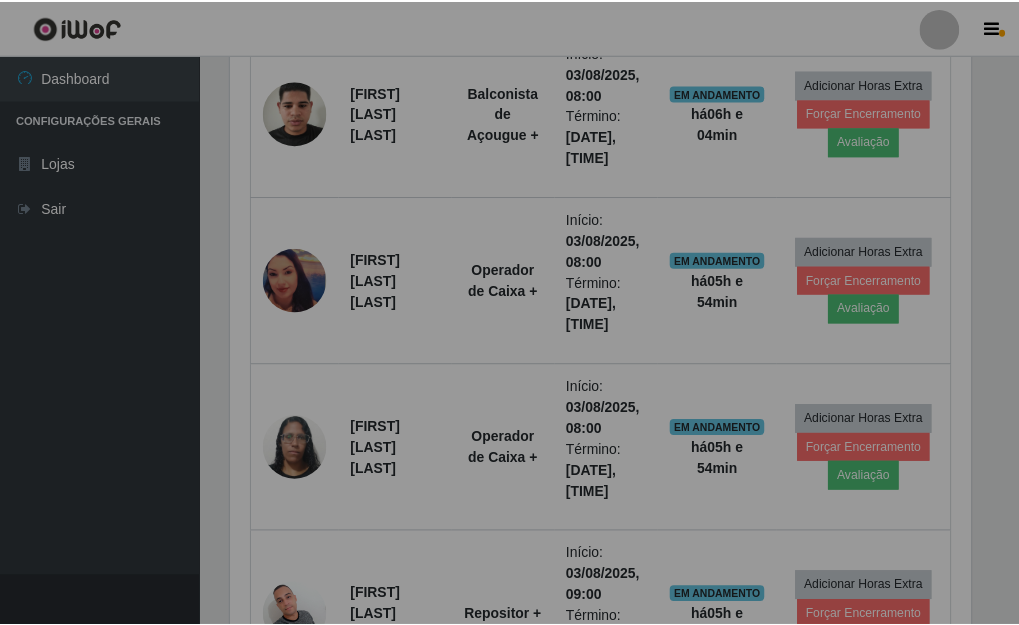 scroll, scrollTop: 999585, scrollLeft: 999243, axis: both 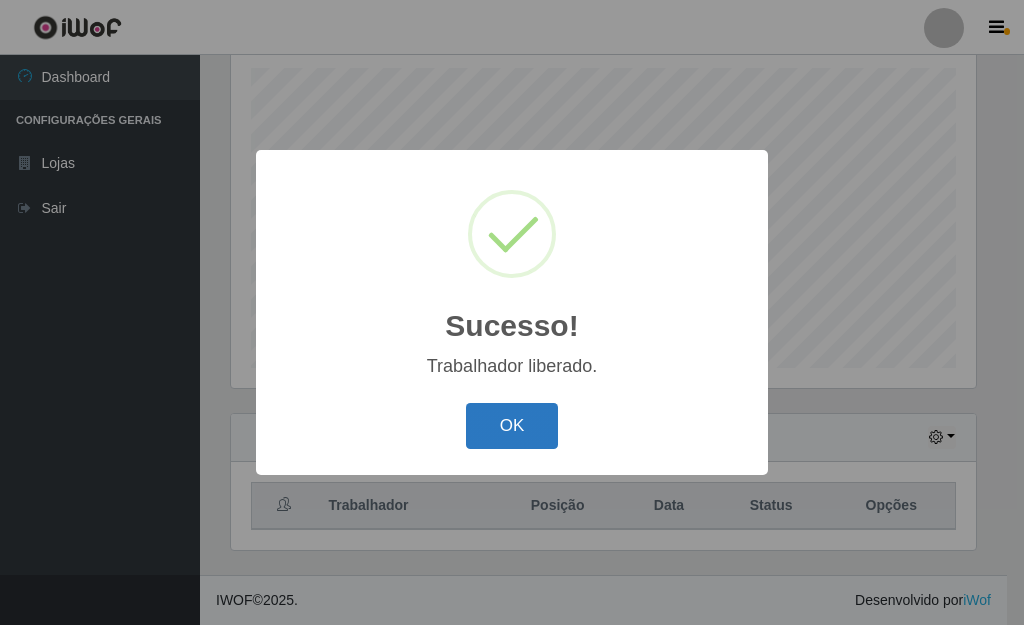 click on "OK" at bounding box center (512, 426) 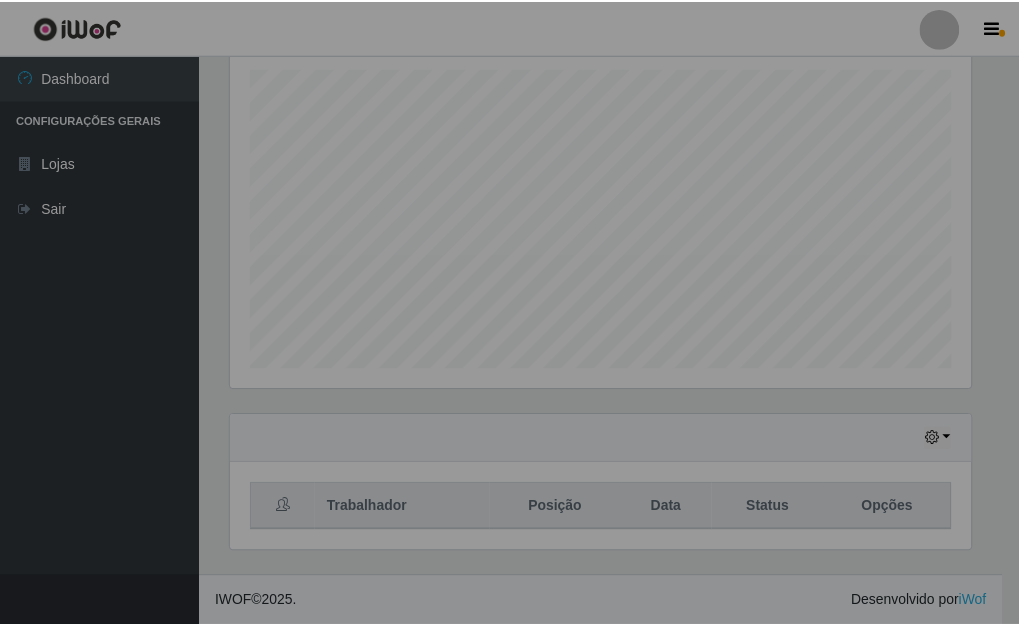 scroll, scrollTop: 999585, scrollLeft: 999243, axis: both 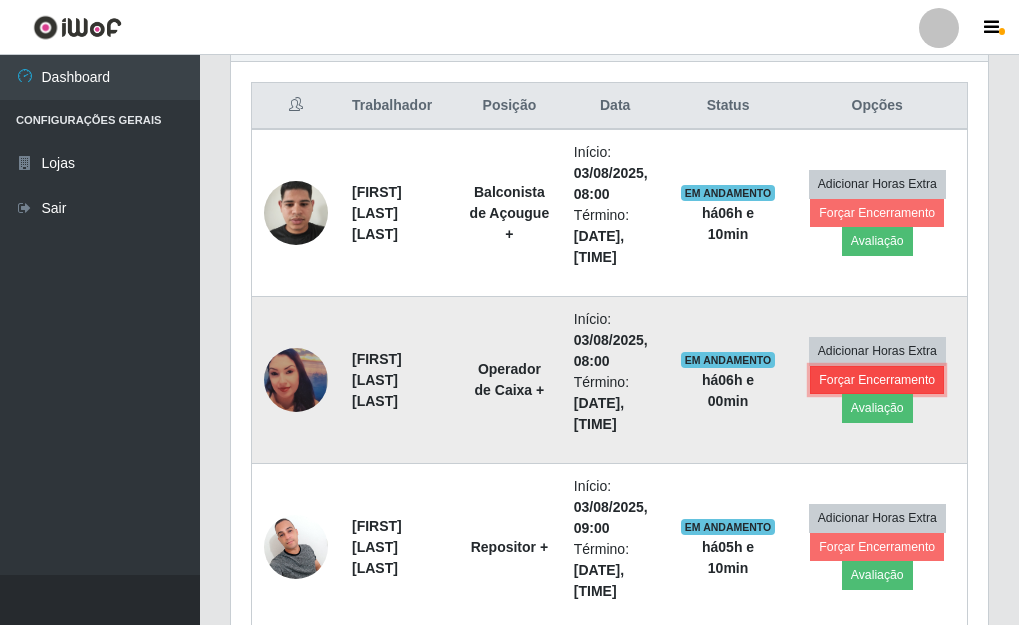 click on "Forçar Encerramento" at bounding box center [877, 380] 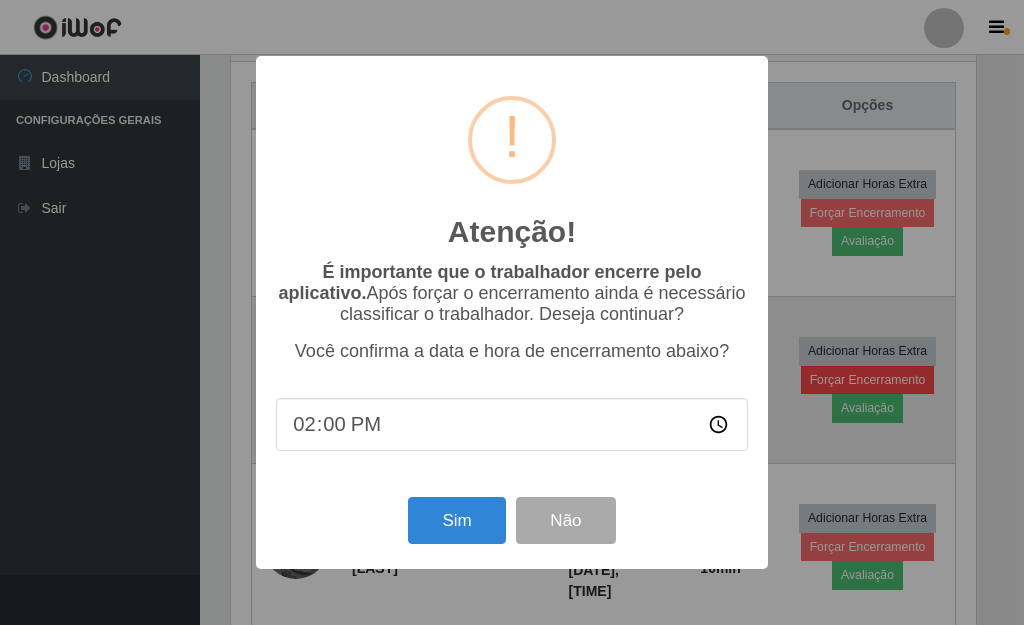 scroll, scrollTop: 999585, scrollLeft: 999255, axis: both 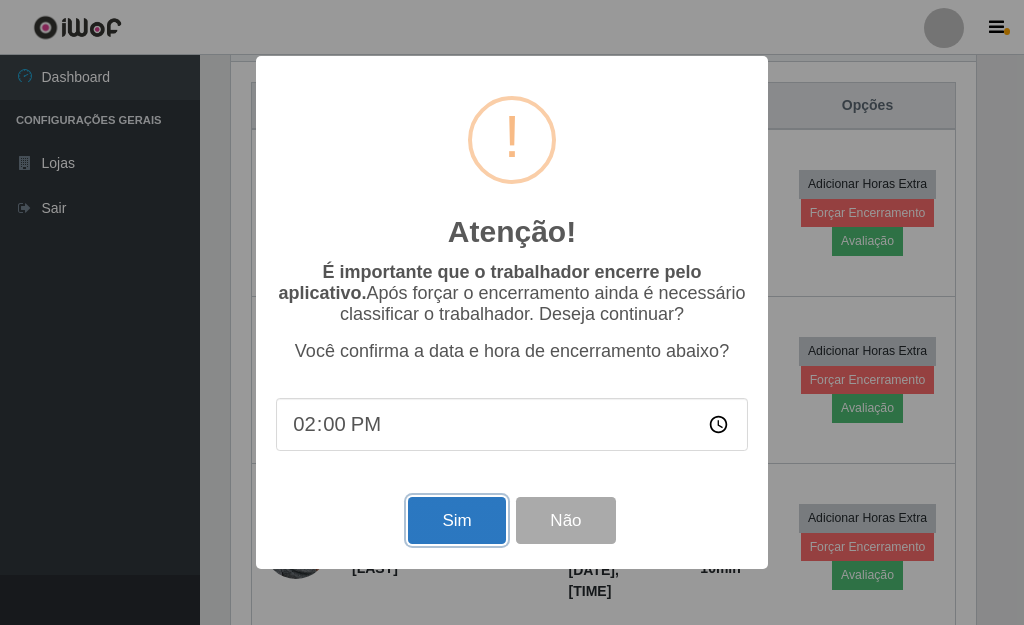 click on "Sim" at bounding box center [456, 520] 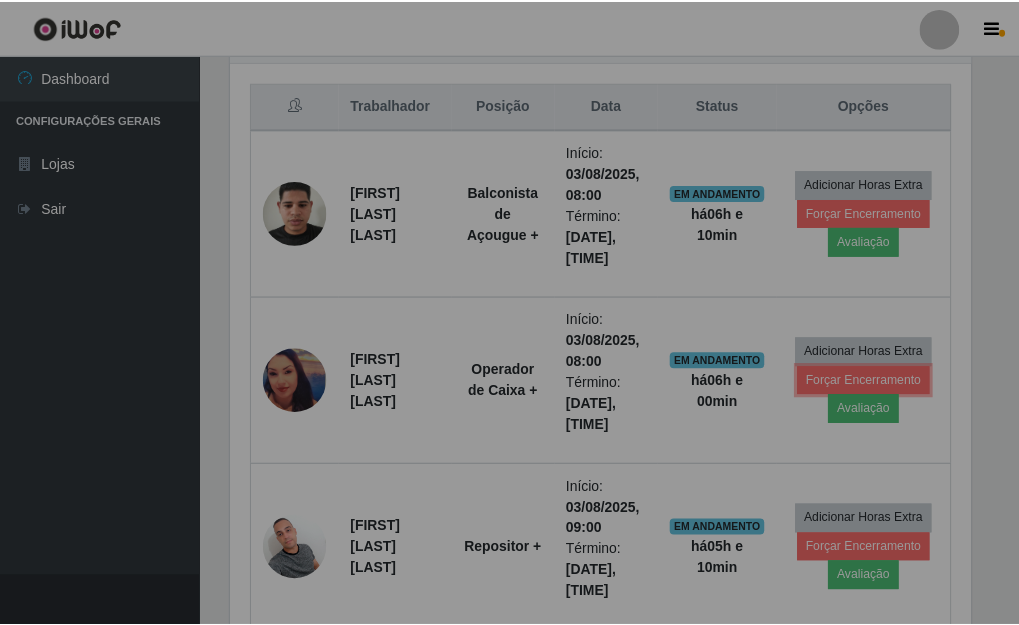 scroll, scrollTop: 999585, scrollLeft: 999243, axis: both 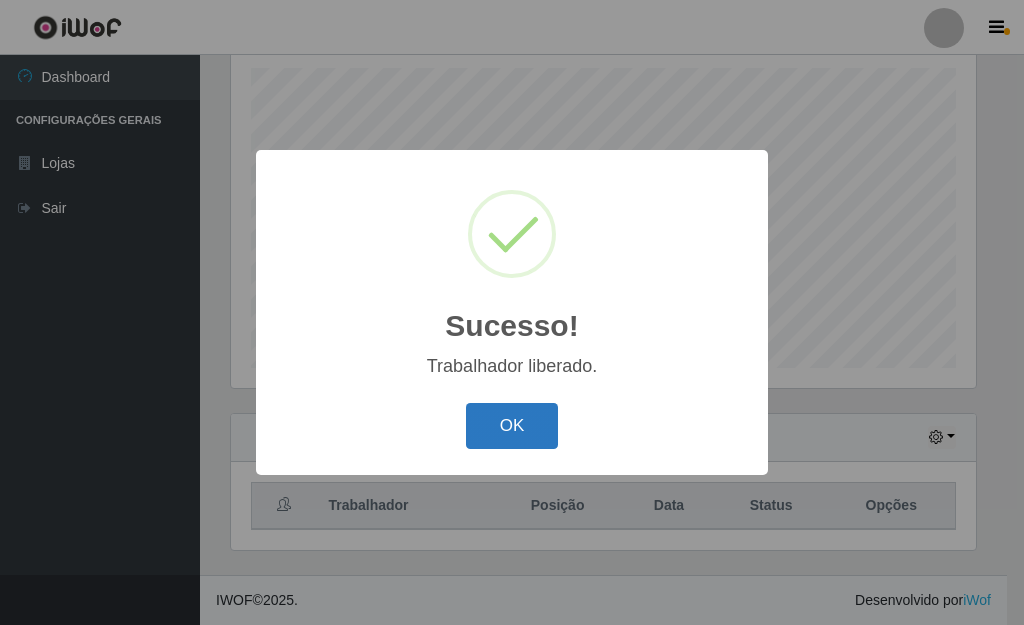 click on "OK" at bounding box center [512, 426] 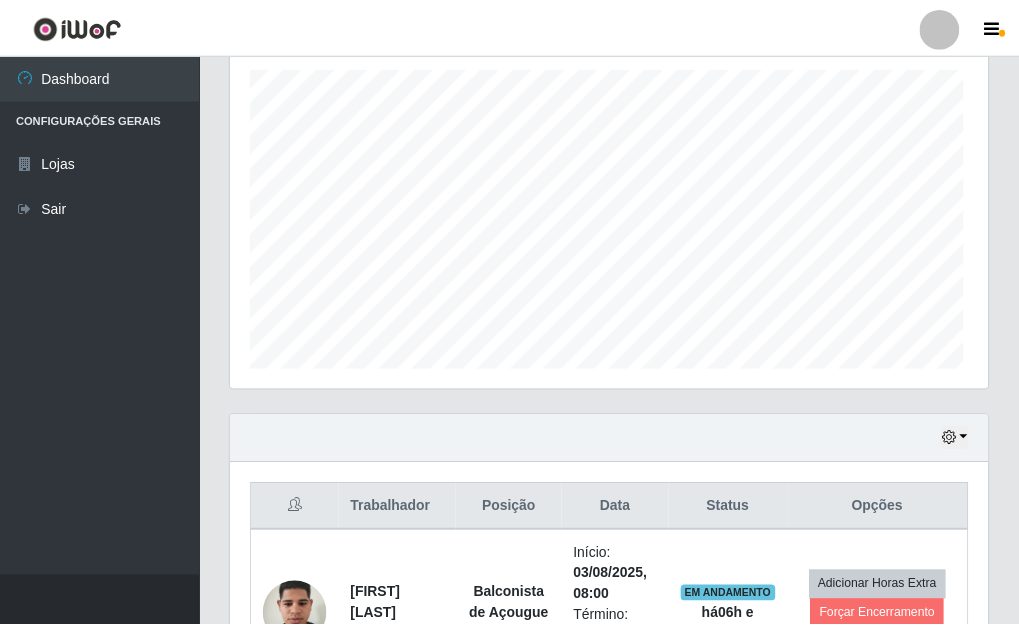 scroll, scrollTop: 999585, scrollLeft: 999243, axis: both 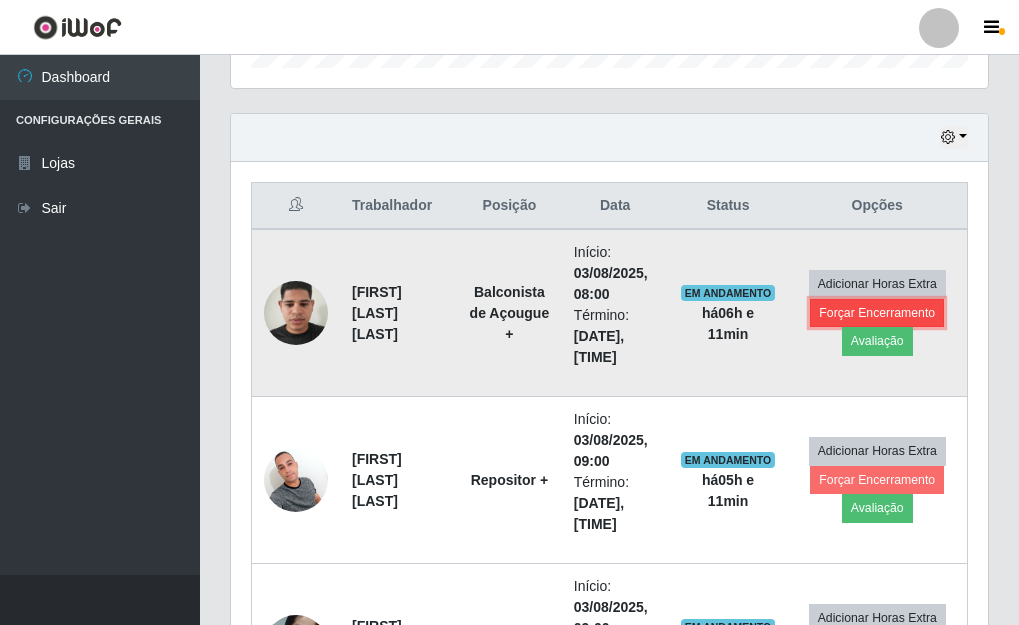 click on "Forçar Encerramento" at bounding box center (877, 313) 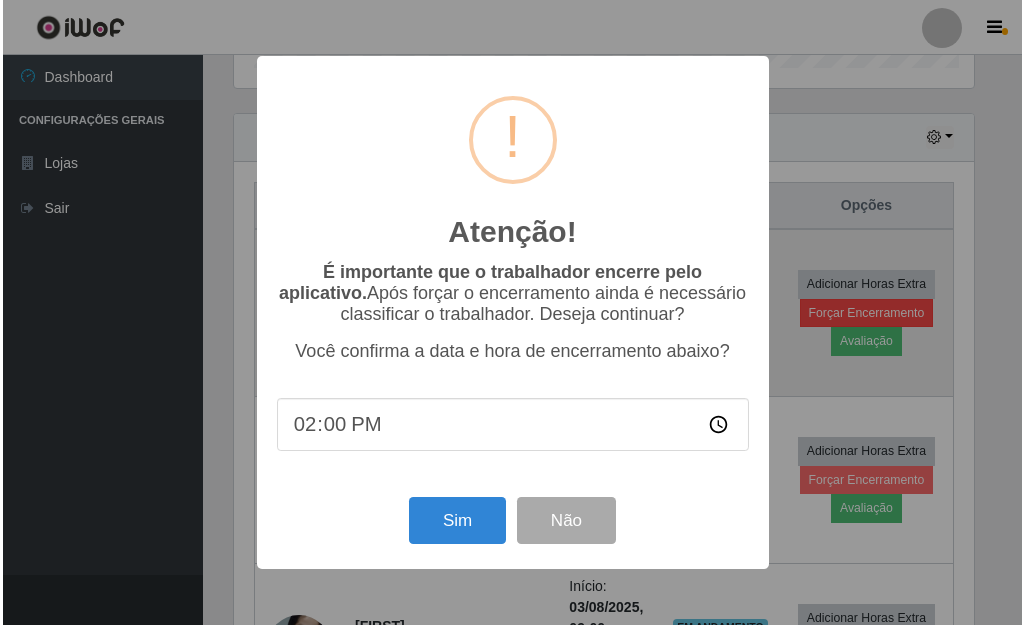 scroll, scrollTop: 999585, scrollLeft: 999255, axis: both 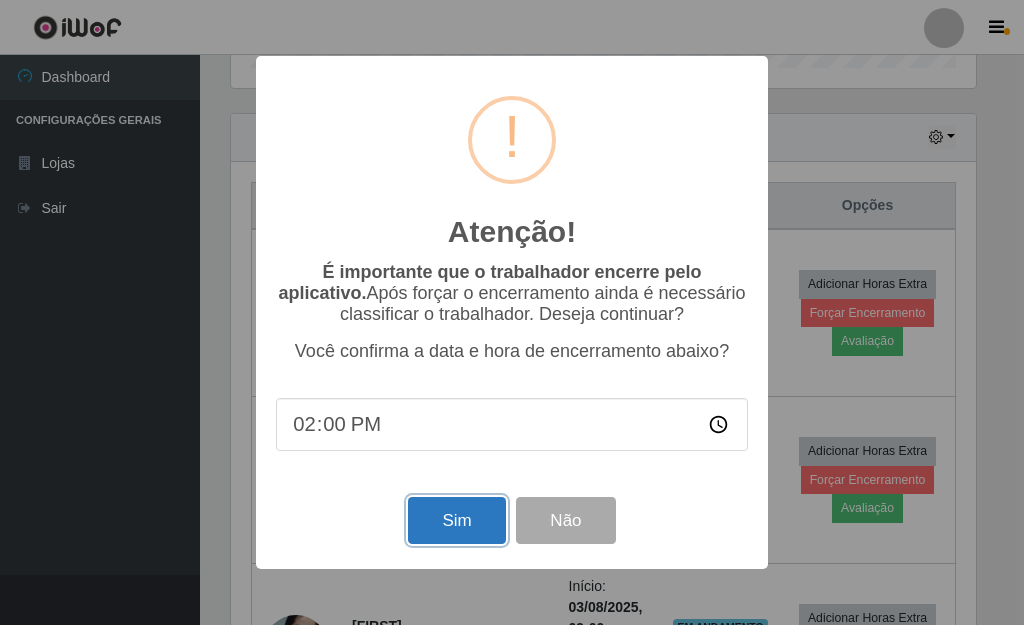 click on "Sim" at bounding box center (456, 520) 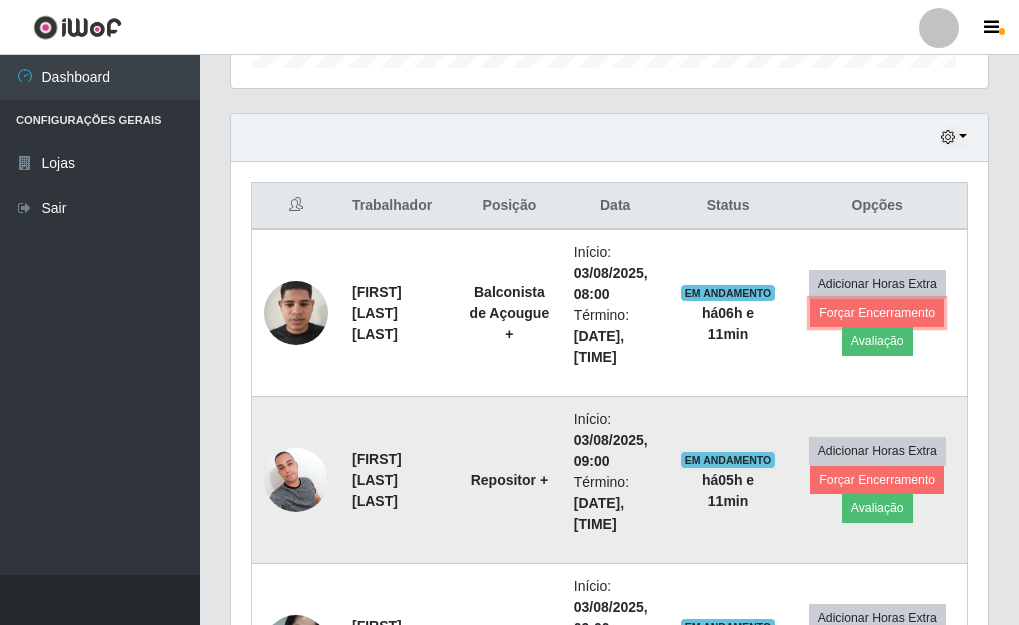scroll, scrollTop: 999585, scrollLeft: 999243, axis: both 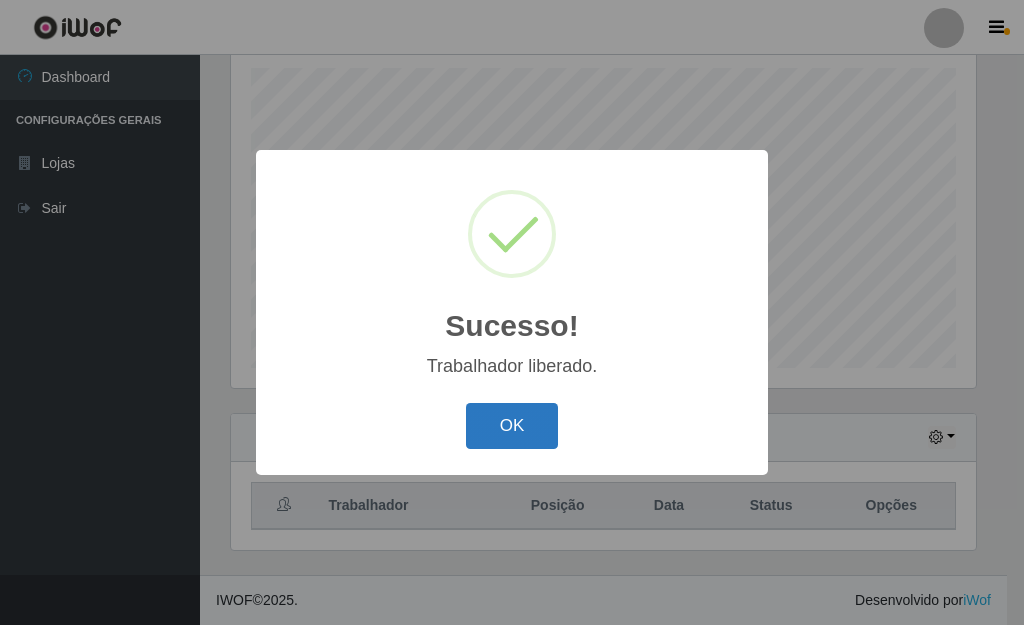 click on "OK" at bounding box center (512, 426) 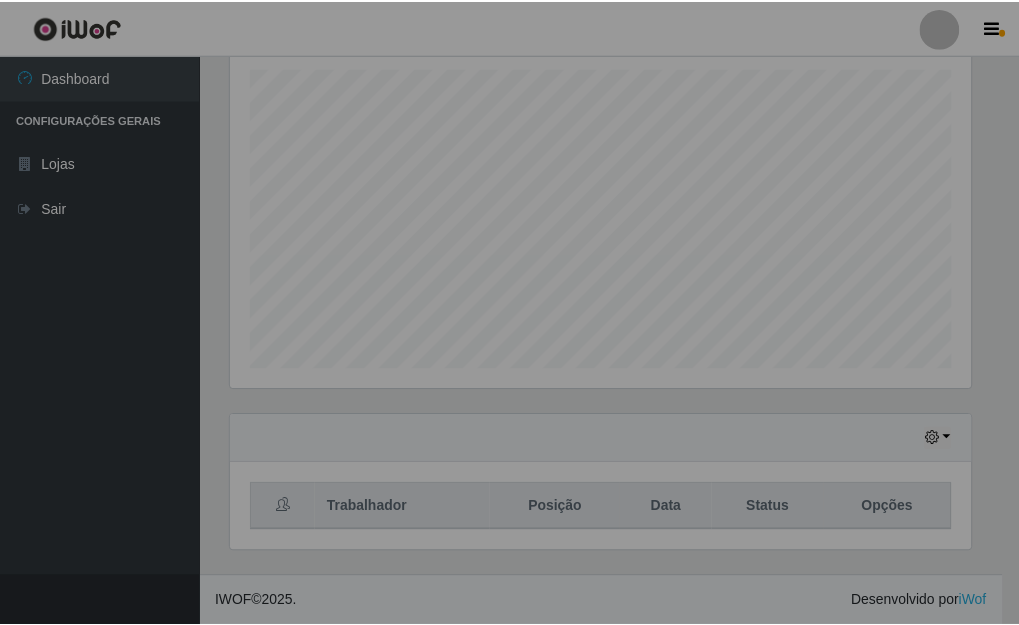 scroll, scrollTop: 999585, scrollLeft: 999243, axis: both 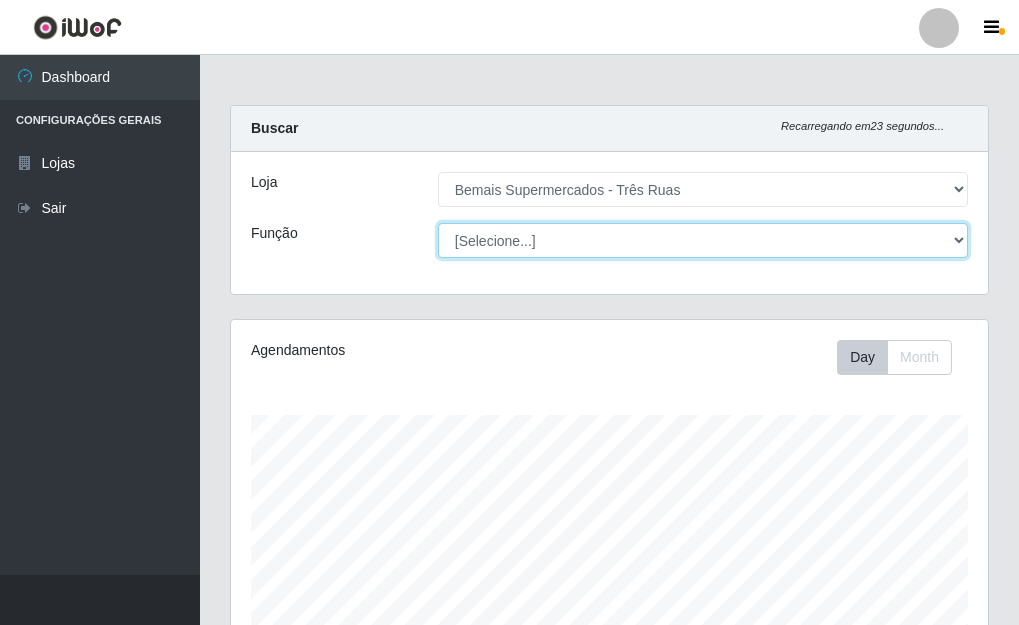 click on "[Selecione...] ASG ASG + ASG ++ Auxiliar de Depósito  Auxiliar de Depósito + Auxiliar de Depósito ++ Auxiliar de Estacionamento Auxiliar de Estacionamento + Auxiliar de Estacionamento ++ Auxiliar de Sushiman Auxiliar de Sushiman+ Auxiliar de Sushiman++ Balconista de Açougue  Balconista de Açougue + Balconista de Açougue ++ Balconista de Frios Balconista de Frios + Balconista de Frios ++ Balconista de Padaria  Balconista de Padaria + Balconista de Padaria ++ Embalador Embalador + Embalador ++ Operador de Caixa Operador de Caixa + Operador de Caixa ++ Repositor  Repositor + Repositor ++ Repositor de Hortifruti Repositor de Hortifruti + Repositor de Hortifruti ++" at bounding box center [703, 240] 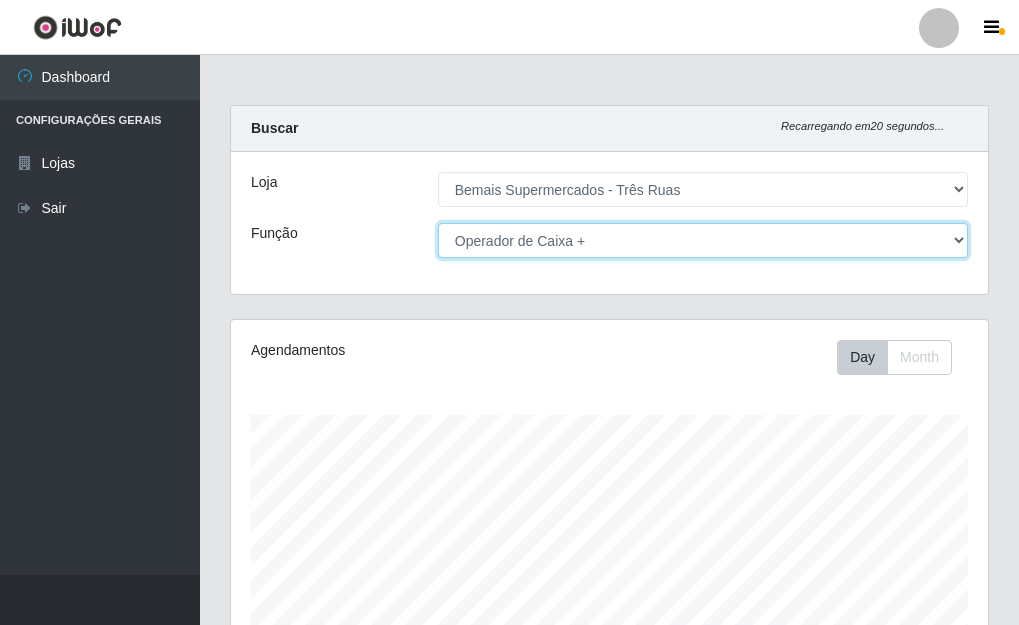 click on "[Selecione...] ASG ASG + ASG ++ Auxiliar de Depósito  Auxiliar de Depósito + Auxiliar de Depósito ++ Auxiliar de Estacionamento Auxiliar de Estacionamento + Auxiliar de Estacionamento ++ Auxiliar de Sushiman Auxiliar de Sushiman+ Auxiliar de Sushiman++ Balconista de Açougue  Balconista de Açougue + Balconista de Açougue ++ Balconista de Frios Balconista de Frios + Balconista de Frios ++ Balconista de Padaria  Balconista de Padaria + Balconista de Padaria ++ Embalador Embalador + Embalador ++ Operador de Caixa Operador de Caixa + Operador de Caixa ++ Repositor  Repositor + Repositor ++ Repositor de Hortifruti Repositor de Hortifruti + Repositor de Hortifruti ++" at bounding box center [703, 240] 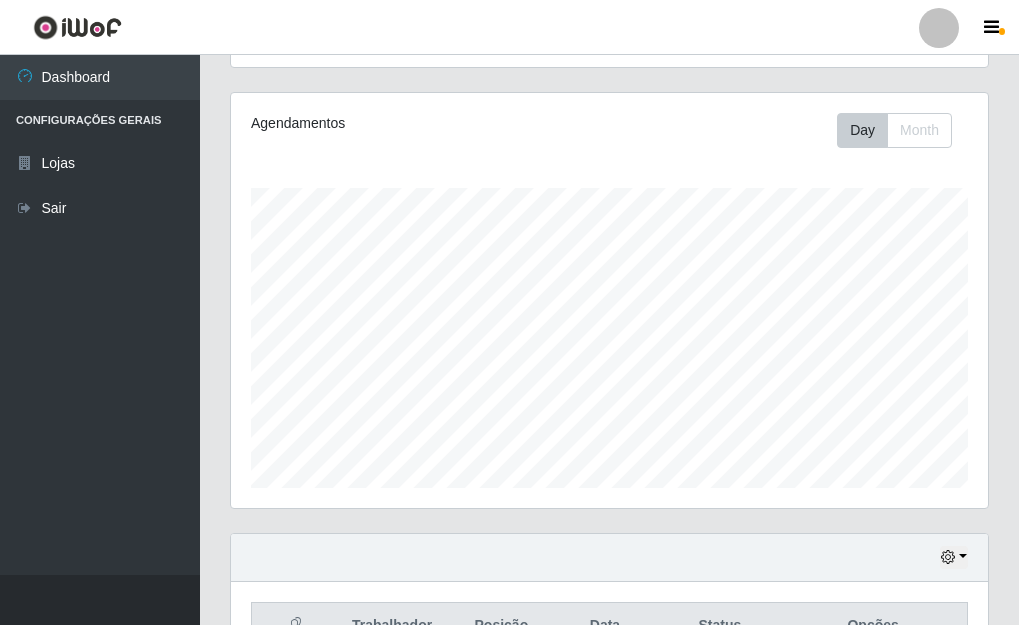 scroll, scrollTop: 16, scrollLeft: 0, axis: vertical 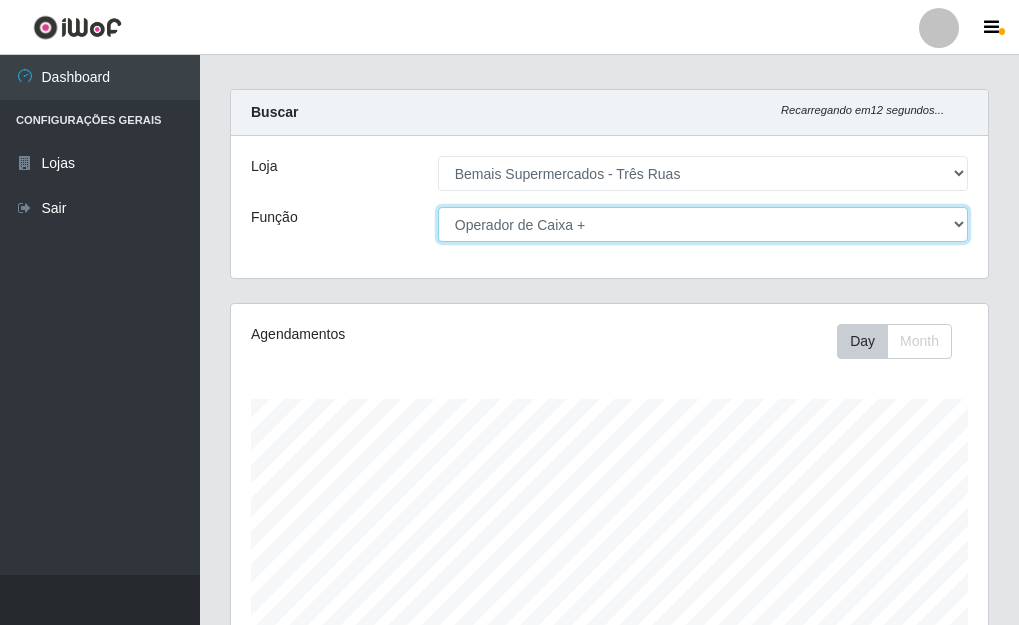 click on "[Selecione...] ASG ASG + ASG ++ Auxiliar de Depósito  Auxiliar de Depósito + Auxiliar de Depósito ++ Auxiliar de Estacionamento Auxiliar de Estacionamento + Auxiliar de Estacionamento ++ Auxiliar de Sushiman Auxiliar de Sushiman+ Auxiliar de Sushiman++ Balconista de Açougue  Balconista de Açougue + Balconista de Açougue ++ Balconista de Frios Balconista de Frios + Balconista de Frios ++ Balconista de Padaria  Balconista de Padaria + Balconista de Padaria ++ Embalador Embalador + Embalador ++ Operador de Caixa Operador de Caixa + Operador de Caixa ++ Repositor  Repositor + Repositor ++ Repositor de Hortifruti Repositor de Hortifruti + Repositor de Hortifruti ++" at bounding box center (703, 224) 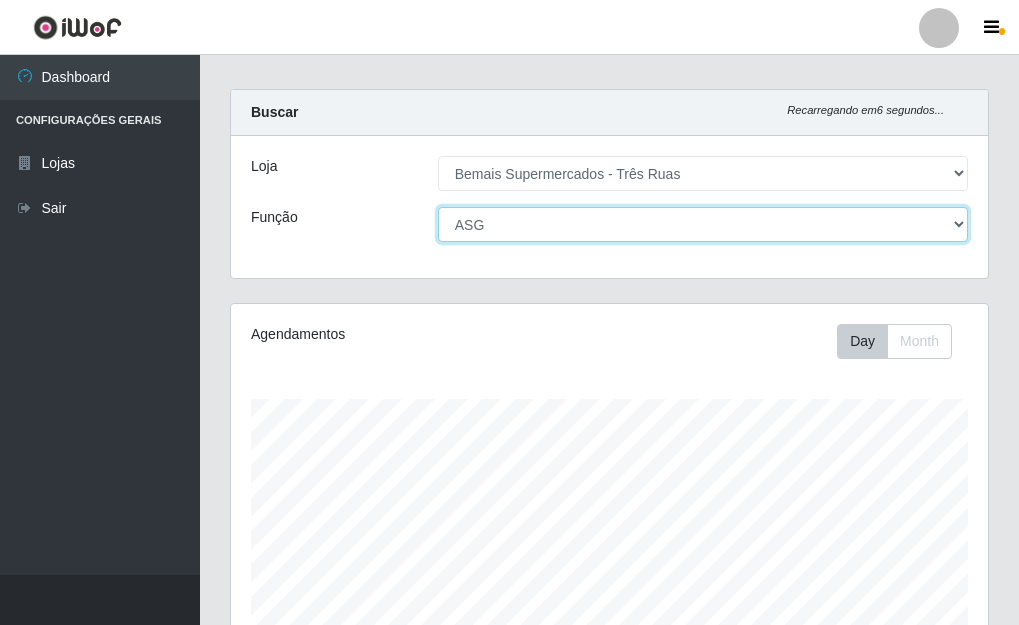 click on "[Selecione...] ASG ASG + ASG ++ Auxiliar de Depósito  Auxiliar de Depósito + Auxiliar de Depósito ++ Auxiliar de Estacionamento Auxiliar de Estacionamento + Auxiliar de Estacionamento ++ Auxiliar de Sushiman Auxiliar de Sushiman+ Auxiliar de Sushiman++ Balconista de Açougue  Balconista de Açougue + Balconista de Açougue ++ Balconista de Frios Balconista de Frios + Balconista de Frios ++ Balconista de Padaria  Balconista de Padaria + Balconista de Padaria ++ Embalador Embalador + Embalador ++ Operador de Caixa Operador de Caixa + Operador de Caixa ++ Repositor  Repositor + Repositor ++ Repositor de Hortifruti Repositor de Hortifruti + Repositor de Hortifruti ++" at bounding box center [703, 224] 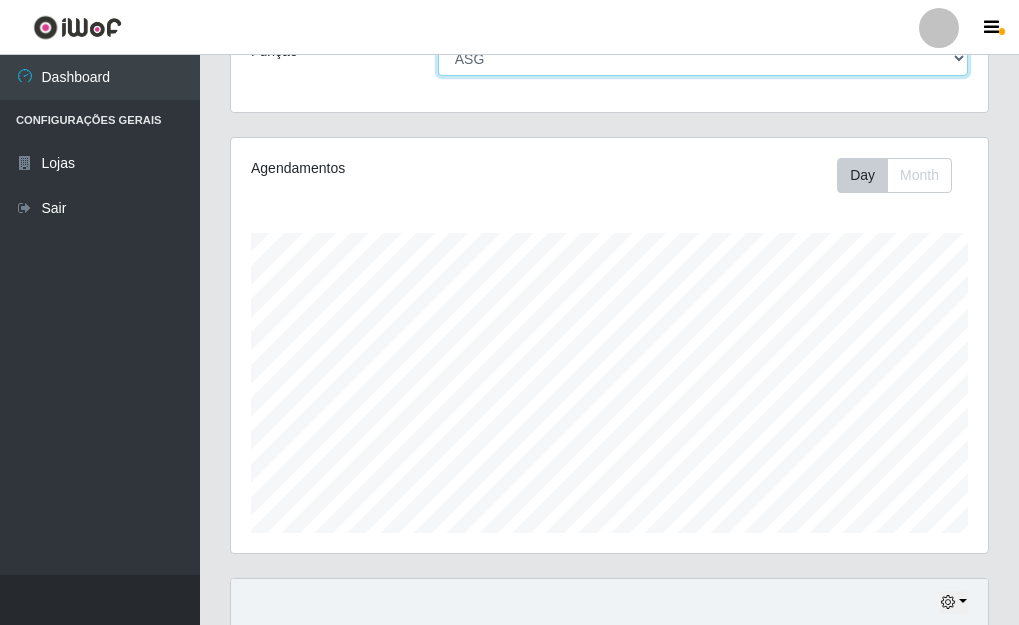 scroll, scrollTop: 0, scrollLeft: 0, axis: both 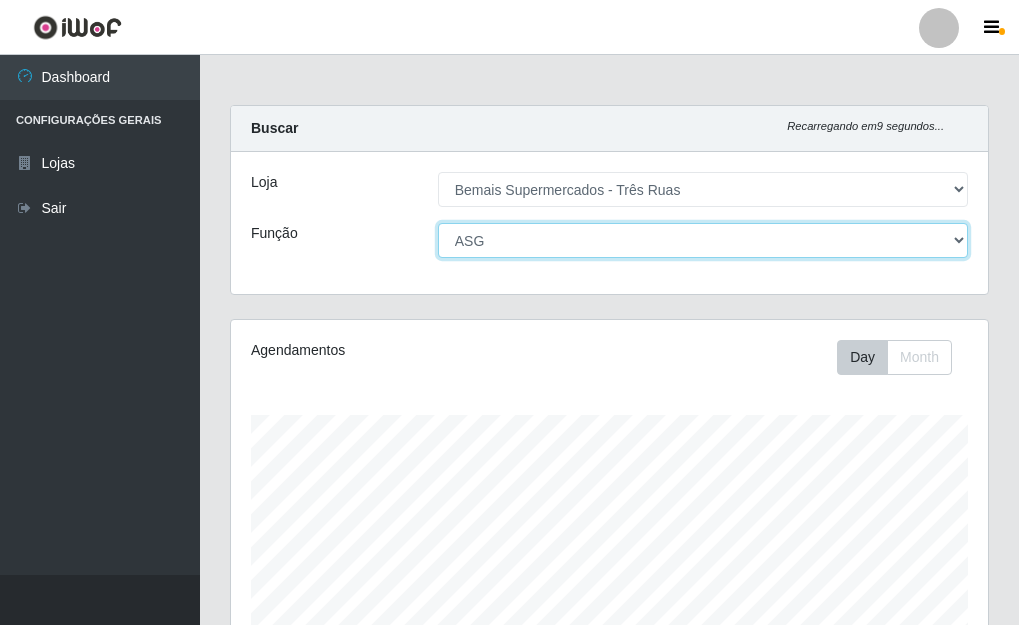 click on "[Selecione...] ASG ASG + ASG ++ Auxiliar de Depósito  Auxiliar de Depósito + Auxiliar de Depósito ++ Auxiliar de Estacionamento Auxiliar de Estacionamento + Auxiliar de Estacionamento ++ Auxiliar de Sushiman Auxiliar de Sushiman+ Auxiliar de Sushiman++ Balconista de Açougue  Balconista de Açougue + Balconista de Açougue ++ Balconista de Frios Balconista de Frios + Balconista de Frios ++ Balconista de Padaria  Balconista de Padaria + Balconista de Padaria ++ Embalador Embalador + Embalador ++ Operador de Caixa Operador de Caixa + Operador de Caixa ++ Repositor  Repositor + Repositor ++ Repositor de Hortifruti Repositor de Hortifruti + Repositor de Hortifruti ++" at bounding box center (703, 240) 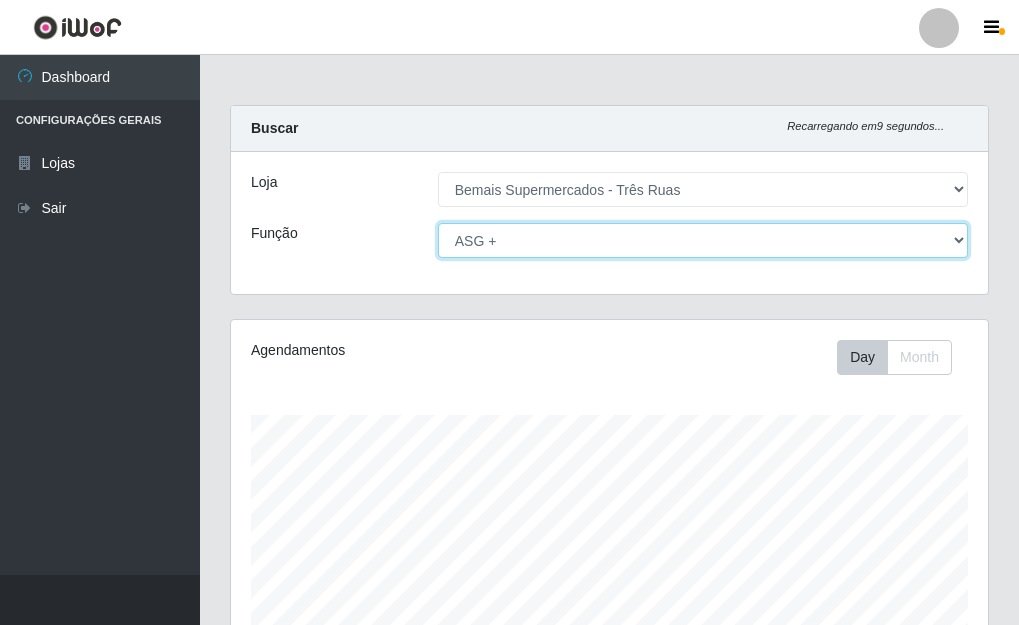 click on "[Selecione...] ASG ASG + ASG ++ Auxiliar de Depósito  Auxiliar de Depósito + Auxiliar de Depósito ++ Auxiliar de Estacionamento Auxiliar de Estacionamento + Auxiliar de Estacionamento ++ Auxiliar de Sushiman Auxiliar de Sushiman+ Auxiliar de Sushiman++ Balconista de Açougue  Balconista de Açougue + Balconista de Açougue ++ Balconista de Frios Balconista de Frios + Balconista de Frios ++ Balconista de Padaria  Balconista de Padaria + Balconista de Padaria ++ Embalador Embalador + Embalador ++ Operador de Caixa Operador de Caixa + Operador de Caixa ++ Repositor  Repositor + Repositor ++ Repositor de Hortifruti Repositor de Hortifruti + Repositor de Hortifruti ++" at bounding box center (703, 240) 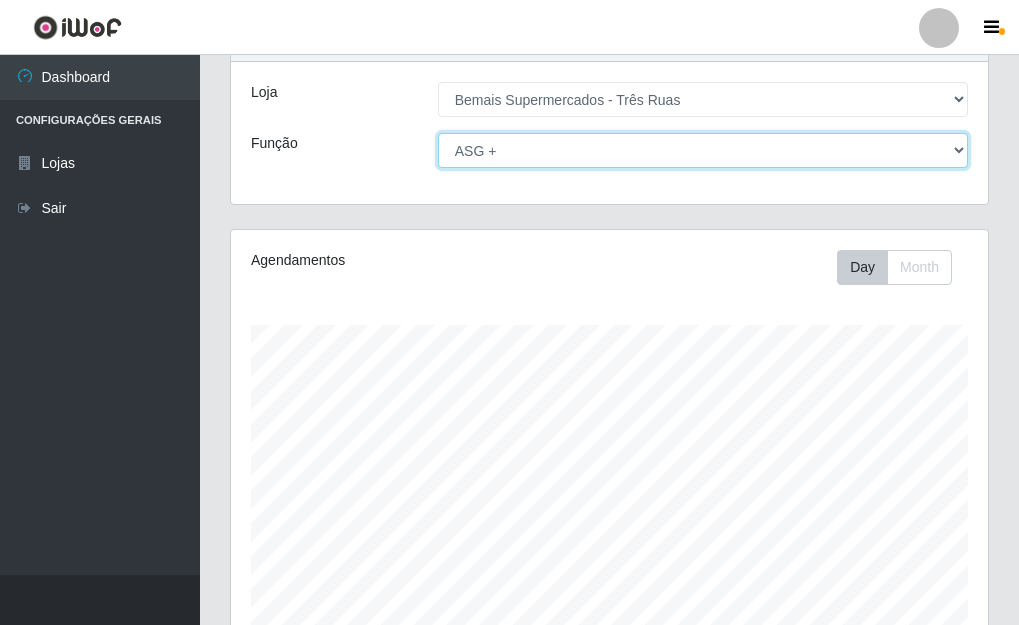 scroll, scrollTop: 0, scrollLeft: 0, axis: both 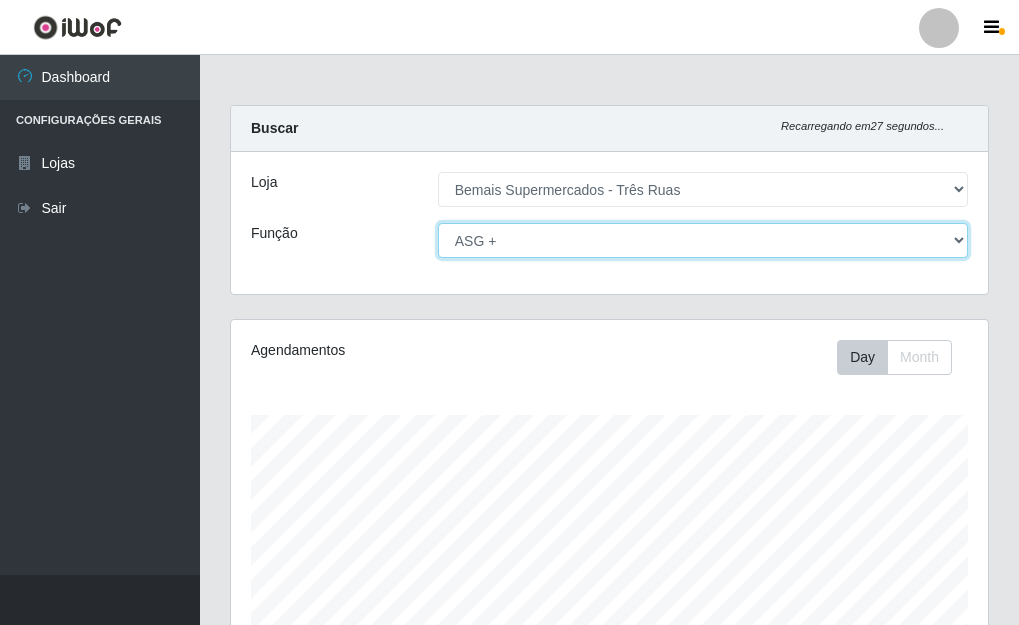 click on "[Selecione...] ASG ASG + ASG ++ Auxiliar de Depósito  Auxiliar de Depósito + Auxiliar de Depósito ++ Auxiliar de Estacionamento Auxiliar de Estacionamento + Auxiliar de Estacionamento ++ Auxiliar de Sushiman Auxiliar de Sushiman+ Auxiliar de Sushiman++ Balconista de Açougue  Balconista de Açougue + Balconista de Açougue ++ Balconista de Frios Balconista de Frios + Balconista de Frios ++ Balconista de Padaria  Balconista de Padaria + Balconista de Padaria ++ Embalador Embalador + Embalador ++ Operador de Caixa Operador de Caixa + Operador de Caixa ++ Repositor  Repositor + Repositor ++ Repositor de Hortifruti Repositor de Hortifruti + Repositor de Hortifruti ++" at bounding box center (703, 240) 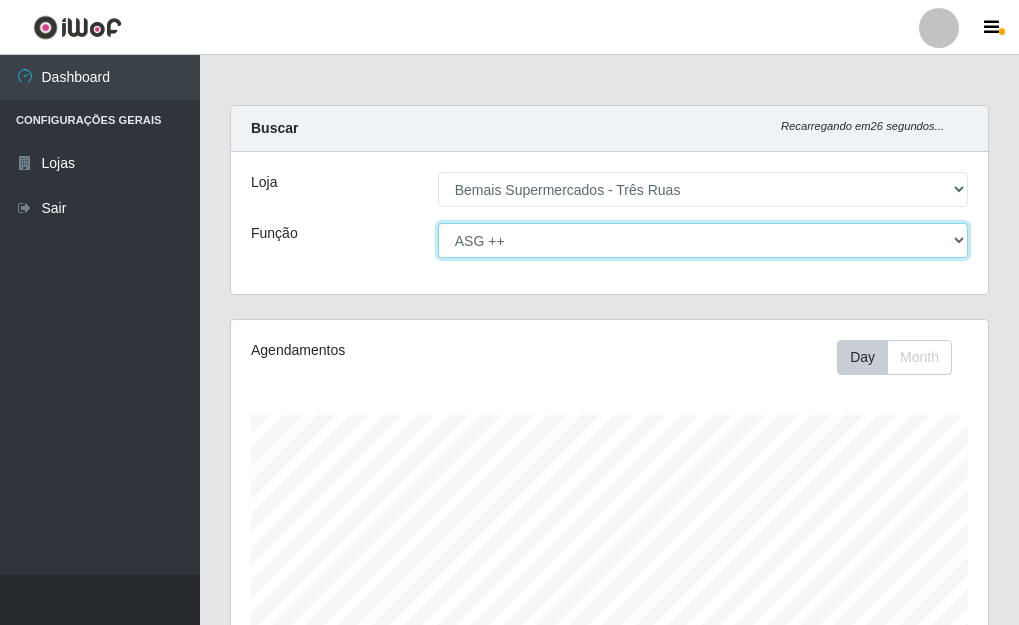 click on "[Selecione...] ASG ASG + ASG ++ Auxiliar de Depósito  Auxiliar de Depósito + Auxiliar de Depósito ++ Auxiliar de Estacionamento Auxiliar de Estacionamento + Auxiliar de Estacionamento ++ Auxiliar de Sushiman Auxiliar de Sushiman+ Auxiliar de Sushiman++ Balconista de Açougue  Balconista de Açougue + Balconista de Açougue ++ Balconista de Frios Balconista de Frios + Balconista de Frios ++ Balconista de Padaria  Balconista de Padaria + Balconista de Padaria ++ Embalador Embalador + Embalador ++ Operador de Caixa Operador de Caixa + Operador de Caixa ++ Repositor  Repositor + Repositor ++ Repositor de Hortifruti Repositor de Hortifruti + Repositor de Hortifruti ++" at bounding box center [703, 240] 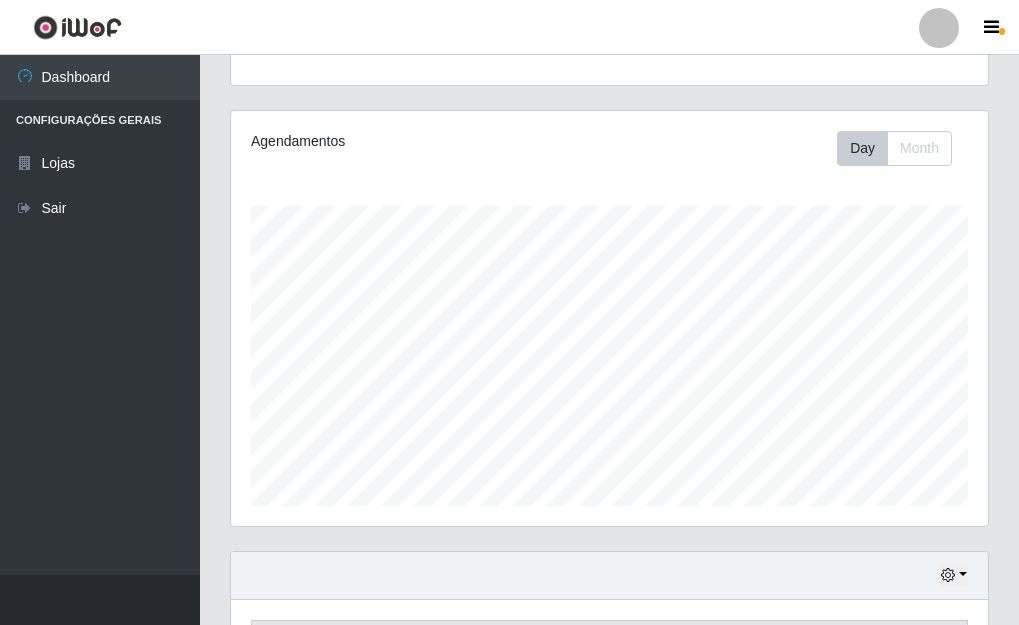scroll, scrollTop: 0, scrollLeft: 0, axis: both 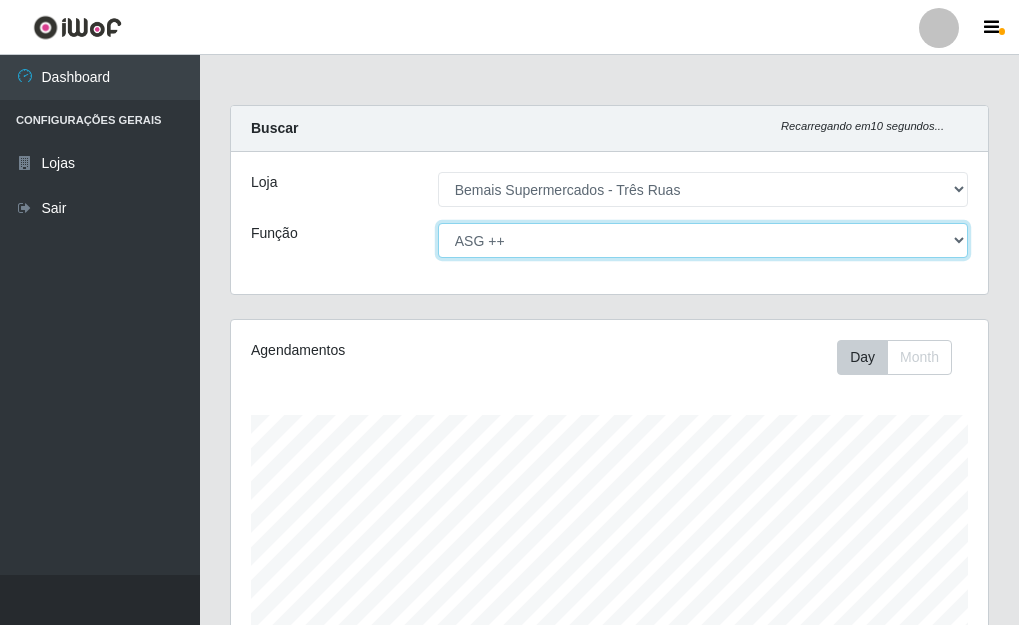 click on "[Selecione...] ASG ASG + ASG ++ Auxiliar de Depósito  Auxiliar de Depósito + Auxiliar de Depósito ++ Auxiliar de Estacionamento Auxiliar de Estacionamento + Auxiliar de Estacionamento ++ Auxiliar de Sushiman Auxiliar de Sushiman+ Auxiliar de Sushiman++ Balconista de Açougue  Balconista de Açougue + Balconista de Açougue ++ Balconista de Frios Balconista de Frios + Balconista de Frios ++ Balconista de Padaria  Balconista de Padaria + Balconista de Padaria ++ Embalador Embalador + Embalador ++ Operador de Caixa Operador de Caixa + Operador de Caixa ++ Repositor  Repositor + Repositor ++ Repositor de Hortifruti Repositor de Hortifruti + Repositor de Hortifruti ++" at bounding box center (703, 240) 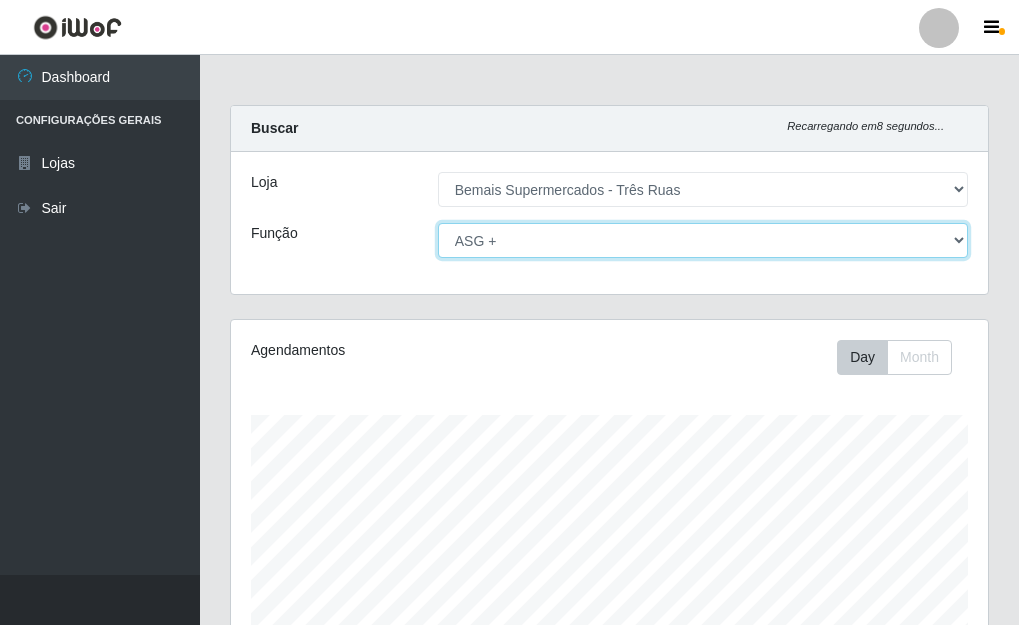 click on "[Selecione...] ASG ASG + ASG ++ Auxiliar de Depósito  Auxiliar de Depósito + Auxiliar de Depósito ++ Auxiliar de Estacionamento Auxiliar de Estacionamento + Auxiliar de Estacionamento ++ Auxiliar de Sushiman Auxiliar de Sushiman+ Auxiliar de Sushiman++ Balconista de Açougue  Balconista de Açougue + Balconista de Açougue ++ Balconista de Frios Balconista de Frios + Balconista de Frios ++ Balconista de Padaria  Balconista de Padaria + Balconista de Padaria ++ Embalador Embalador + Embalador ++ Operador de Caixa Operador de Caixa + Operador de Caixa ++ Repositor  Repositor + Repositor ++ Repositor de Hortifruti Repositor de Hortifruti + Repositor de Hortifruti ++" at bounding box center [703, 240] 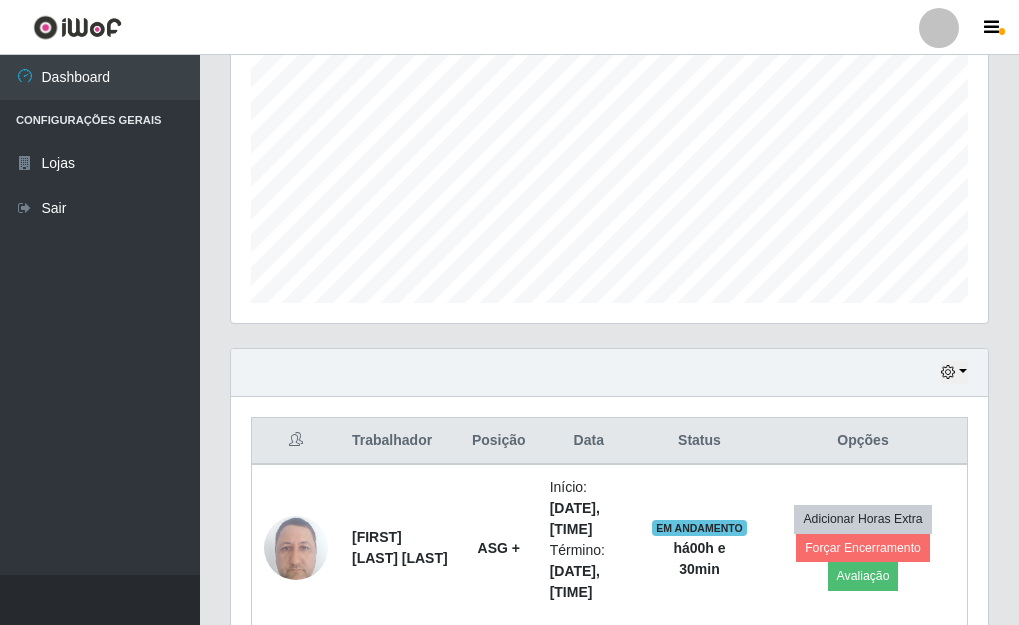 scroll, scrollTop: 514, scrollLeft: 0, axis: vertical 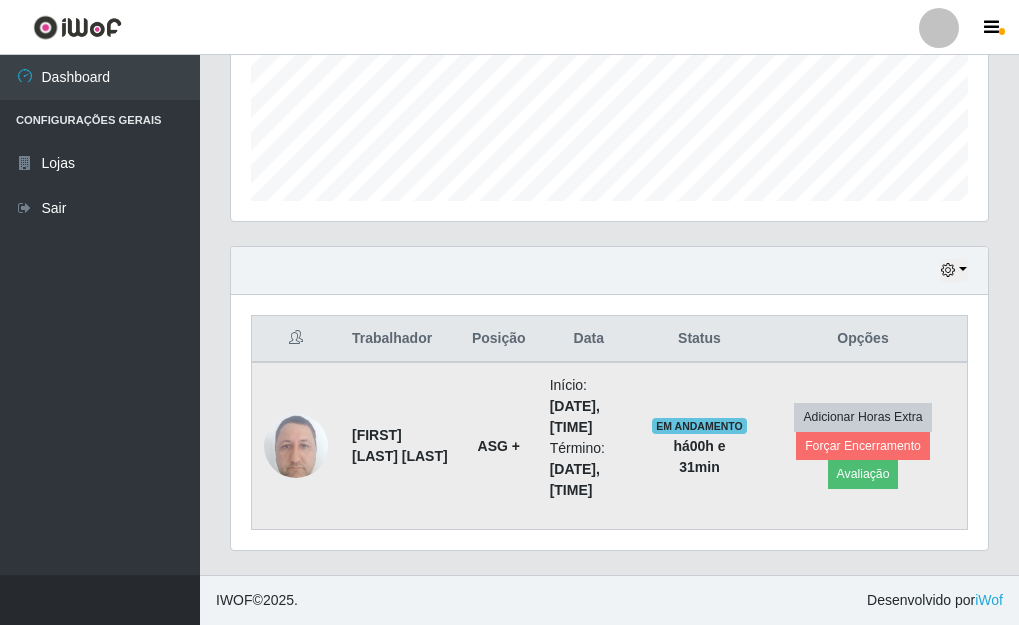 drag, startPoint x: 548, startPoint y: 475, endPoint x: 517, endPoint y: 507, distance: 44.553337 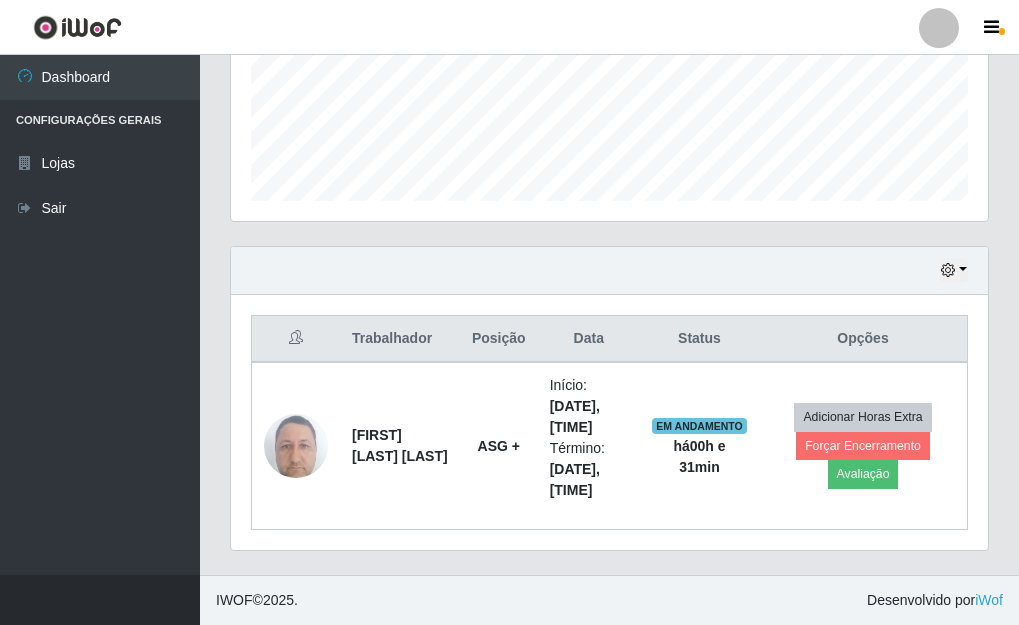 click on "Trabalhador Posição Data Status Opções Geraldo Pães Barreto Filho ASG +   Início:   03/08/2025, 14:00 Término:   03/08/2025, 20:00 EM ANDAMENTO há  00 h e   31  min   Adicionar Horas Extra Forçar Encerramento Avaliação" at bounding box center [609, 422] 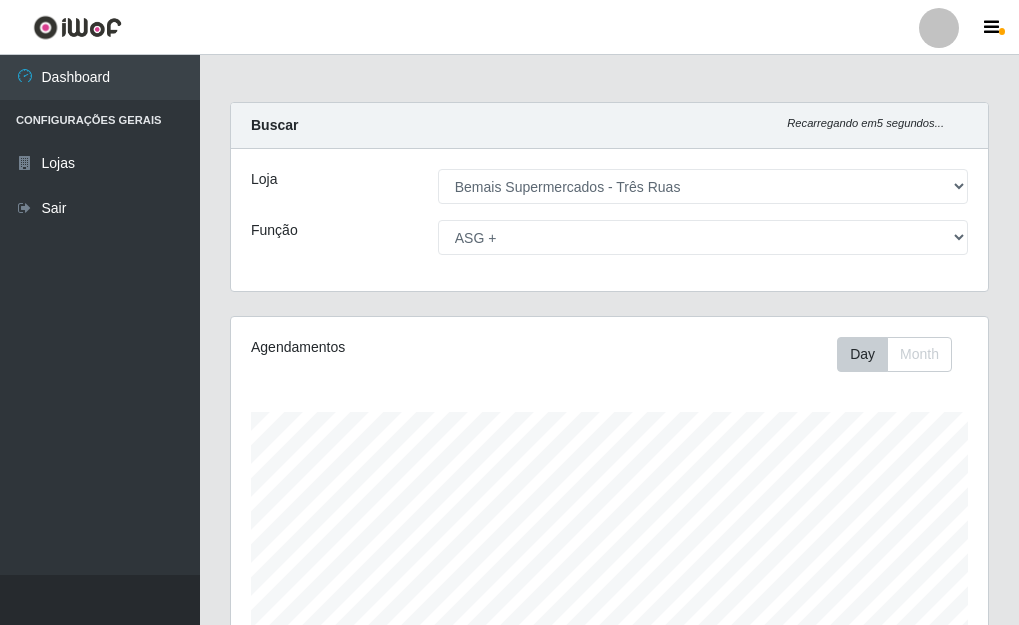 scroll, scrollTop: 0, scrollLeft: 0, axis: both 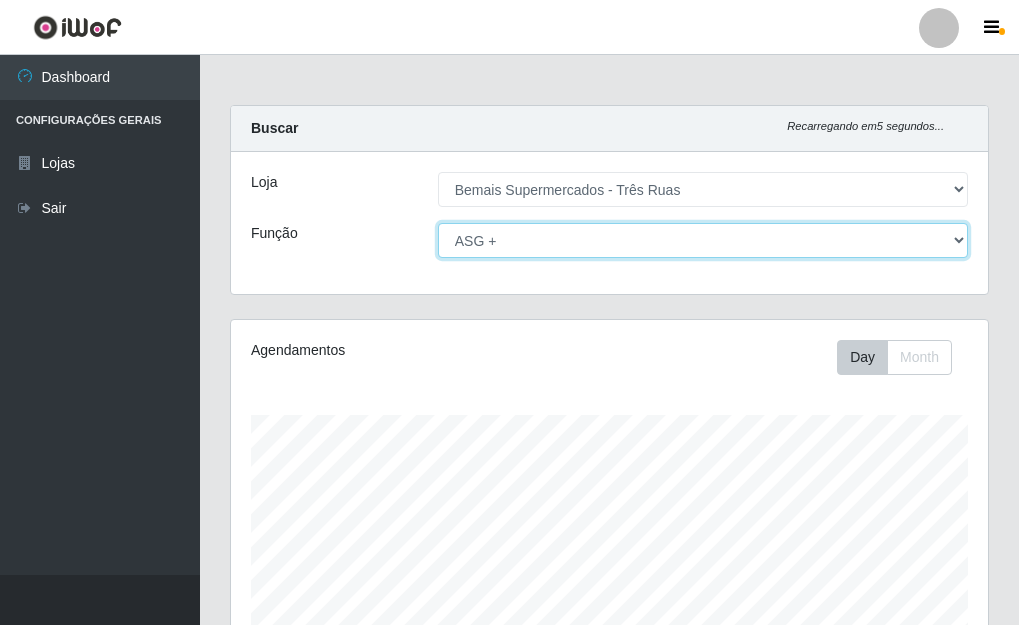 click on "[Selecione...] ASG ASG + ASG ++ Auxiliar de Depósito  Auxiliar de Depósito + Auxiliar de Depósito ++ Auxiliar de Estacionamento Auxiliar de Estacionamento + Auxiliar de Estacionamento ++ Auxiliar de Sushiman Auxiliar de Sushiman+ Auxiliar de Sushiman++ Balconista de Açougue  Balconista de Açougue + Balconista de Açougue ++ Balconista de Frios Balconista de Frios + Balconista de Frios ++ Balconista de Padaria  Balconista de Padaria + Balconista de Padaria ++ Embalador Embalador + Embalador ++ Operador de Caixa Operador de Caixa + Operador de Caixa ++ Repositor  Repositor + Repositor ++ Repositor de Hortifruti Repositor de Hortifruti + Repositor de Hortifruti ++" at bounding box center [703, 240] 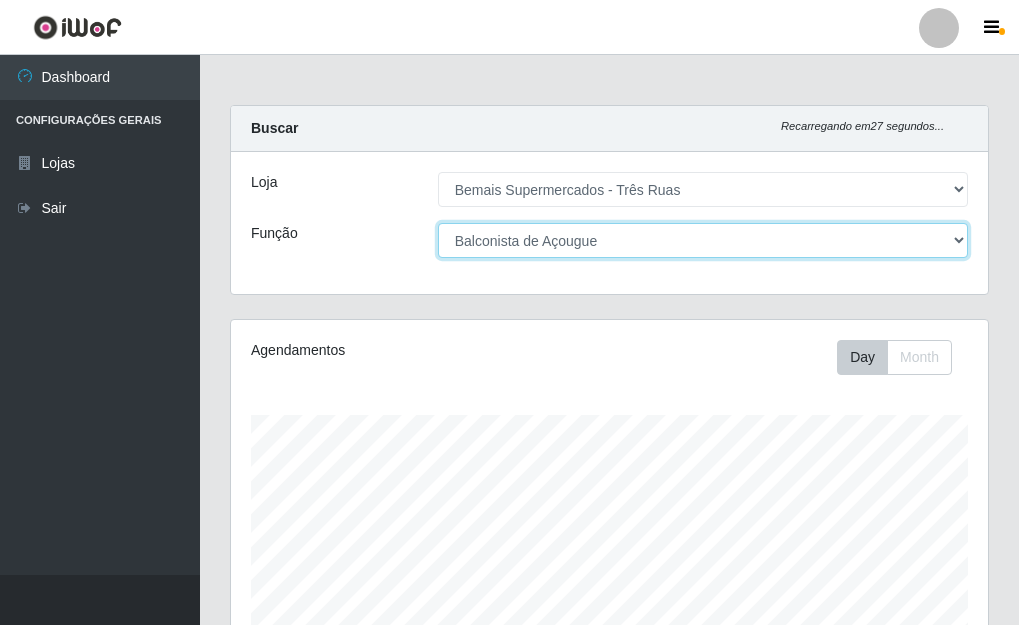 click on "[Selecione...] ASG ASG + ASG ++ Auxiliar de Depósito  Auxiliar de Depósito + Auxiliar de Depósito ++ Auxiliar de Estacionamento Auxiliar de Estacionamento + Auxiliar de Estacionamento ++ Auxiliar de Sushiman Auxiliar de Sushiman+ Auxiliar de Sushiman++ Balconista de Açougue  Balconista de Açougue + Balconista de Açougue ++ Balconista de Frios Balconista de Frios + Balconista de Frios ++ Balconista de Padaria  Balconista de Padaria + Balconista de Padaria ++ Embalador Embalador + Embalador ++ Operador de Caixa Operador de Caixa + Operador de Caixa ++ Repositor  Repositor + Repositor ++ Repositor de Hortifruti Repositor de Hortifruti + Repositor de Hortifruti ++" at bounding box center [703, 240] 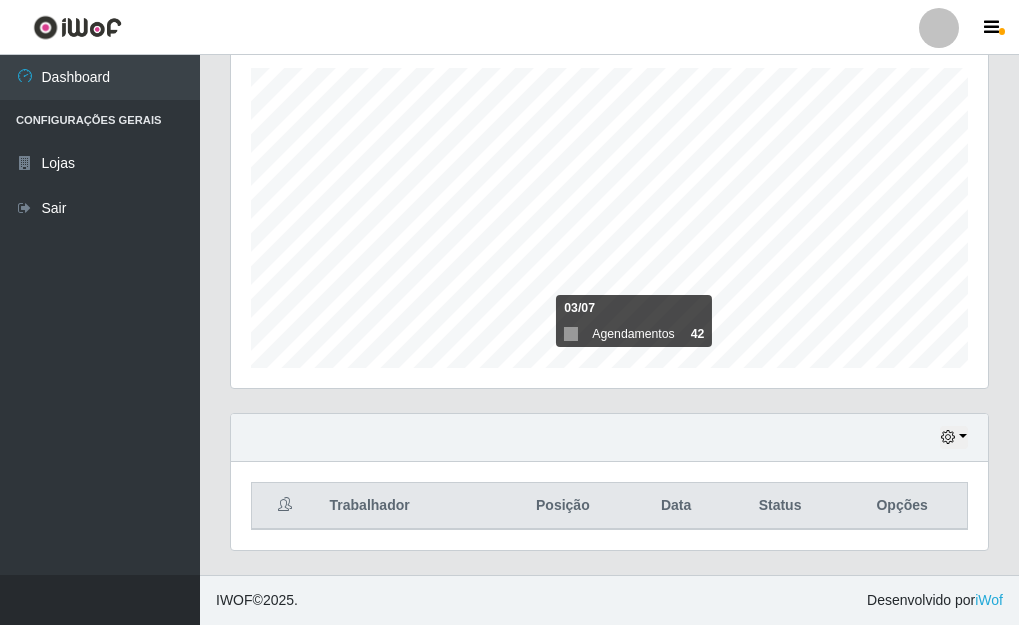 scroll, scrollTop: 0, scrollLeft: 0, axis: both 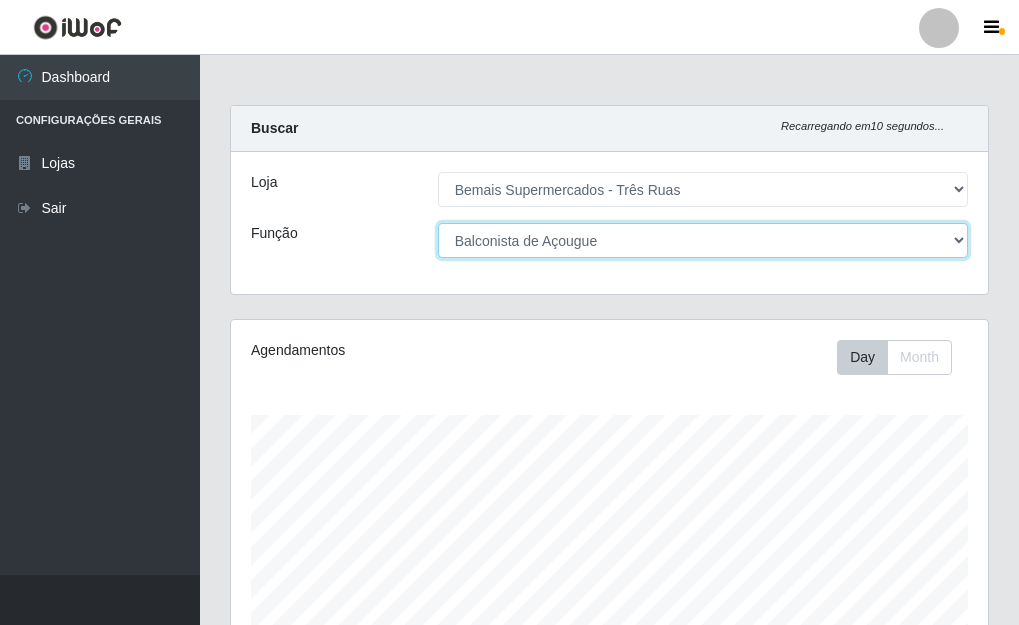 click on "[Selecione...] ASG ASG + ASG ++ Auxiliar de Depósito  Auxiliar de Depósito + Auxiliar de Depósito ++ Auxiliar de Estacionamento Auxiliar de Estacionamento + Auxiliar de Estacionamento ++ Auxiliar de Sushiman Auxiliar de Sushiman+ Auxiliar de Sushiman++ Balconista de Açougue  Balconista de Açougue + Balconista de Açougue ++ Balconista de Frios Balconista de Frios + Balconista de Frios ++ Balconista de Padaria  Balconista de Padaria + Balconista de Padaria ++ Embalador Embalador + Embalador ++ Operador de Caixa Operador de Caixa + Operador de Caixa ++ Repositor  Repositor + Repositor ++ Repositor de Hortifruti Repositor de Hortifruti + Repositor de Hortifruti ++" at bounding box center (703, 240) 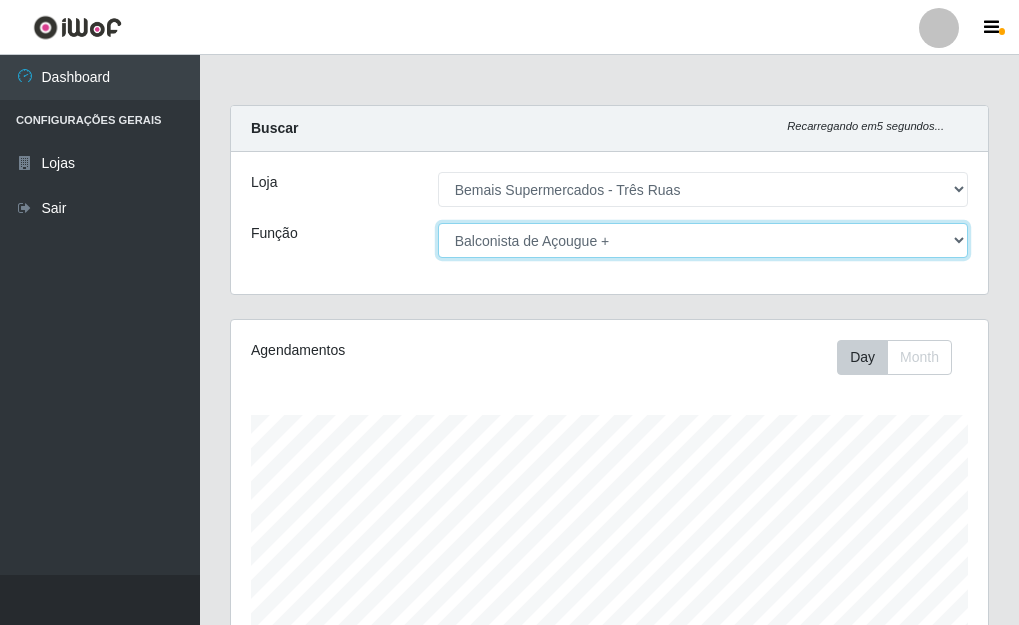 click on "[Selecione...] ASG ASG + ASG ++ Auxiliar de Depósito  Auxiliar de Depósito + Auxiliar de Depósito ++ Auxiliar de Estacionamento Auxiliar de Estacionamento + Auxiliar de Estacionamento ++ Auxiliar de Sushiman Auxiliar de Sushiman+ Auxiliar de Sushiman++ Balconista de Açougue  Balconista de Açougue + Balconista de Açougue ++ Balconista de Frios Balconista de Frios + Balconista de Frios ++ Balconista de Padaria  Balconista de Padaria + Balconista de Padaria ++ Embalador Embalador + Embalador ++ Operador de Caixa Operador de Caixa + Operador de Caixa ++ Repositor  Repositor + Repositor ++ Repositor de Hortifruti Repositor de Hortifruti + Repositor de Hortifruti ++" at bounding box center (703, 240) 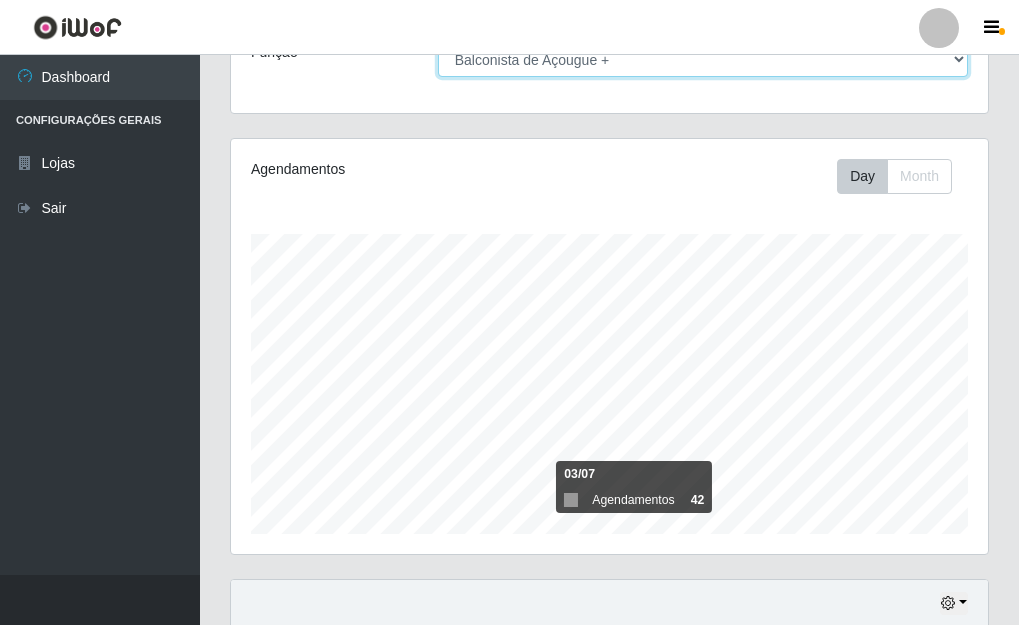 scroll, scrollTop: 0, scrollLeft: 0, axis: both 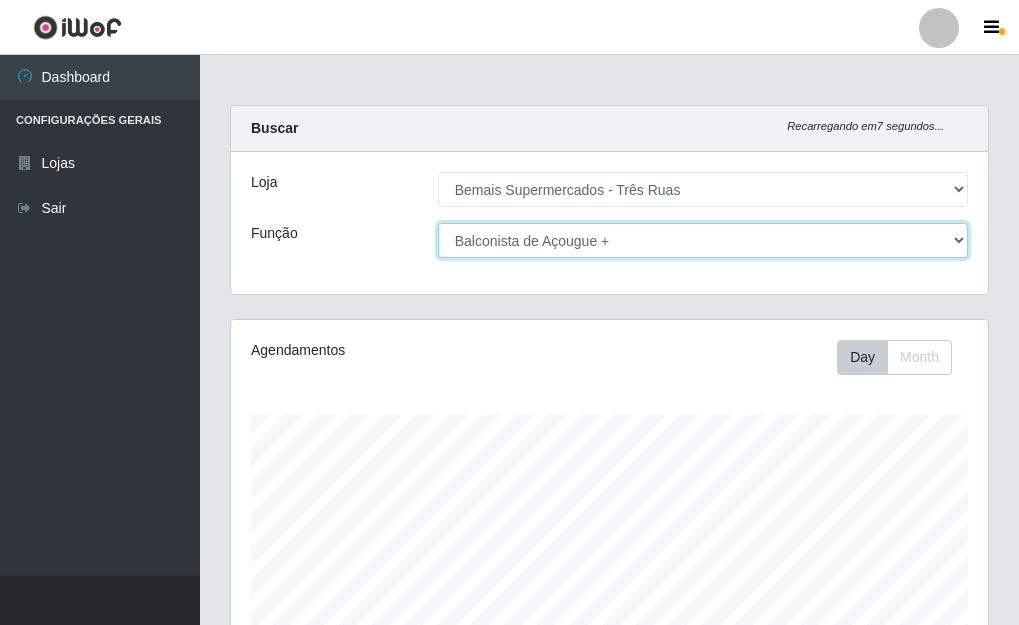 click on "[Selecione...] ASG ASG + ASG ++ Auxiliar de Depósito  Auxiliar de Depósito + Auxiliar de Depósito ++ Auxiliar de Estacionamento Auxiliar de Estacionamento + Auxiliar de Estacionamento ++ Auxiliar de Sushiman Auxiliar de Sushiman+ Auxiliar de Sushiman++ Balconista de Açougue  Balconista de Açougue + Balconista de Açougue ++ Balconista de Frios Balconista de Frios + Balconista de Frios ++ Balconista de Padaria  Balconista de Padaria + Balconista de Padaria ++ Embalador Embalador + Embalador ++ Operador de Caixa Operador de Caixa + Operador de Caixa ++ Repositor  Repositor + Repositor ++ Repositor de Hortifruti Repositor de Hortifruti + Repositor de Hortifruti ++" at bounding box center (703, 240) 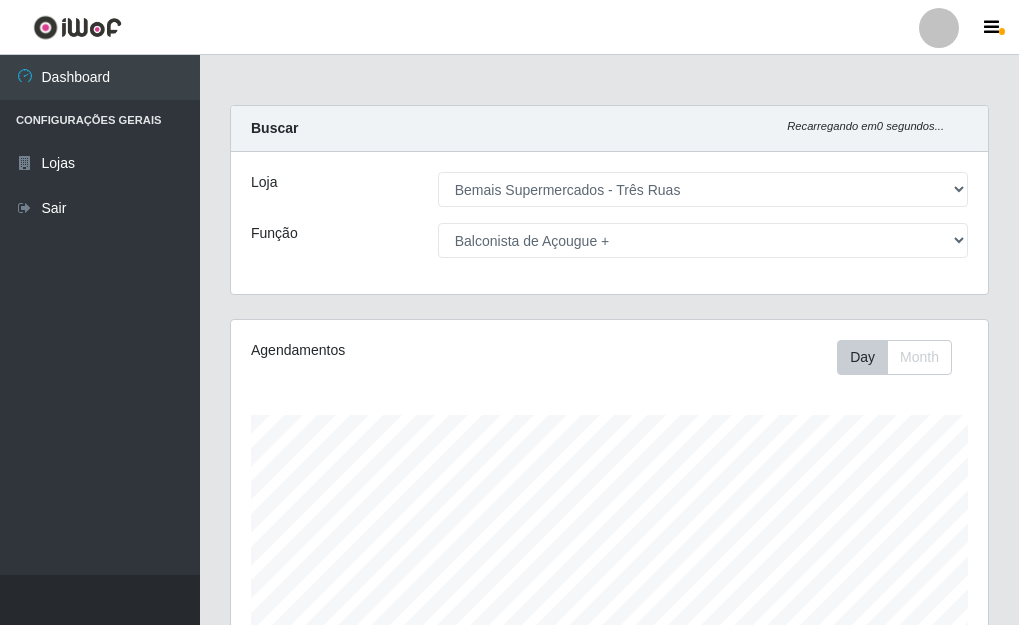 click on "Função" at bounding box center (329, 240) 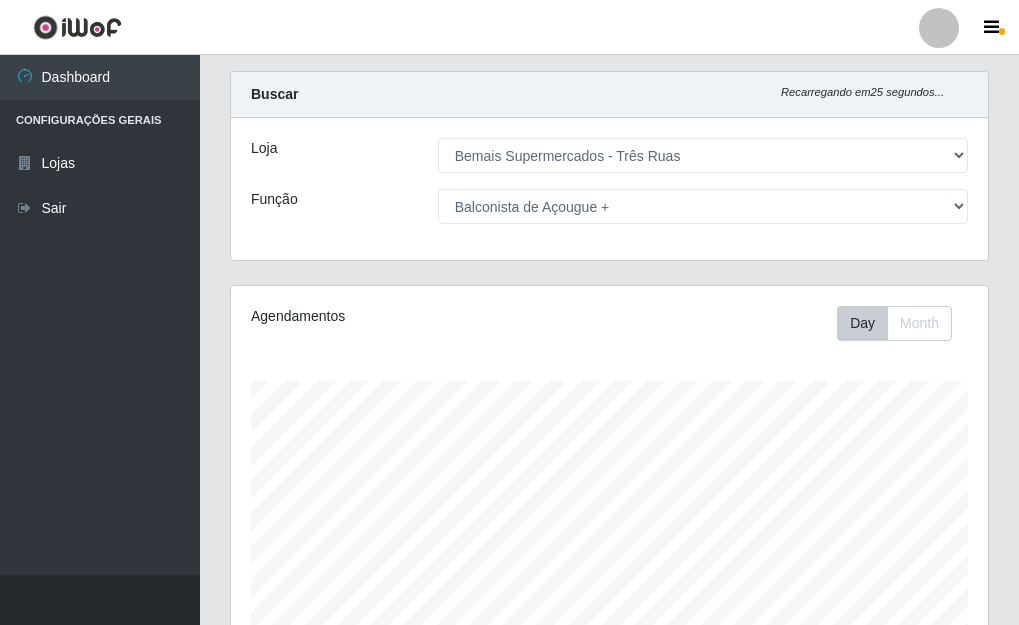 scroll, scrollTop: 0, scrollLeft: 0, axis: both 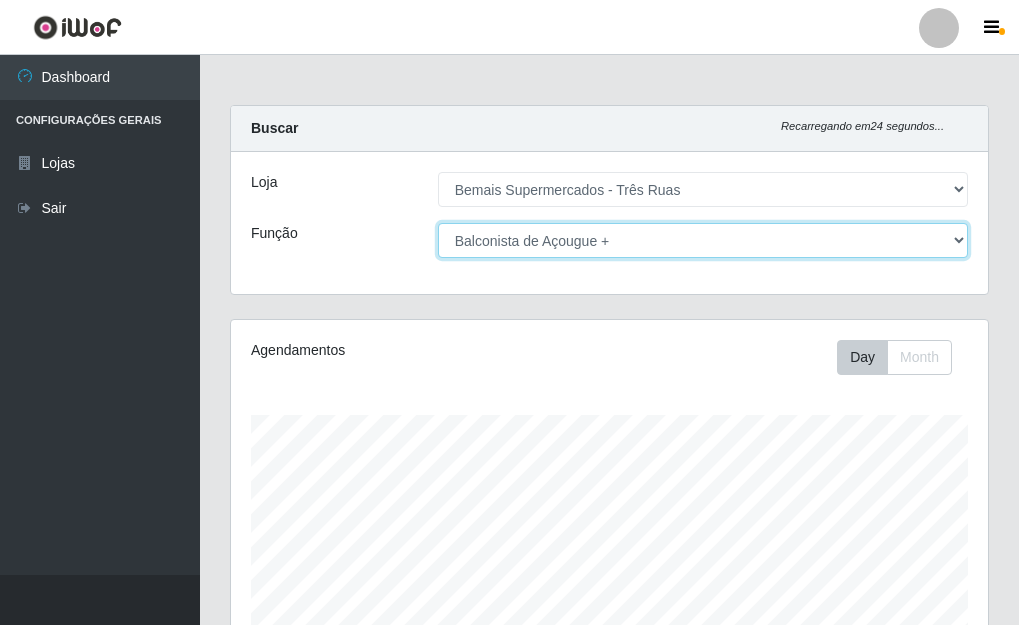 click on "[Selecione...] ASG ASG + ASG ++ Auxiliar de Depósito  Auxiliar de Depósito + Auxiliar de Depósito ++ Auxiliar de Estacionamento Auxiliar de Estacionamento + Auxiliar de Estacionamento ++ Auxiliar de Sushiman Auxiliar de Sushiman+ Auxiliar de Sushiman++ Balconista de Açougue  Balconista de Açougue + Balconista de Açougue ++ Balconista de Frios Balconista de Frios + Balconista de Frios ++ Balconista de Padaria  Balconista de Padaria + Balconista de Padaria ++ Embalador Embalador + Embalador ++ Operador de Caixa Operador de Caixa + Operador de Caixa ++ Repositor  Repositor + Repositor ++ Repositor de Hortifruti Repositor de Hortifruti + Repositor de Hortifruti ++" at bounding box center (703, 240) 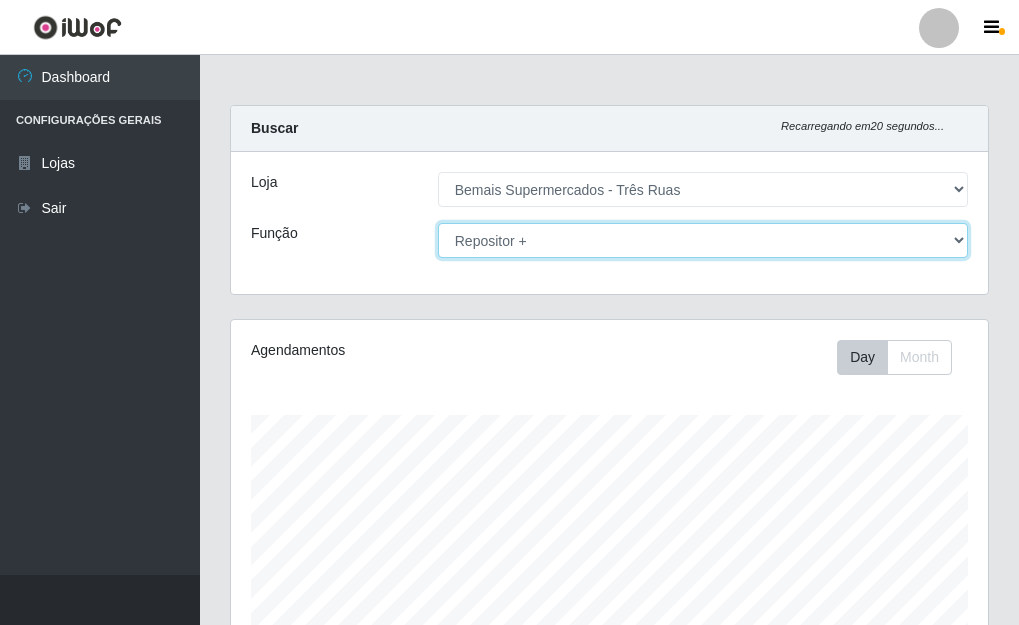 click on "[Selecione...] ASG ASG + ASG ++ Auxiliar de Depósito  Auxiliar de Depósito + Auxiliar de Depósito ++ Auxiliar de Estacionamento Auxiliar de Estacionamento + Auxiliar de Estacionamento ++ Auxiliar de Sushiman Auxiliar de Sushiman+ Auxiliar de Sushiman++ Balconista de Açougue  Balconista de Açougue + Balconista de Açougue ++ Balconista de Frios Balconista de Frios + Balconista de Frios ++ Balconista de Padaria  Balconista de Padaria + Balconista de Padaria ++ Embalador Embalador + Embalador ++ Operador de Caixa Operador de Caixa + Operador de Caixa ++ Repositor  Repositor + Repositor ++ Repositor de Hortifruti Repositor de Hortifruti + Repositor de Hortifruti ++" at bounding box center [703, 240] 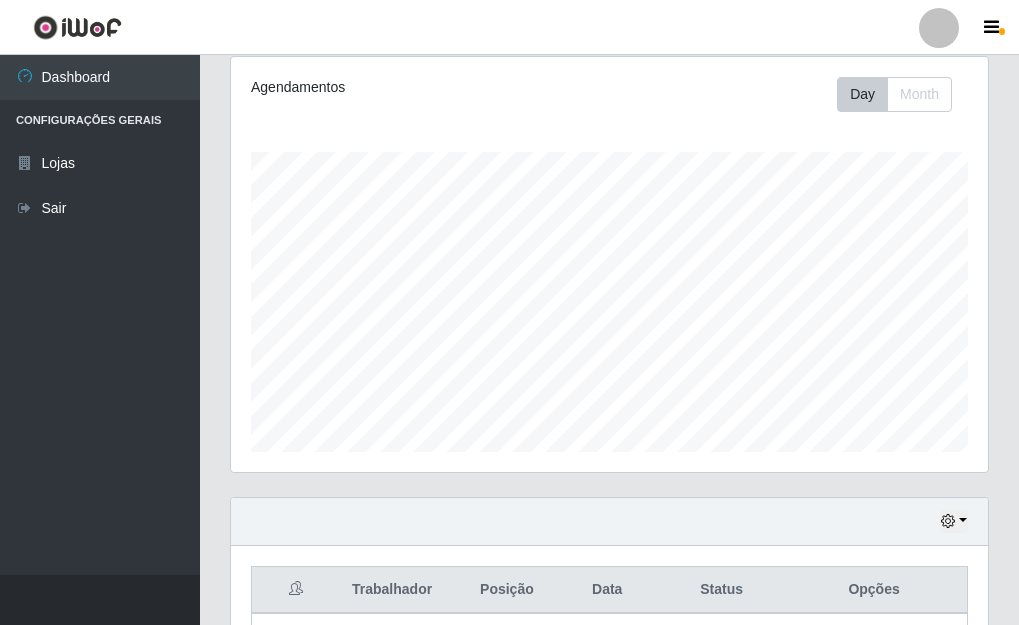 scroll, scrollTop: 82, scrollLeft: 0, axis: vertical 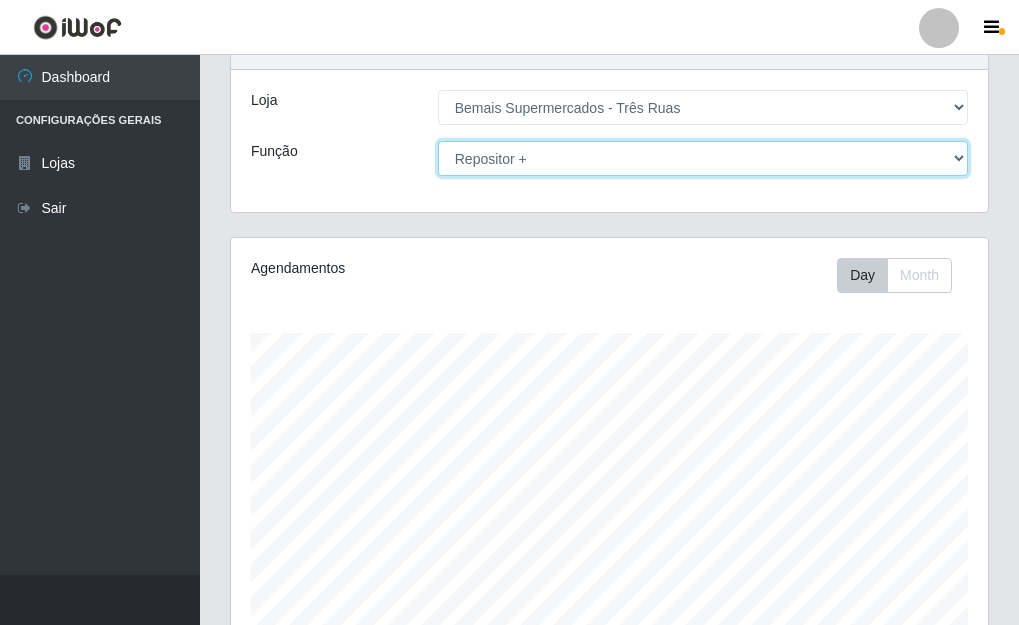 click on "[Selecione...] ASG ASG + ASG ++ Auxiliar de Depósito  Auxiliar de Depósito + Auxiliar de Depósito ++ Auxiliar de Estacionamento Auxiliar de Estacionamento + Auxiliar de Estacionamento ++ Auxiliar de Sushiman Auxiliar de Sushiman+ Auxiliar de Sushiman++ Balconista de Açougue  Balconista de Açougue + Balconista de Açougue ++ Balconista de Frios Balconista de Frios + Balconista de Frios ++ Balconista de Padaria  Balconista de Padaria + Balconista de Padaria ++ Embalador Embalador + Embalador ++ Operador de Caixa Operador de Caixa + Operador de Caixa ++ Repositor  Repositor + Repositor ++ Repositor de Hortifruti Repositor de Hortifruti + Repositor de Hortifruti ++" at bounding box center (703, 158) 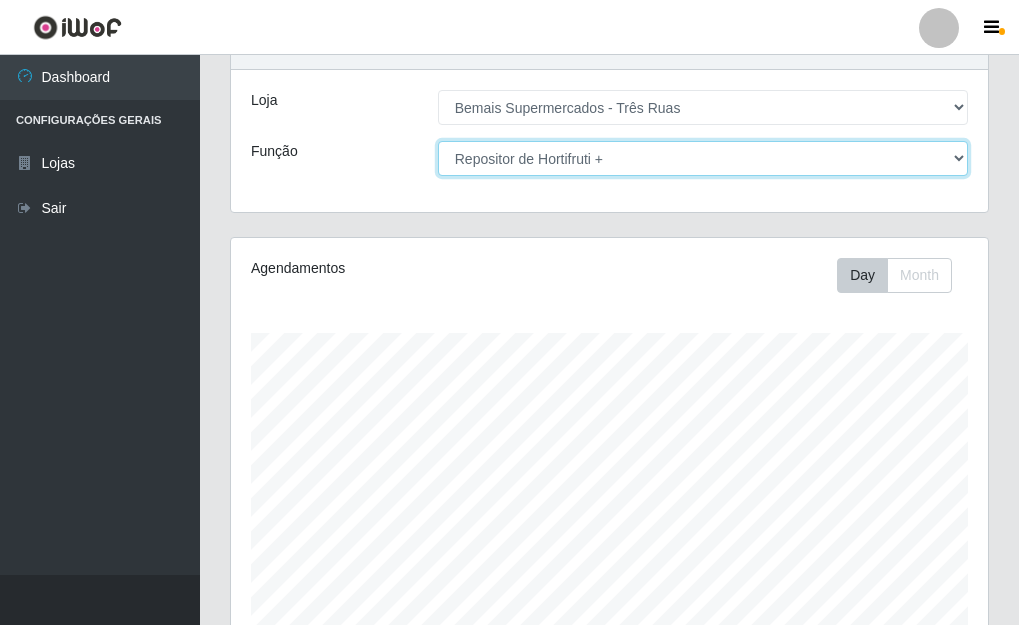 click on "[Selecione...] ASG ASG + ASG ++ Auxiliar de Depósito  Auxiliar de Depósito + Auxiliar de Depósito ++ Auxiliar de Estacionamento Auxiliar de Estacionamento + Auxiliar de Estacionamento ++ Auxiliar de Sushiman Auxiliar de Sushiman+ Auxiliar de Sushiman++ Balconista de Açougue  Balconista de Açougue + Balconista de Açougue ++ Balconista de Frios Balconista de Frios + Balconista de Frios ++ Balconista de Padaria  Balconista de Padaria + Balconista de Padaria ++ Embalador Embalador + Embalador ++ Operador de Caixa Operador de Caixa + Operador de Caixa ++ Repositor  Repositor + Repositor ++ Repositor de Hortifruti Repositor de Hortifruti + Repositor de Hortifruti ++" at bounding box center (703, 158) 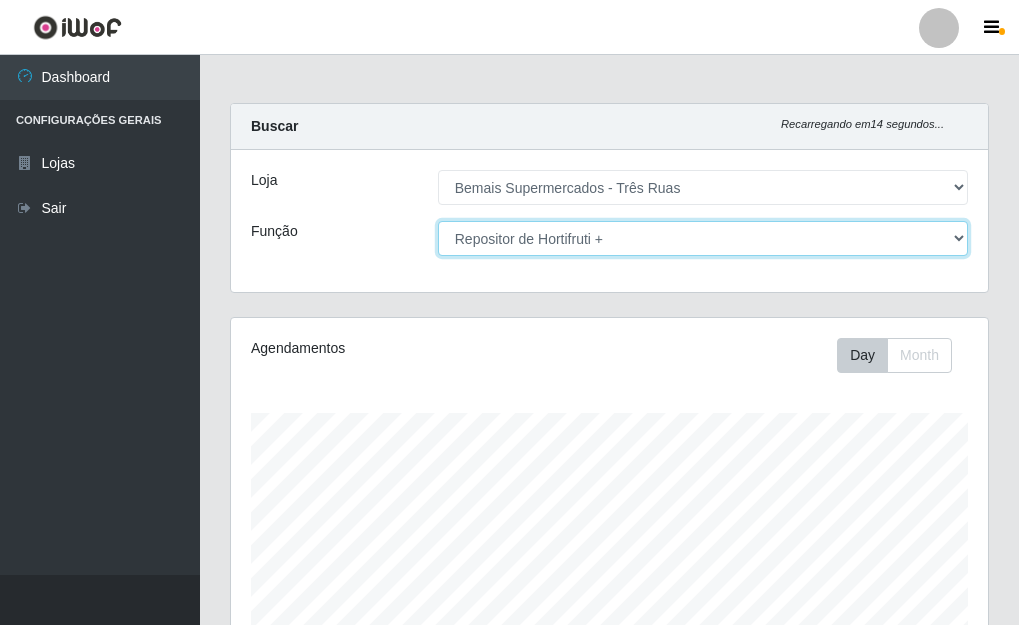 scroll, scrollTop: 0, scrollLeft: 0, axis: both 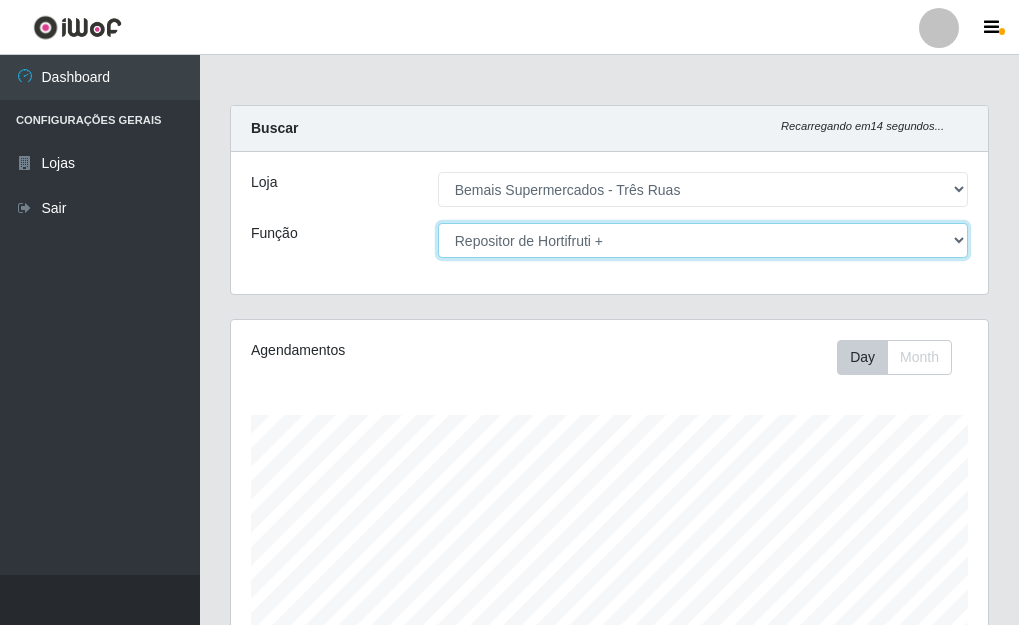 click on "[Selecione...] ASG ASG + ASG ++ Auxiliar de Depósito  Auxiliar de Depósito + Auxiliar de Depósito ++ Auxiliar de Estacionamento Auxiliar de Estacionamento + Auxiliar de Estacionamento ++ Auxiliar de Sushiman Auxiliar de Sushiman+ Auxiliar de Sushiman++ Balconista de Açougue  Balconista de Açougue + Balconista de Açougue ++ Balconista de Frios Balconista de Frios + Balconista de Frios ++ Balconista de Padaria  Balconista de Padaria + Balconista de Padaria ++ Embalador Embalador + Embalador ++ Operador de Caixa Operador de Caixa + Operador de Caixa ++ Repositor  Repositor + Repositor ++ Repositor de Hortifruti Repositor de Hortifruti + Repositor de Hortifruti ++" at bounding box center [703, 240] 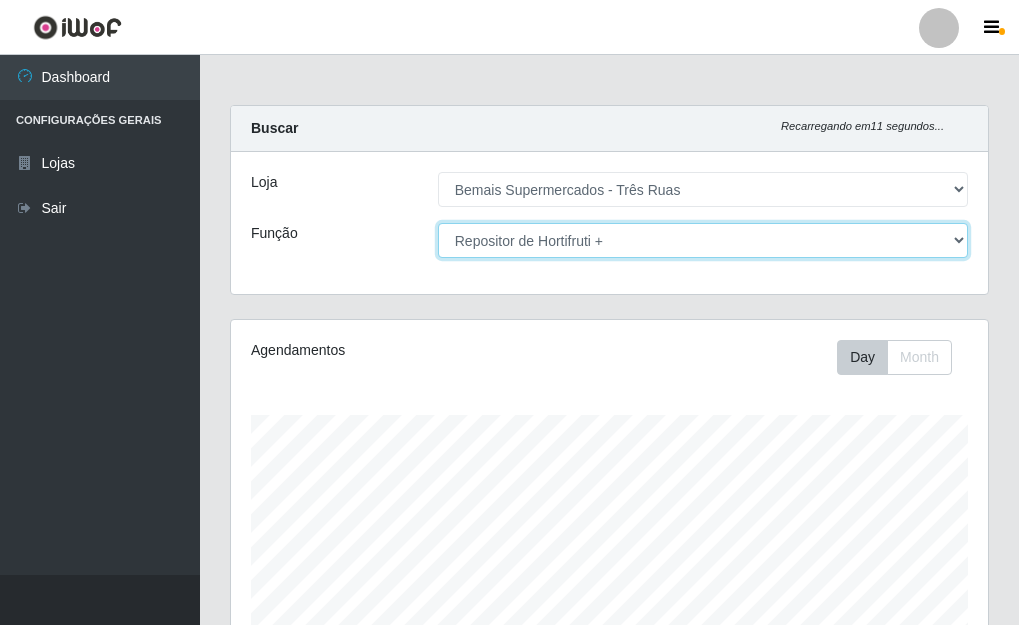 click on "[Selecione...] ASG ASG + ASG ++ Auxiliar de Depósito  Auxiliar de Depósito + Auxiliar de Depósito ++ Auxiliar de Estacionamento Auxiliar de Estacionamento + Auxiliar de Estacionamento ++ Auxiliar de Sushiman Auxiliar de Sushiman+ Auxiliar de Sushiman++ Balconista de Açougue  Balconista de Açougue + Balconista de Açougue ++ Balconista de Frios Balconista de Frios + Balconista de Frios ++ Balconista de Padaria  Balconista de Padaria + Balconista de Padaria ++ Embalador Embalador + Embalador ++ Operador de Caixa Operador de Caixa + Operador de Caixa ++ Repositor  Repositor + Repositor ++ Repositor de Hortifruti Repositor de Hortifruti + Repositor de Hortifruti ++" at bounding box center [703, 240] 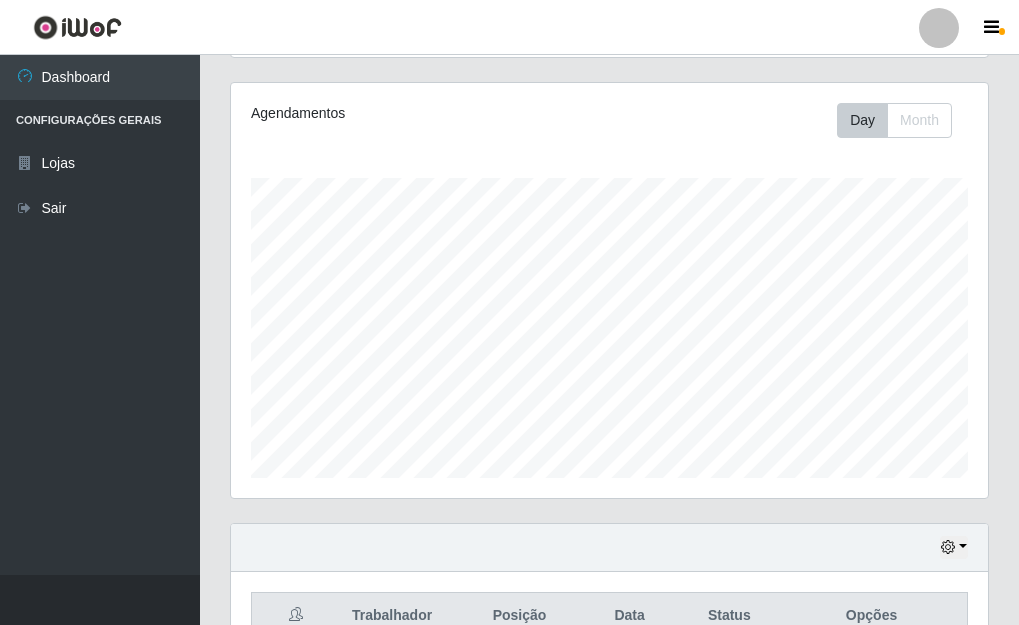 scroll, scrollTop: 0, scrollLeft: 0, axis: both 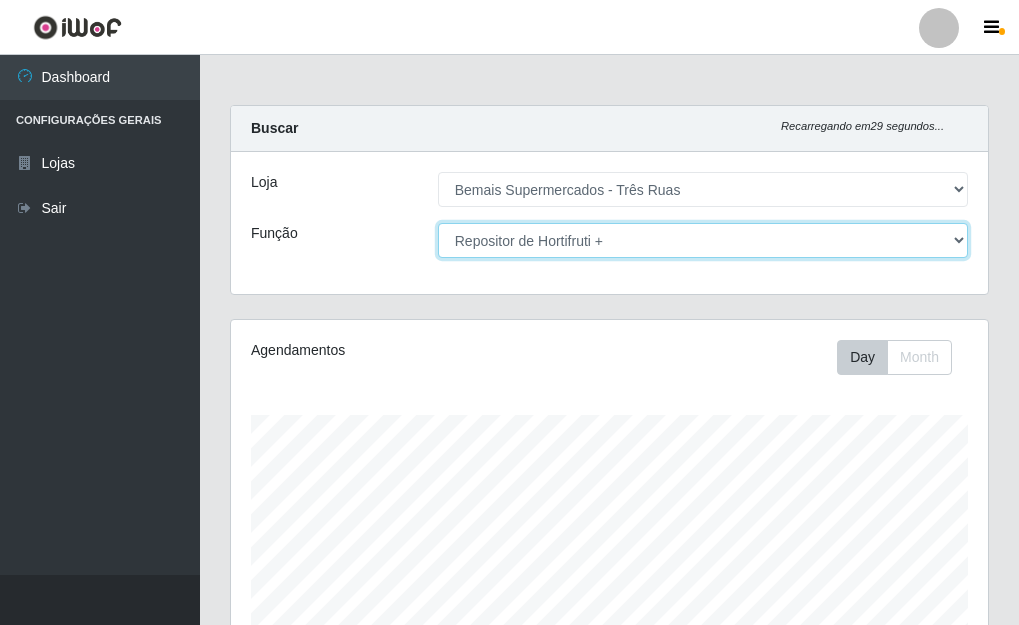 click on "[Selecione...] ASG ASG + ASG ++ Auxiliar de Depósito  Auxiliar de Depósito + Auxiliar de Depósito ++ Auxiliar de Estacionamento Auxiliar de Estacionamento + Auxiliar de Estacionamento ++ Auxiliar de Sushiman Auxiliar de Sushiman+ Auxiliar de Sushiman++ Balconista de Açougue  Balconista de Açougue + Balconista de Açougue ++ Balconista de Frios Balconista de Frios + Balconista de Frios ++ Balconista de Padaria  Balconista de Padaria + Balconista de Padaria ++ Embalador Embalador + Embalador ++ Operador de Caixa Operador de Caixa + Operador de Caixa ++ Repositor  Repositor + Repositor ++ Repositor de Hortifruti Repositor de Hortifruti + Repositor de Hortifruti ++" at bounding box center (703, 240) 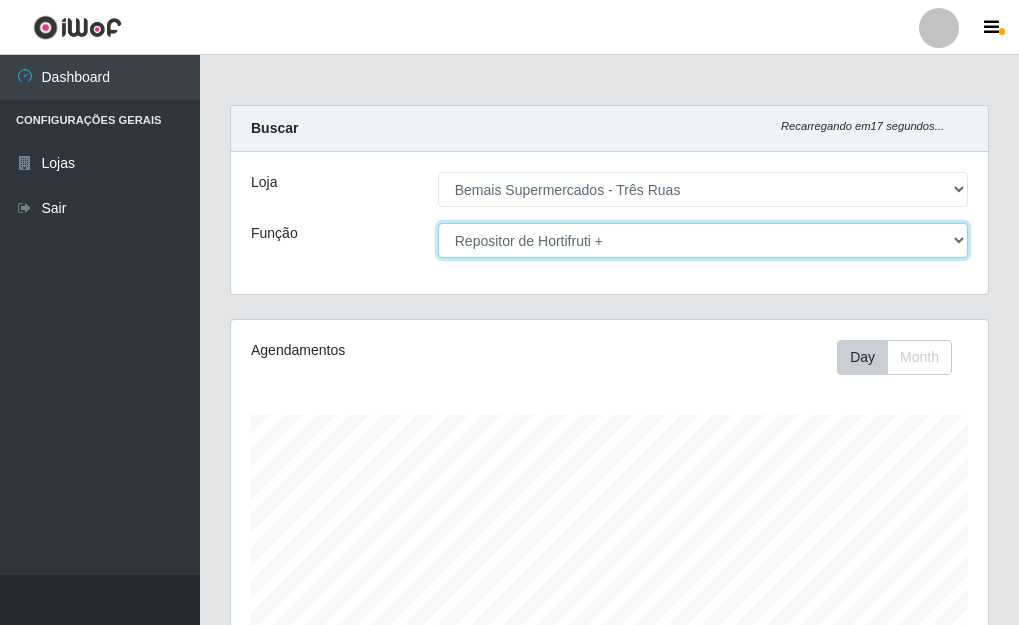 select on "[Selecione...]" 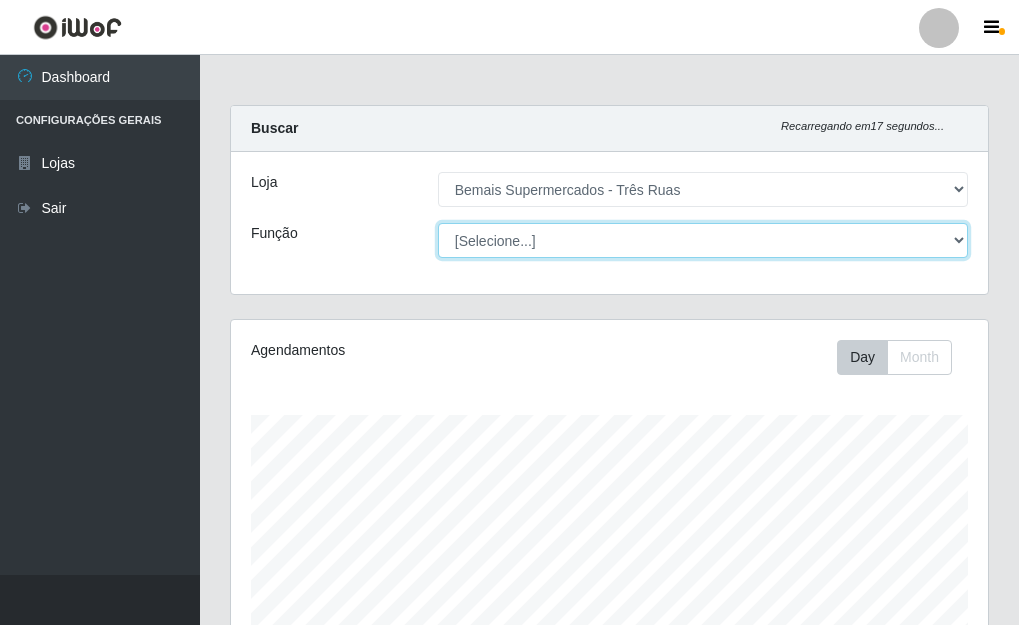 click on "[Selecione...] ASG ASG + ASG ++ Auxiliar de Depósito  Auxiliar de Depósito + Auxiliar de Depósito ++ Auxiliar de Estacionamento Auxiliar de Estacionamento + Auxiliar de Estacionamento ++ Auxiliar de Sushiman Auxiliar de Sushiman+ Auxiliar de Sushiman++ Balconista de Açougue  Balconista de Açougue + Balconista de Açougue ++ Balconista de Frios Balconista de Frios + Balconista de Frios ++ Balconista de Padaria  Balconista de Padaria + Balconista de Padaria ++ Embalador Embalador + Embalador ++ Operador de Caixa Operador de Caixa + Operador de Caixa ++ Repositor  Repositor + Repositor ++ Repositor de Hortifruti Repositor de Hortifruti + Repositor de Hortifruti ++" at bounding box center (703, 240) 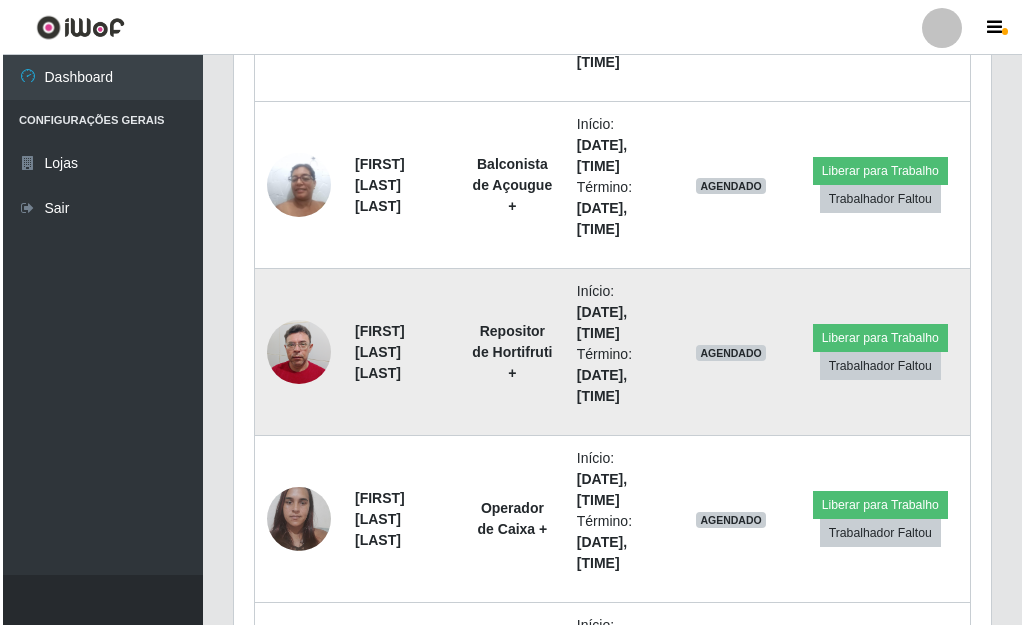 scroll, scrollTop: 3347, scrollLeft: 0, axis: vertical 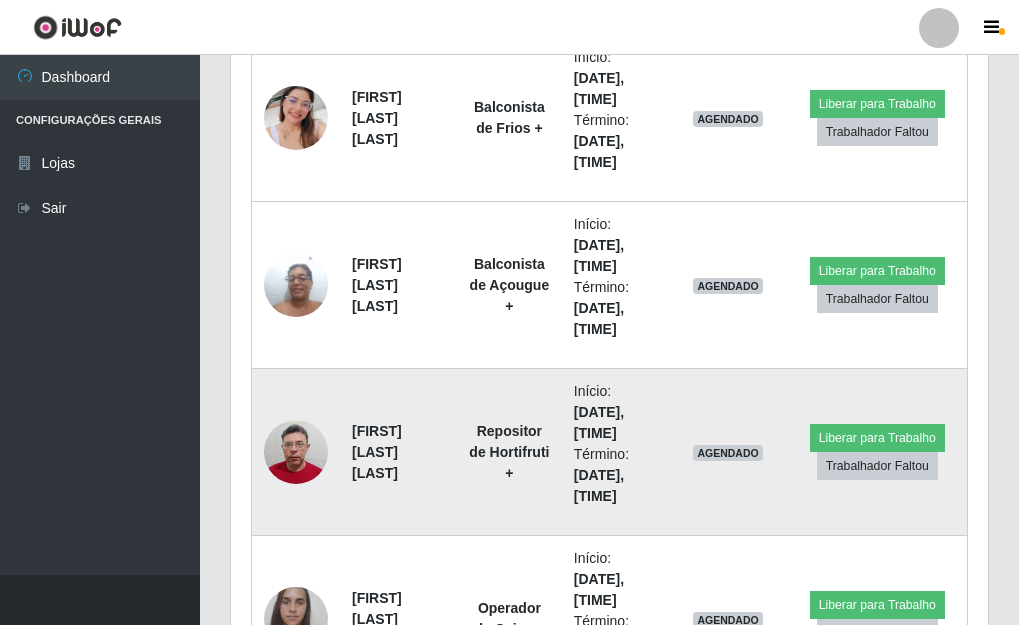 click at bounding box center [296, 452] 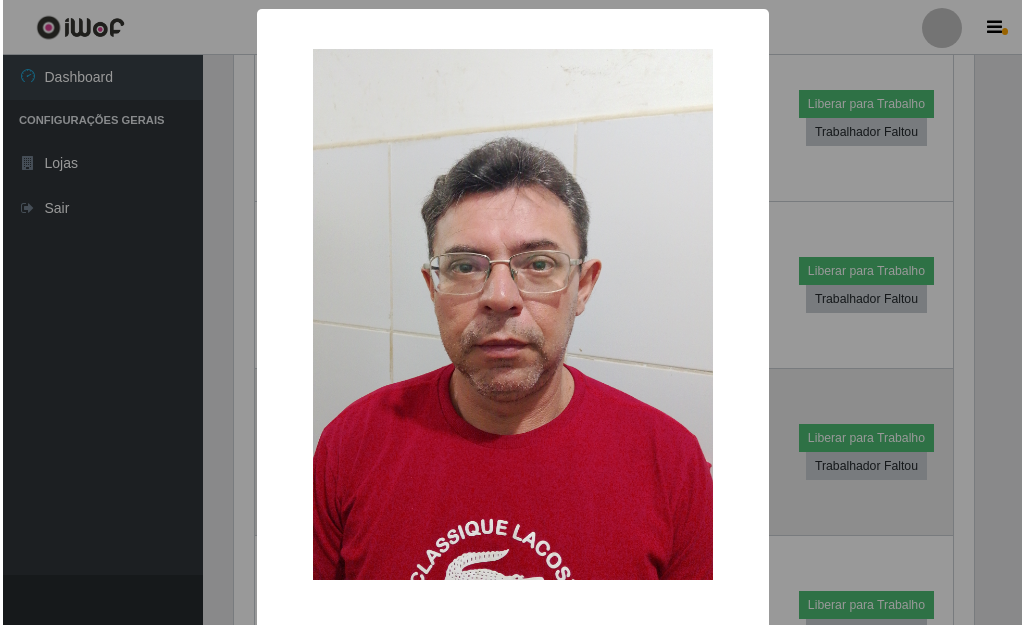 scroll, scrollTop: 999585, scrollLeft: 999255, axis: both 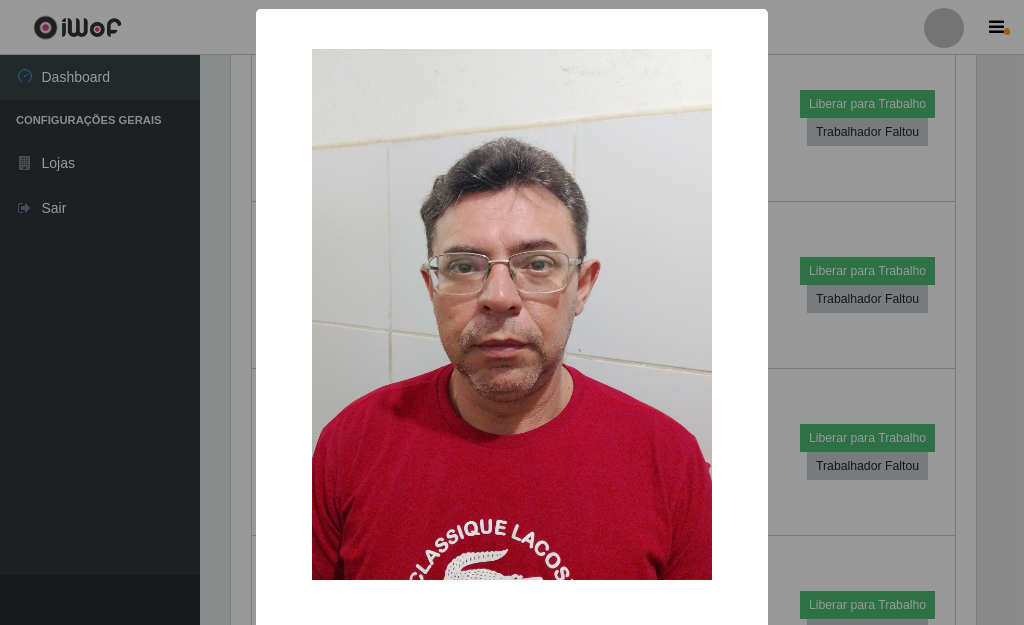 click on "× OK Cancel" at bounding box center [512, 312] 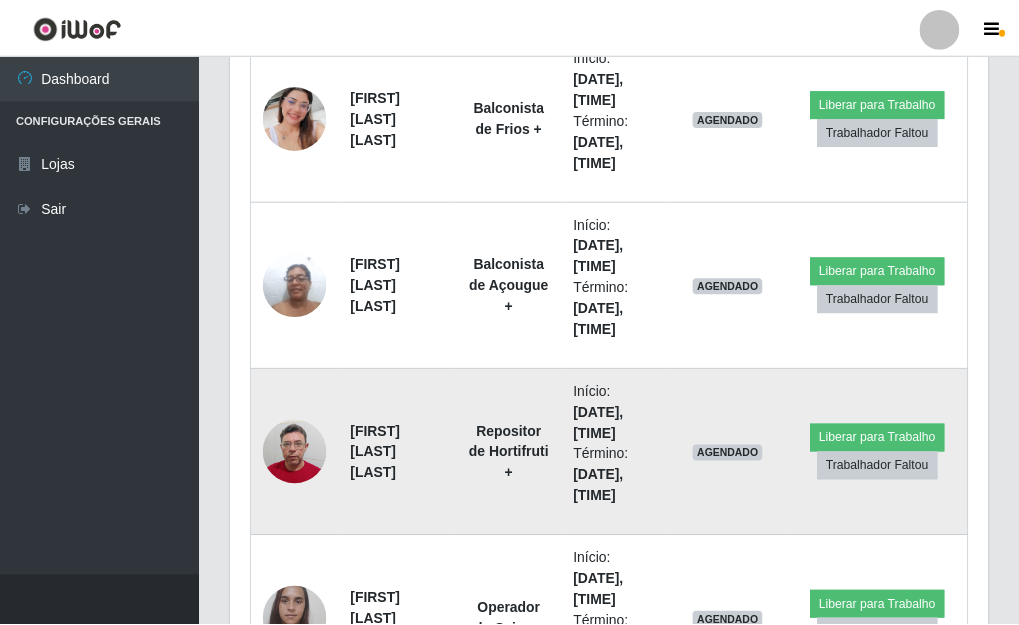 scroll, scrollTop: 999585, scrollLeft: 999243, axis: both 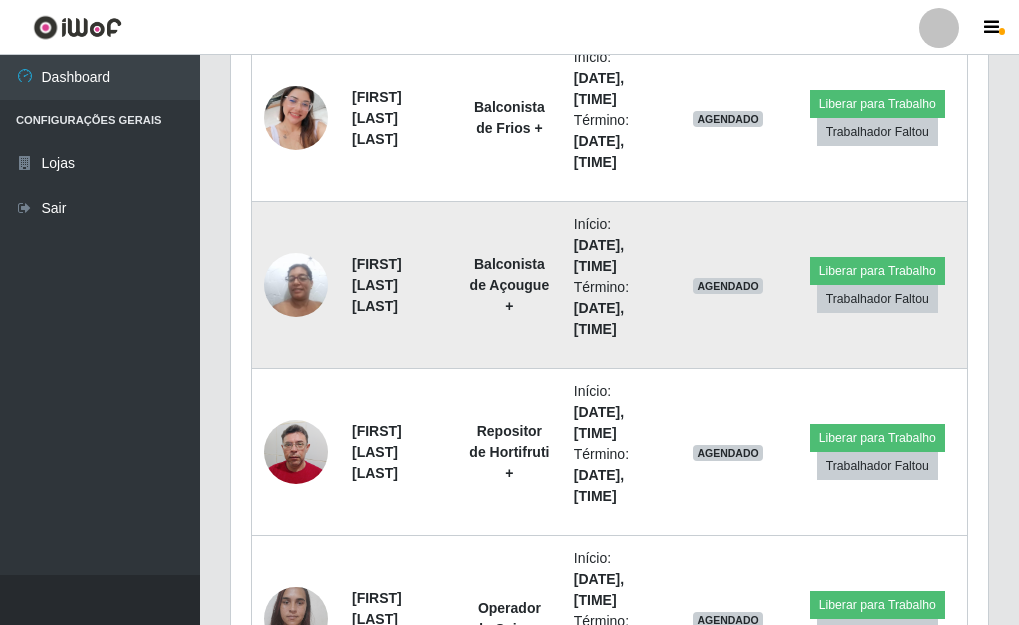 click at bounding box center [296, 284] 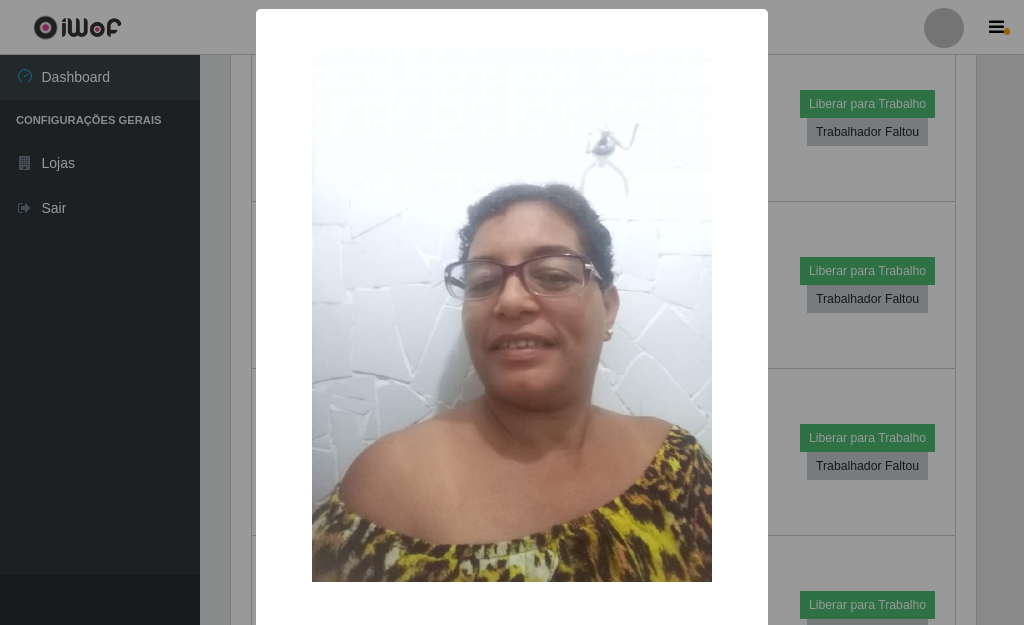 click on "×" at bounding box center (512, 315) 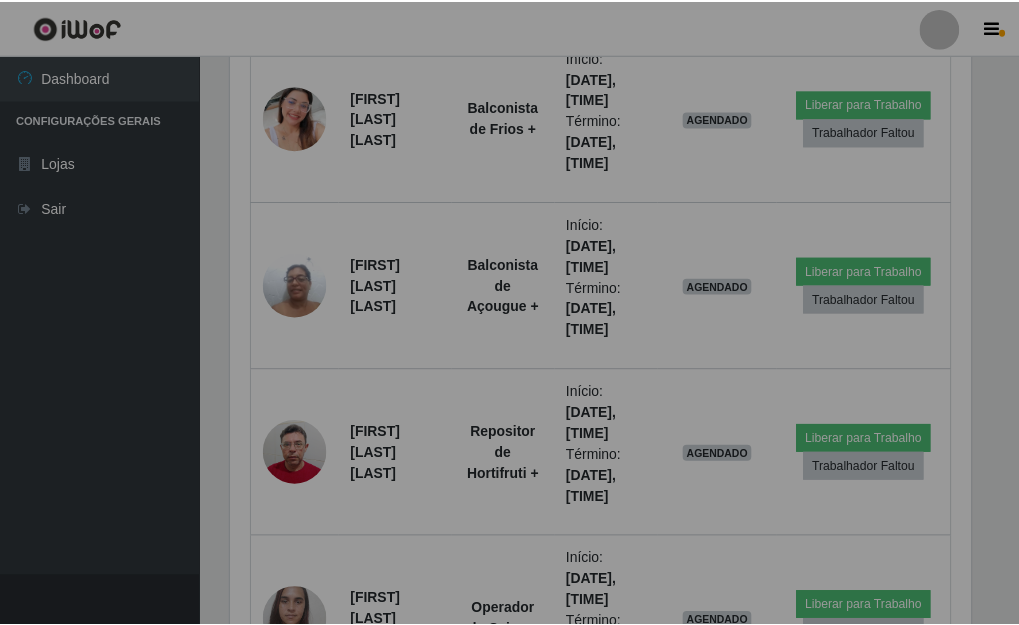 scroll, scrollTop: 999585, scrollLeft: 999243, axis: both 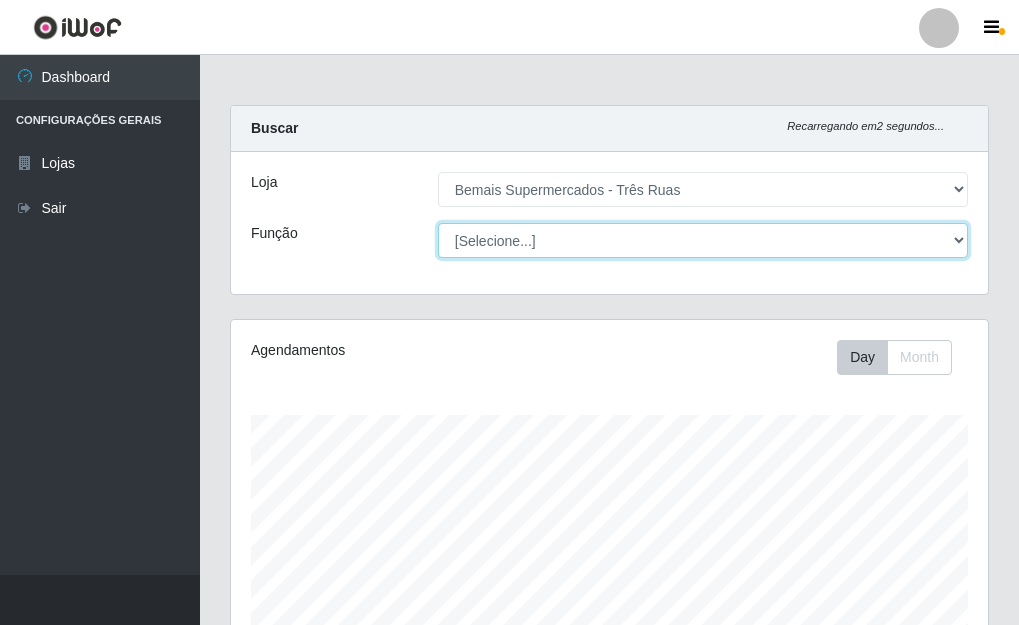 click on "[Selecione...] ASG ASG + ASG ++ Auxiliar de Depósito  Auxiliar de Depósito + Auxiliar de Depósito ++ Auxiliar de Estacionamento Auxiliar de Estacionamento + Auxiliar de Estacionamento ++ Auxiliar de Sushiman Auxiliar de Sushiman+ Auxiliar de Sushiman++ Balconista de Açougue  Balconista de Açougue + Balconista de Açougue ++ Balconista de Frios Balconista de Frios + Balconista de Frios ++ Balconista de Padaria  Balconista de Padaria + Balconista de Padaria ++ Embalador Embalador + Embalador ++ Operador de Caixa Operador de Caixa + Operador de Caixa ++ Repositor  Repositor + Repositor ++ Repositor de Hortifruti Repositor de Hortifruti + Repositor de Hortifruti ++" at bounding box center (703, 240) 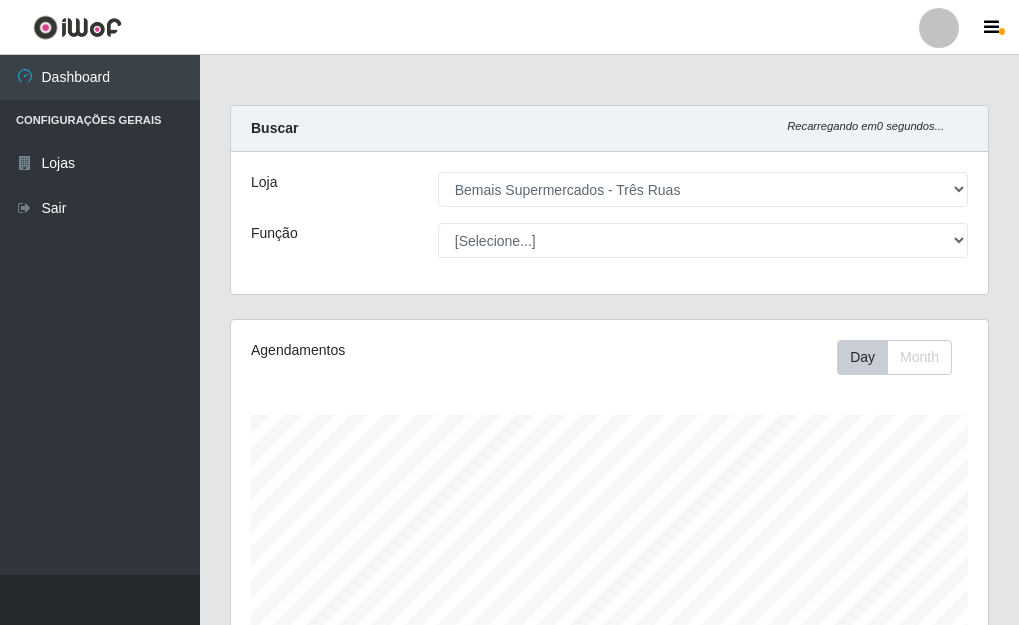 drag, startPoint x: 342, startPoint y: 179, endPoint x: 328, endPoint y: 193, distance: 19.79899 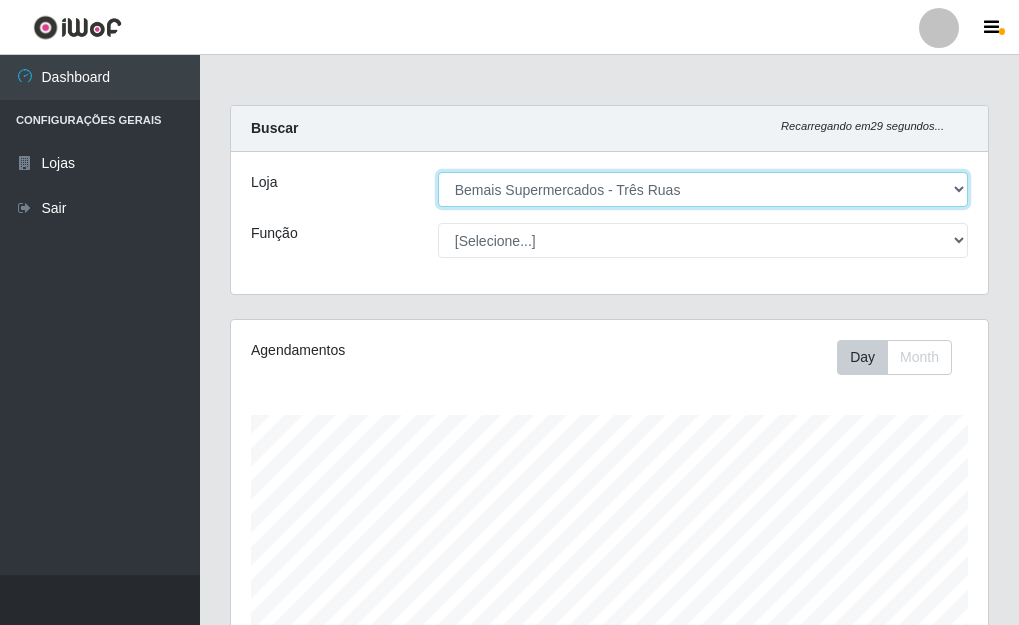 click on "[Selecione...] Bemais Supermercados - Três Ruas" at bounding box center (703, 189) 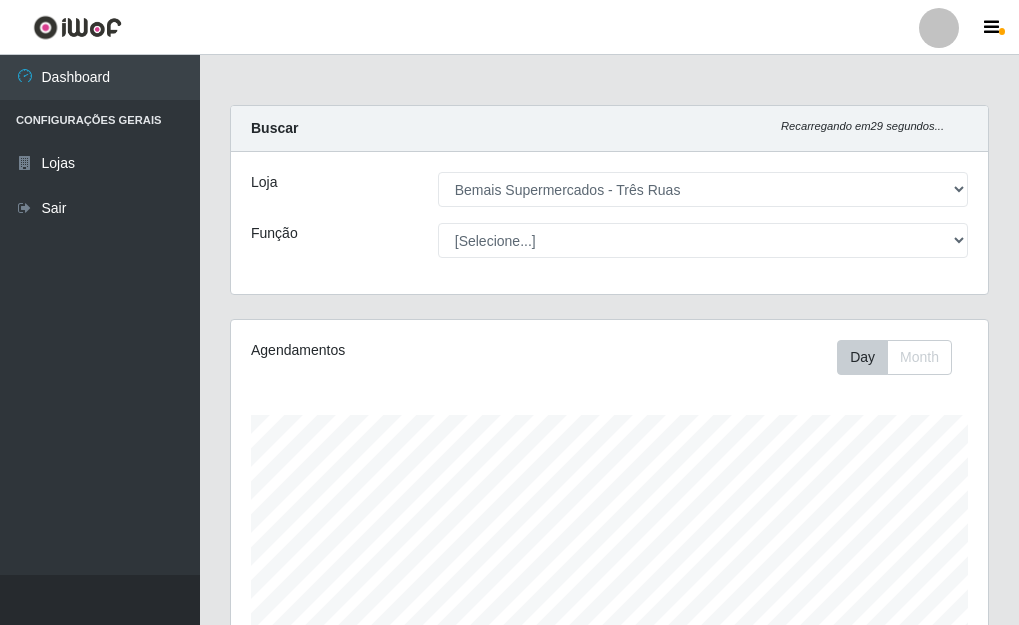 click on "Função" at bounding box center (329, 240) 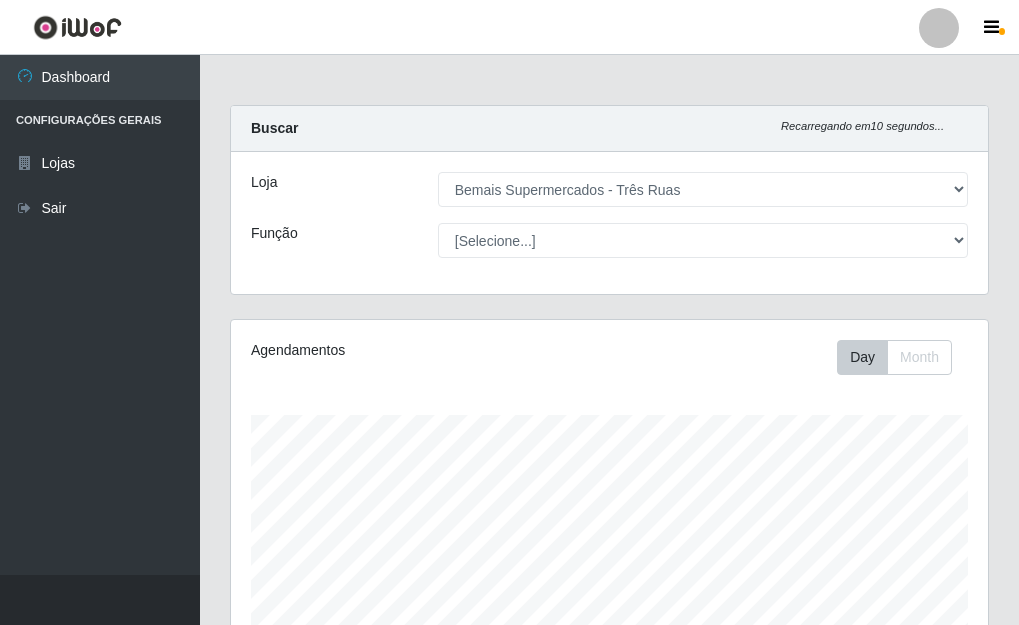 click on "Agendamentos Day Month 22/07 Agendamentos 46" at bounding box center (609, 527) 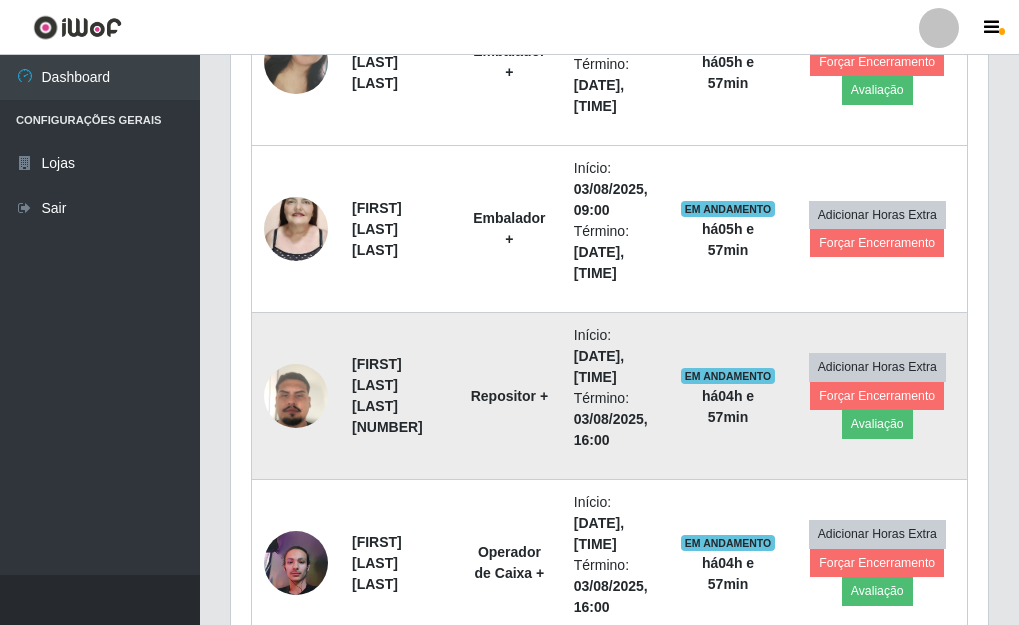 scroll, scrollTop: 1400, scrollLeft: 0, axis: vertical 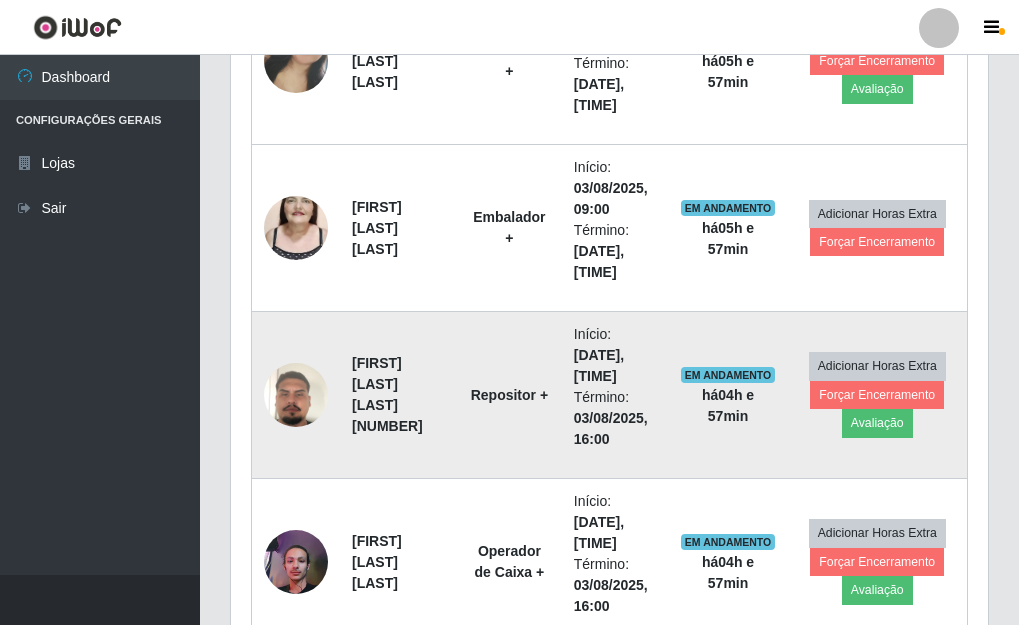 click at bounding box center [296, 395] 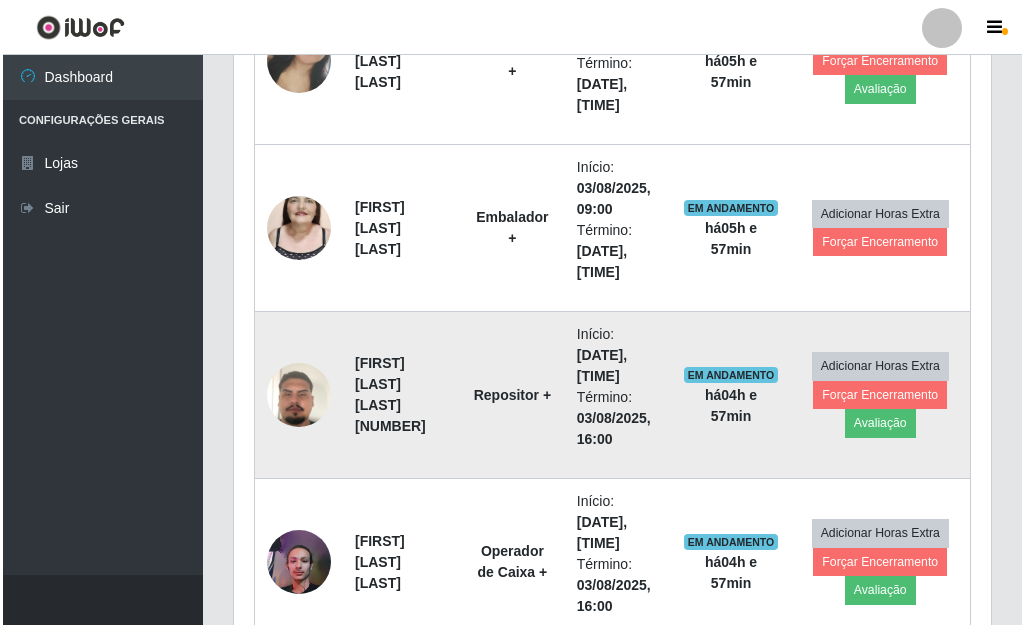 scroll, scrollTop: 415, scrollLeft: 745, axis: both 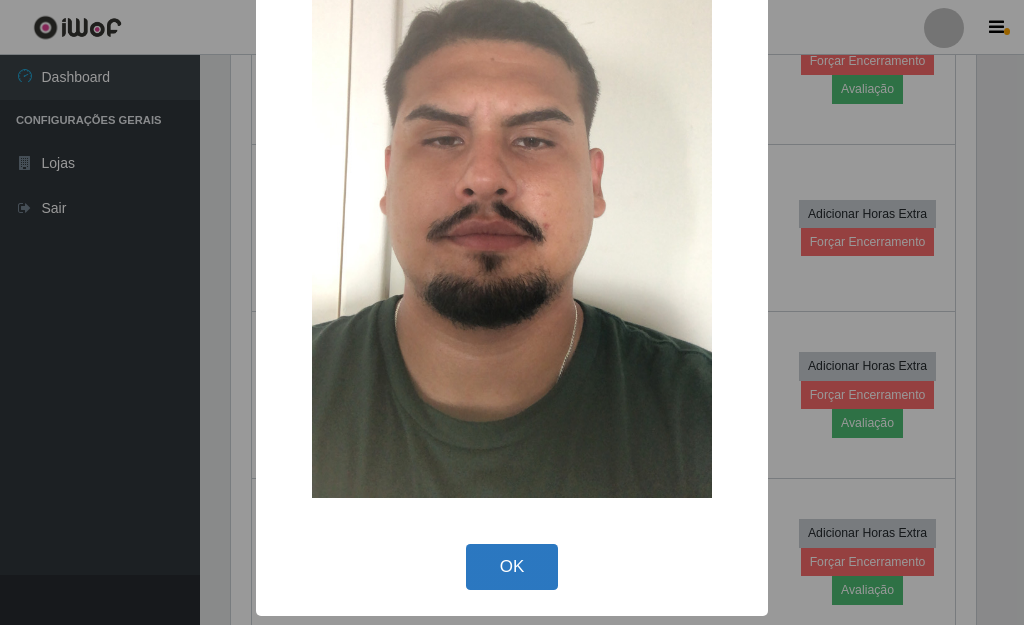 click on "OK" at bounding box center (512, 567) 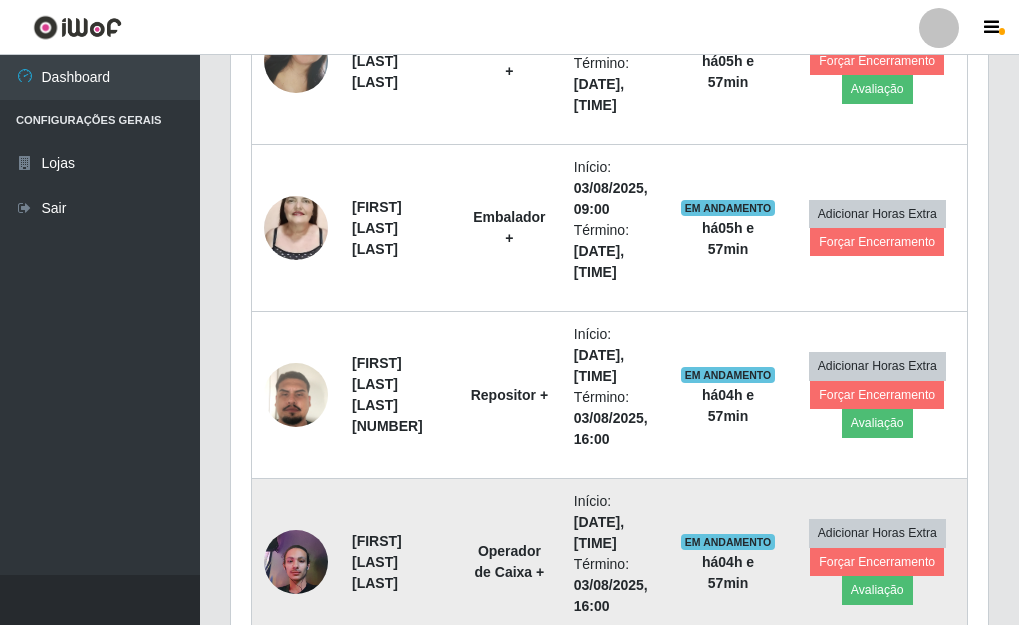 scroll, scrollTop: 999585, scrollLeft: 999243, axis: both 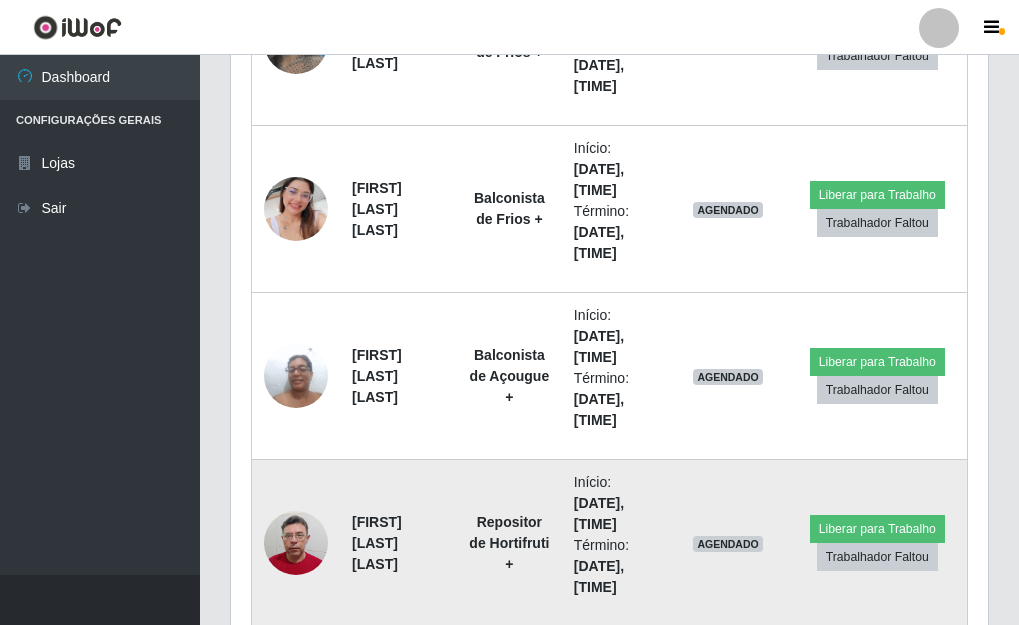 click at bounding box center [296, 543] 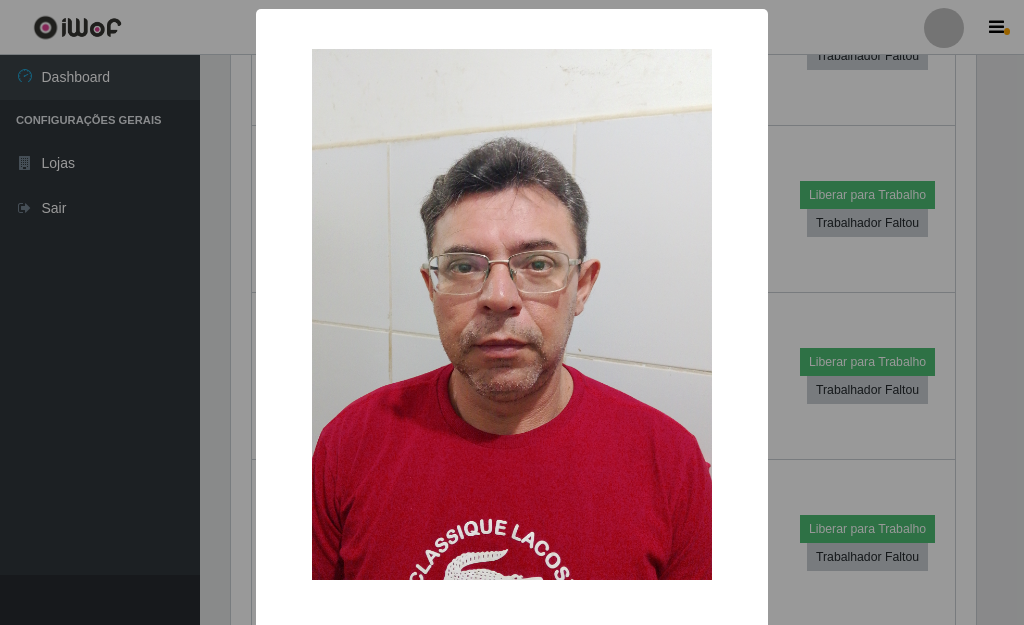 click on "× OK Cancel" at bounding box center (512, 312) 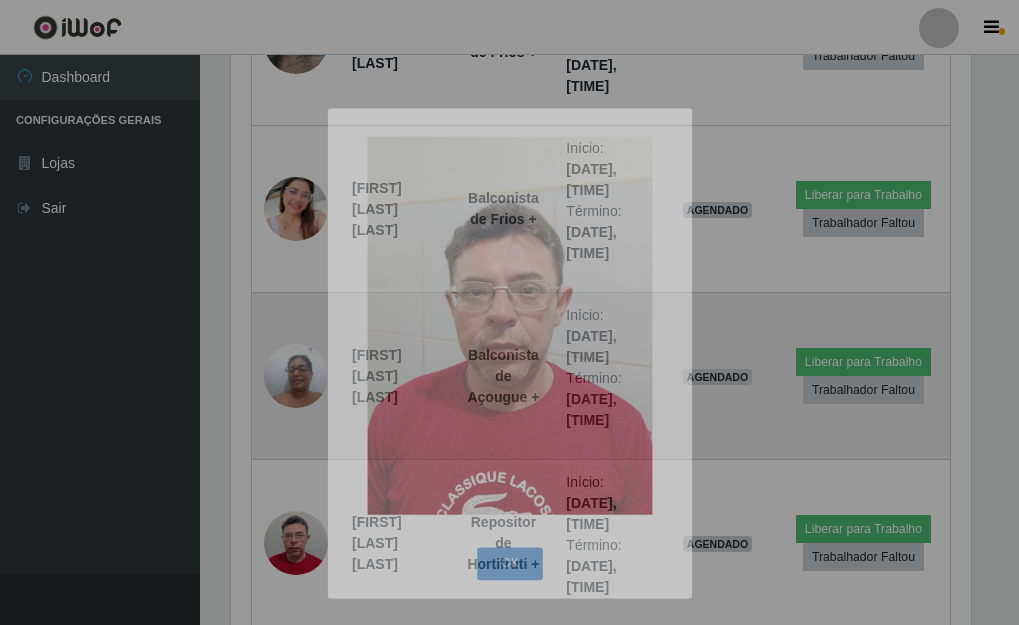 scroll, scrollTop: 999585, scrollLeft: 999243, axis: both 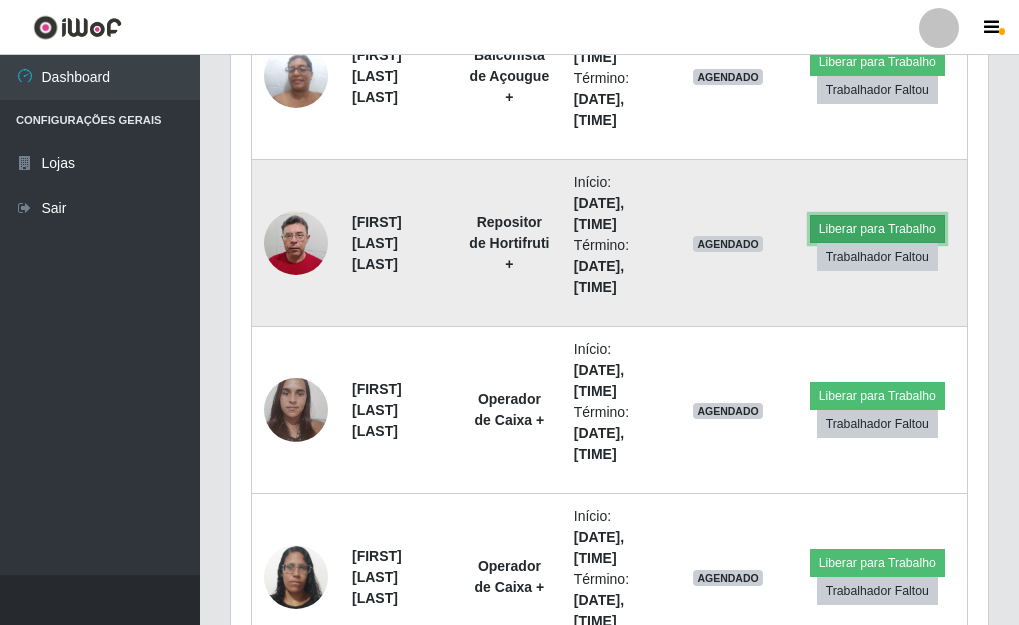click on "Liberar para Trabalho" at bounding box center (877, 229) 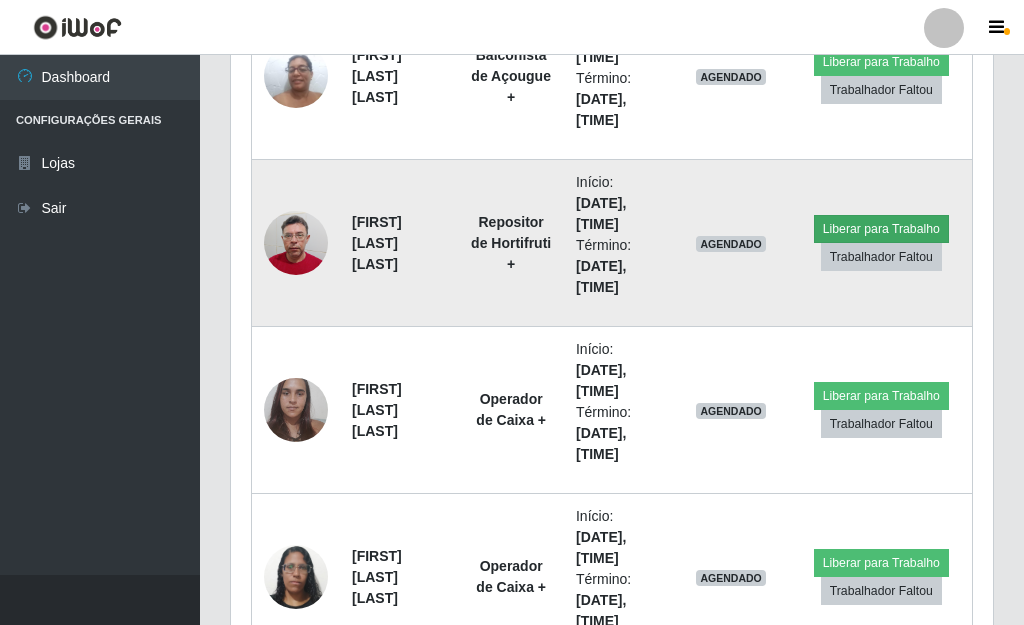 scroll, scrollTop: 999585, scrollLeft: 999255, axis: both 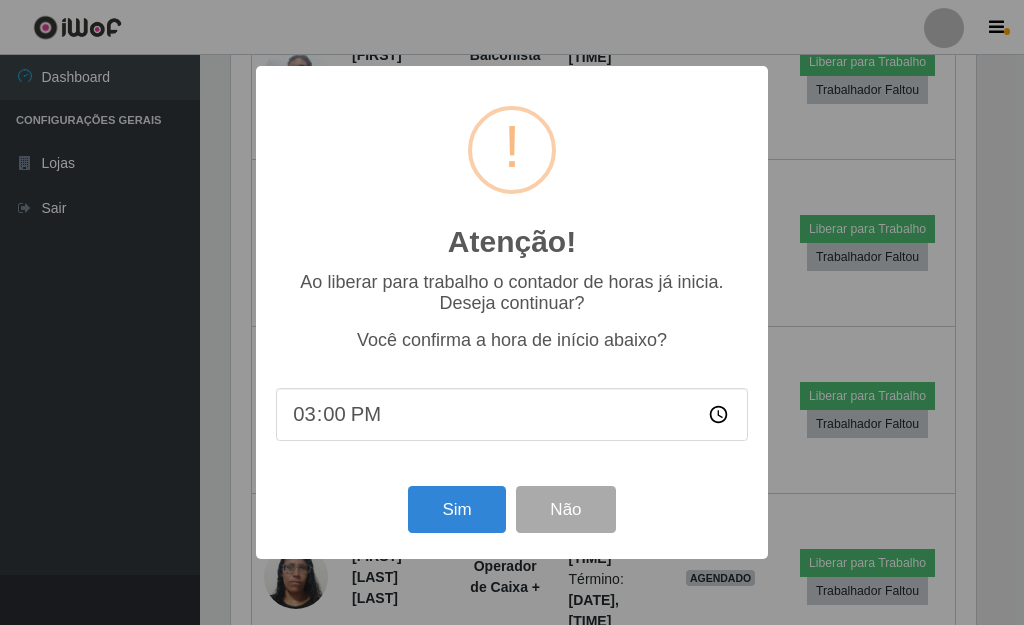 click on "15:00" at bounding box center (512, 414) 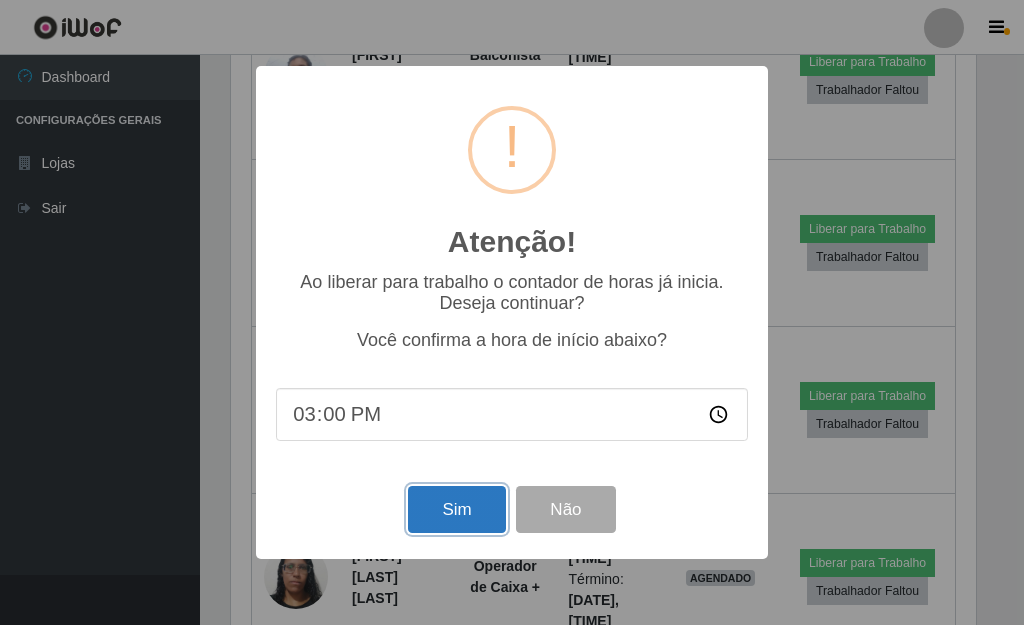 click on "Sim" at bounding box center (456, 509) 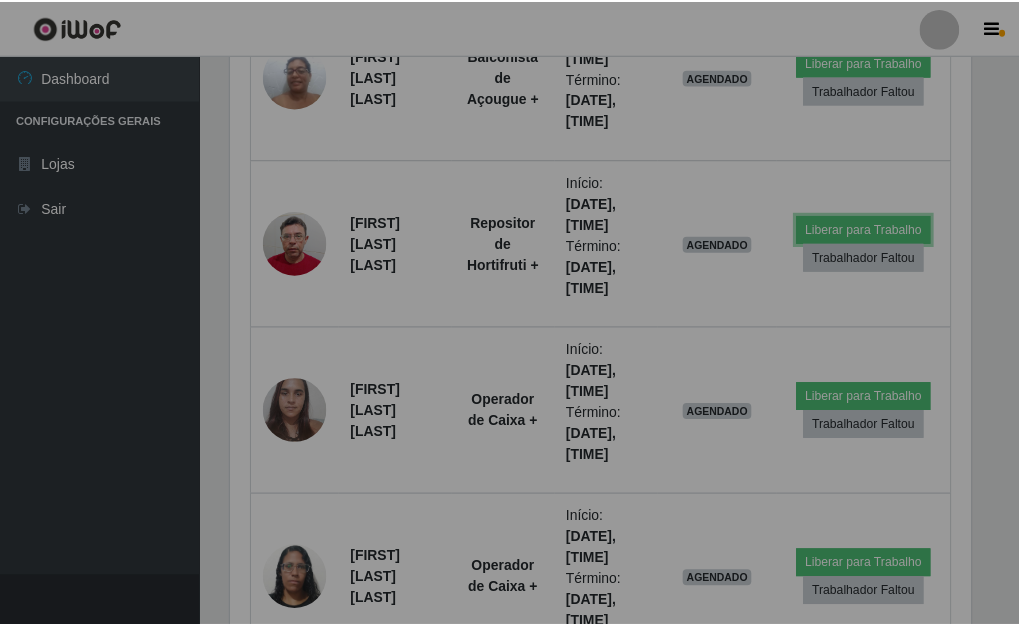 scroll, scrollTop: 999585, scrollLeft: 999243, axis: both 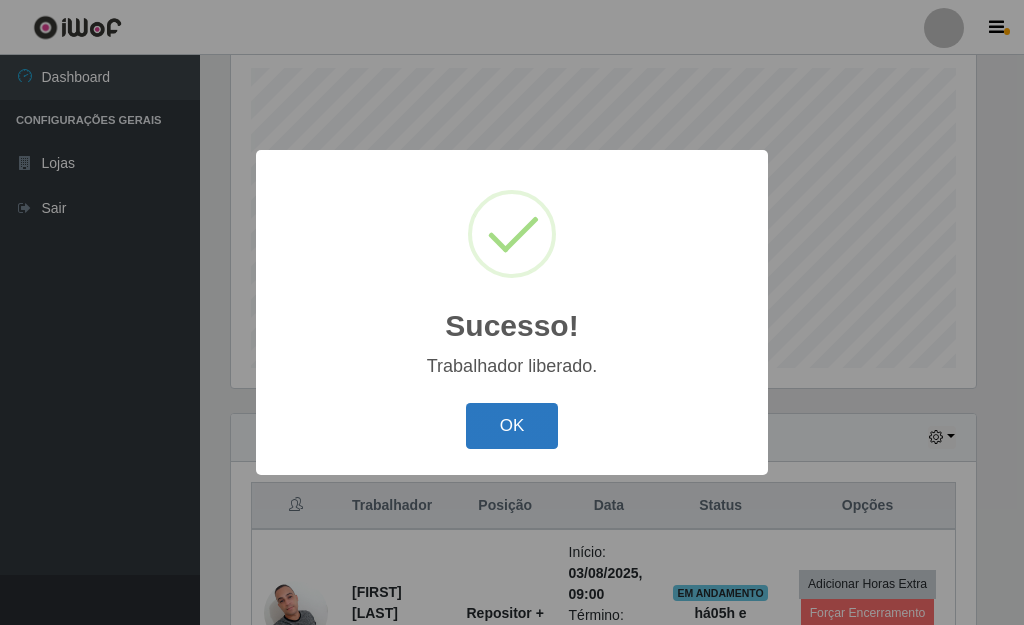 click on "OK" at bounding box center (512, 426) 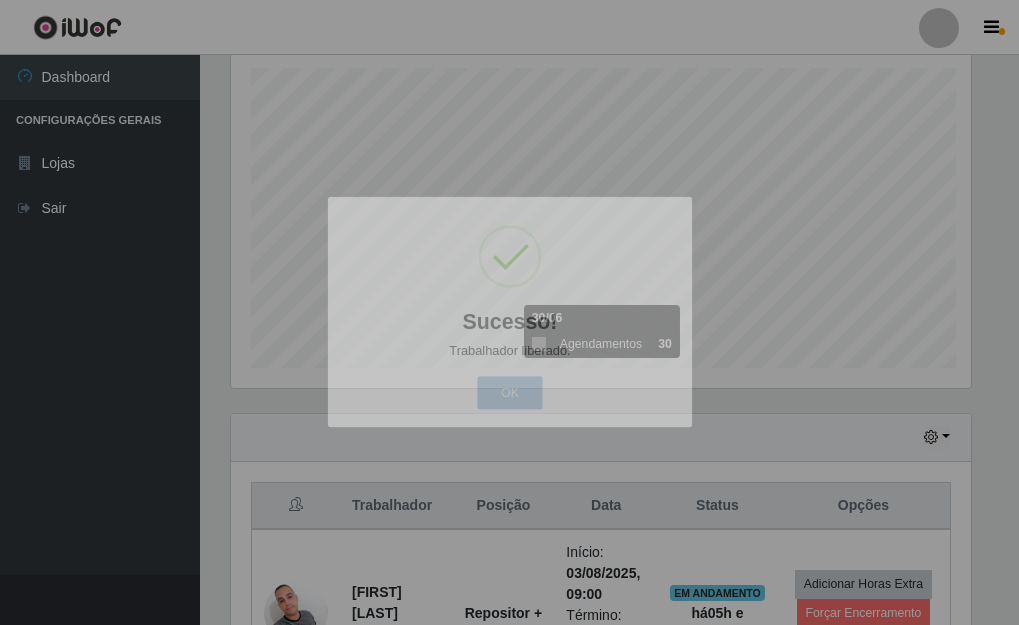 scroll, scrollTop: 999585, scrollLeft: 999243, axis: both 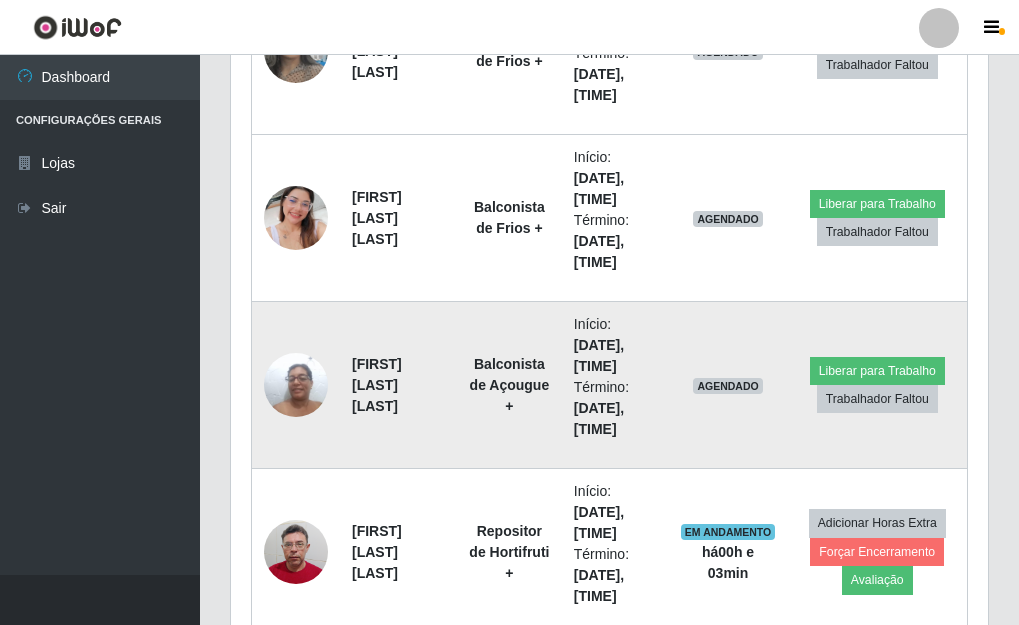 click at bounding box center [296, 384] 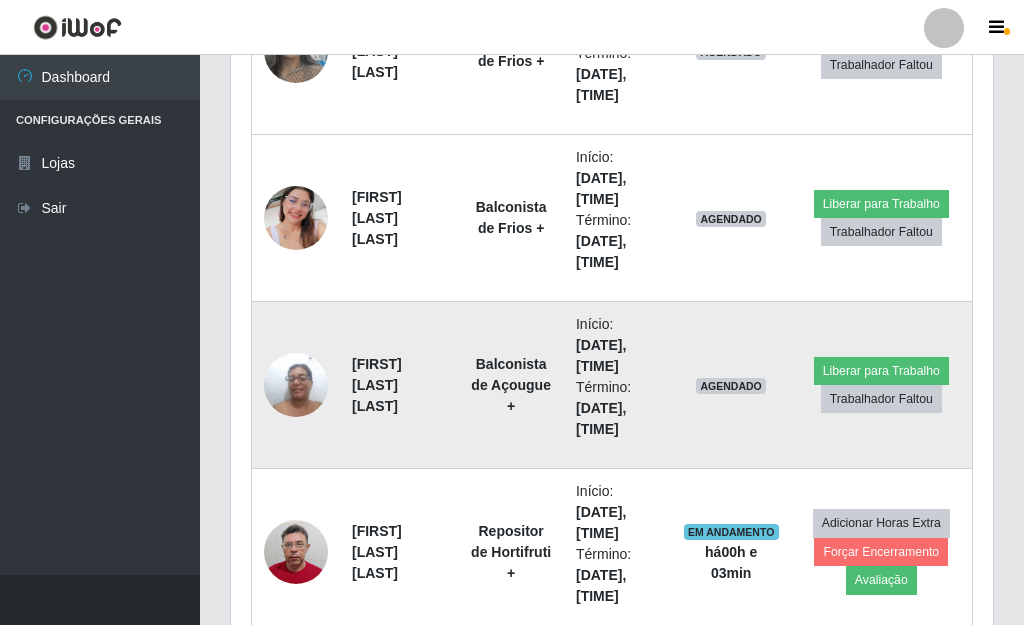 scroll, scrollTop: 999585, scrollLeft: 999255, axis: both 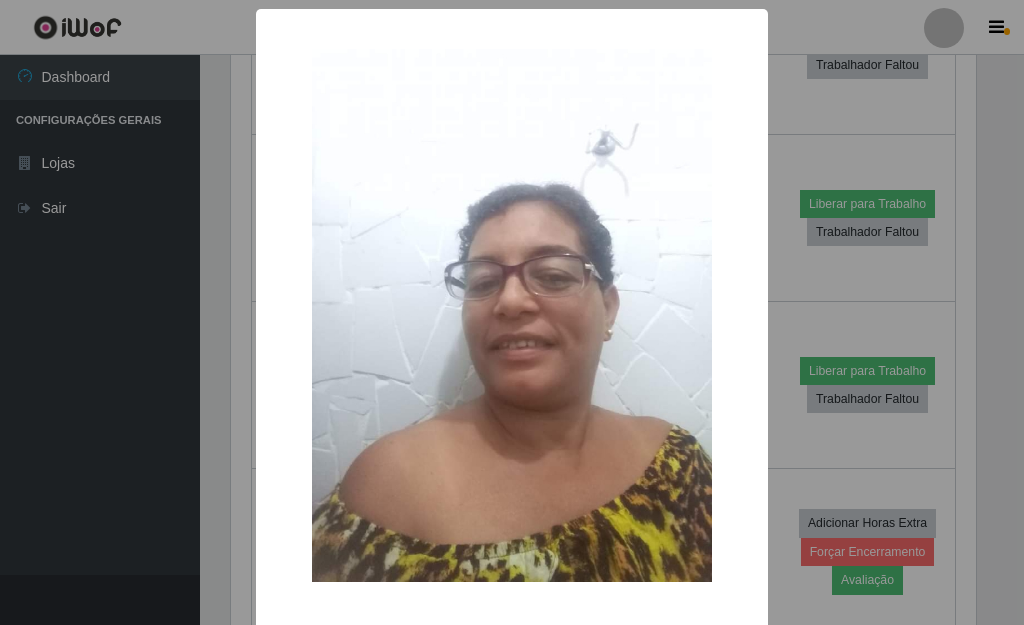 click on "× OK Cancel" at bounding box center [512, 354] 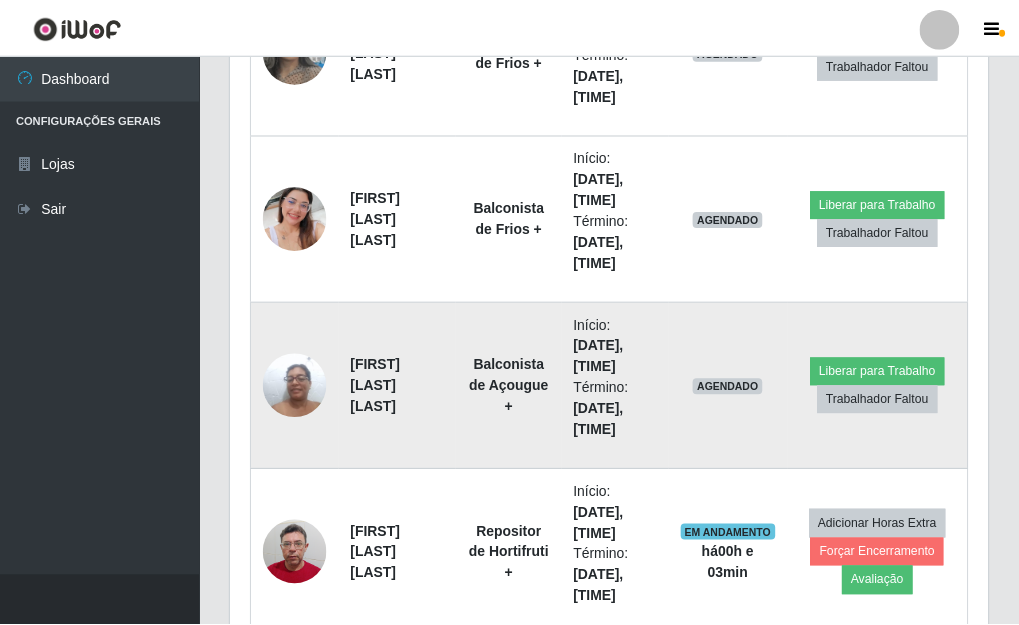 scroll, scrollTop: 999585, scrollLeft: 999243, axis: both 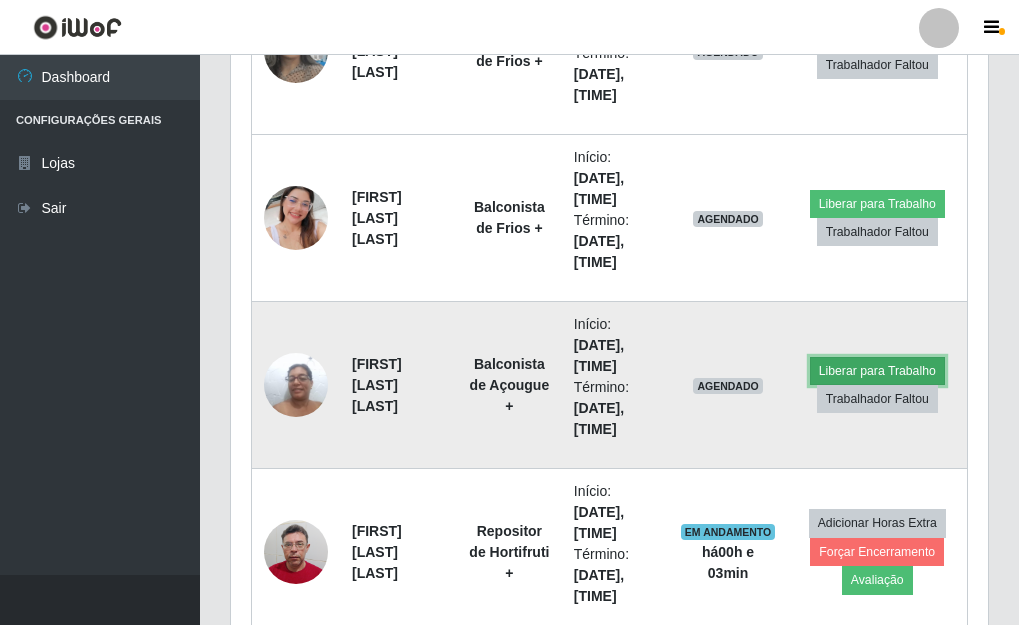 click on "Liberar para Trabalho" at bounding box center [877, 371] 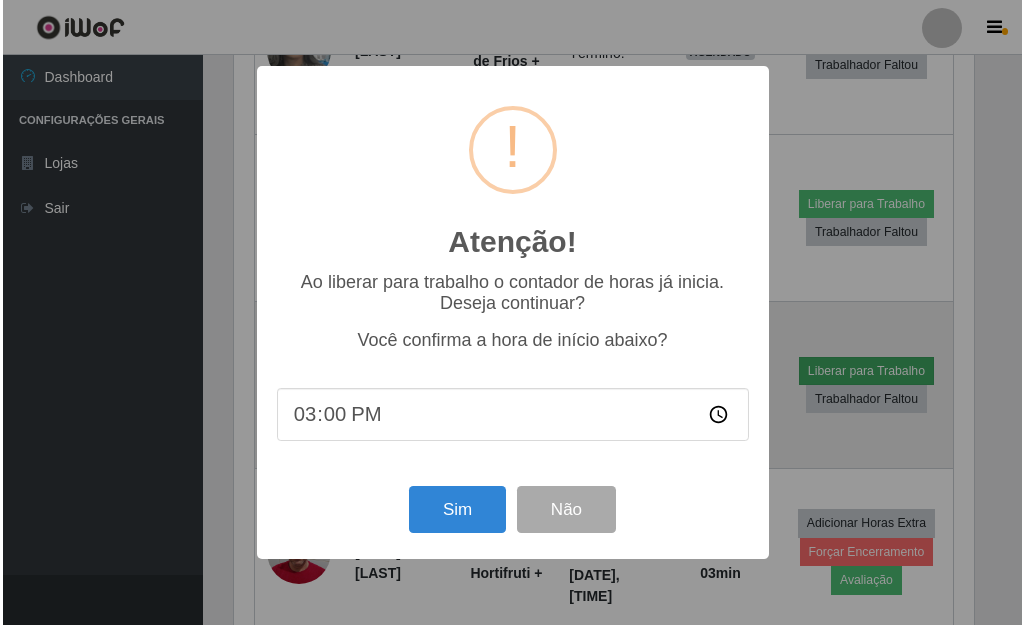 scroll, scrollTop: 999585, scrollLeft: 999255, axis: both 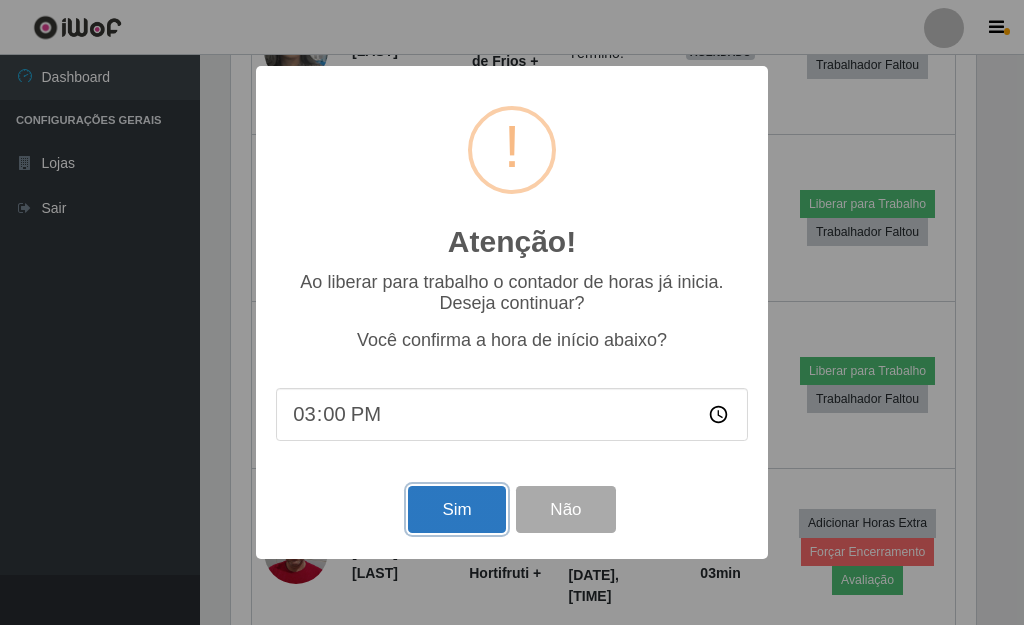 click on "Sim" at bounding box center [456, 509] 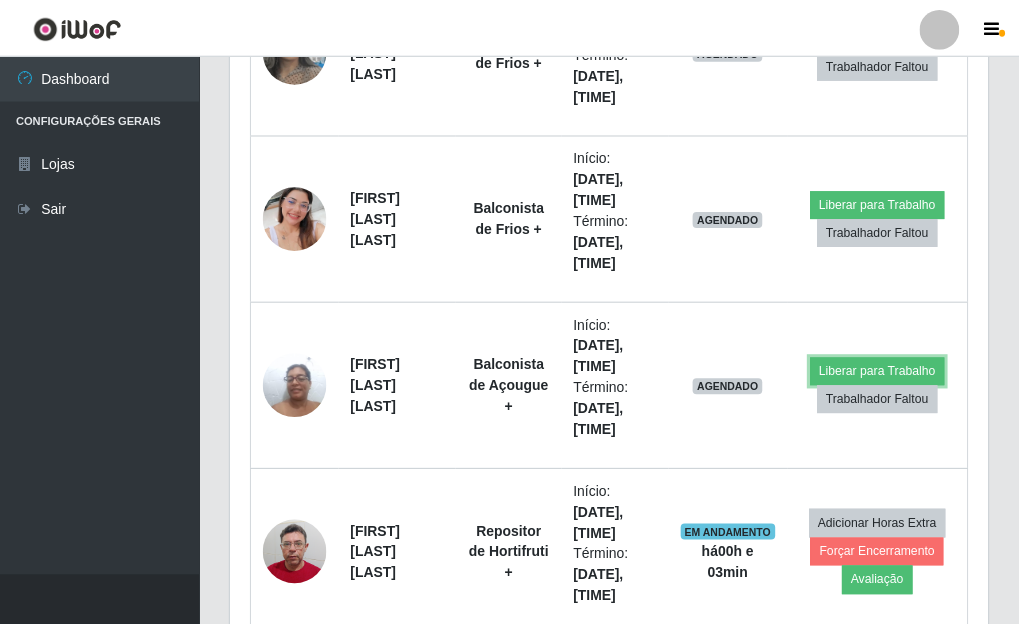 scroll, scrollTop: 999585, scrollLeft: 999243, axis: both 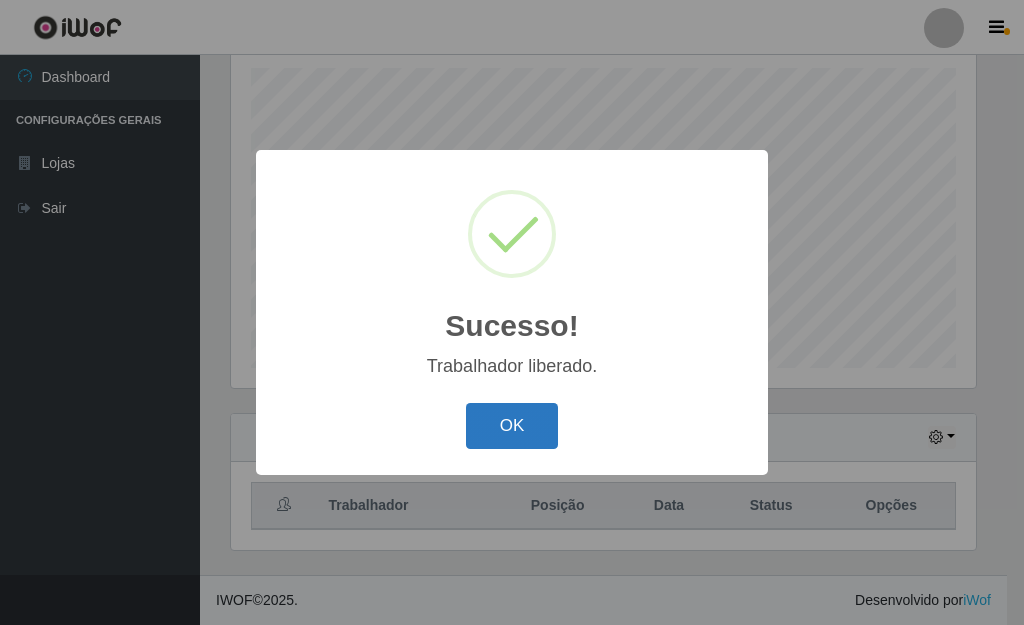 click on "OK" at bounding box center [512, 426] 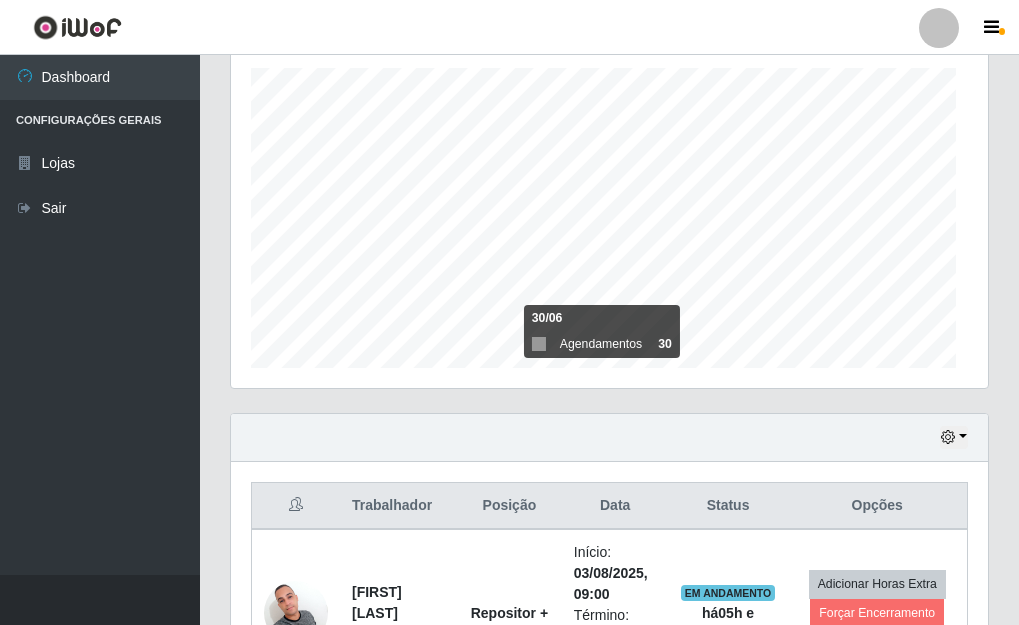 scroll, scrollTop: 999585, scrollLeft: 999243, axis: both 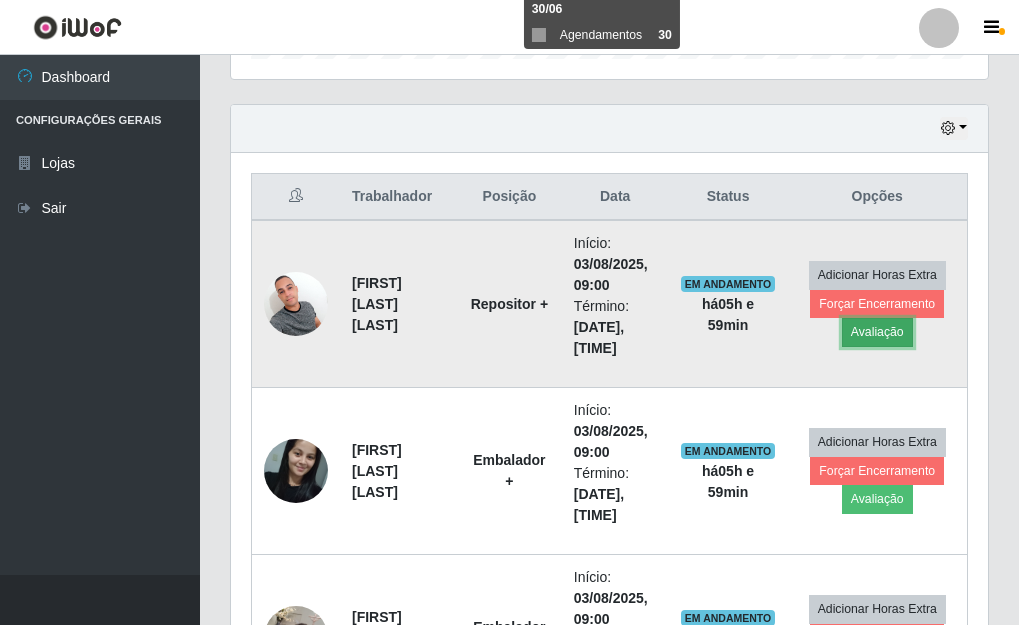 click on "Avaliação" at bounding box center [877, 332] 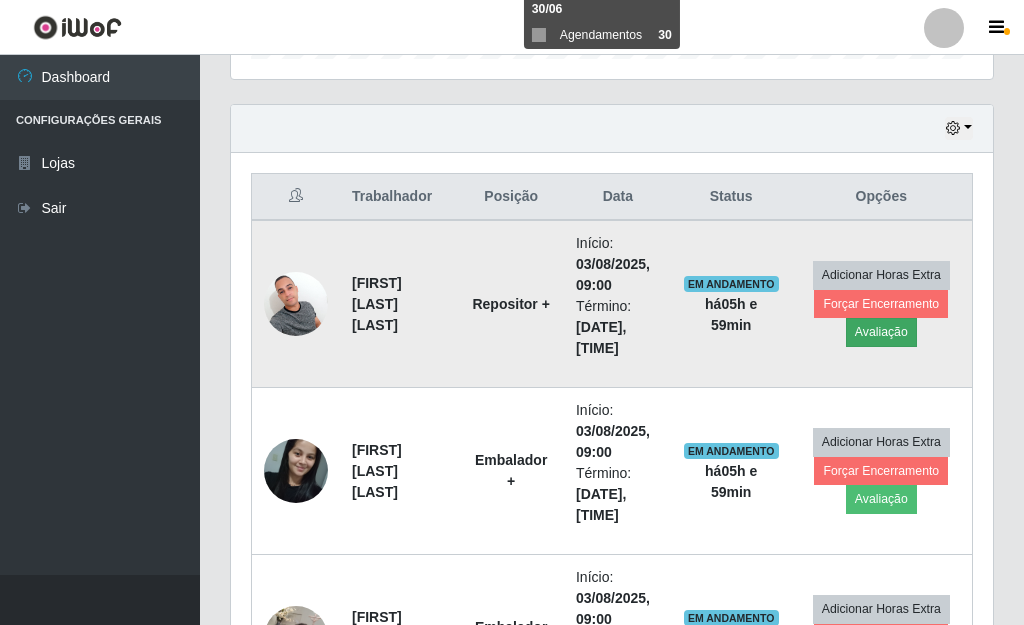 scroll, scrollTop: 999585, scrollLeft: 999255, axis: both 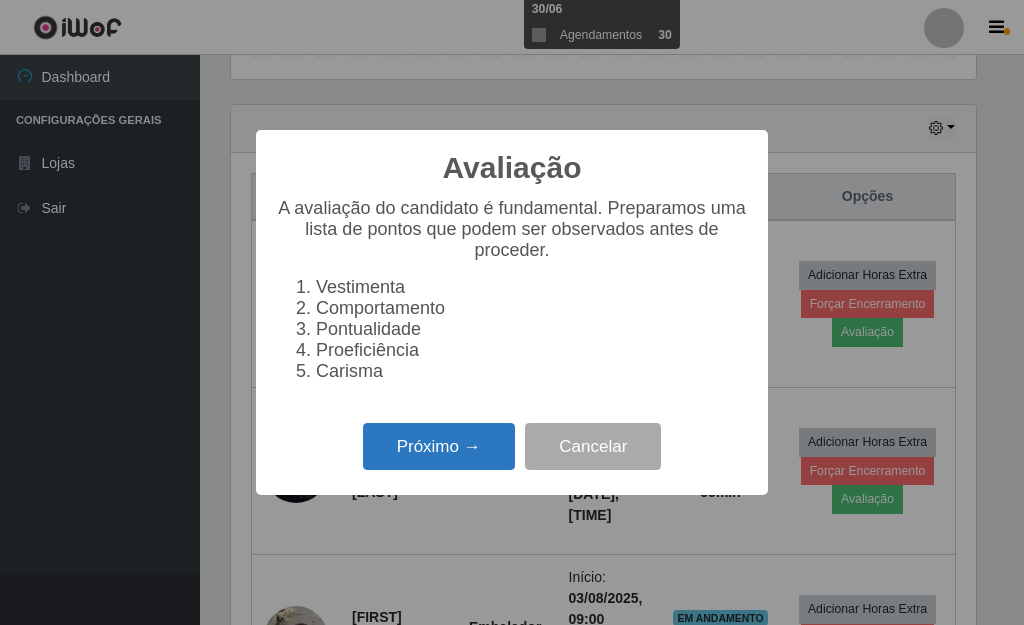 click on "Próximo →" at bounding box center (439, 446) 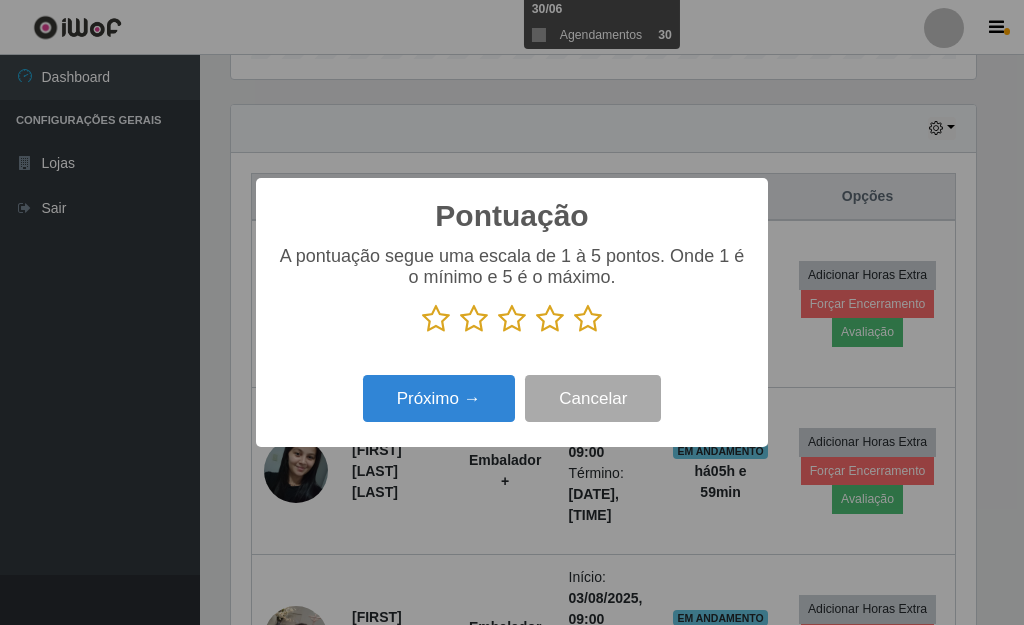 click at bounding box center [588, 319] 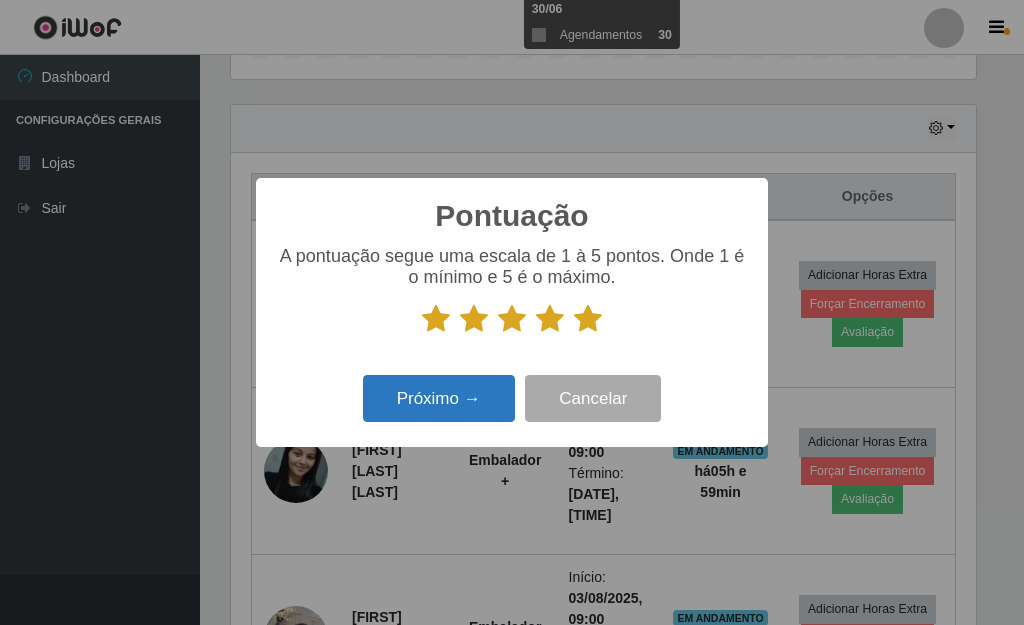drag, startPoint x: 477, startPoint y: 430, endPoint x: 469, endPoint y: 419, distance: 13.601471 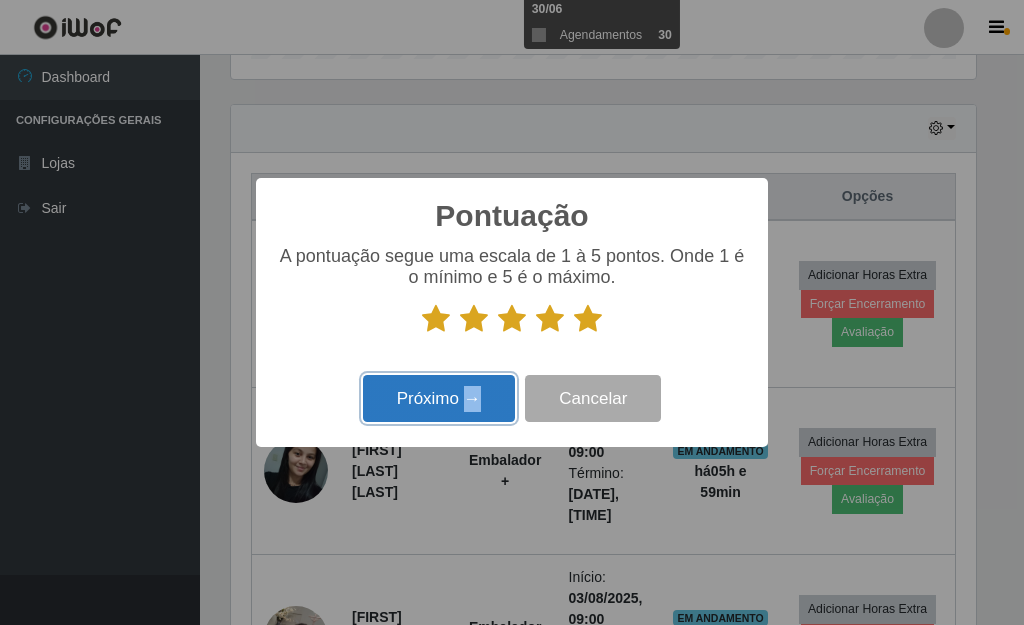 click on "Próximo →" at bounding box center (439, 398) 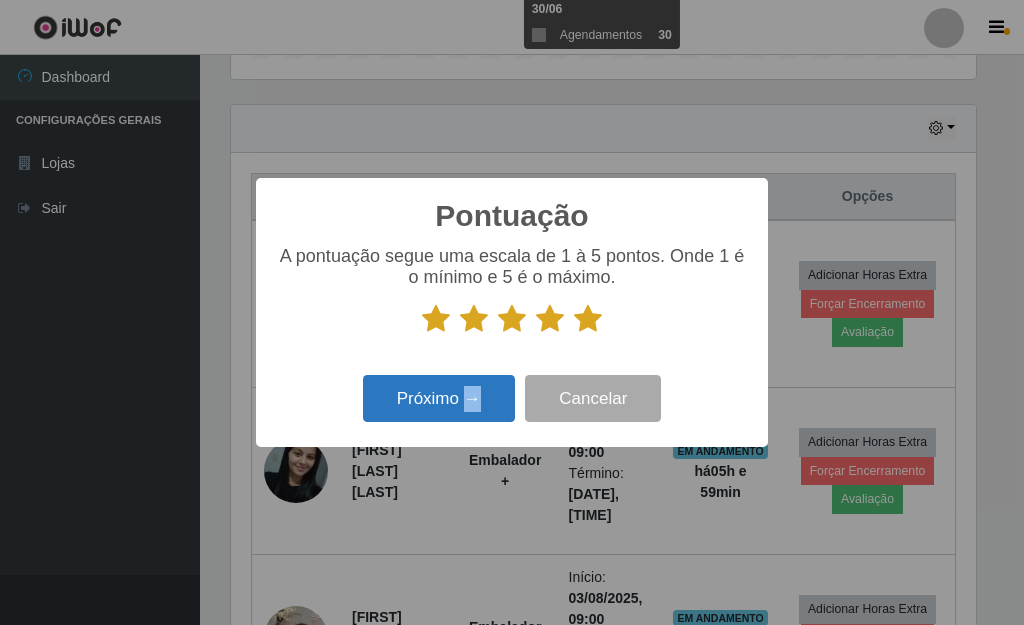 scroll, scrollTop: 999585, scrollLeft: 999255, axis: both 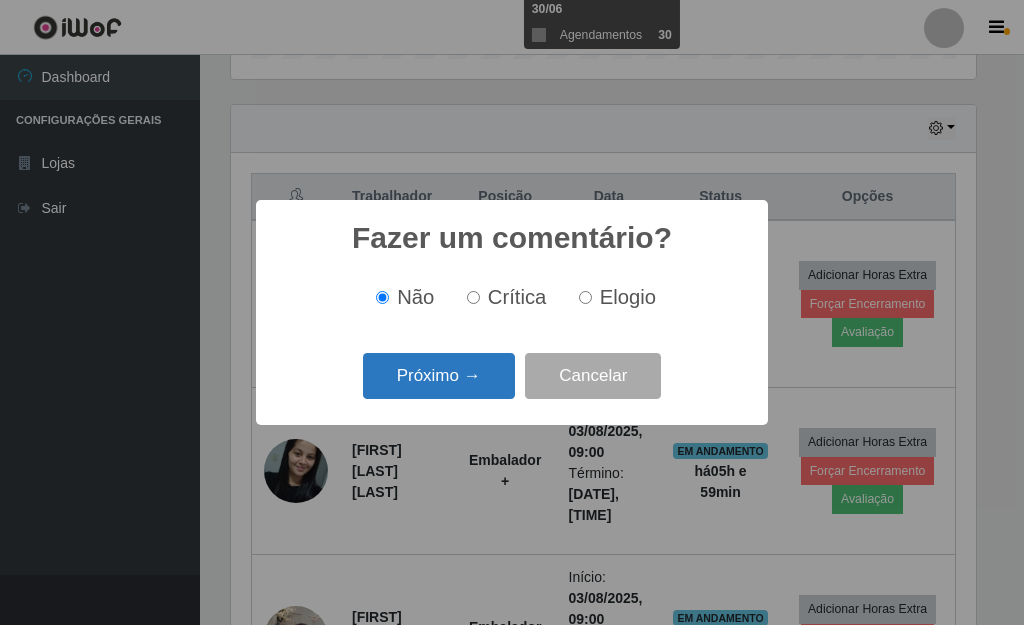 click on "Próximo →" at bounding box center [439, 376] 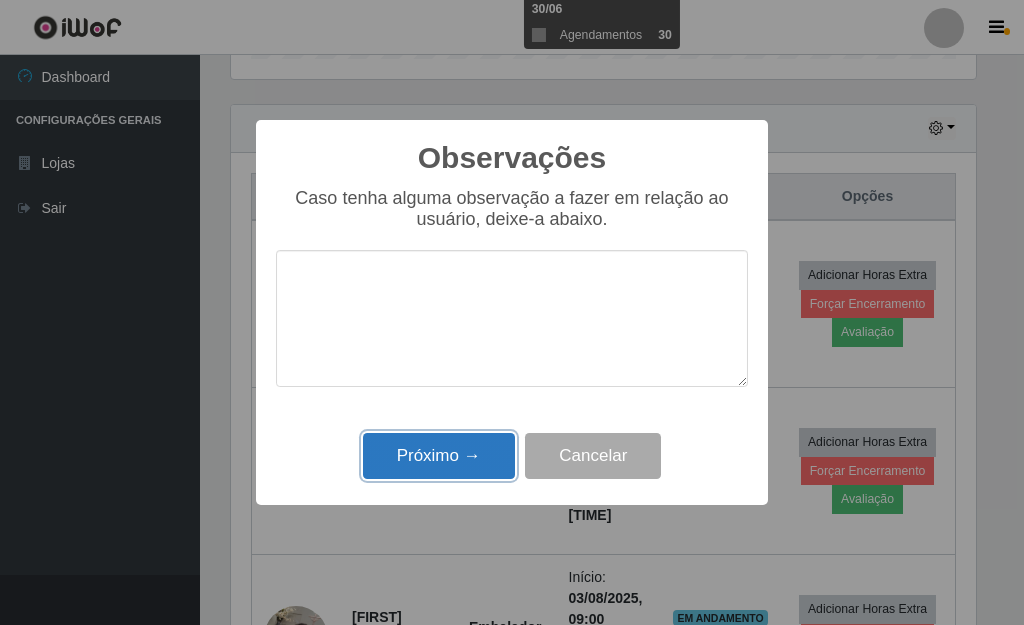 click on "Próximo →" at bounding box center [439, 456] 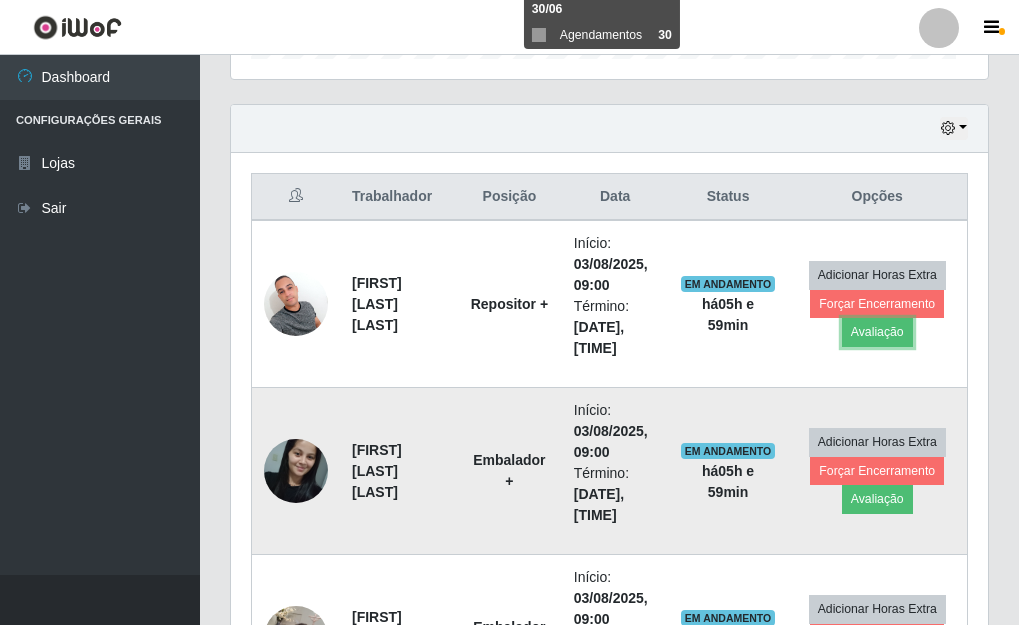 scroll, scrollTop: 999585, scrollLeft: 999243, axis: both 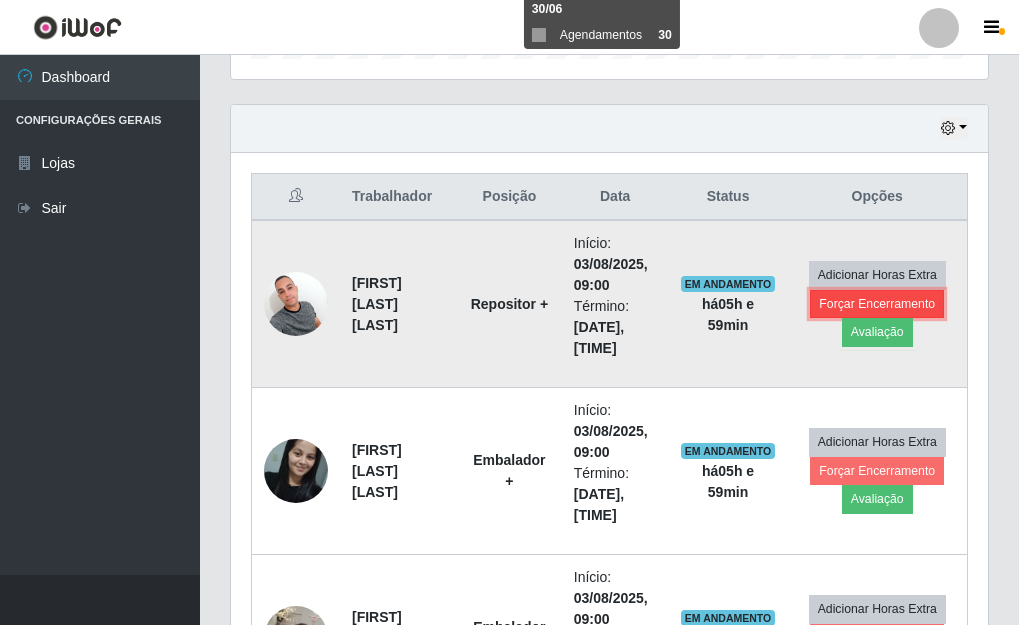 click on "Forçar Encerramento" at bounding box center [877, 304] 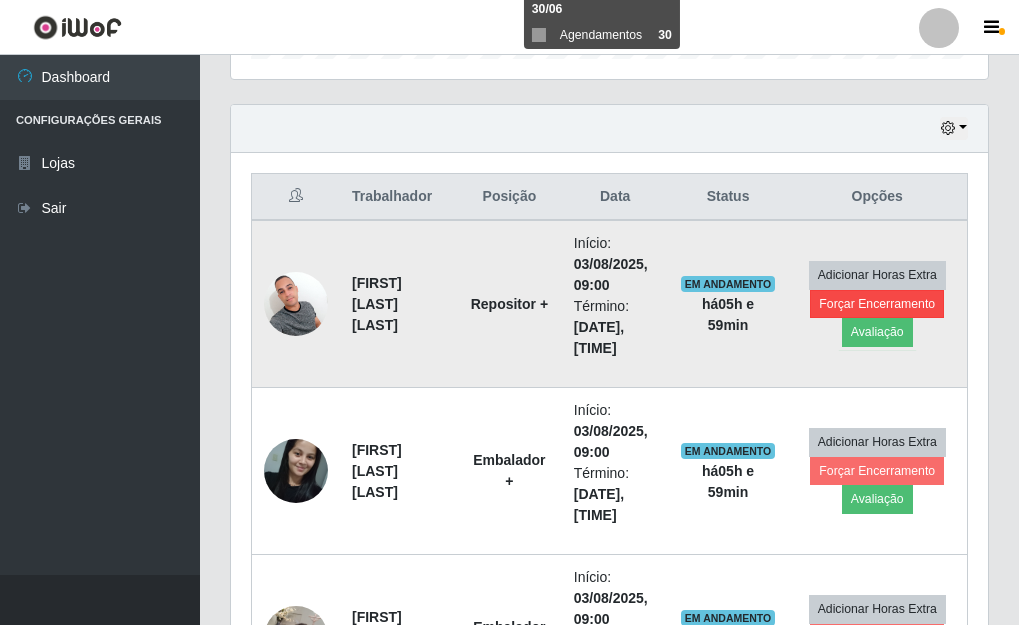 scroll, scrollTop: 999585, scrollLeft: 999255, axis: both 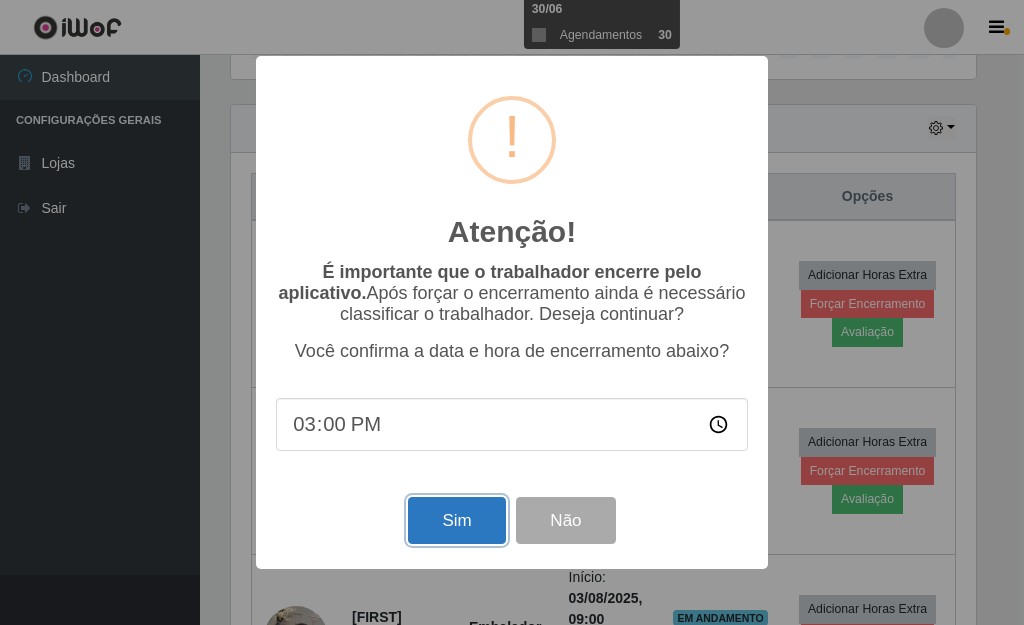 click on "Sim" at bounding box center [456, 520] 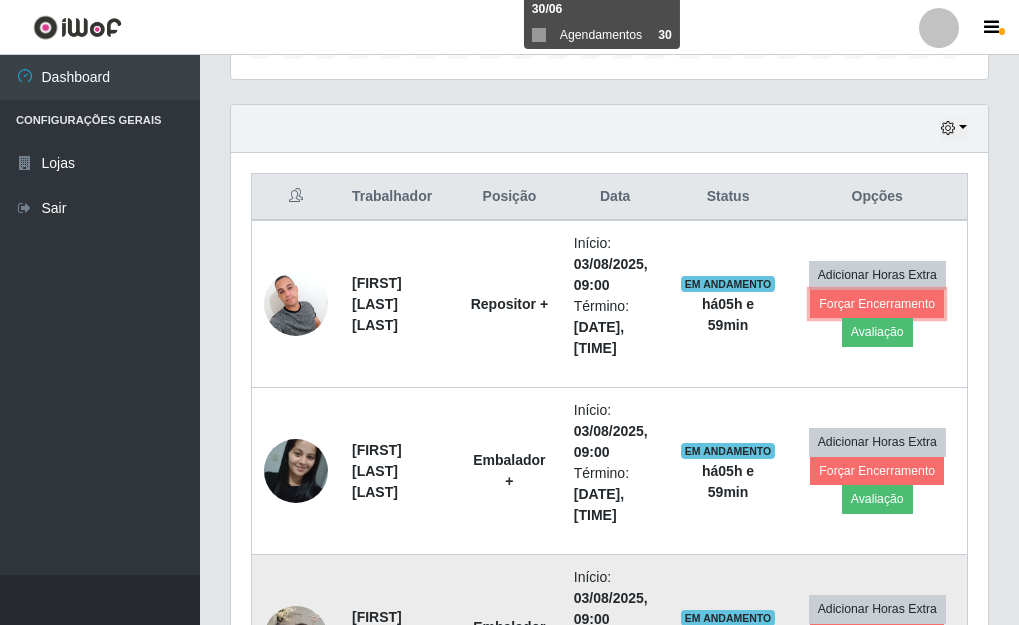 scroll, scrollTop: 999585, scrollLeft: 999243, axis: both 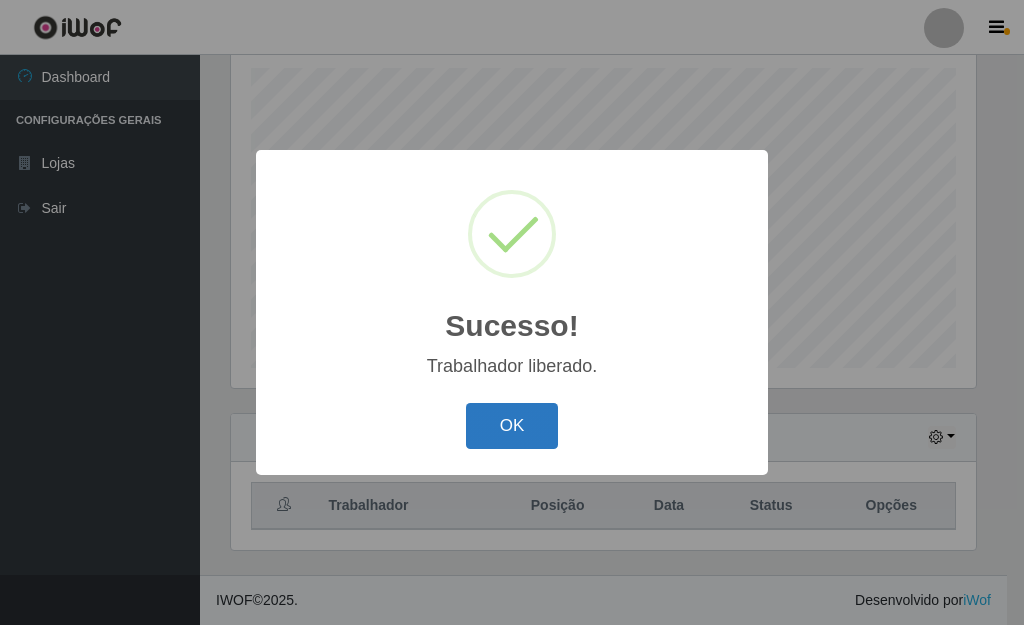 click on "OK" at bounding box center [512, 426] 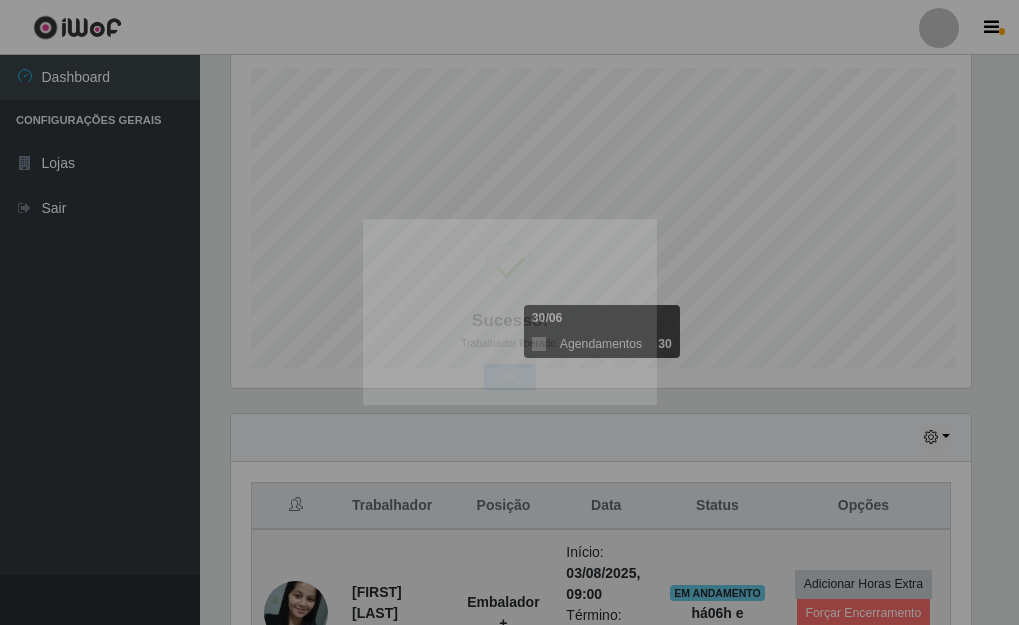 scroll, scrollTop: 999585, scrollLeft: 999243, axis: both 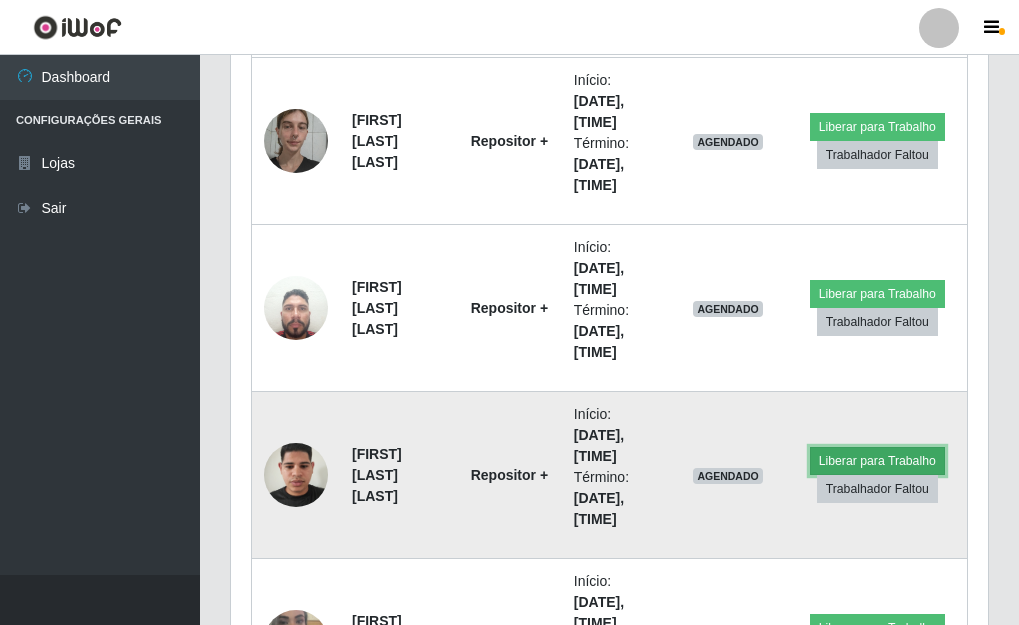 click on "Liberar para Trabalho" at bounding box center [877, 461] 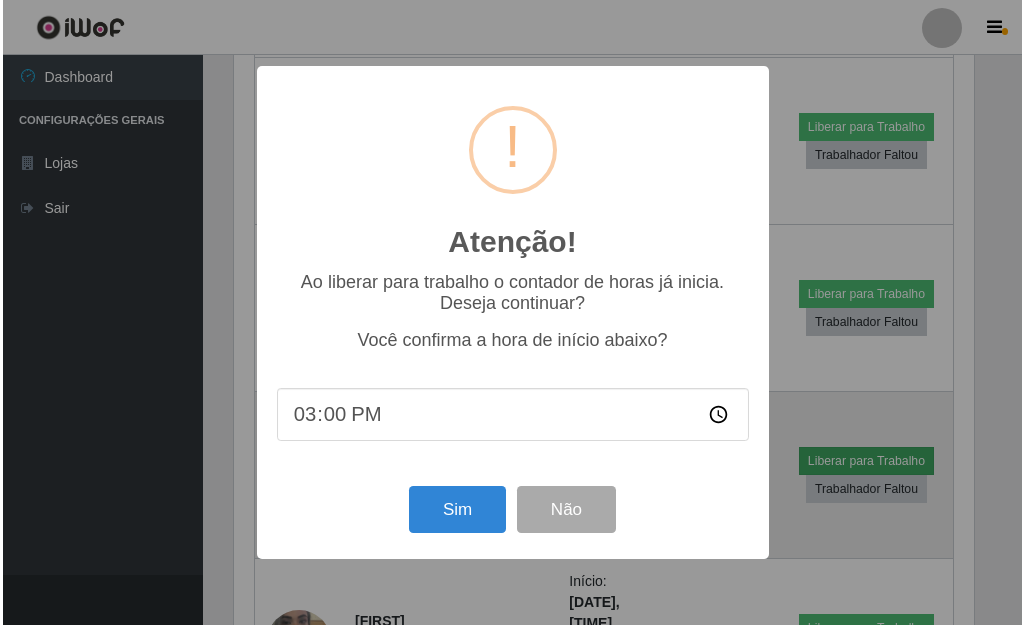scroll, scrollTop: 999585, scrollLeft: 999255, axis: both 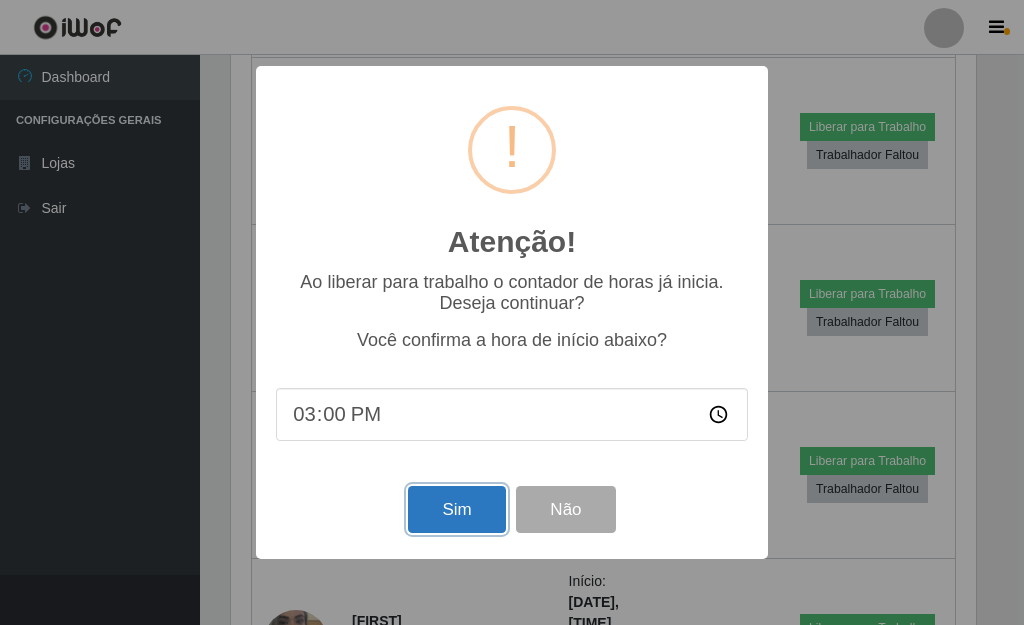 click on "Sim" at bounding box center (456, 509) 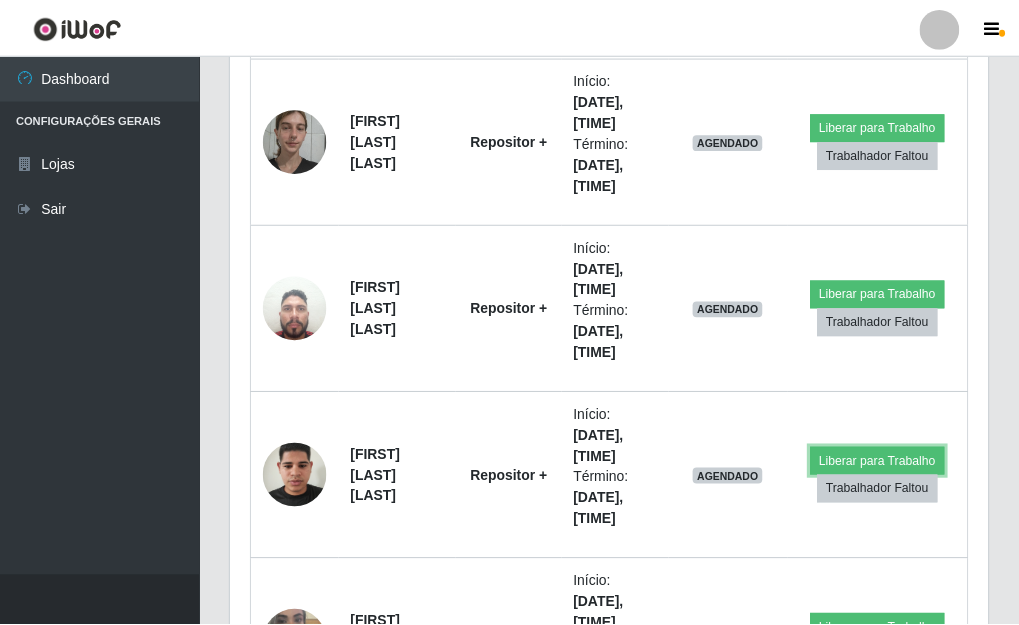 scroll, scrollTop: 999585, scrollLeft: 999243, axis: both 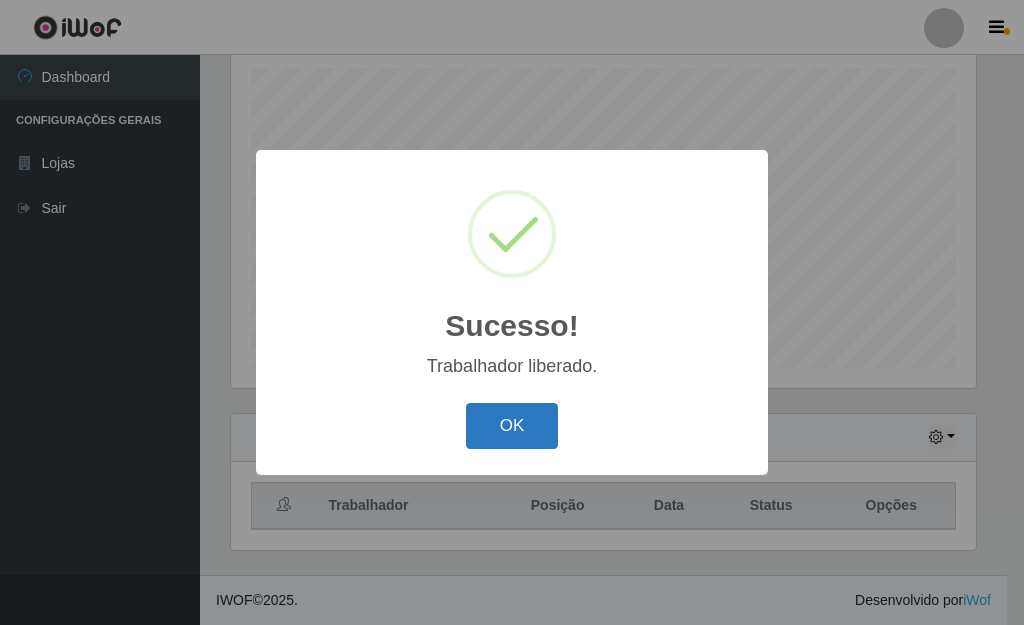 click on "OK" at bounding box center [512, 426] 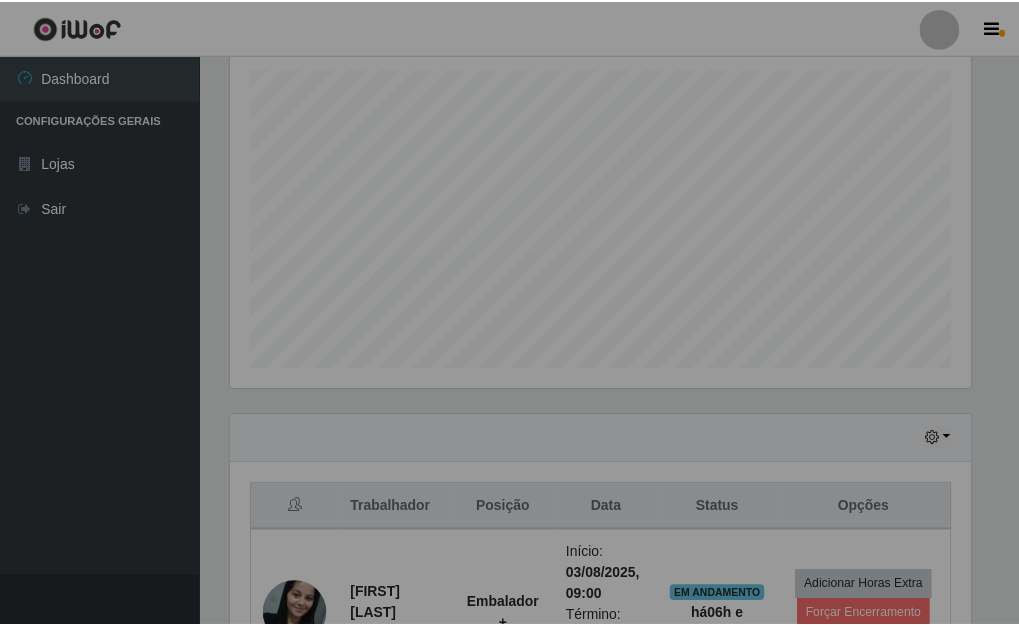 scroll, scrollTop: 999585, scrollLeft: 999243, axis: both 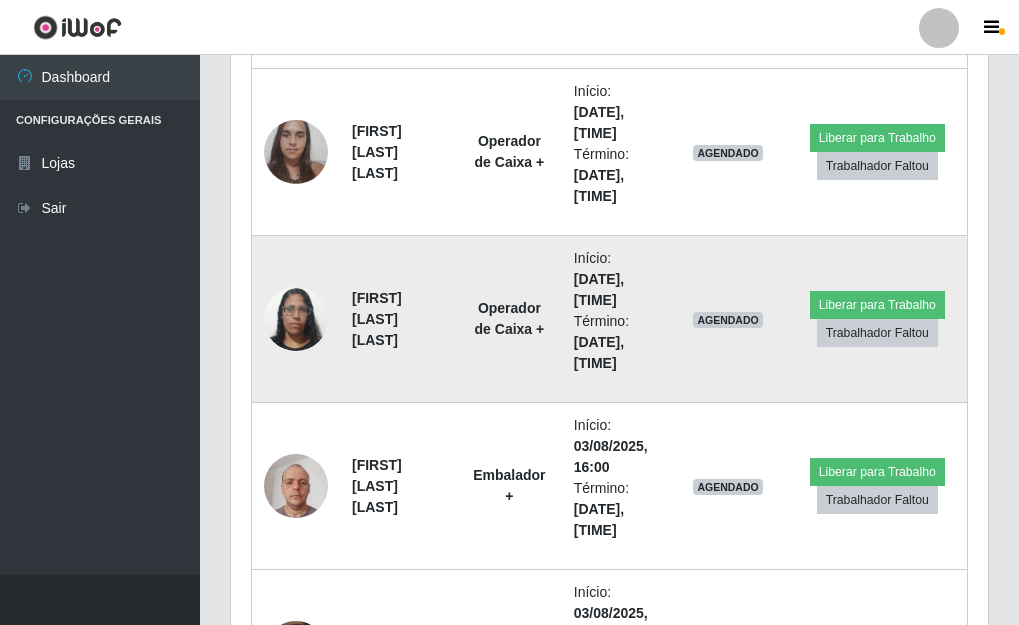 click at bounding box center [296, 318] 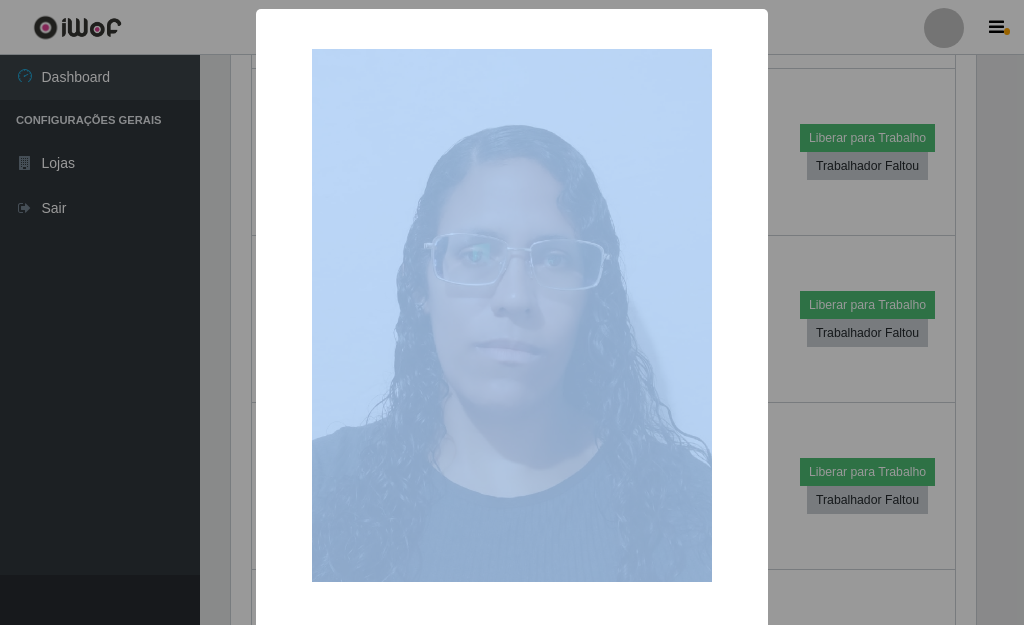 click on "×" at bounding box center (512, 315) 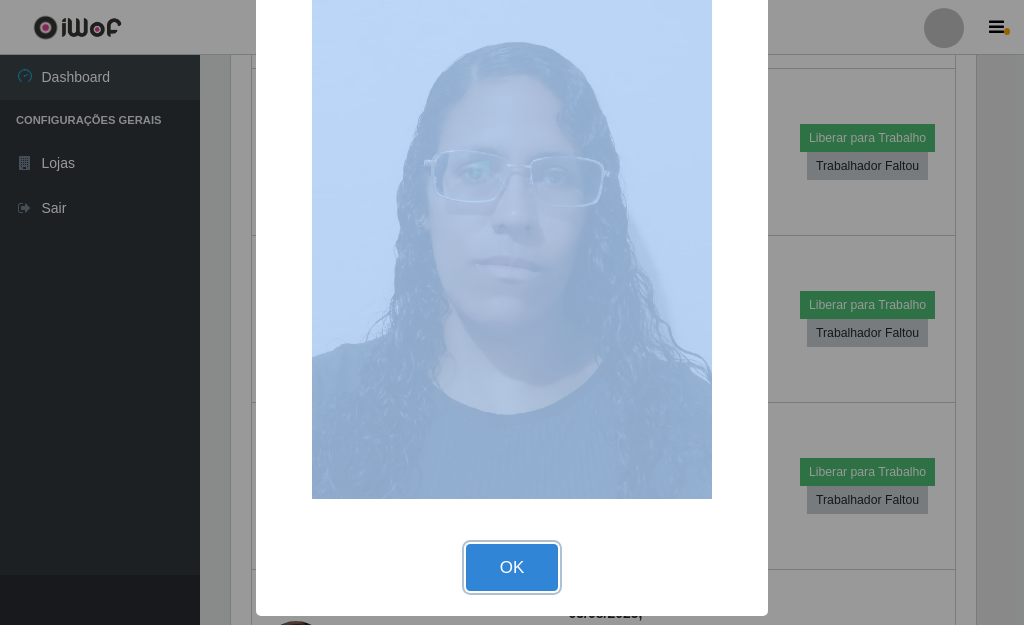 click on "OK" at bounding box center (512, 567) 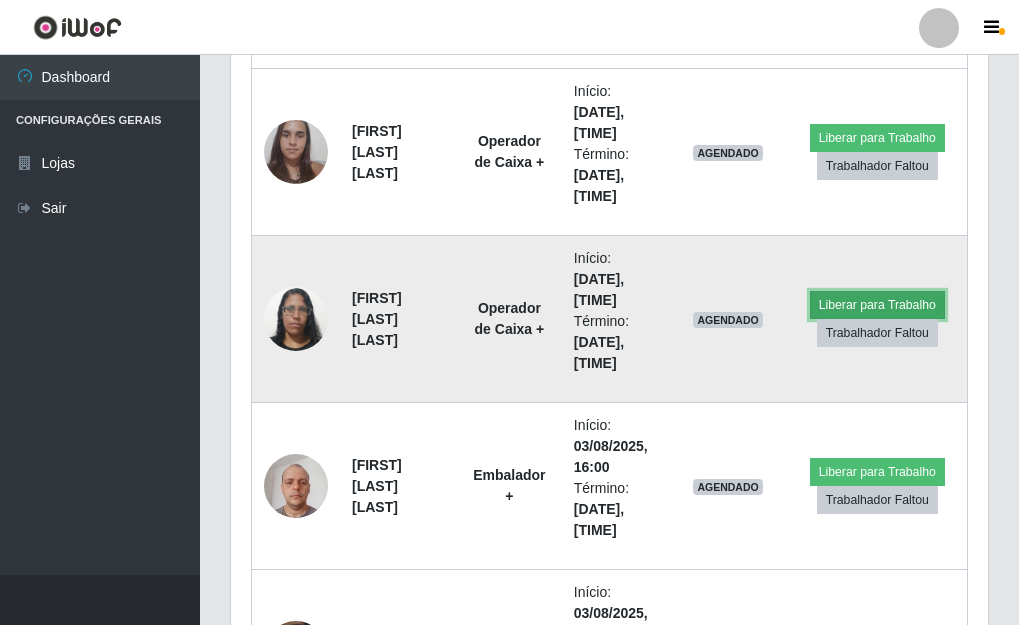 click on "Liberar para Trabalho" at bounding box center (877, 305) 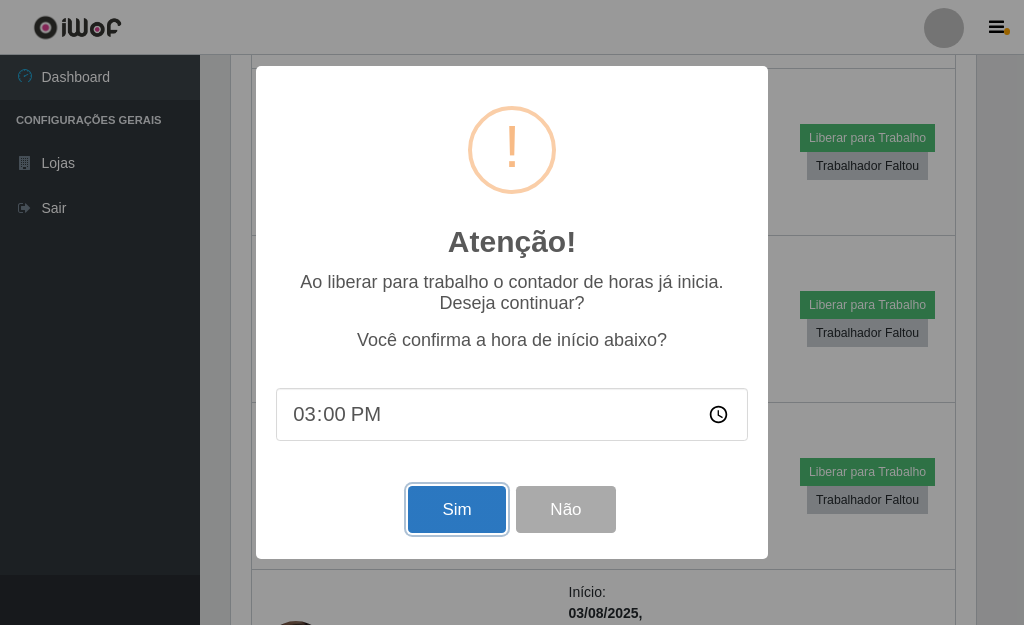 click on "Sim" at bounding box center (456, 509) 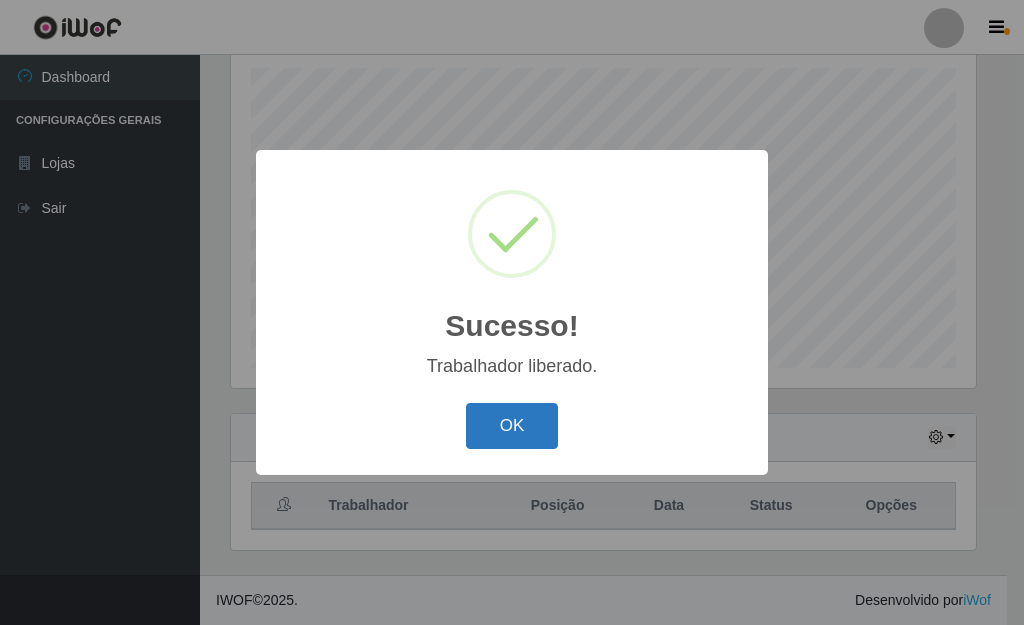 click on "OK" at bounding box center [512, 426] 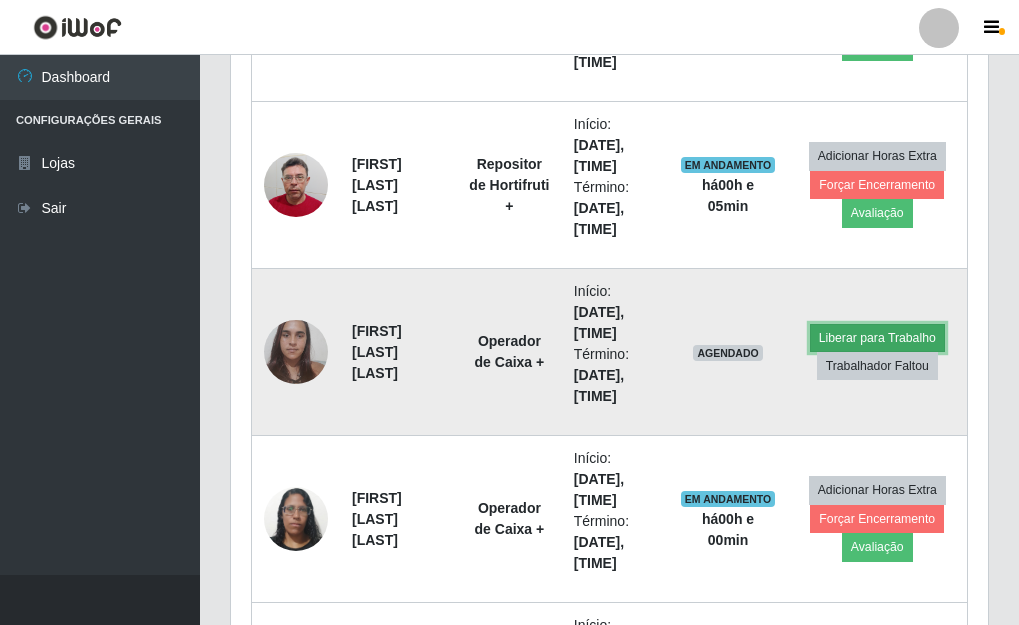 click on "Liberar para Trabalho" at bounding box center [877, 338] 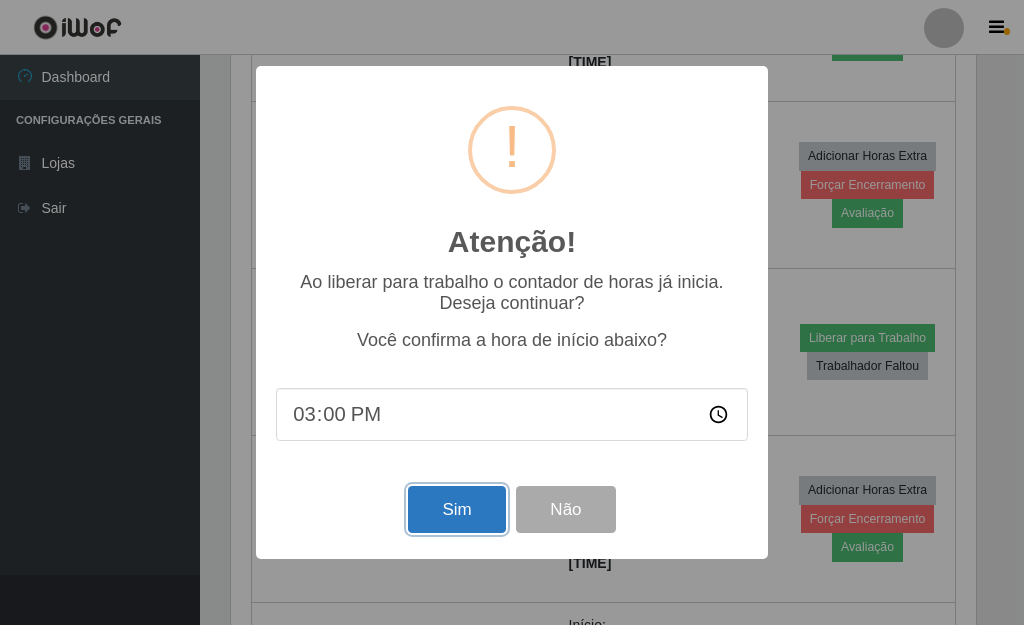 click on "Sim" at bounding box center (456, 509) 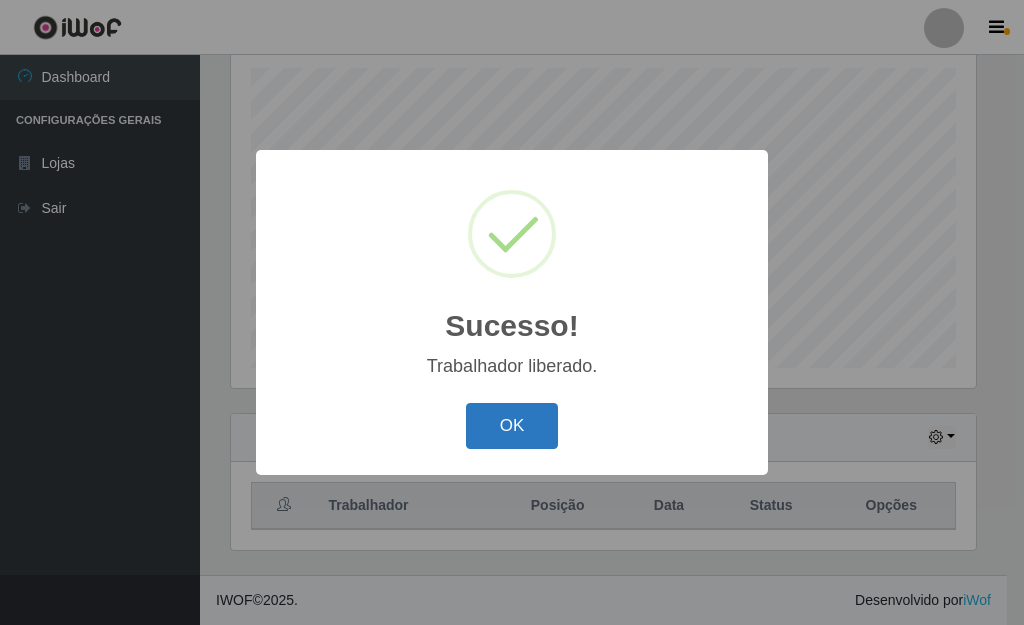 click on "OK" at bounding box center [512, 426] 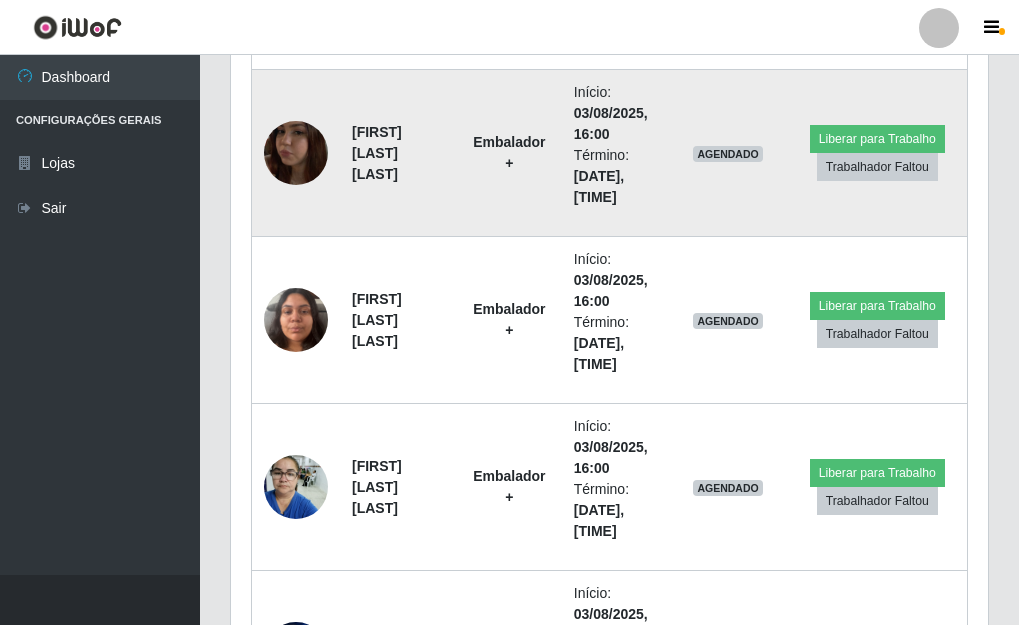 click at bounding box center [296, 153] 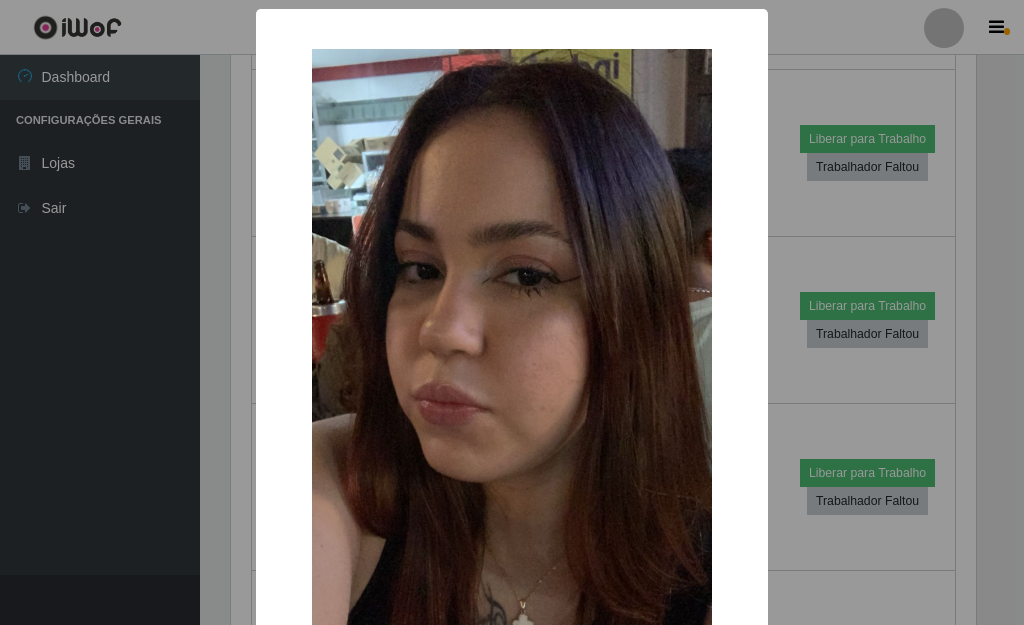 click at bounding box center [512, 404] 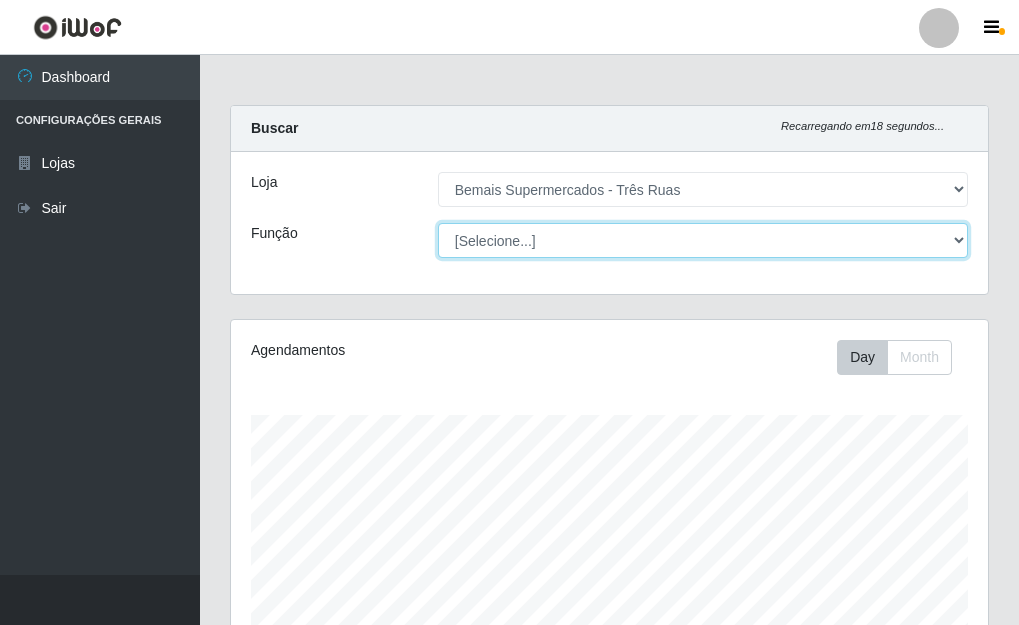 click on "[Selecione...] ASG ASG + ASG ++ Auxiliar de Depósito  Auxiliar de Depósito + Auxiliar de Depósito ++ Auxiliar de Estacionamento Auxiliar de Estacionamento + Auxiliar de Estacionamento ++ Auxiliar de Sushiman Auxiliar de Sushiman+ Auxiliar de Sushiman++ Balconista de Açougue  Balconista de Açougue + Balconista de Açougue ++ Balconista de Frios Balconista de Frios + Balconista de Frios ++ Balconista de Padaria  Balconista de Padaria + Balconista de Padaria ++ Embalador Embalador + Embalador ++ Operador de Caixa Operador de Caixa + Operador de Caixa ++ Repositor  Repositor + Repositor ++ Repositor de Hortifruti Repositor de Hortifruti + Repositor de Hortifruti ++" at bounding box center (703, 240) 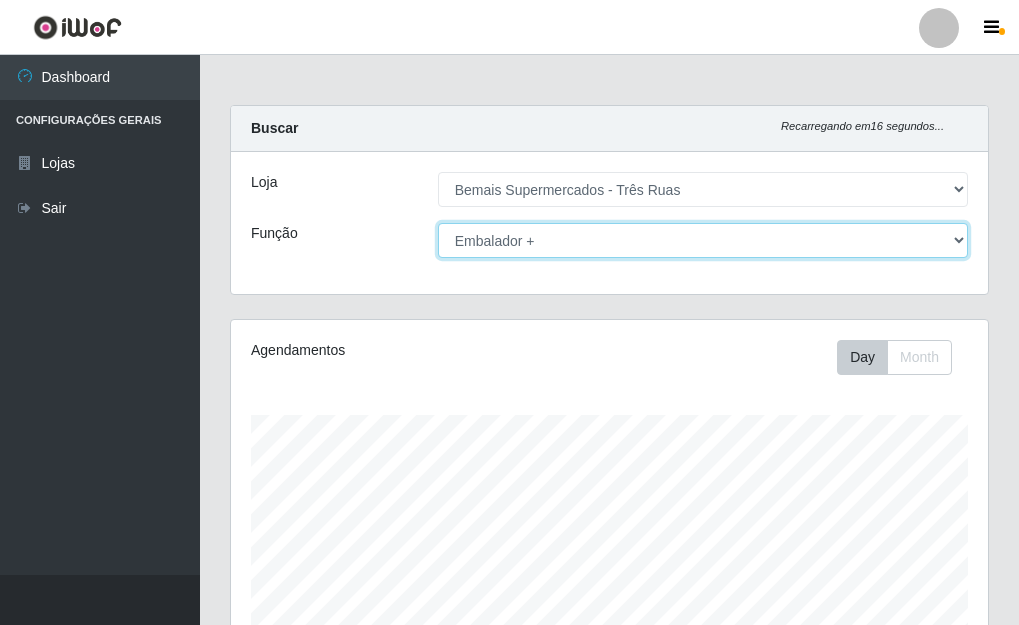 click on "[Selecione...] ASG ASG + ASG ++ Auxiliar de Depósito  Auxiliar de Depósito + Auxiliar de Depósito ++ Auxiliar de Estacionamento Auxiliar de Estacionamento + Auxiliar de Estacionamento ++ Auxiliar de Sushiman Auxiliar de Sushiman+ Auxiliar de Sushiman++ Balconista de Açougue  Balconista de Açougue + Balconista de Açougue ++ Balconista de Frios Balconista de Frios + Balconista de Frios ++ Balconista de Padaria  Balconista de Padaria + Balconista de Padaria ++ Embalador Embalador + Embalador ++ Operador de Caixa Operador de Caixa + Operador de Caixa ++ Repositor  Repositor + Repositor ++ Repositor de Hortifruti Repositor de Hortifruti + Repositor de Hortifruti ++" at bounding box center (703, 240) 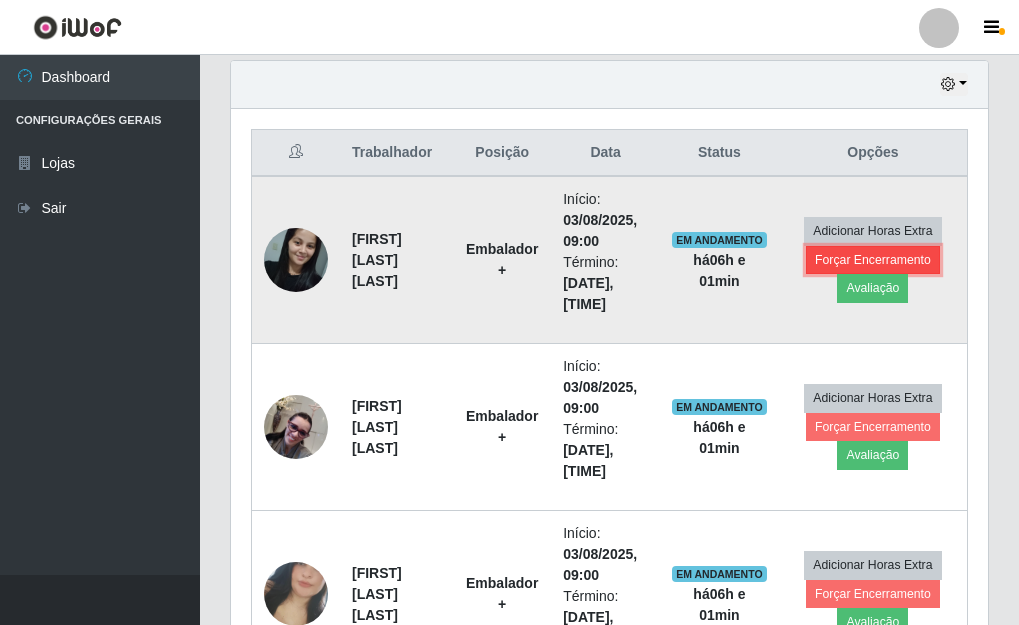 click on "Forçar Encerramento" at bounding box center (873, 260) 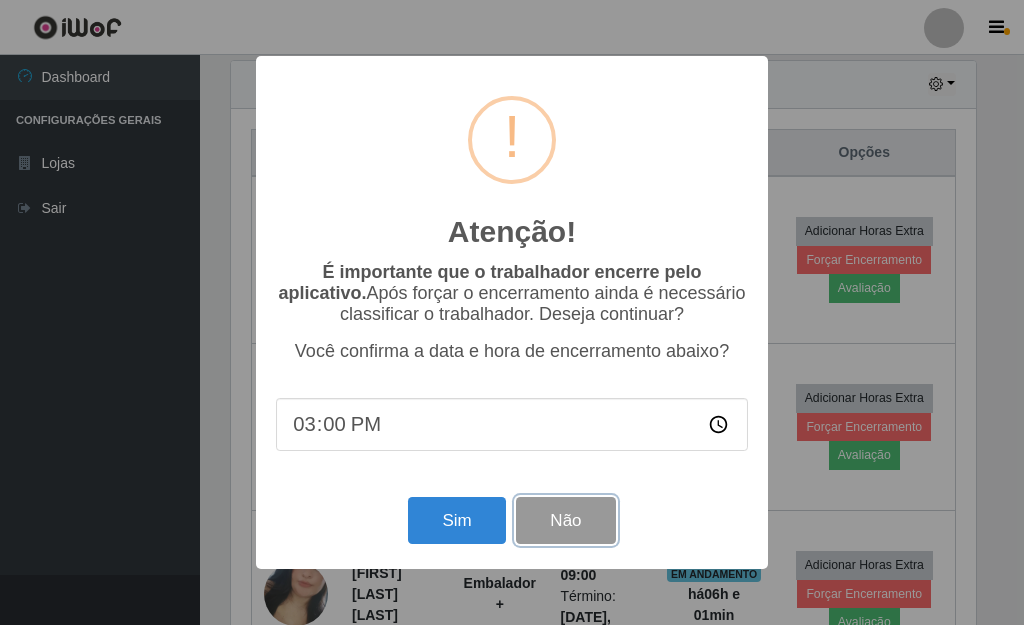 click on "Não" at bounding box center (565, 520) 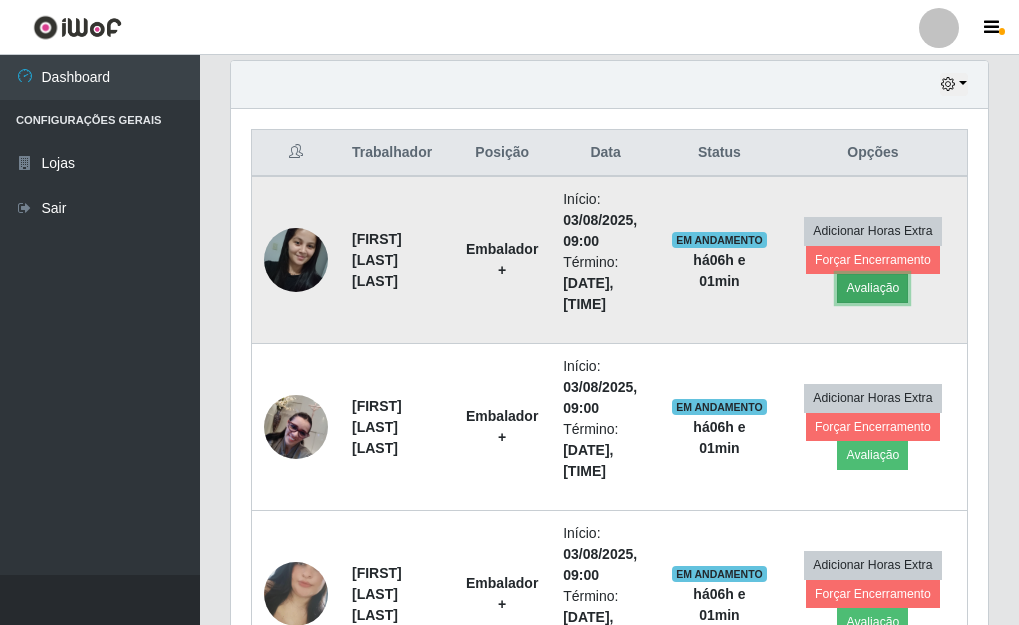 click on "Avaliação" at bounding box center (872, 288) 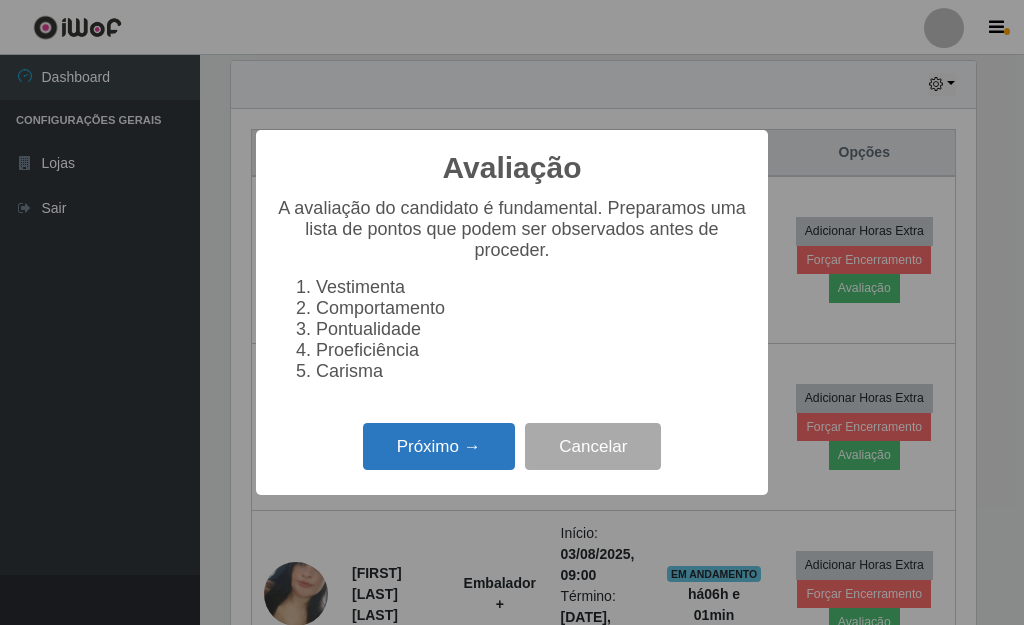 click on "Próximo →" at bounding box center (439, 446) 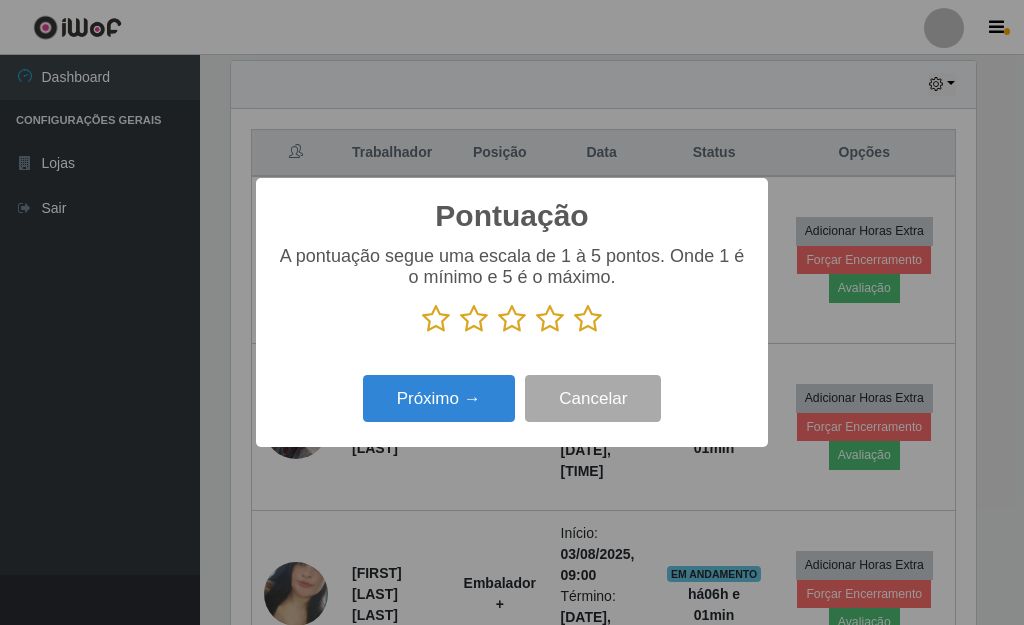 click at bounding box center [588, 319] 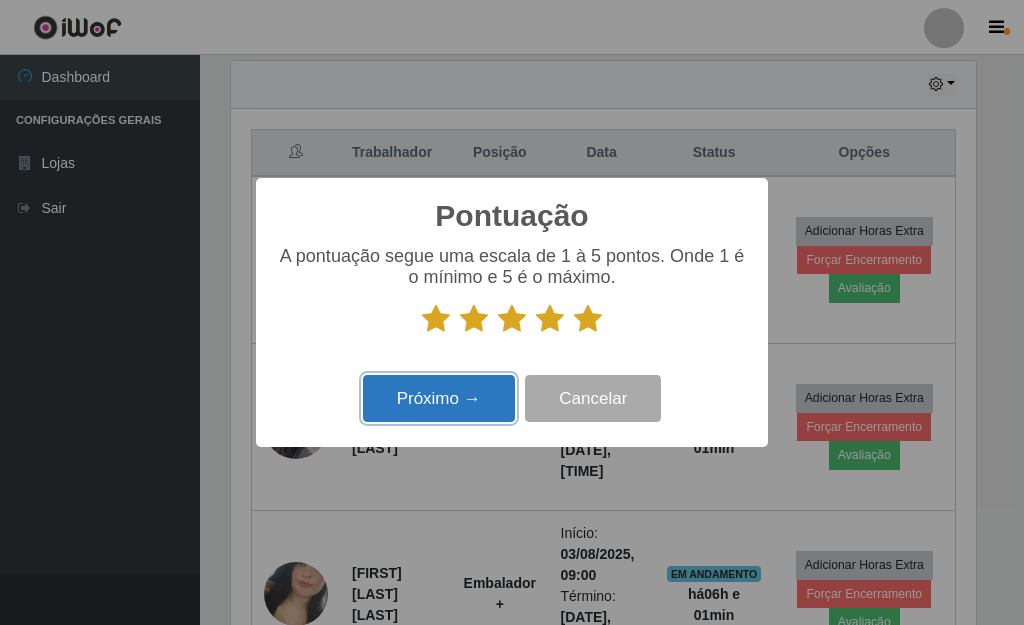 click on "Próximo →" at bounding box center (439, 398) 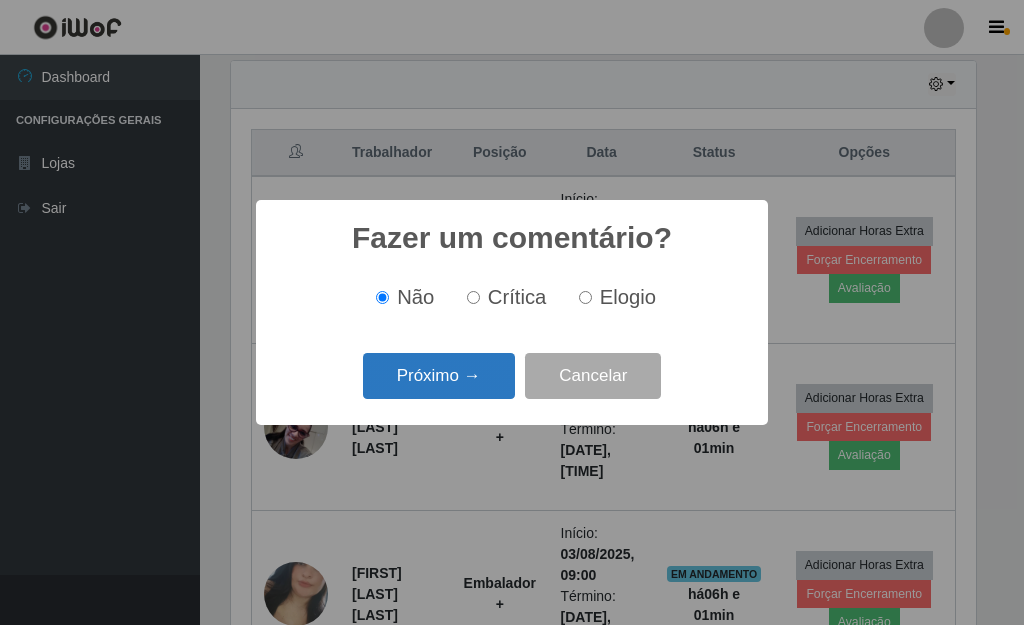 click on "Próximo →" at bounding box center [439, 376] 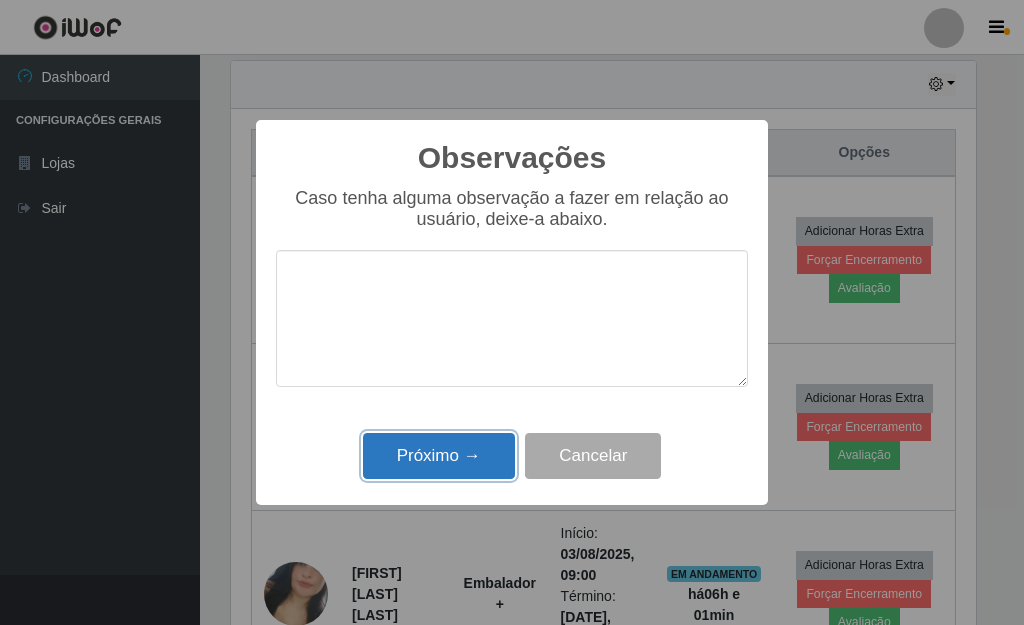 click on "Próximo →" at bounding box center [439, 456] 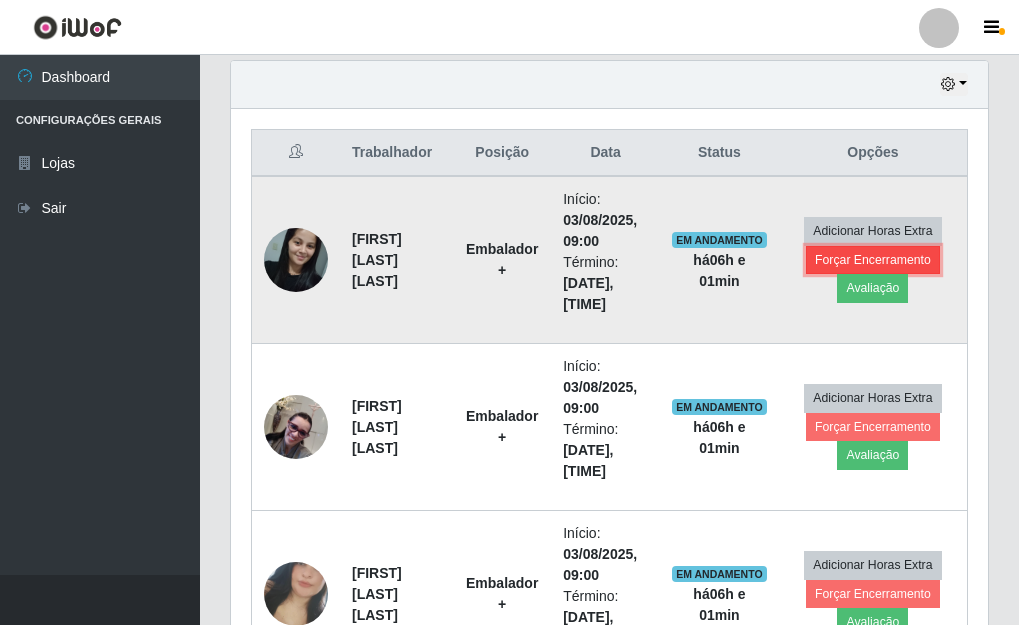 click on "Forçar Encerramento" at bounding box center [873, 260] 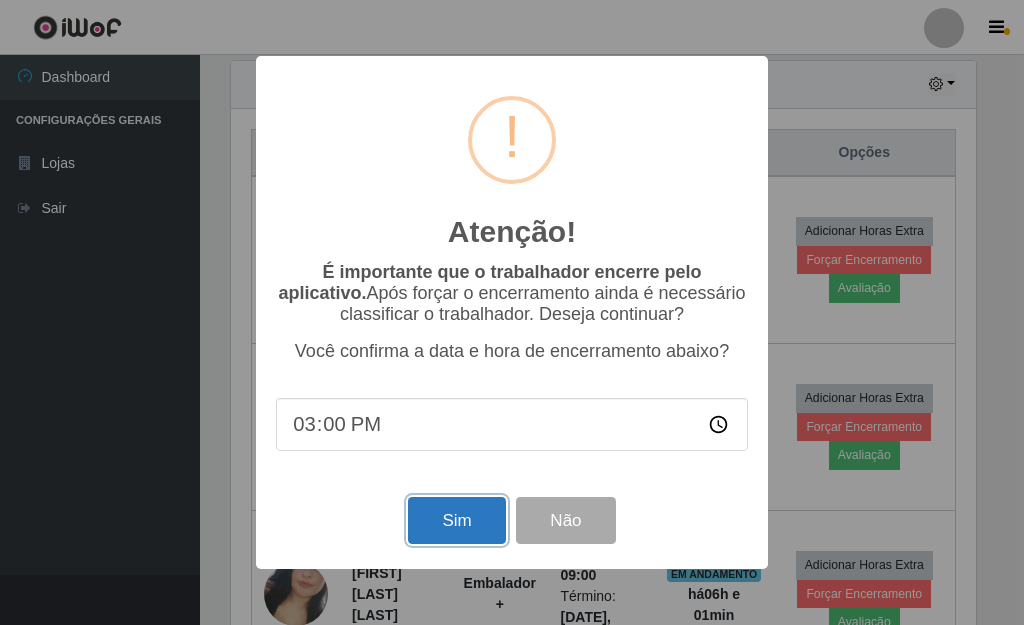 click on "Sim" at bounding box center [456, 520] 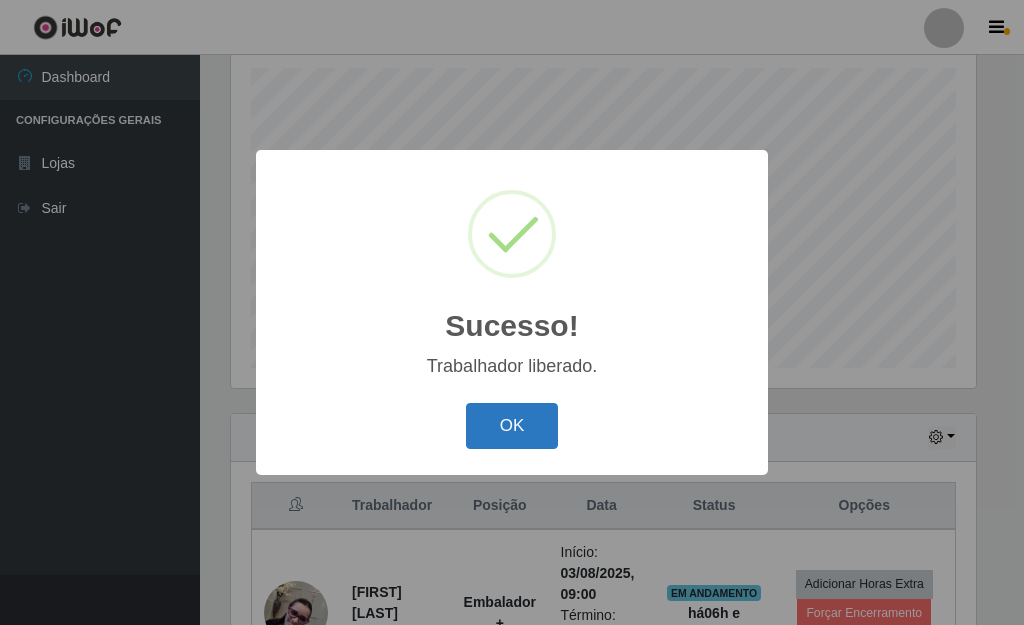 click on "OK" at bounding box center [512, 426] 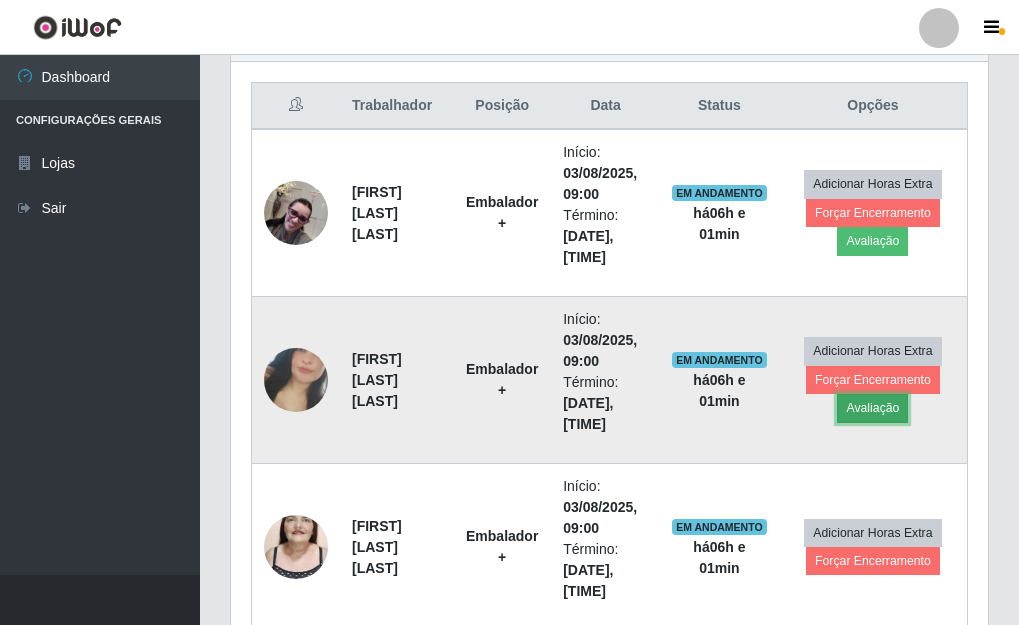 click on "Avaliação" at bounding box center [872, 408] 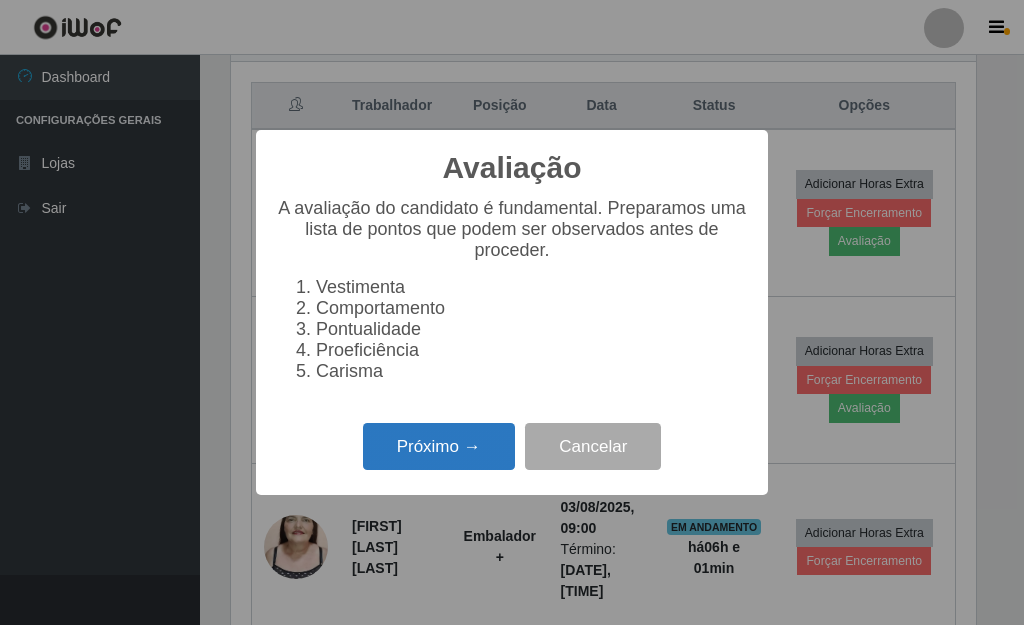 click on "Próximo →" at bounding box center (439, 446) 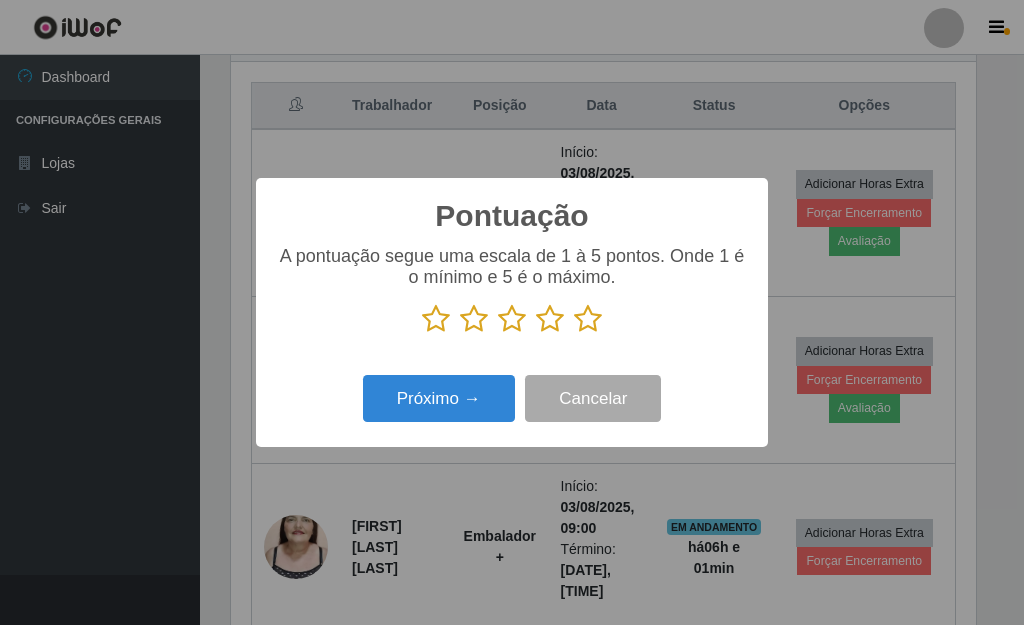 click at bounding box center (588, 319) 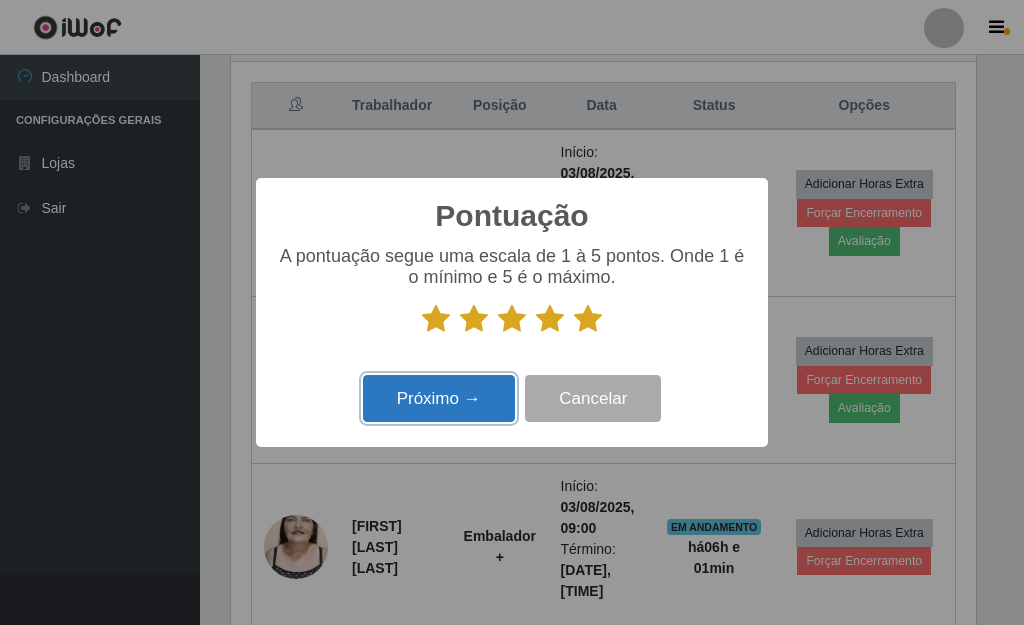 click on "Próximo →" at bounding box center (439, 398) 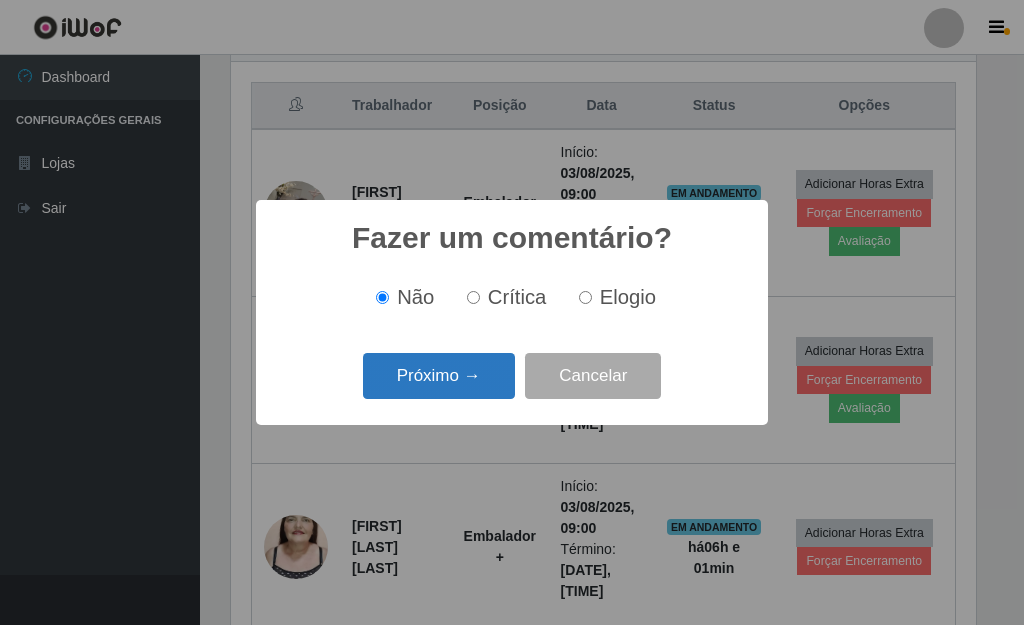 click on "Próximo →" at bounding box center (439, 376) 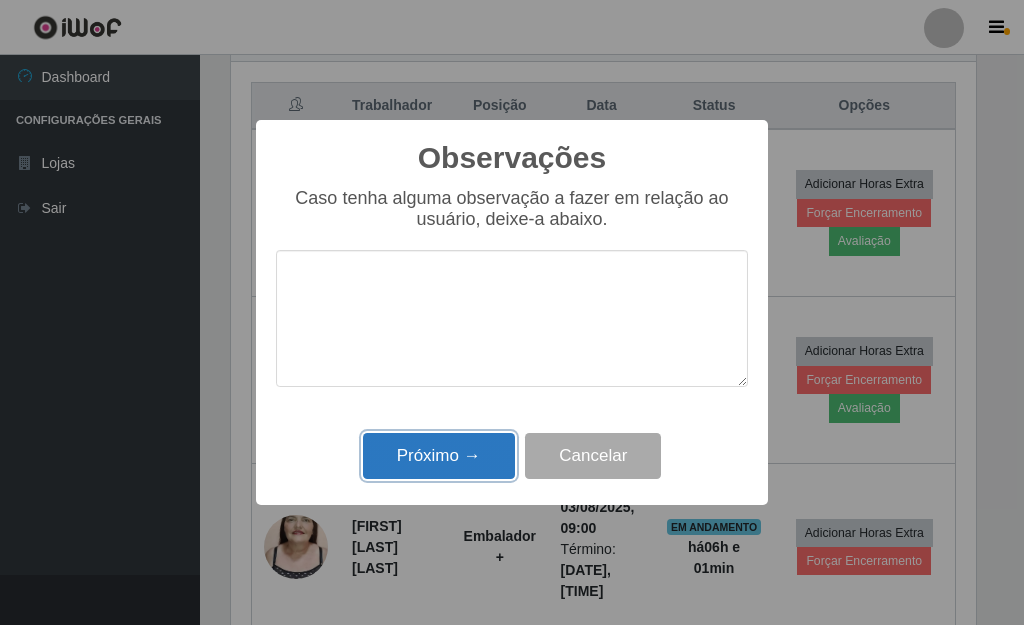 click on "Próximo →" at bounding box center (439, 456) 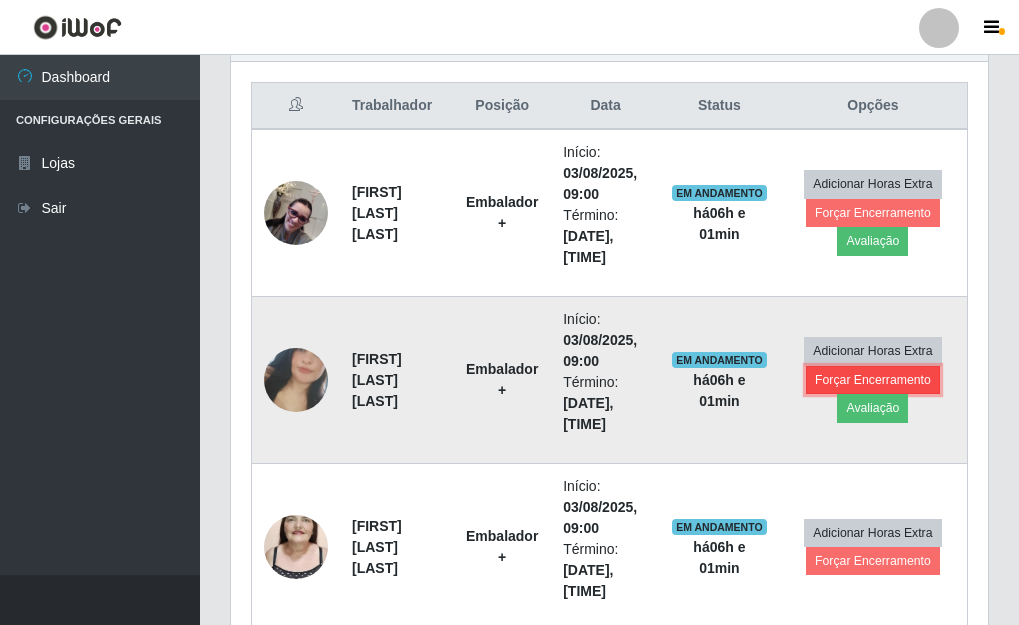 click on "Forçar Encerramento" at bounding box center (873, 380) 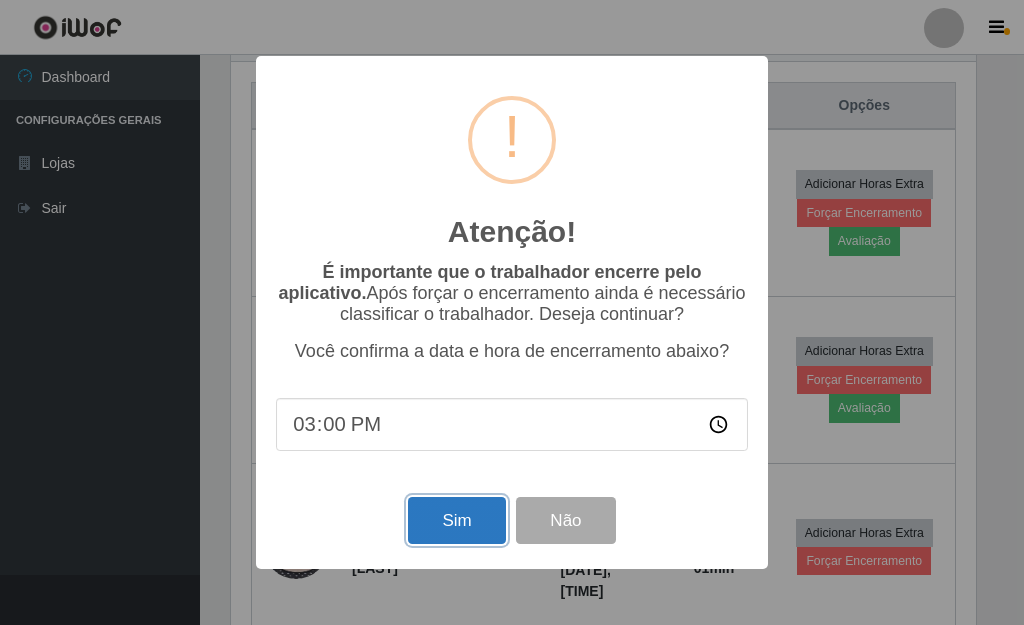click on "Sim" at bounding box center (456, 520) 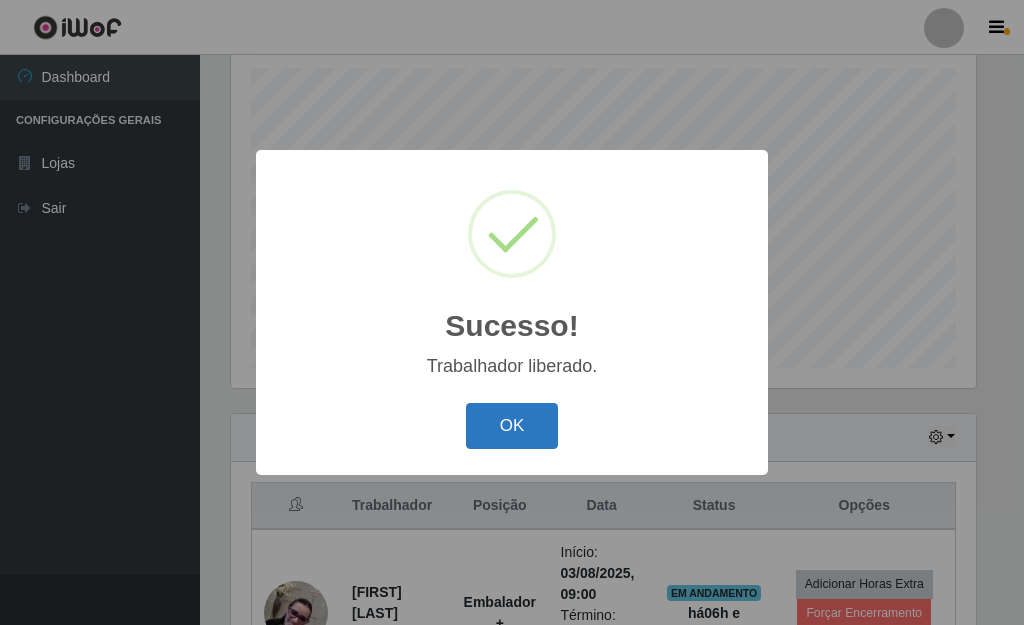 click on "OK" at bounding box center [512, 426] 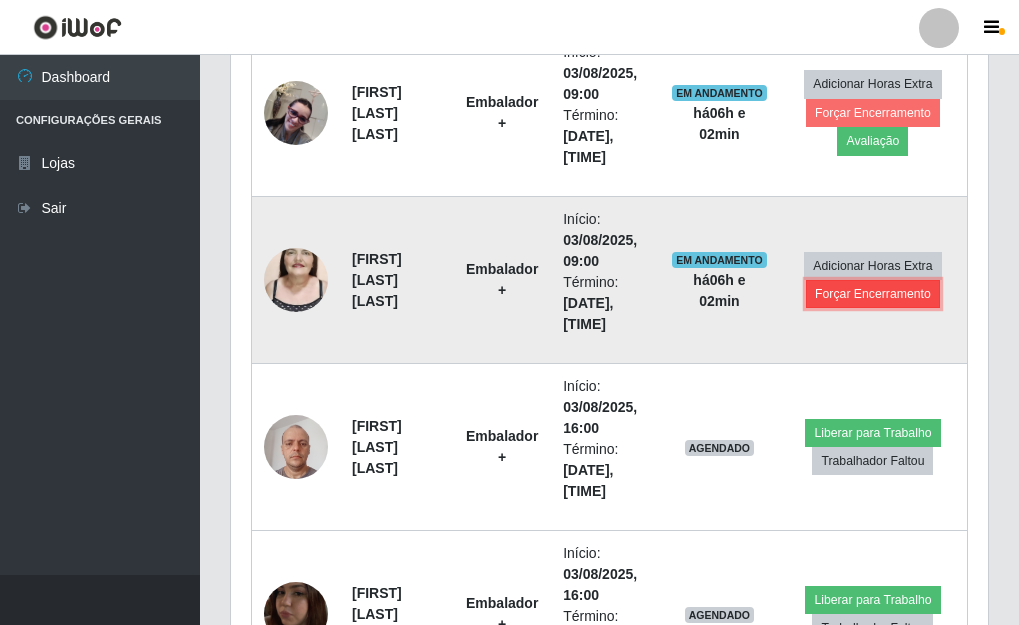 click on "Forçar Encerramento" at bounding box center [873, 294] 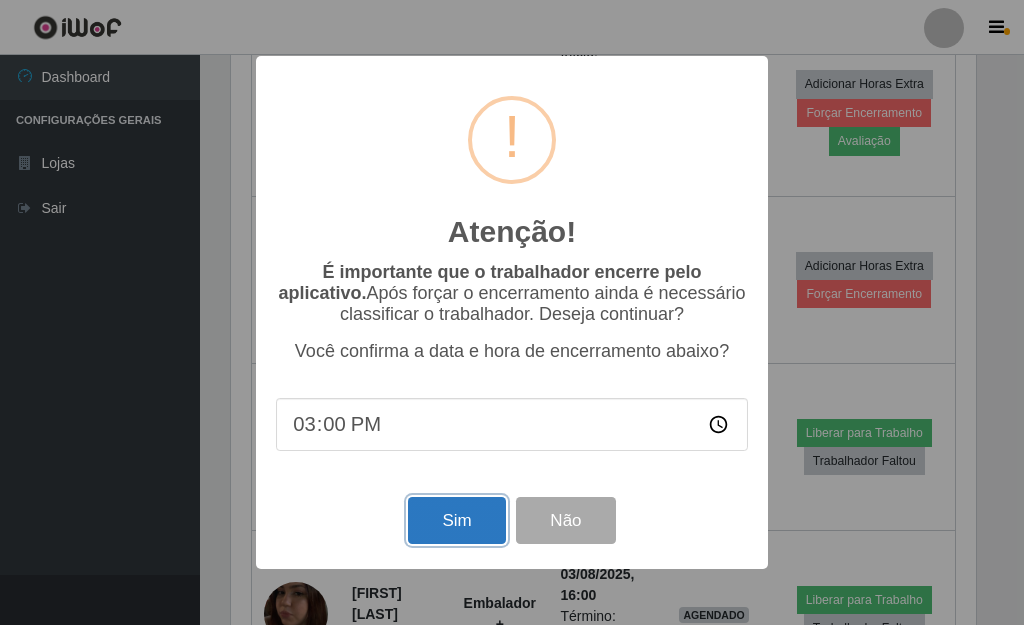 click on "Sim" at bounding box center (456, 520) 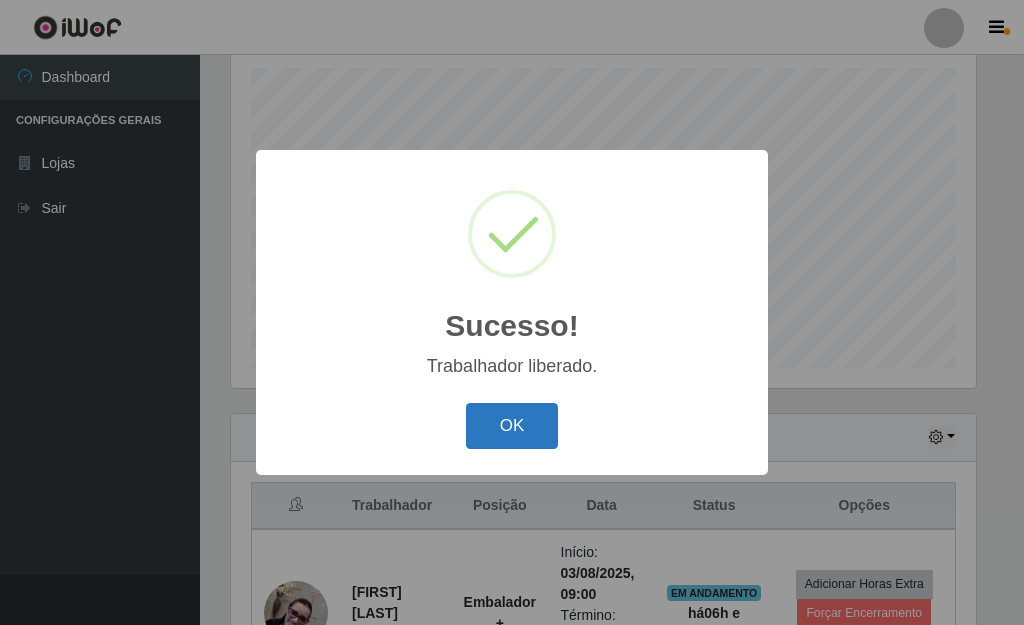 click on "OK" at bounding box center [512, 426] 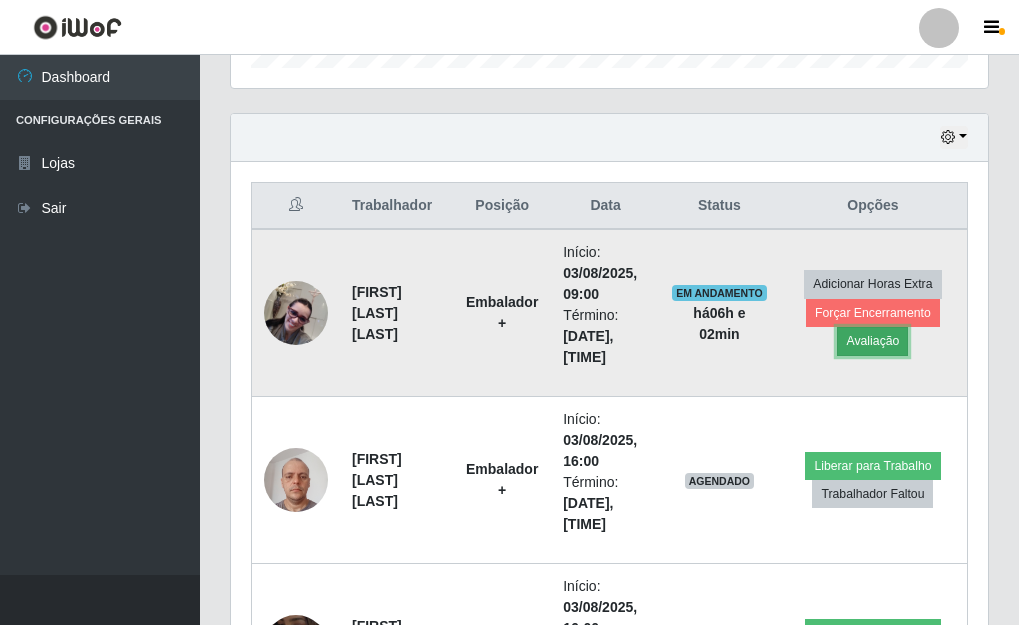 click on "Avaliação" at bounding box center (872, 341) 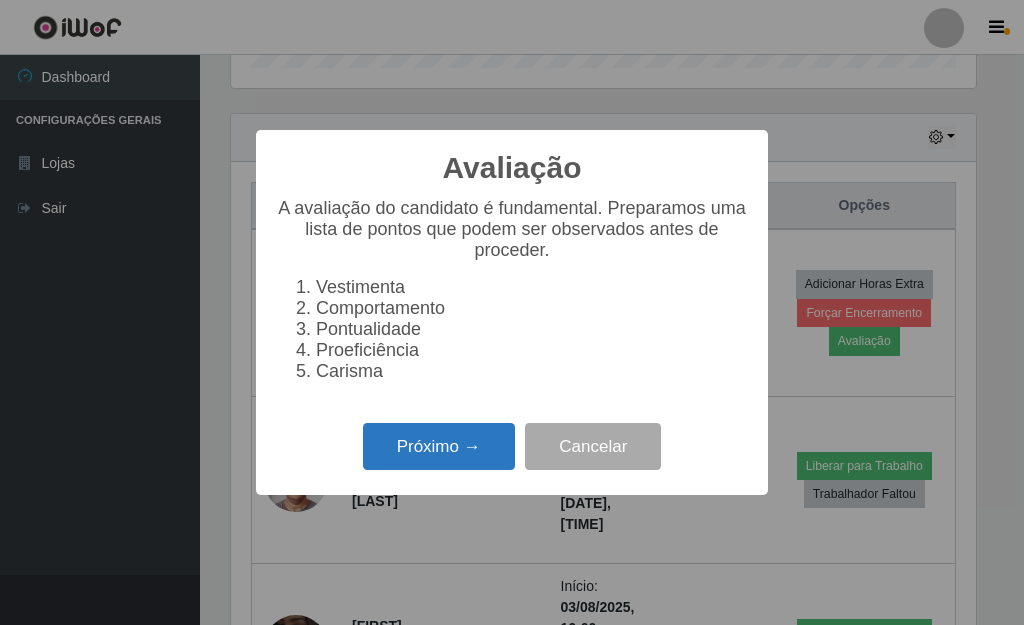 click on "Próximo →" at bounding box center (439, 446) 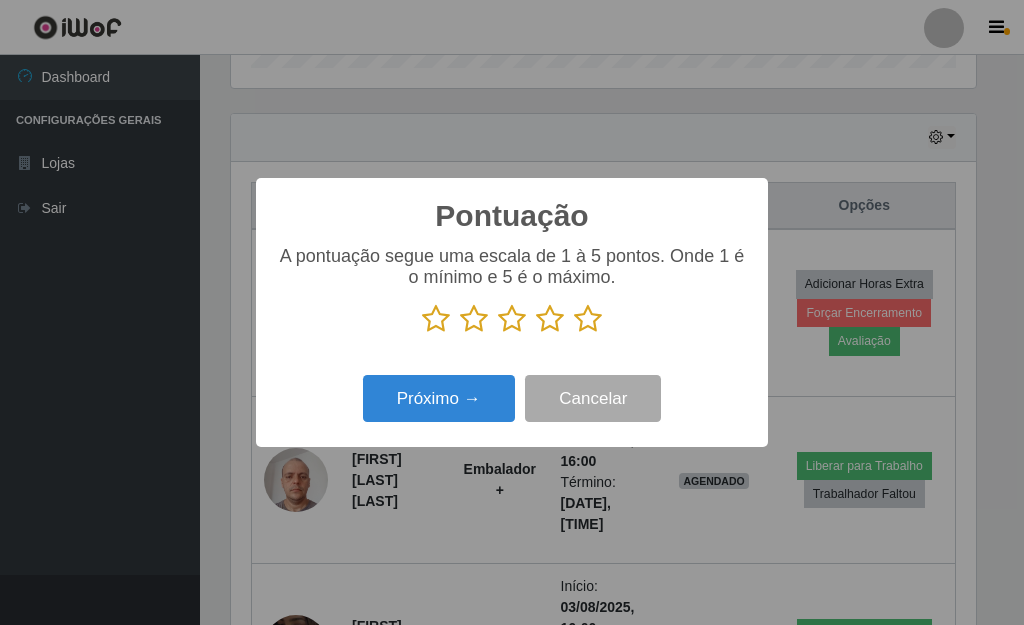 click at bounding box center (588, 319) 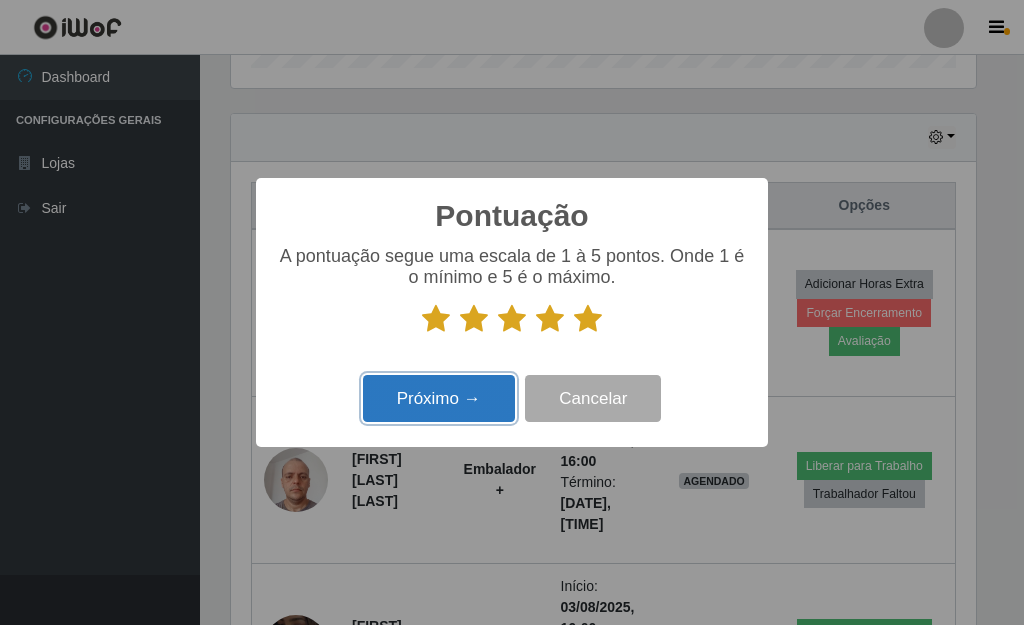 click on "Próximo →" at bounding box center (439, 398) 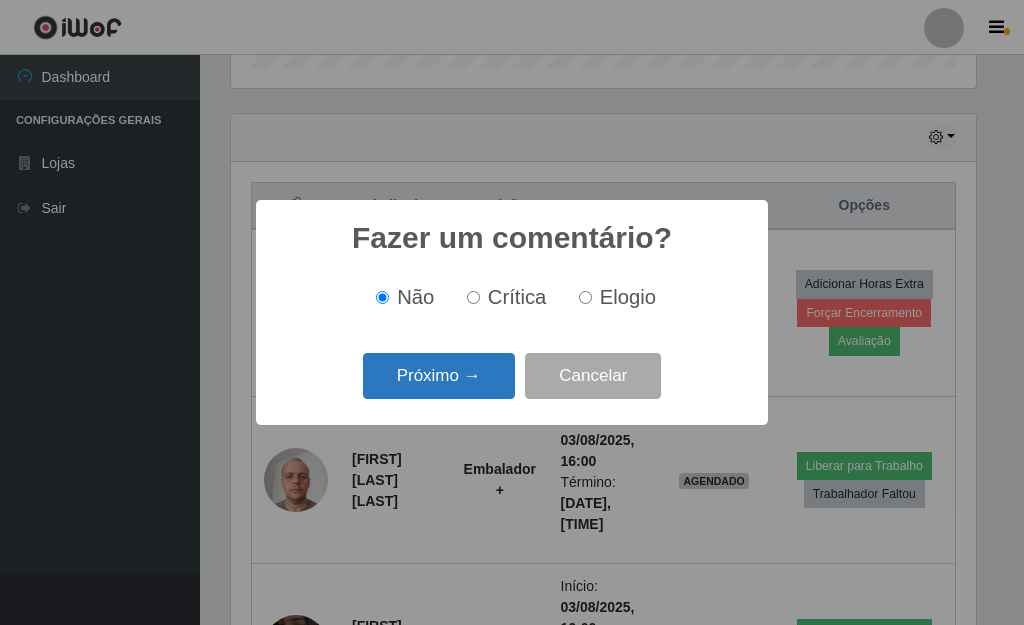 click on "Próximo →" at bounding box center (439, 376) 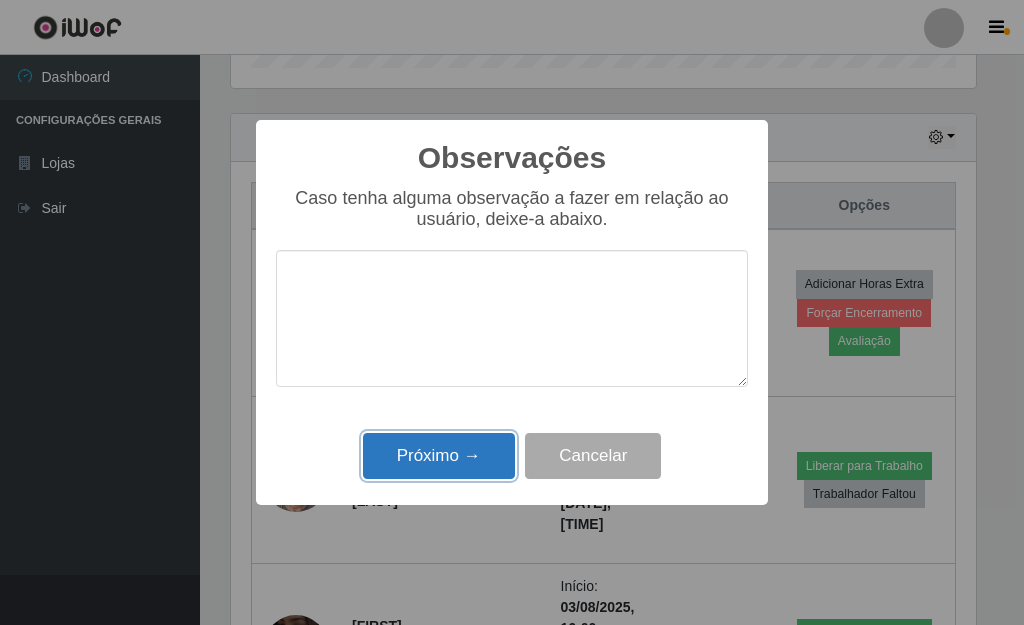 click on "Próximo →" at bounding box center (439, 456) 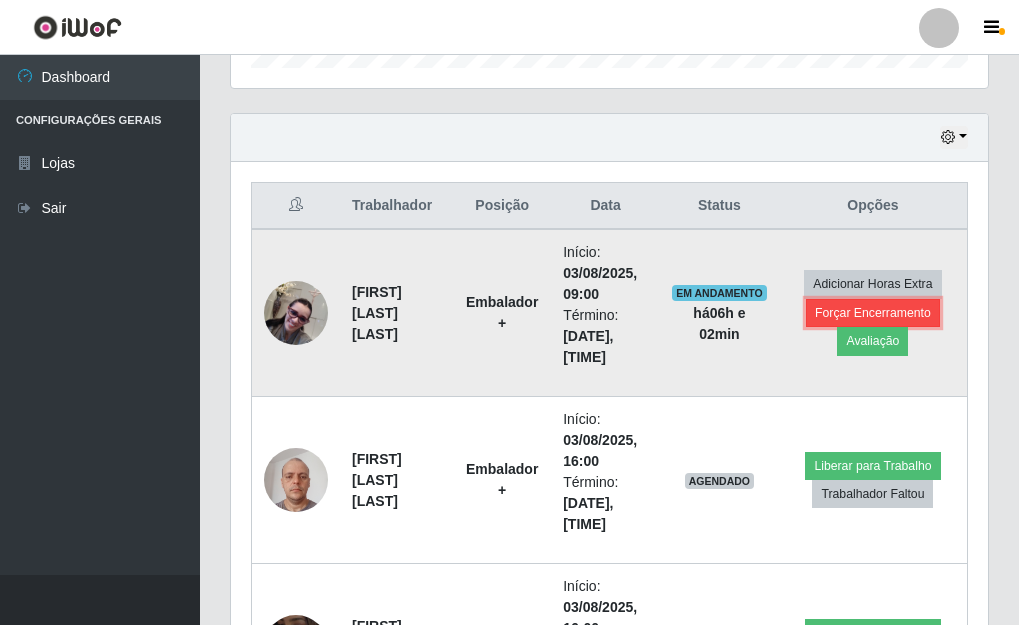 click on "Forçar Encerramento" at bounding box center [873, 313] 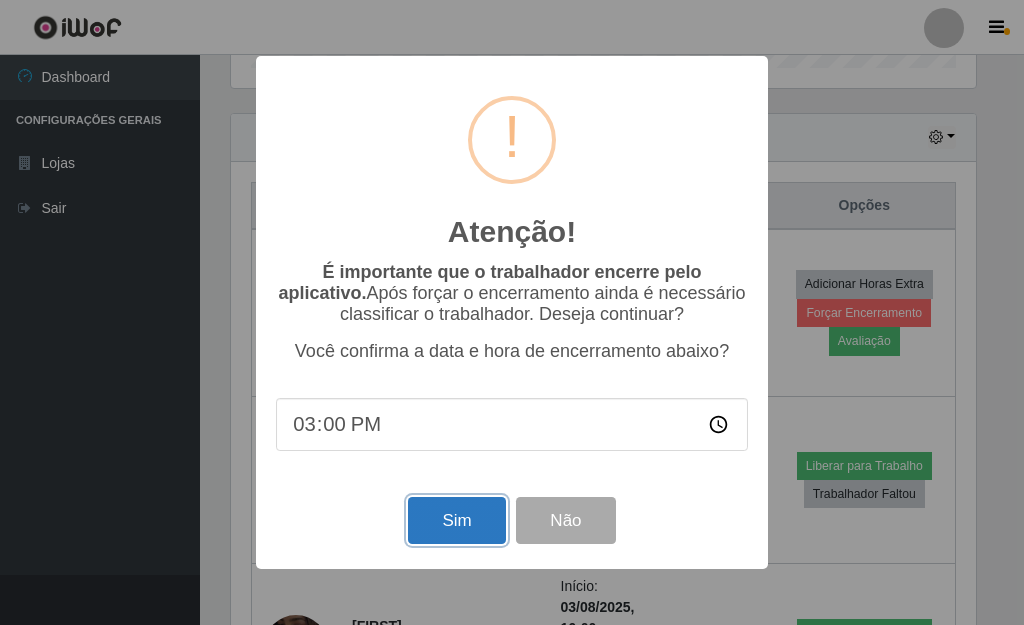 click on "Sim" at bounding box center (456, 520) 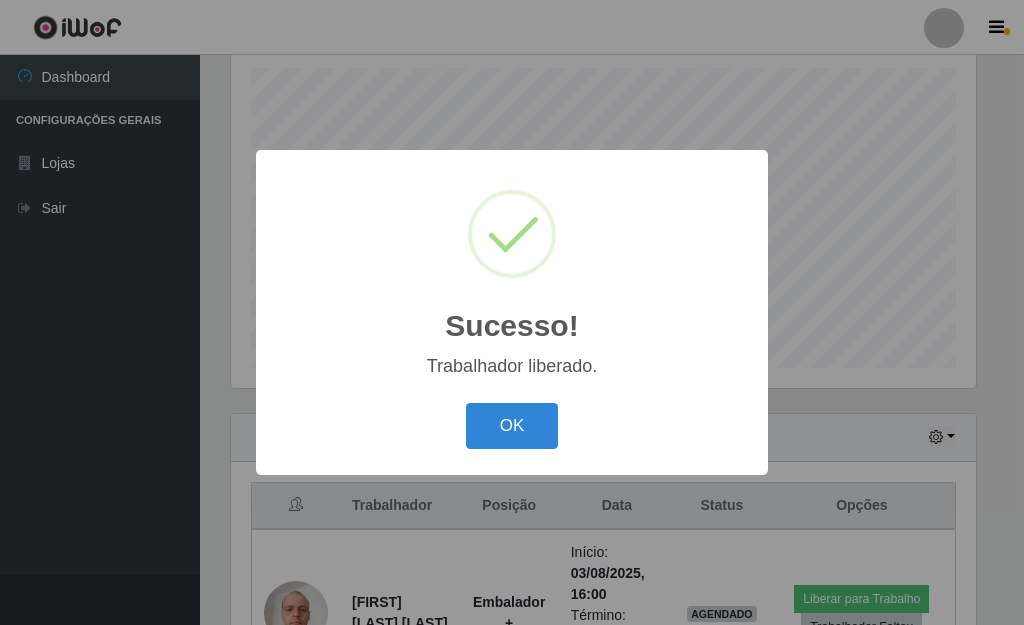 drag, startPoint x: 527, startPoint y: 429, endPoint x: 811, endPoint y: 521, distance: 298.52972 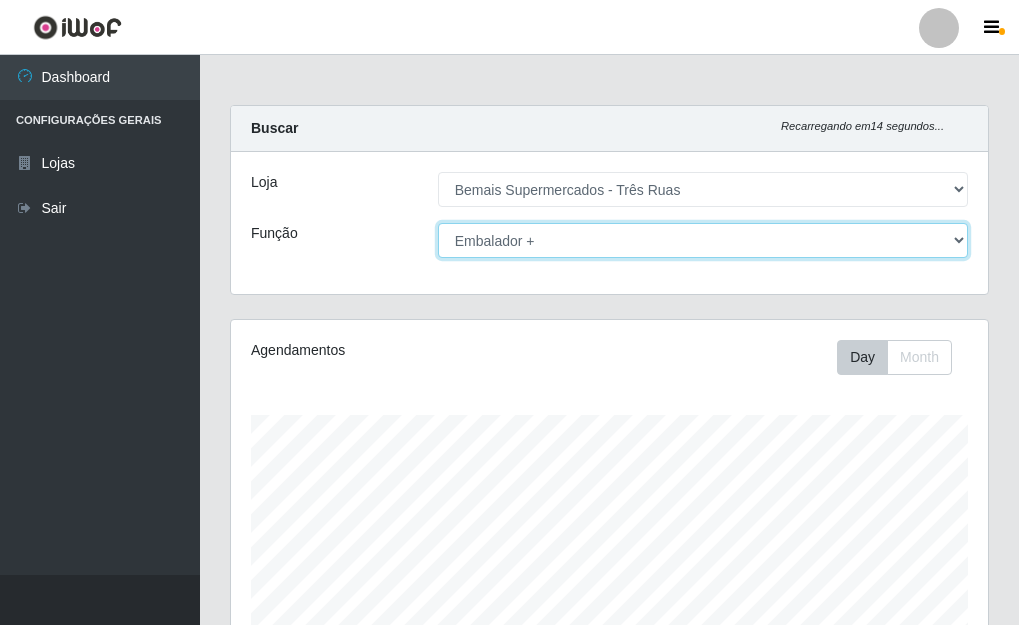 click on "[Selecione...] ASG ASG + ASG ++ Auxiliar de Depósito  Auxiliar de Depósito + Auxiliar de Depósito ++ Auxiliar de Estacionamento Auxiliar de Estacionamento + Auxiliar de Estacionamento ++ Auxiliar de Sushiman Auxiliar de Sushiman+ Auxiliar de Sushiman++ Balconista de Açougue  Balconista de Açougue + Balconista de Açougue ++ Balconista de Frios Balconista de Frios + Balconista de Frios ++ Balconista de Padaria  Balconista de Padaria + Balconista de Padaria ++ Embalador Embalador + Embalador ++ Operador de Caixa Operador de Caixa + Operador de Caixa ++ Repositor  Repositor + Repositor ++ Repositor de Hortifruti Repositor de Hortifruti + Repositor de Hortifruti ++" at bounding box center [703, 240] 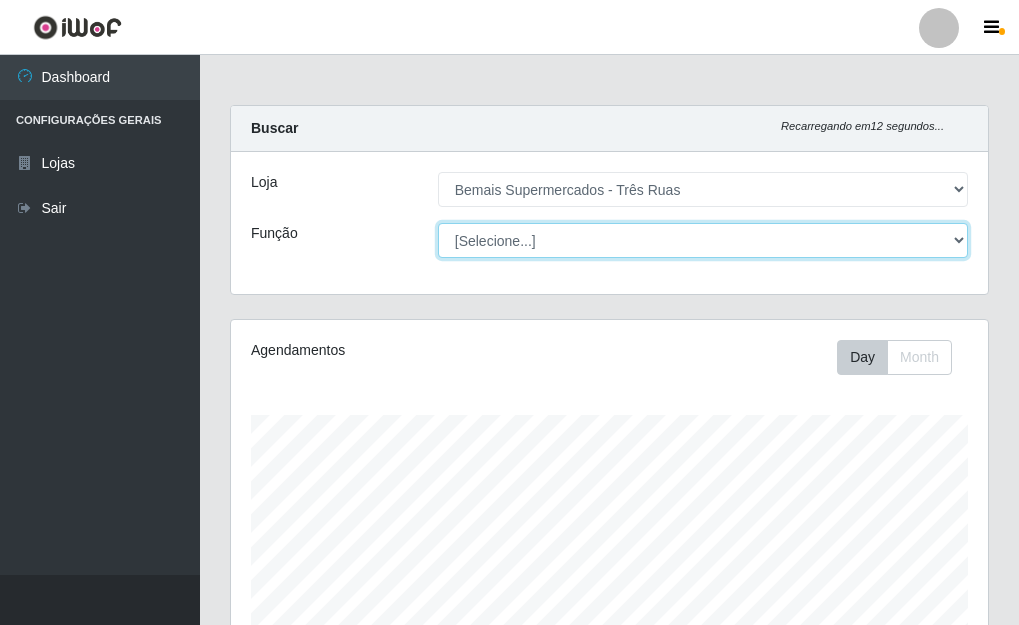 click on "[Selecione...] ASG ASG + ASG ++ Auxiliar de Depósito  Auxiliar de Depósito + Auxiliar de Depósito ++ Auxiliar de Estacionamento Auxiliar de Estacionamento + Auxiliar de Estacionamento ++ Auxiliar de Sushiman Auxiliar de Sushiman+ Auxiliar de Sushiman++ Balconista de Açougue  Balconista de Açougue + Balconista de Açougue ++ Balconista de Frios Balconista de Frios + Balconista de Frios ++ Balconista de Padaria  Balconista de Padaria + Balconista de Padaria ++ Embalador Embalador + Embalador ++ Operador de Caixa Operador de Caixa + Operador de Caixa ++ Repositor  Repositor + Repositor ++ Repositor de Hortifruti Repositor de Hortifruti + Repositor de Hortifruti ++" at bounding box center (703, 240) 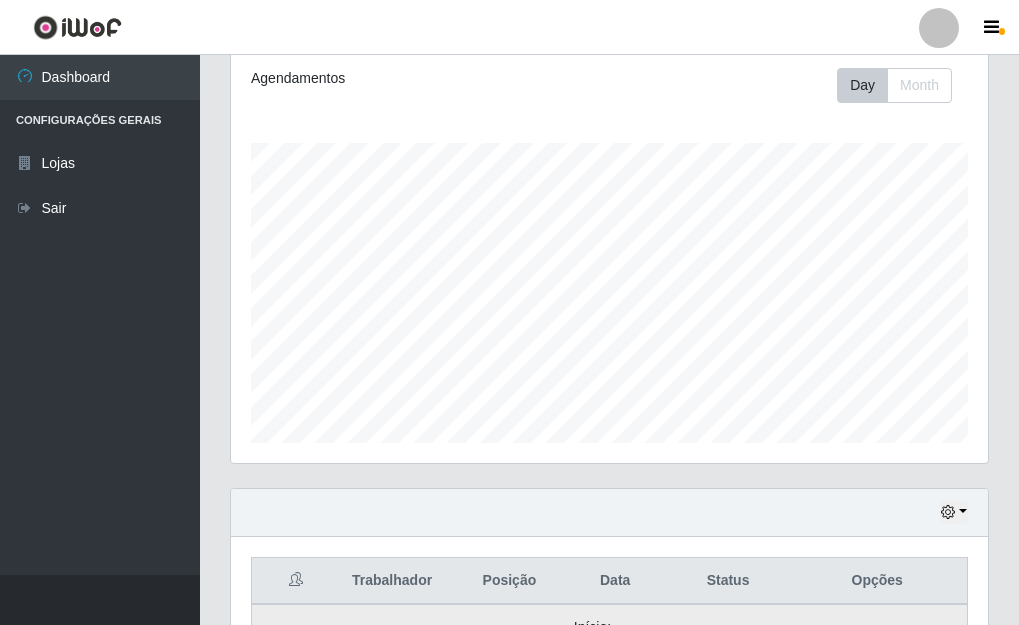 scroll, scrollTop: 147, scrollLeft: 0, axis: vertical 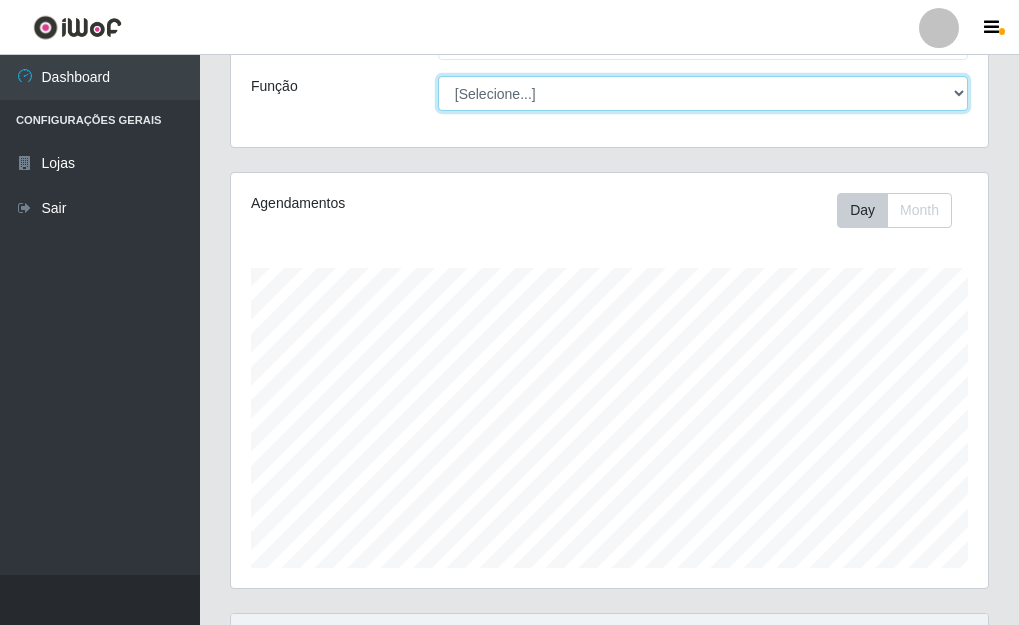 drag, startPoint x: 521, startPoint y: 102, endPoint x: 551, endPoint y: 66, distance: 46.8615 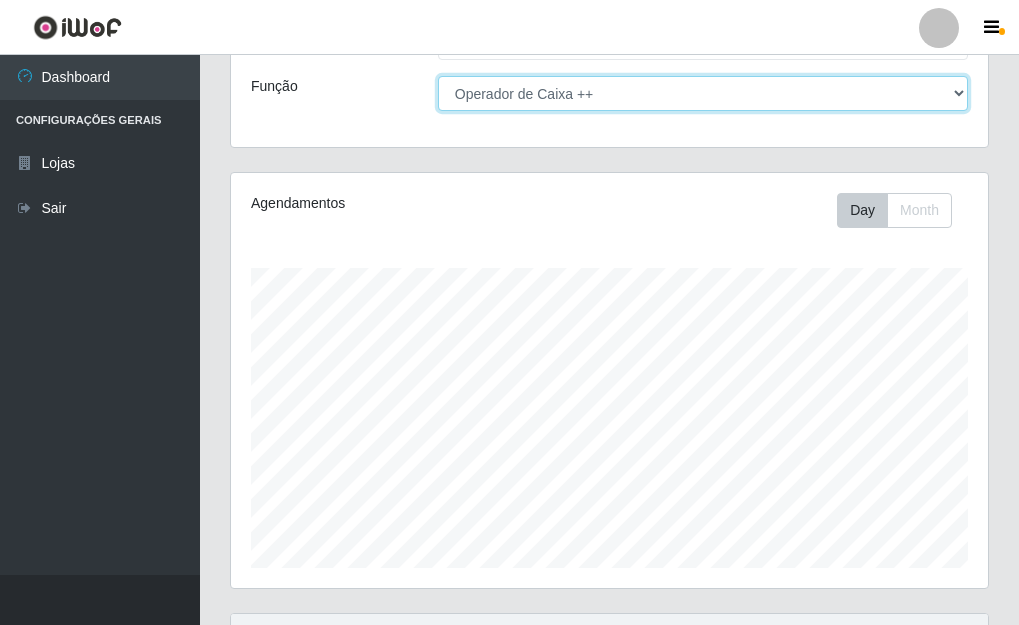 click on "[Selecione...] ASG ASG + ASG ++ Auxiliar de Depósito  Auxiliar de Depósito + Auxiliar de Depósito ++ Auxiliar de Estacionamento Auxiliar de Estacionamento + Auxiliar de Estacionamento ++ Auxiliar de Sushiman Auxiliar de Sushiman+ Auxiliar de Sushiman++ Balconista de Açougue  Balconista de Açougue + Balconista de Açougue ++ Balconista de Frios Balconista de Frios + Balconista de Frios ++ Balconista de Padaria  Balconista de Padaria + Balconista de Padaria ++ Embalador Embalador + Embalador ++ Operador de Caixa Operador de Caixa + Operador de Caixa ++ Repositor  Repositor + Repositor ++ Repositor de Hortifruti Repositor de Hortifruti + Repositor de Hortifruti ++" at bounding box center [703, 93] 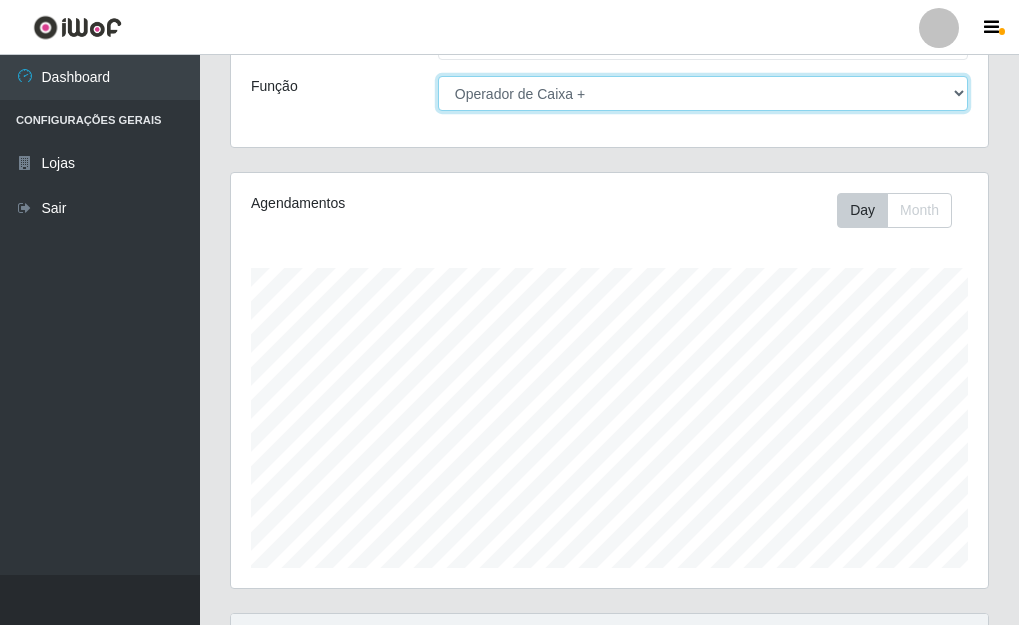 click on "[Selecione...] ASG ASG + ASG ++ Auxiliar de Depósito  Auxiliar de Depósito + Auxiliar de Depósito ++ Auxiliar de Estacionamento Auxiliar de Estacionamento + Auxiliar de Estacionamento ++ Auxiliar de Sushiman Auxiliar de Sushiman+ Auxiliar de Sushiman++ Balconista de Açougue  Balconista de Açougue + Balconista de Açougue ++ Balconista de Frios Balconista de Frios + Balconista de Frios ++ Balconista de Padaria  Balconista de Padaria + Balconista de Padaria ++ Embalador Embalador + Embalador ++ Operador de Caixa Operador de Caixa + Operador de Caixa ++ Repositor  Repositor + Repositor ++ Repositor de Hortifruti Repositor de Hortifruti + Repositor de Hortifruti ++" at bounding box center [703, 93] 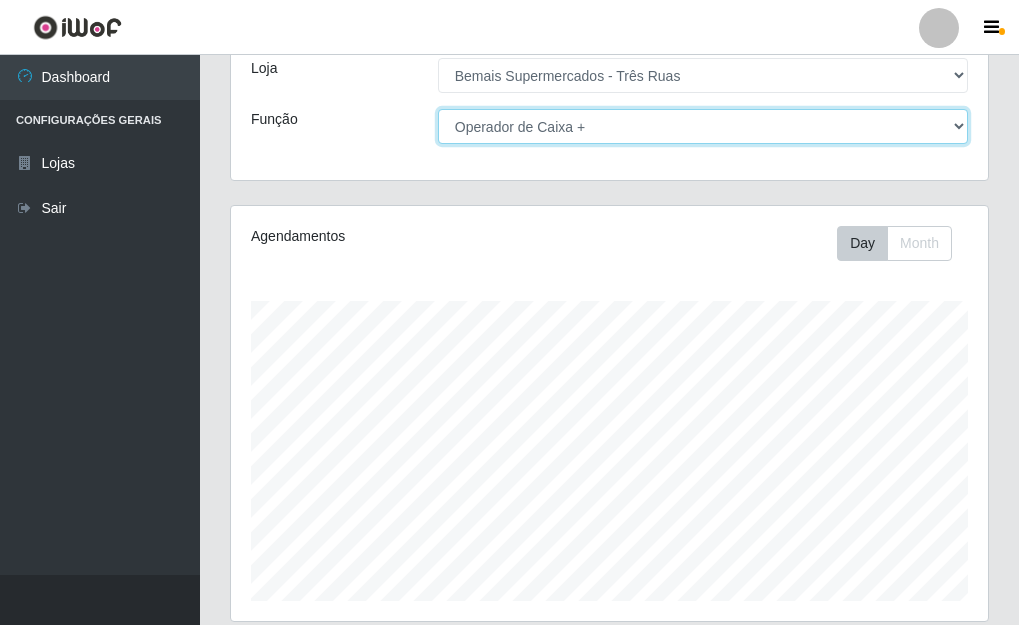 scroll, scrollTop: 0, scrollLeft: 0, axis: both 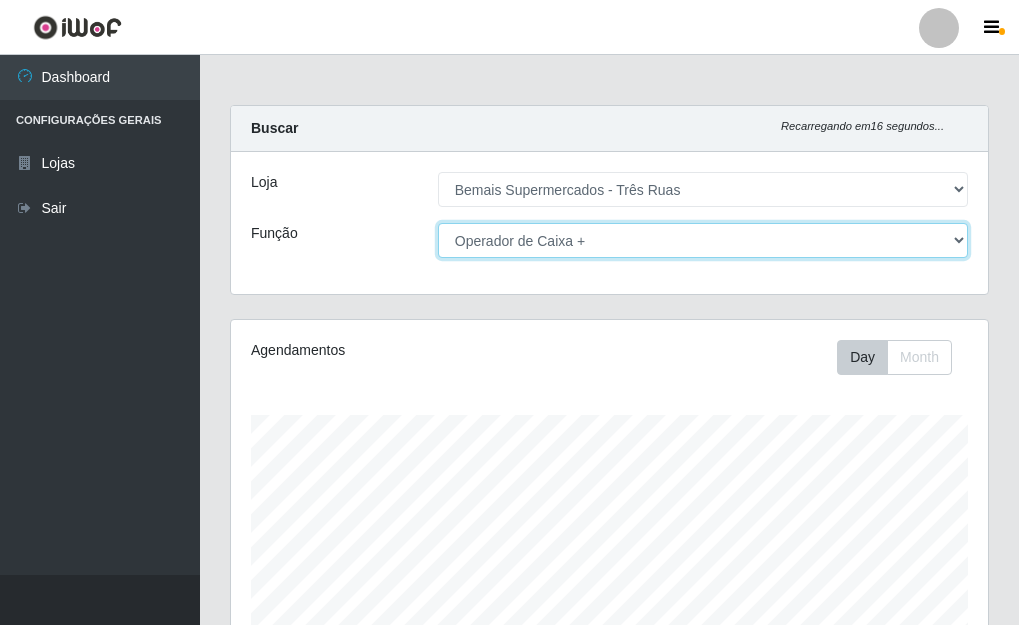 click on "[Selecione...] ASG ASG + ASG ++ Auxiliar de Depósito  Auxiliar de Depósito + Auxiliar de Depósito ++ Auxiliar de Estacionamento Auxiliar de Estacionamento + Auxiliar de Estacionamento ++ Auxiliar de Sushiman Auxiliar de Sushiman+ Auxiliar de Sushiman++ Balconista de Açougue  Balconista de Açougue + Balconista de Açougue ++ Balconista de Frios Balconista de Frios + Balconista de Frios ++ Balconista de Padaria  Balconista de Padaria + Balconista de Padaria ++ Embalador Embalador + Embalador ++ Operador de Caixa Operador de Caixa + Operador de Caixa ++ Repositor  Repositor + Repositor ++ Repositor de Hortifruti Repositor de Hortifruti + Repositor de Hortifruti ++" at bounding box center [703, 240] 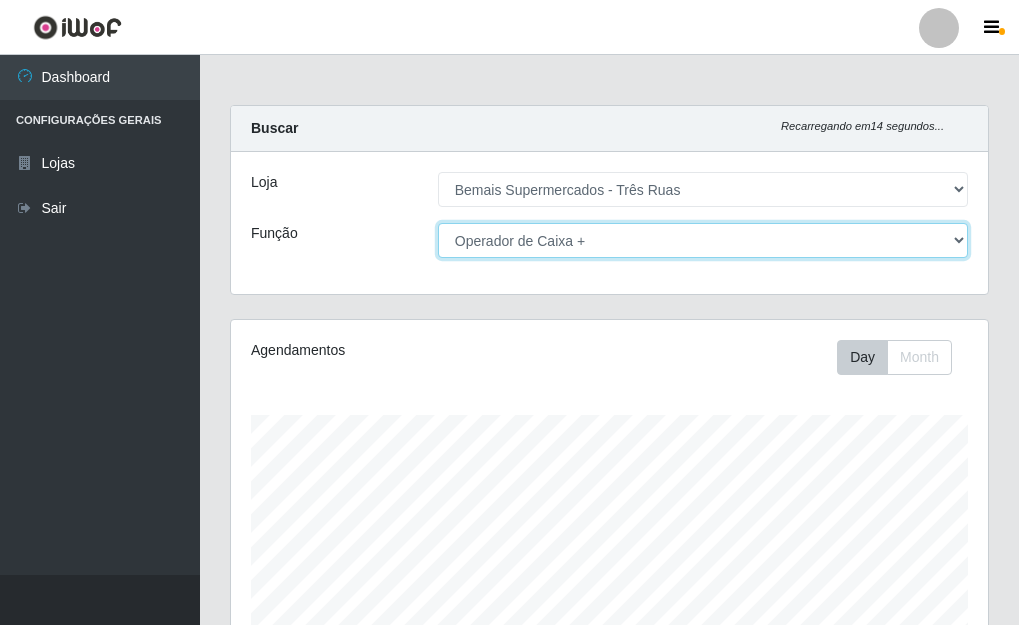 select on "[Selecione...]" 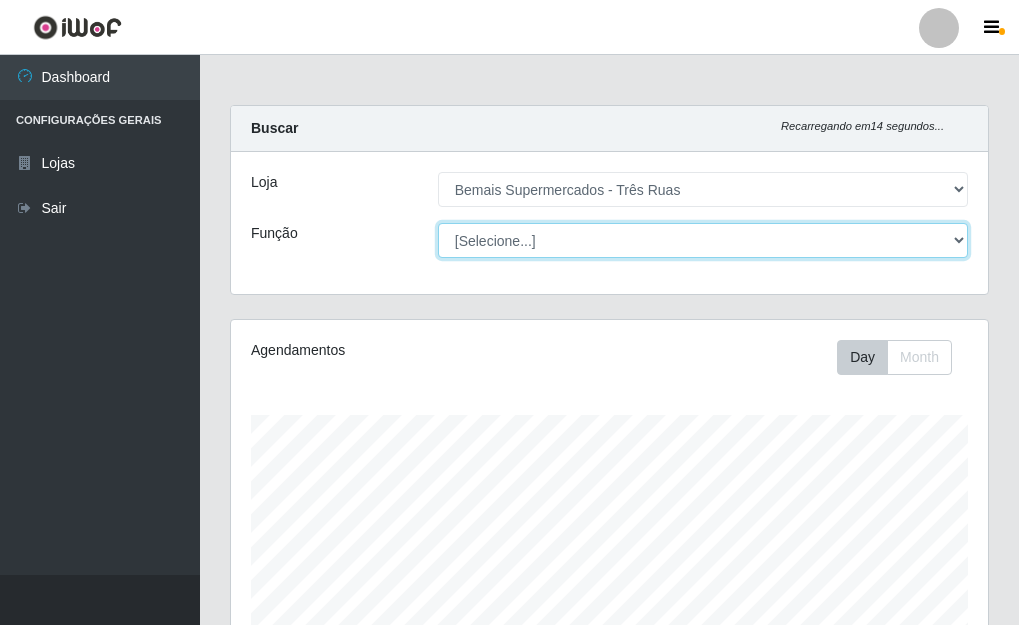 click on "[Selecione...] ASG ASG + ASG ++ Auxiliar de Depósito  Auxiliar de Depósito + Auxiliar de Depósito ++ Auxiliar de Estacionamento Auxiliar de Estacionamento + Auxiliar de Estacionamento ++ Auxiliar de Sushiman Auxiliar de Sushiman+ Auxiliar de Sushiman++ Balconista de Açougue  Balconista de Açougue + Balconista de Açougue ++ Balconista de Frios Balconista de Frios + Balconista de Frios ++ Balconista de Padaria  Balconista de Padaria + Balconista de Padaria ++ Embalador Embalador + Embalador ++ Operador de Caixa Operador de Caixa + Operador de Caixa ++ Repositor  Repositor + Repositor ++ Repositor de Hortifruti Repositor de Hortifruti + Repositor de Hortifruti ++" at bounding box center [703, 240] 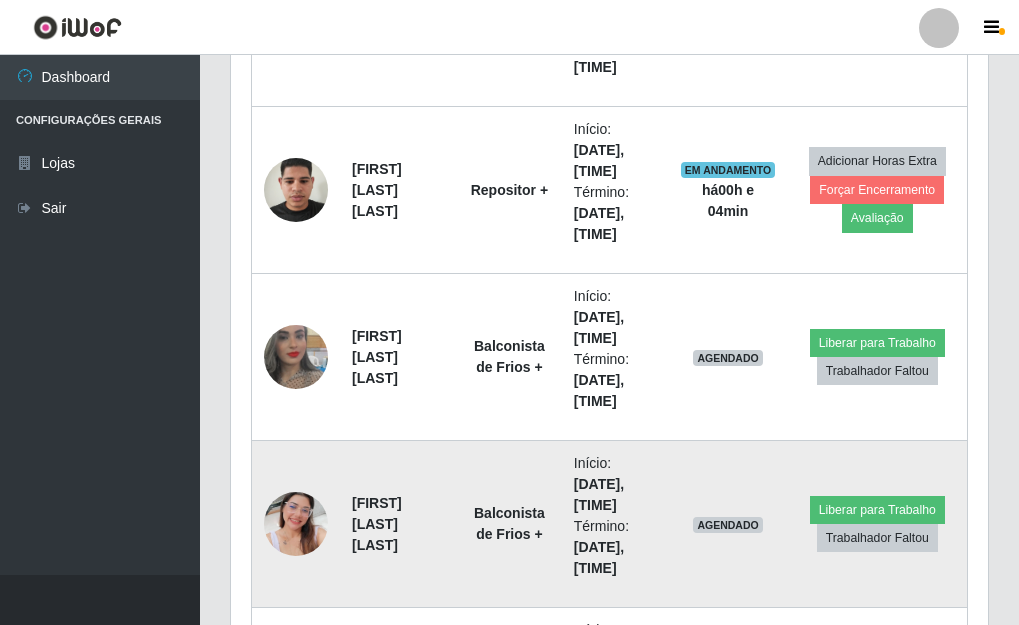 scroll, scrollTop: 2147, scrollLeft: 0, axis: vertical 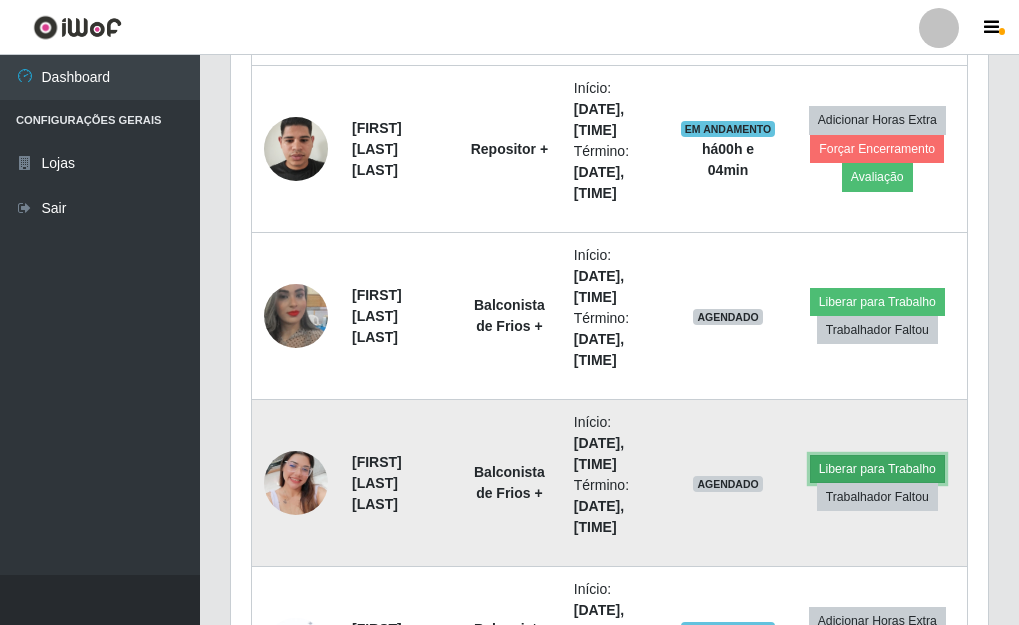 click on "Liberar para Trabalho" at bounding box center (877, 469) 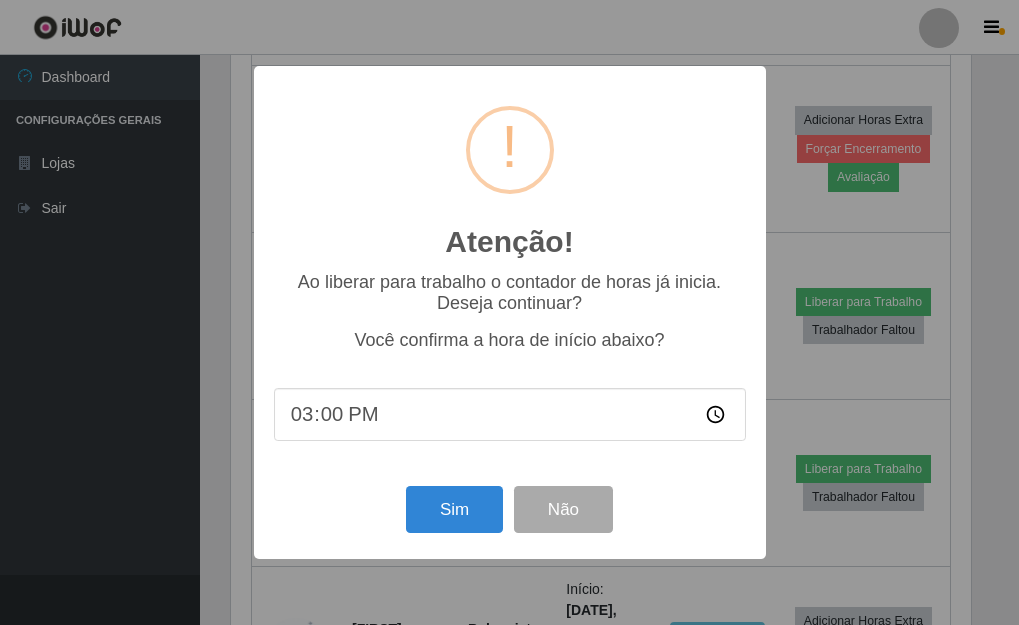 scroll, scrollTop: 999585, scrollLeft: 999255, axis: both 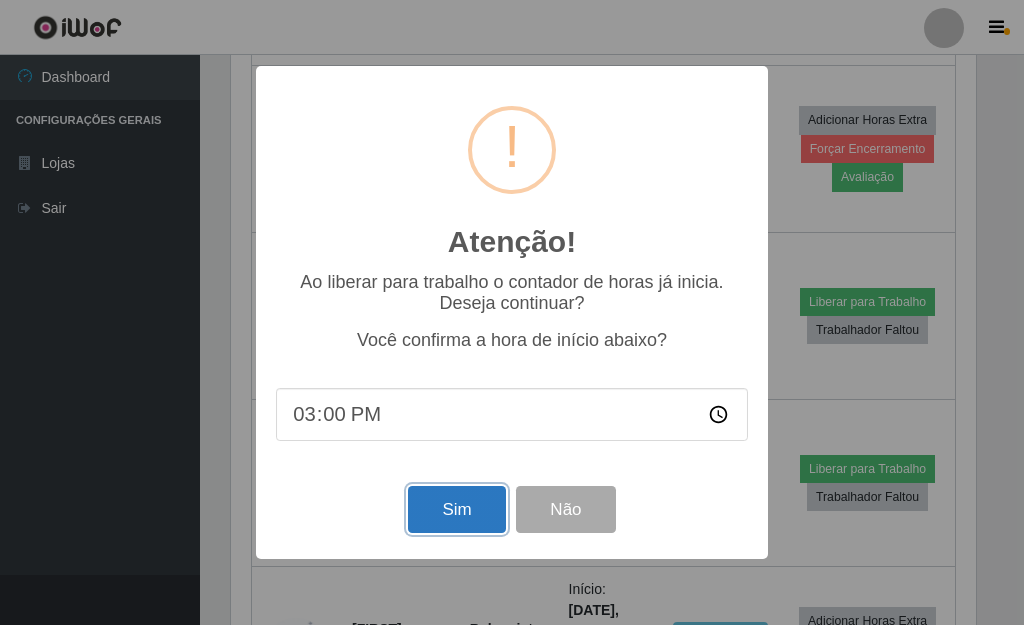click on "Sim" at bounding box center [456, 509] 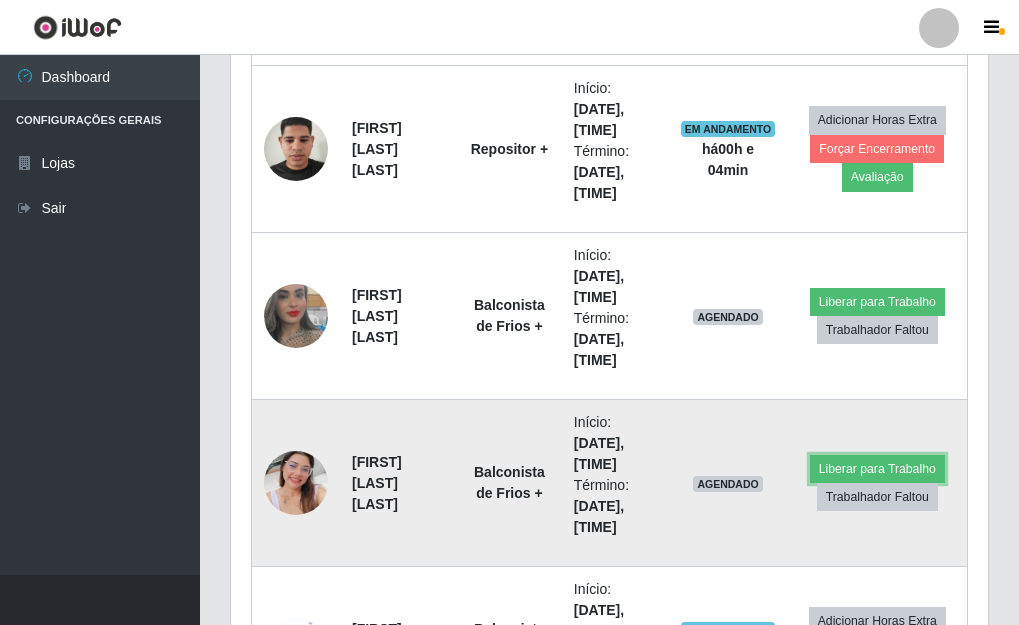 scroll, scrollTop: 999585, scrollLeft: 999243, axis: both 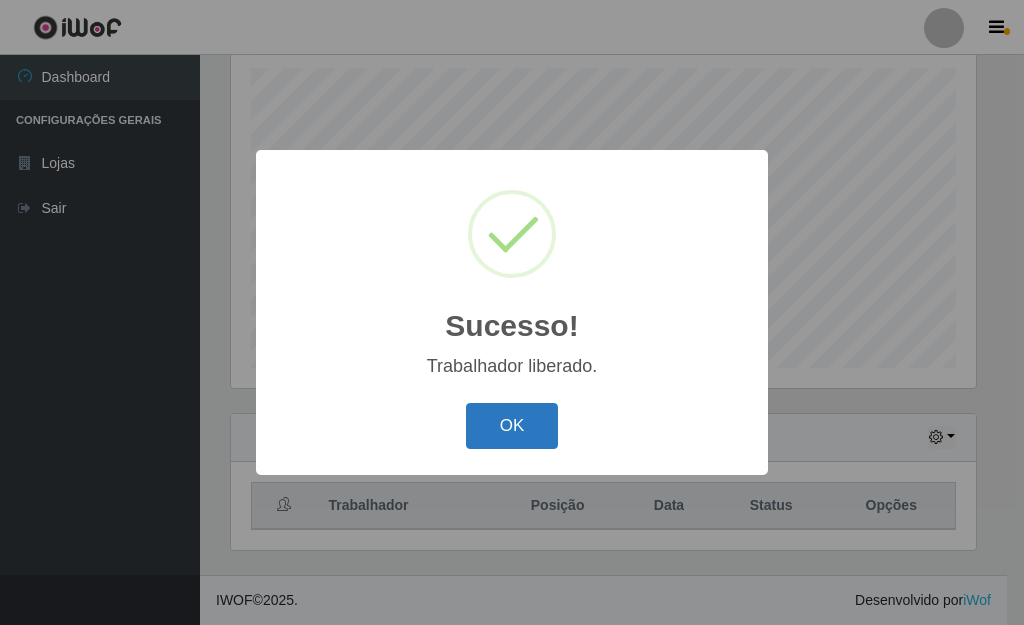 click on "OK" at bounding box center [512, 426] 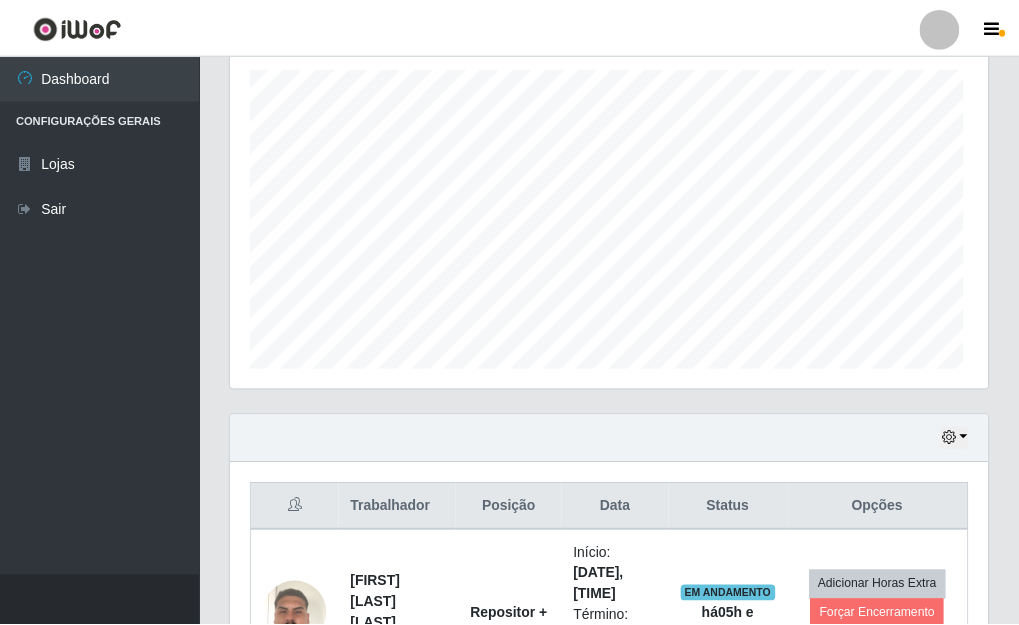 scroll, scrollTop: 999585, scrollLeft: 999243, axis: both 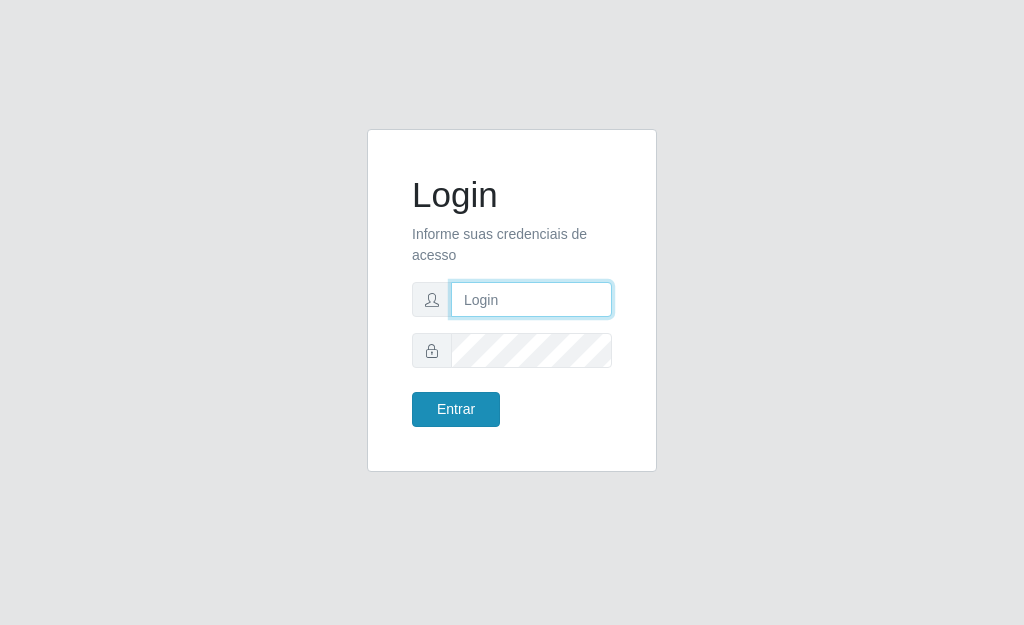 type on "[EMAIL]" 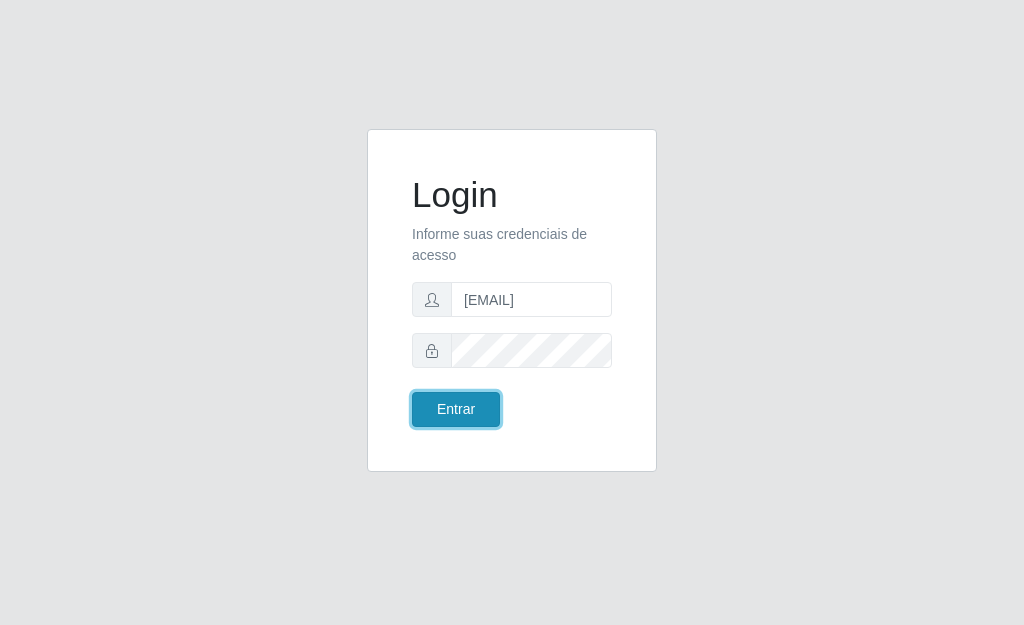 click on "Entrar" at bounding box center (456, 409) 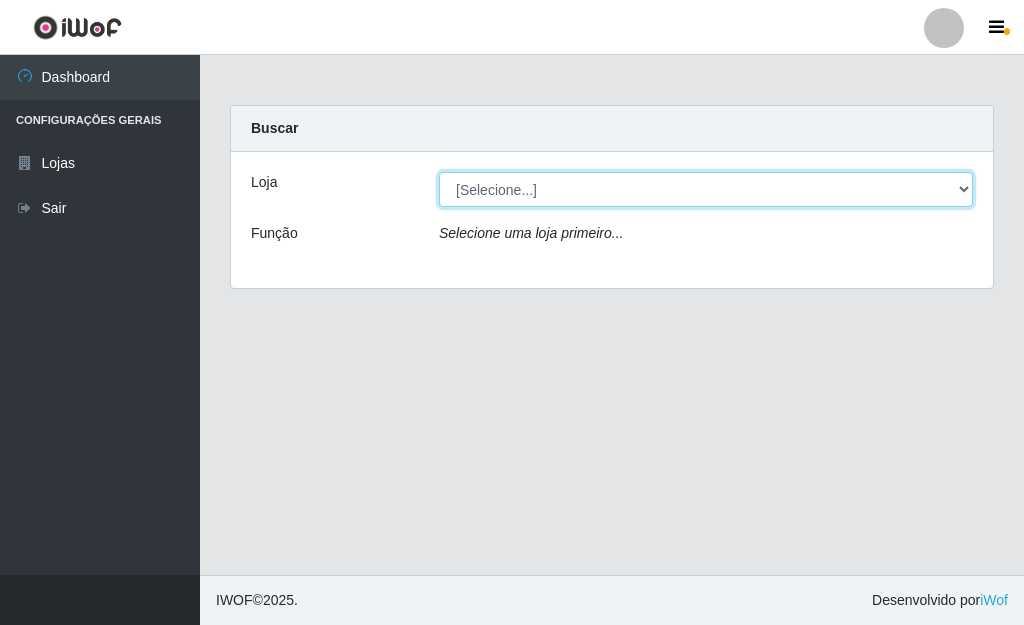 click on "[Selecione...] Bemais Supermercados - Três Ruas" at bounding box center (706, 189) 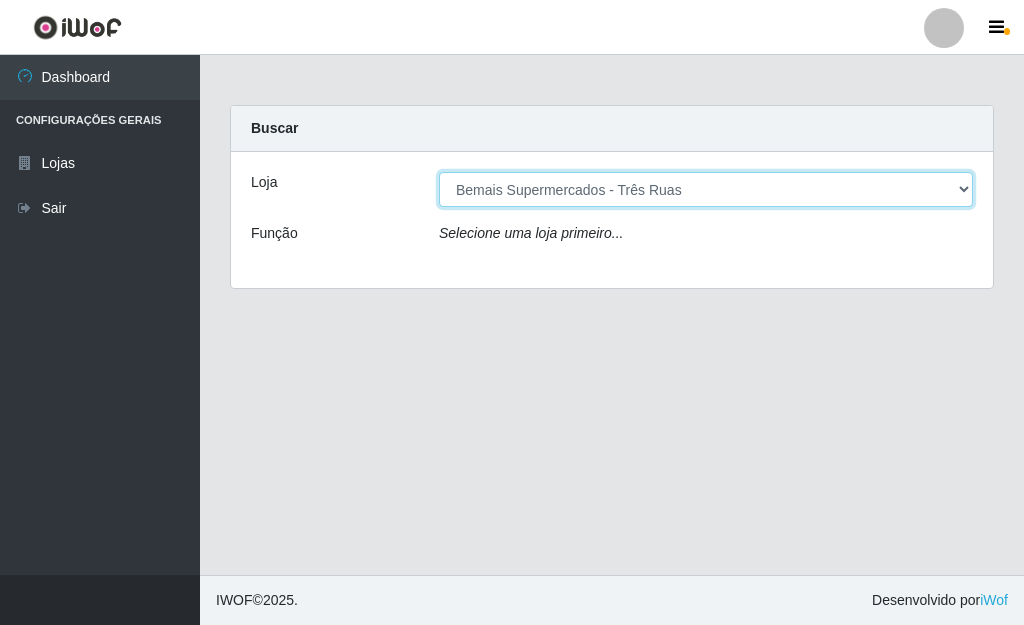 click on "[Selecione...] Bemais Supermercados - Três Ruas" at bounding box center [706, 189] 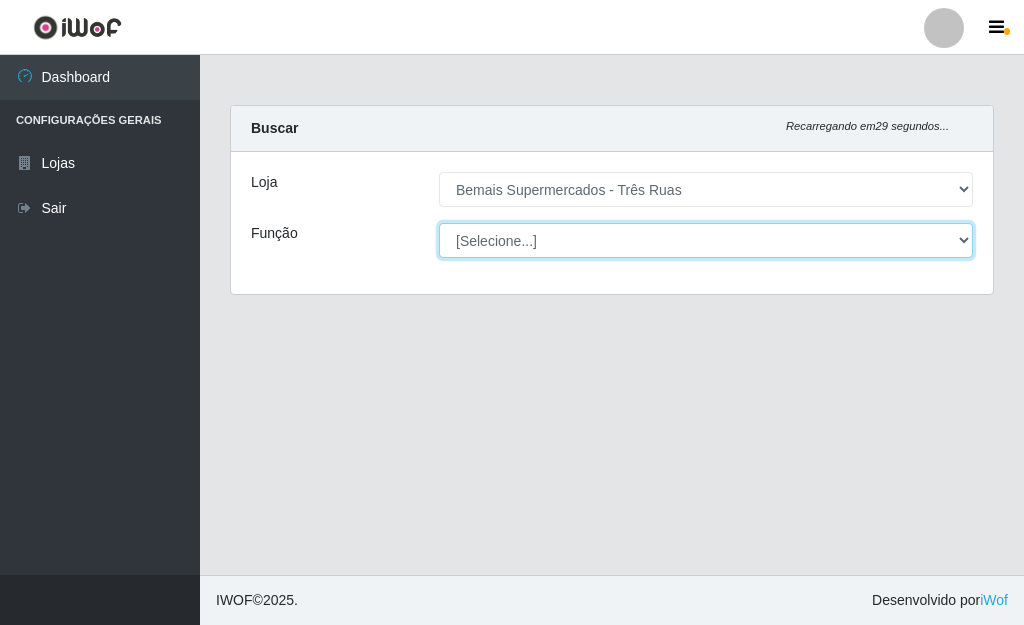 click on "[Selecione...] ASG ASG + ASG ++ Auxiliar de Depósito  Auxiliar de Depósito + Auxiliar de Depósito ++ Auxiliar de Estacionamento Auxiliar de Estacionamento + Auxiliar de Estacionamento ++ Auxiliar de Sushiman Auxiliar de Sushiman+ Auxiliar de Sushiman++ Balconista de Açougue  Balconista de Açougue + Balconista de Açougue ++ Balconista de Frios Balconista de Frios + Balconista de Frios ++ Balconista de Padaria  Balconista de Padaria + Balconista de Padaria ++ Embalador Embalador + Embalador ++ Operador de Caixa Operador de Caixa + Operador de Caixa ++ Repositor  Repositor + Repositor ++ Repositor de Hortifruti Repositor de Hortifruti + Repositor de Hortifruti ++" at bounding box center (706, 240) 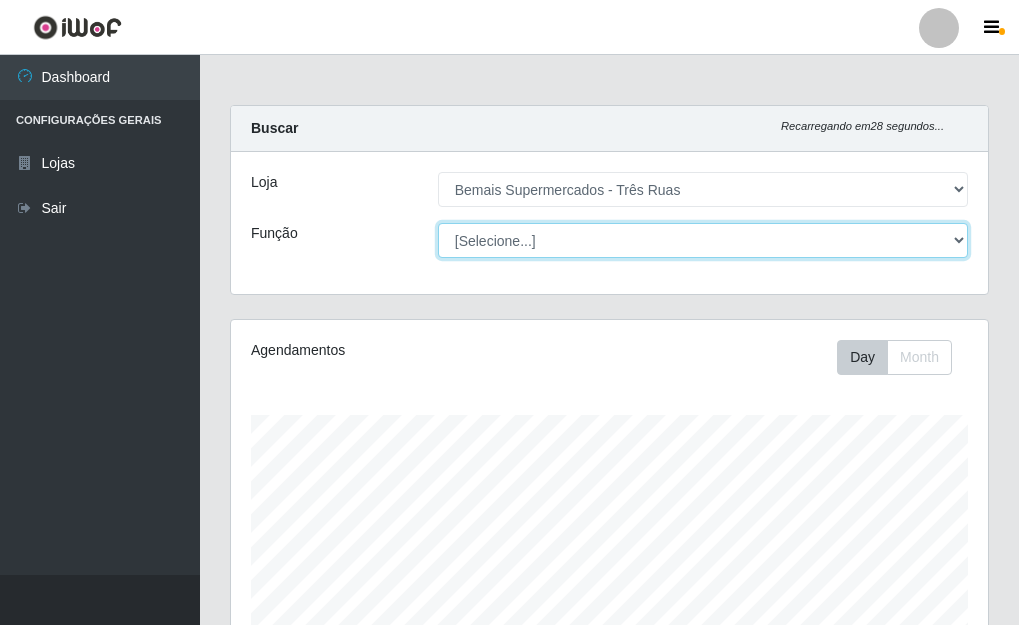 scroll, scrollTop: 999585, scrollLeft: 999243, axis: both 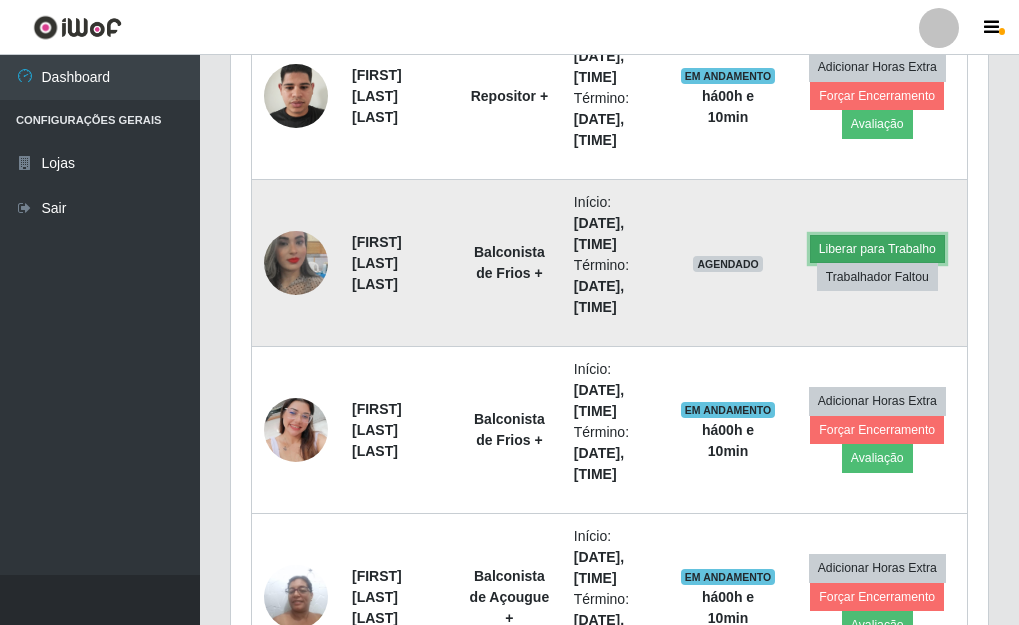 click on "Liberar para Trabalho" at bounding box center (877, 249) 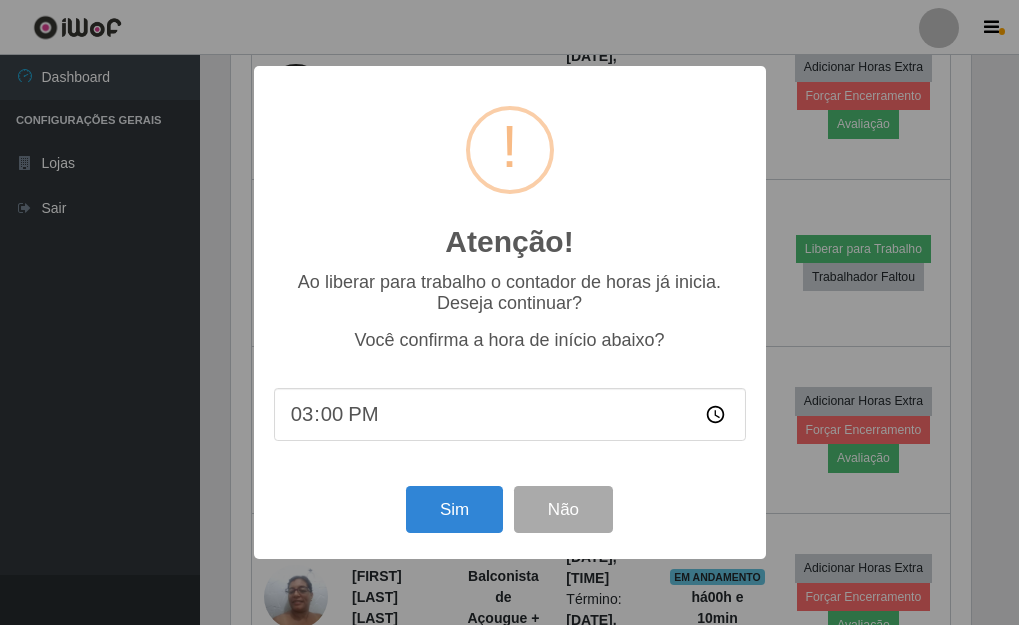 scroll, scrollTop: 999585, scrollLeft: 999255, axis: both 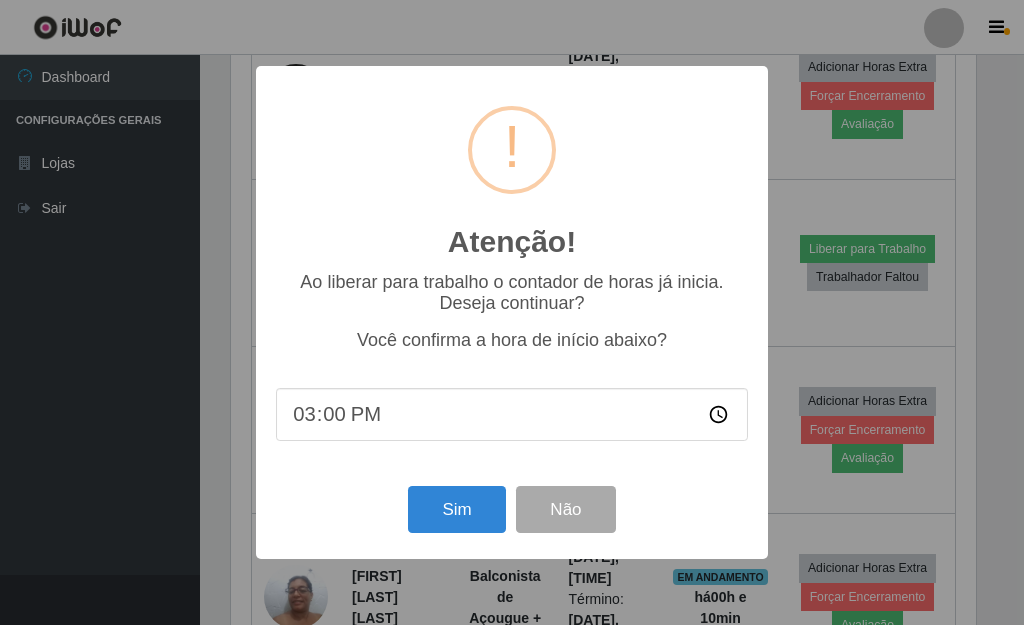 click on "15:00" at bounding box center [512, 414] 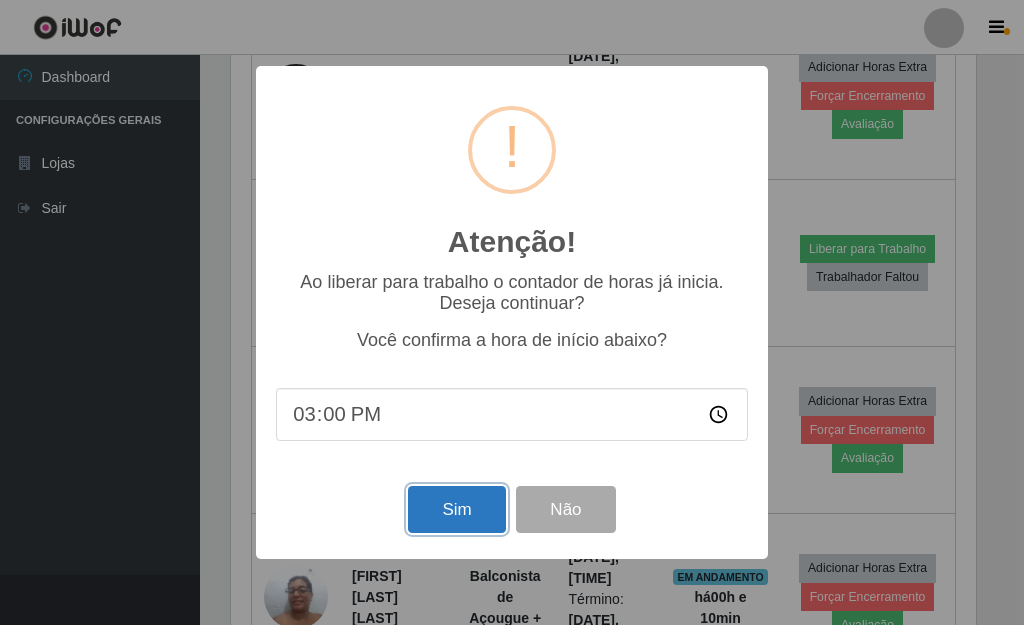 click on "Sim" at bounding box center [456, 509] 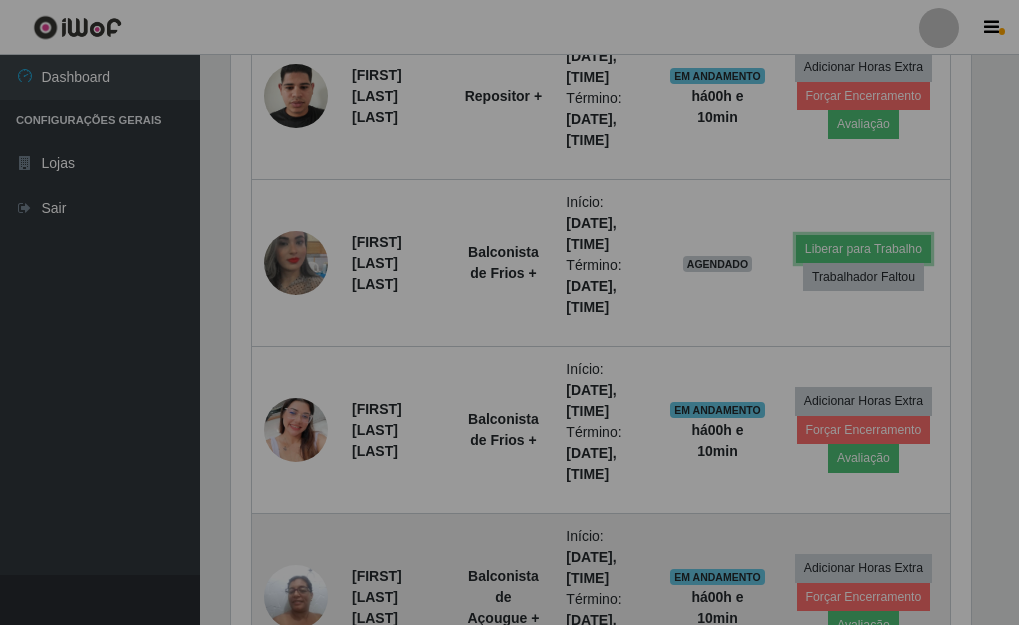 scroll, scrollTop: 999585, scrollLeft: 999243, axis: both 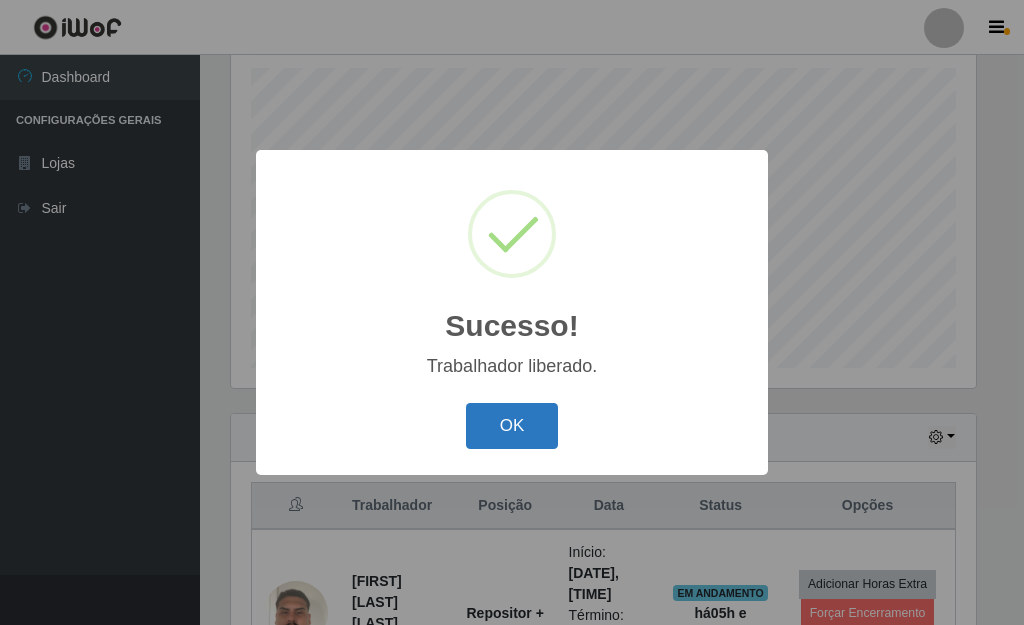 click on "OK" at bounding box center (512, 426) 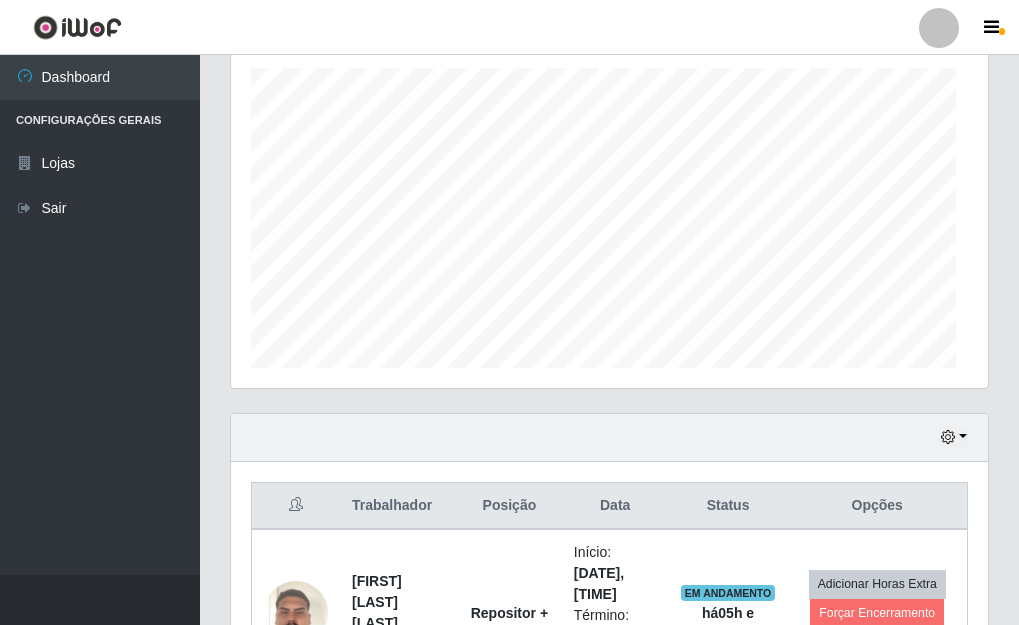 scroll, scrollTop: 999585, scrollLeft: 999243, axis: both 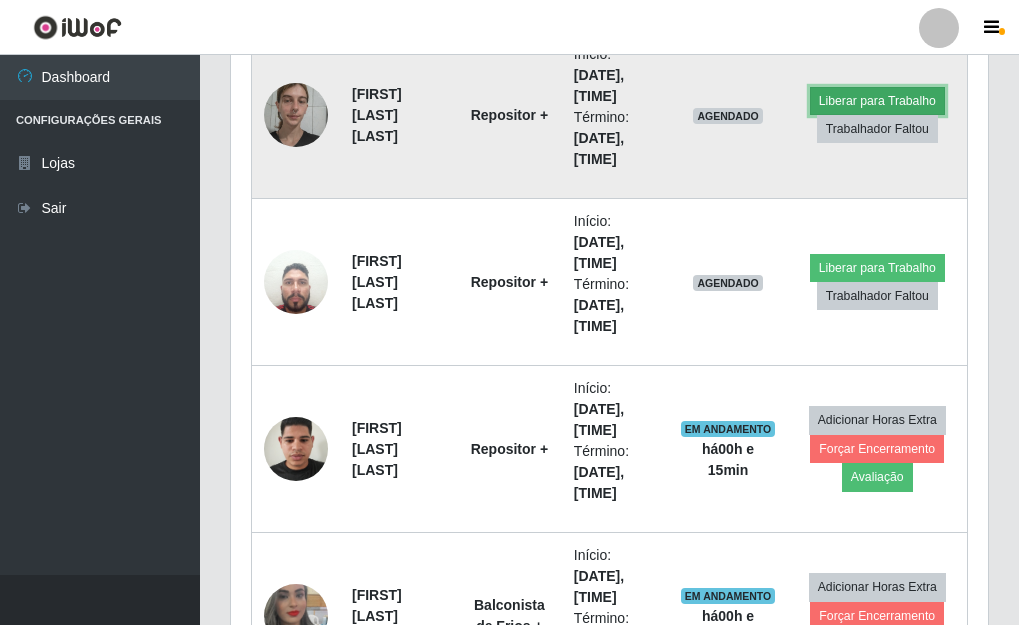 click on "Liberar para Trabalho" at bounding box center (877, 101) 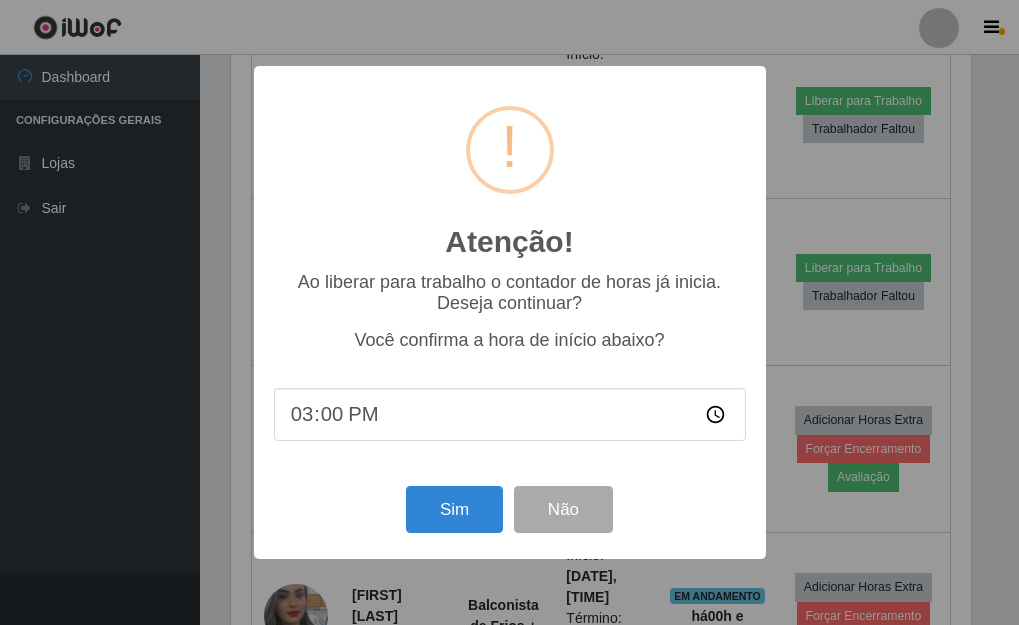 scroll, scrollTop: 999585, scrollLeft: 999255, axis: both 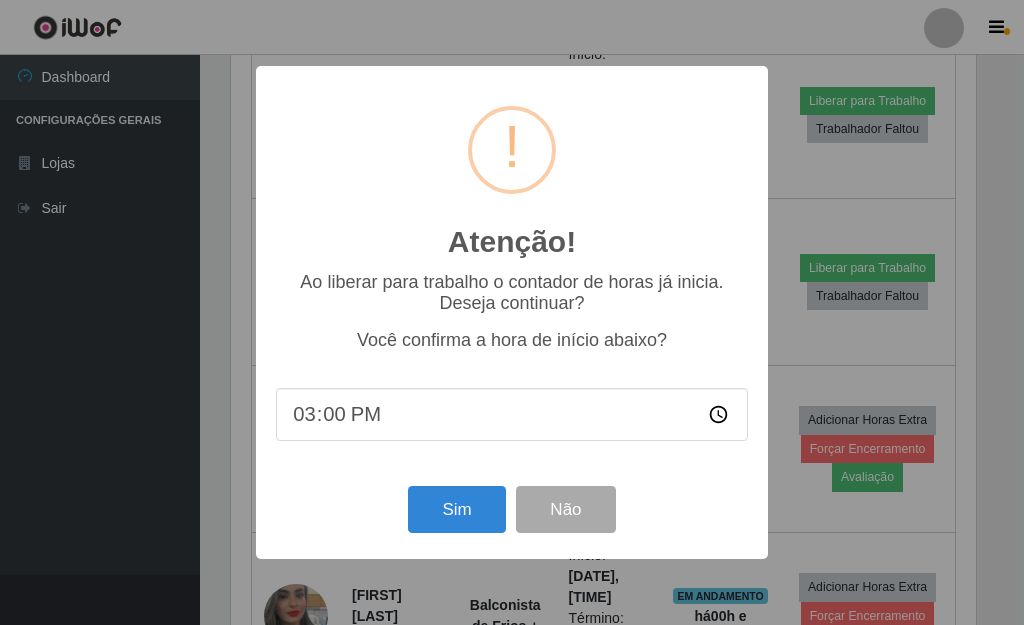 type on "[TIME]" 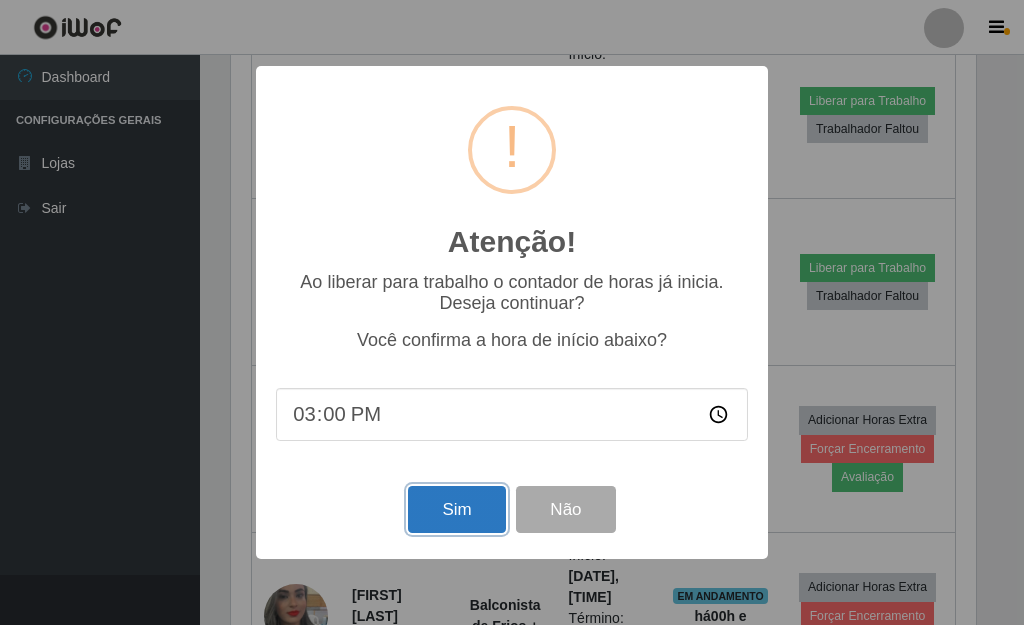 click on "Sim" at bounding box center (456, 509) 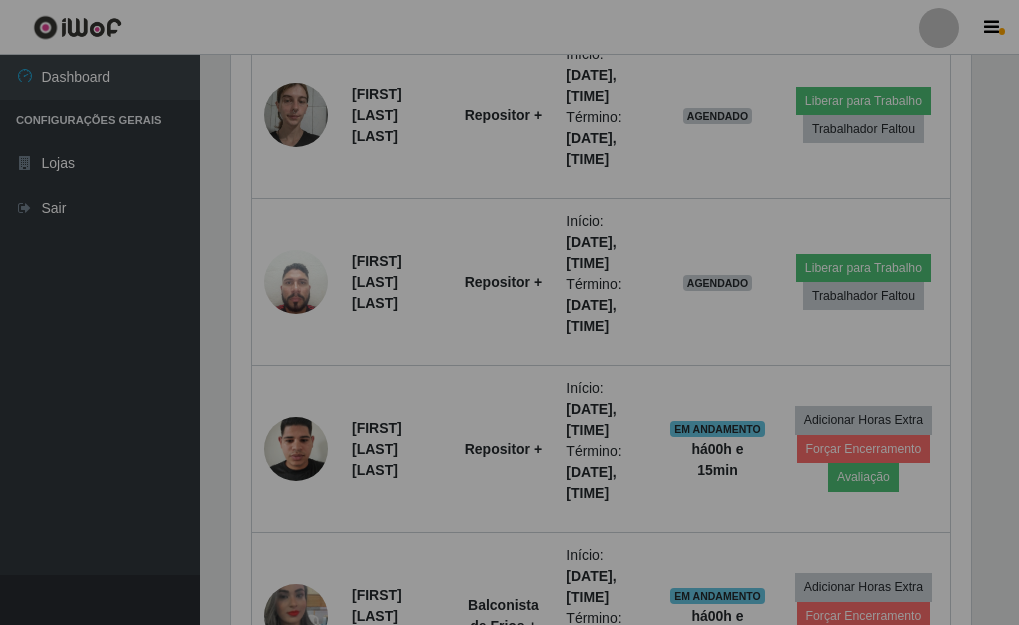 scroll, scrollTop: 999585, scrollLeft: 999243, axis: both 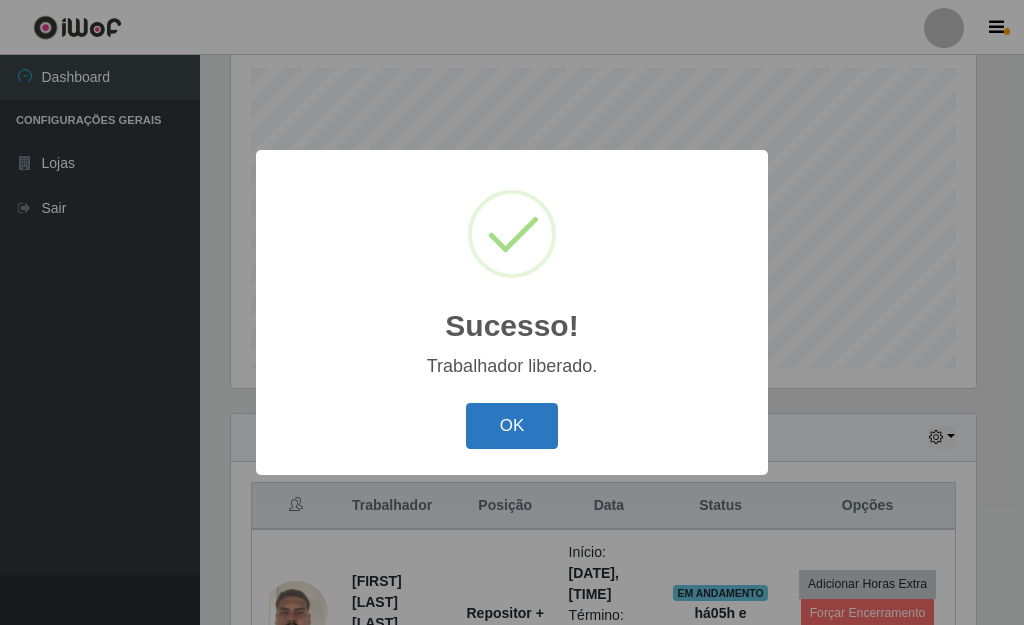 click on "OK" at bounding box center (512, 426) 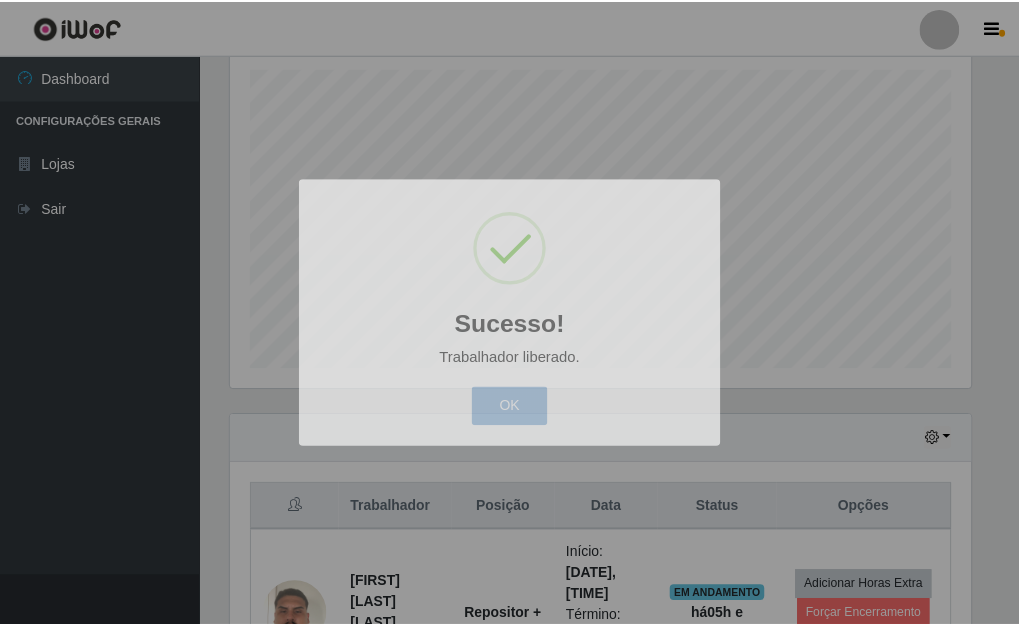 scroll, scrollTop: 999585, scrollLeft: 999243, axis: both 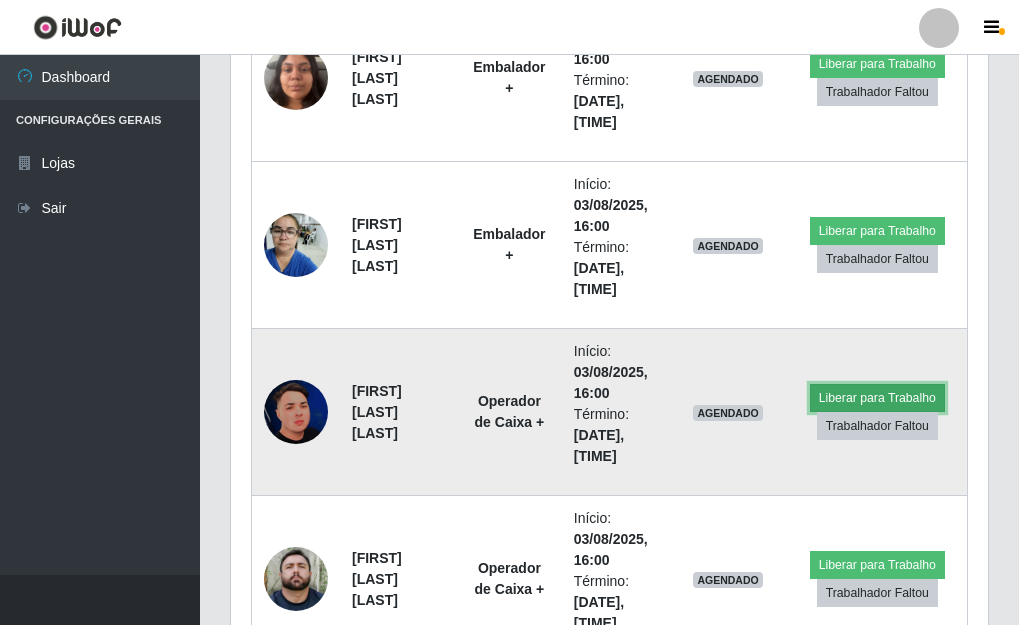 click on "Liberar para Trabalho" at bounding box center (877, 398) 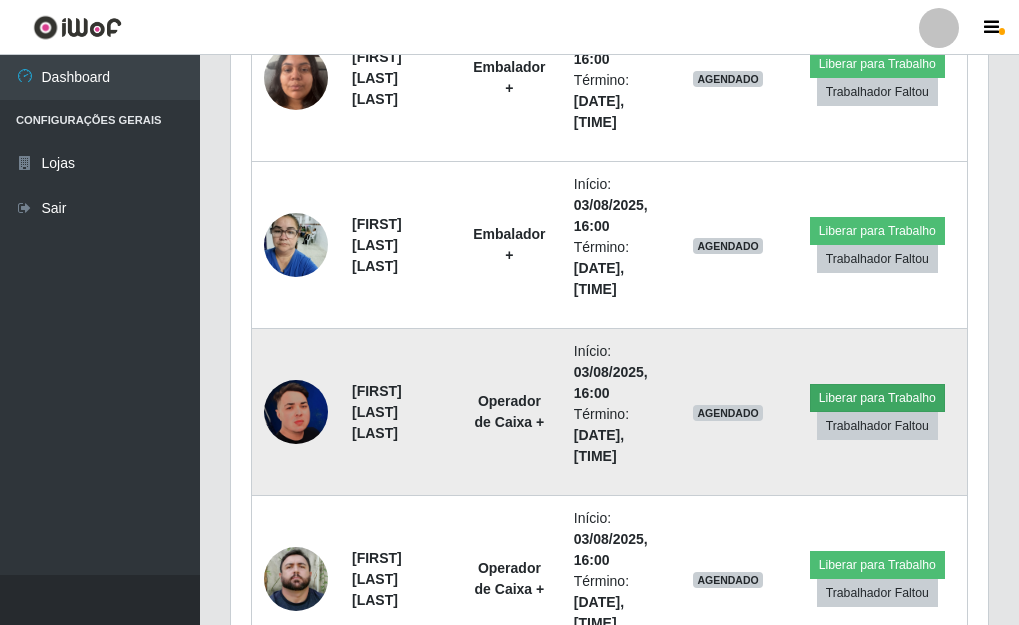 scroll, scrollTop: 999585, scrollLeft: 999255, axis: both 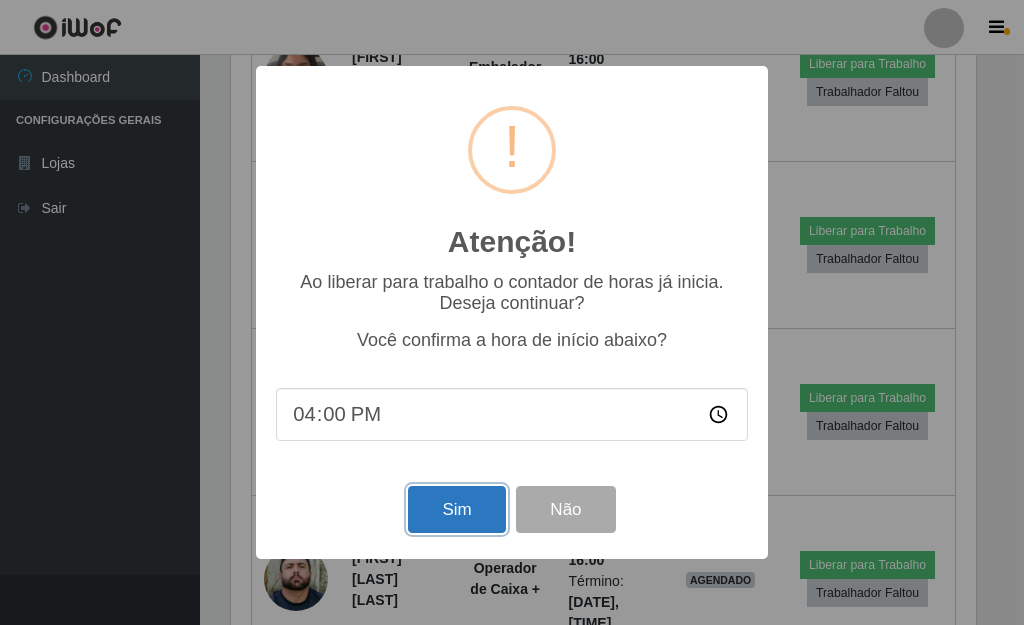 click on "Sim" at bounding box center (456, 509) 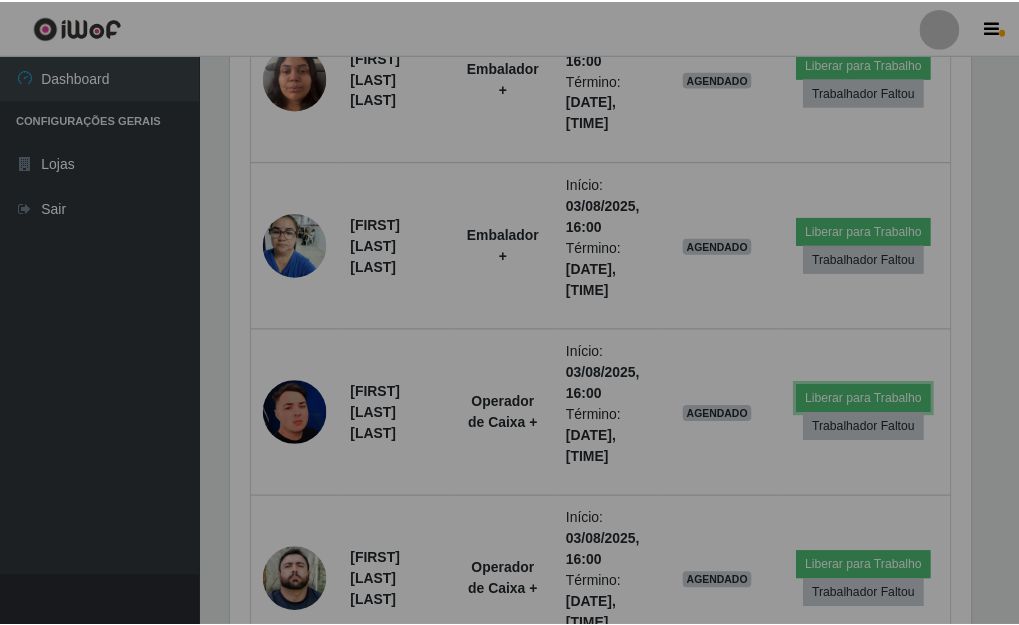 scroll, scrollTop: 999585, scrollLeft: 999243, axis: both 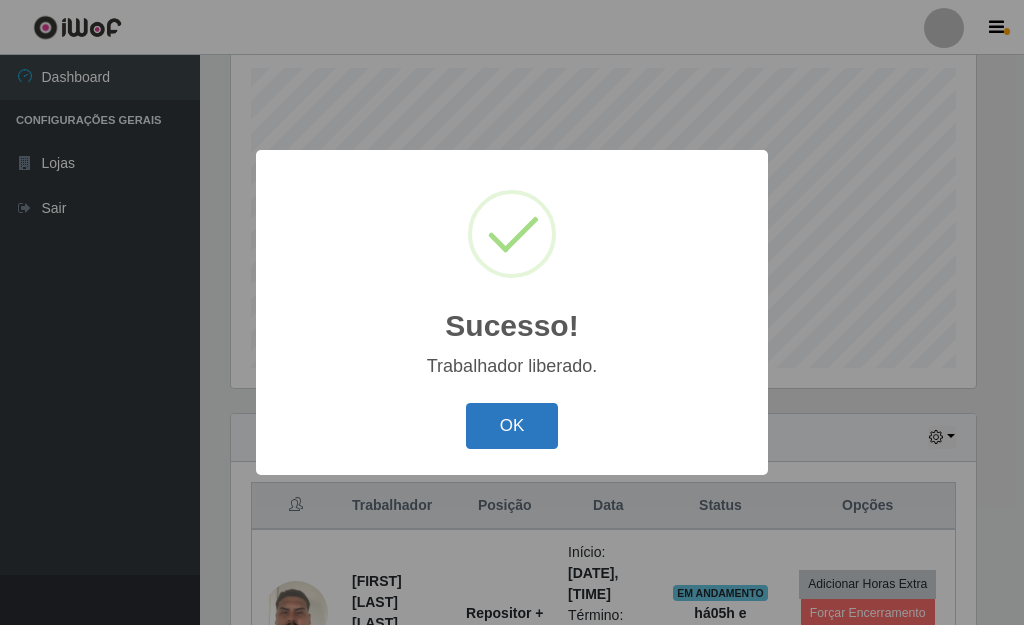 click on "OK" at bounding box center (512, 426) 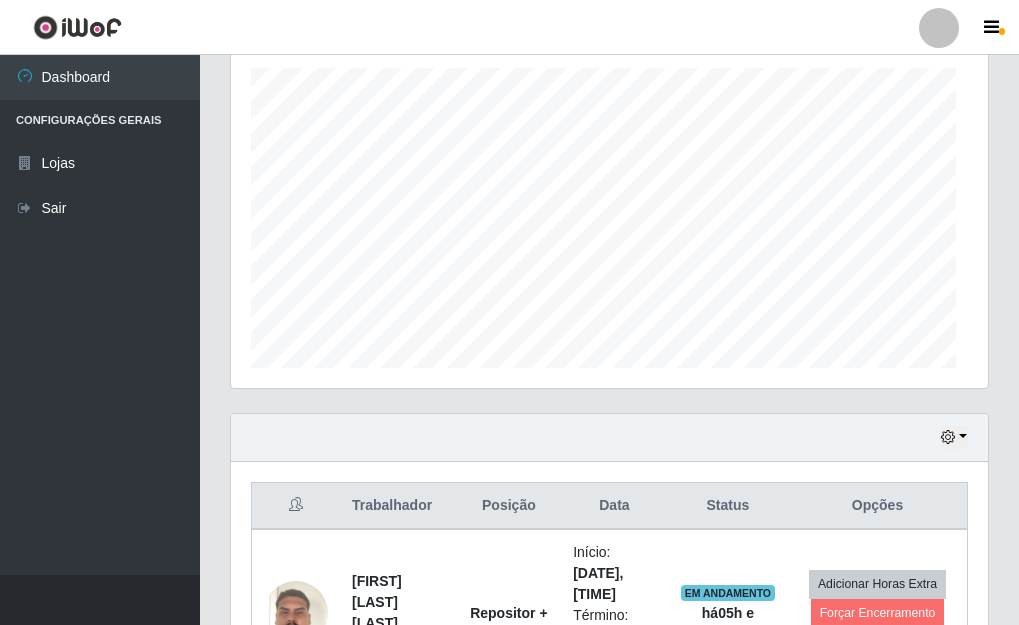 scroll, scrollTop: 999585, scrollLeft: 999243, axis: both 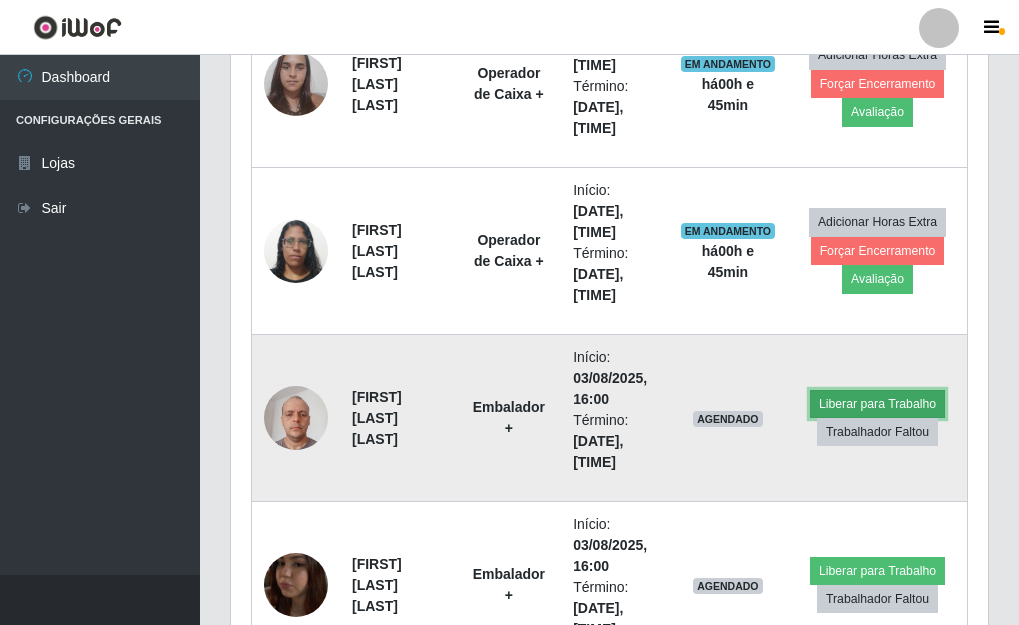 click on "Liberar para Trabalho" at bounding box center [877, 404] 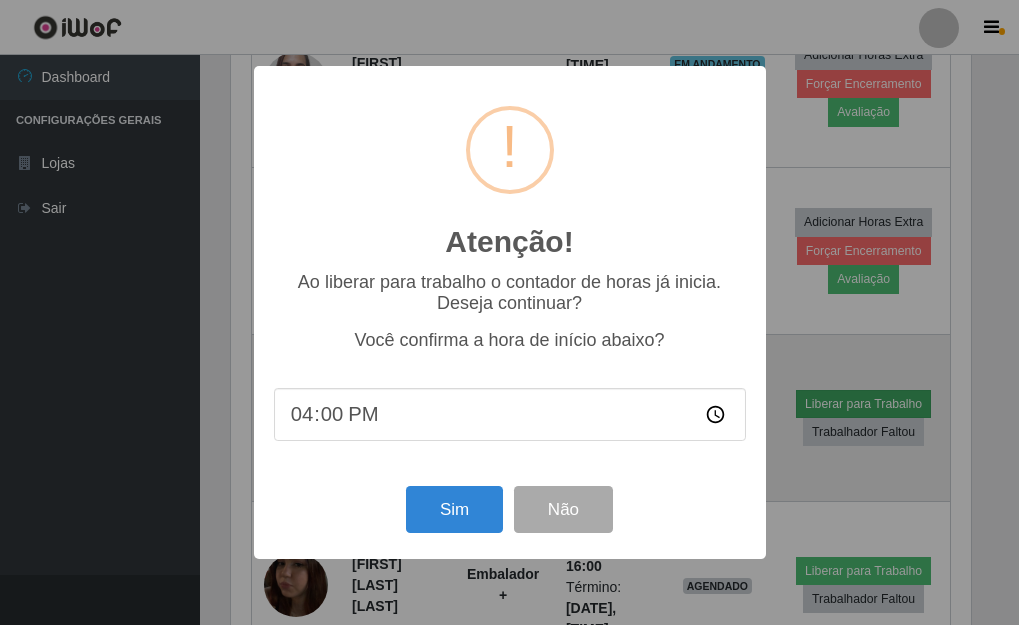 scroll, scrollTop: 999585, scrollLeft: 999255, axis: both 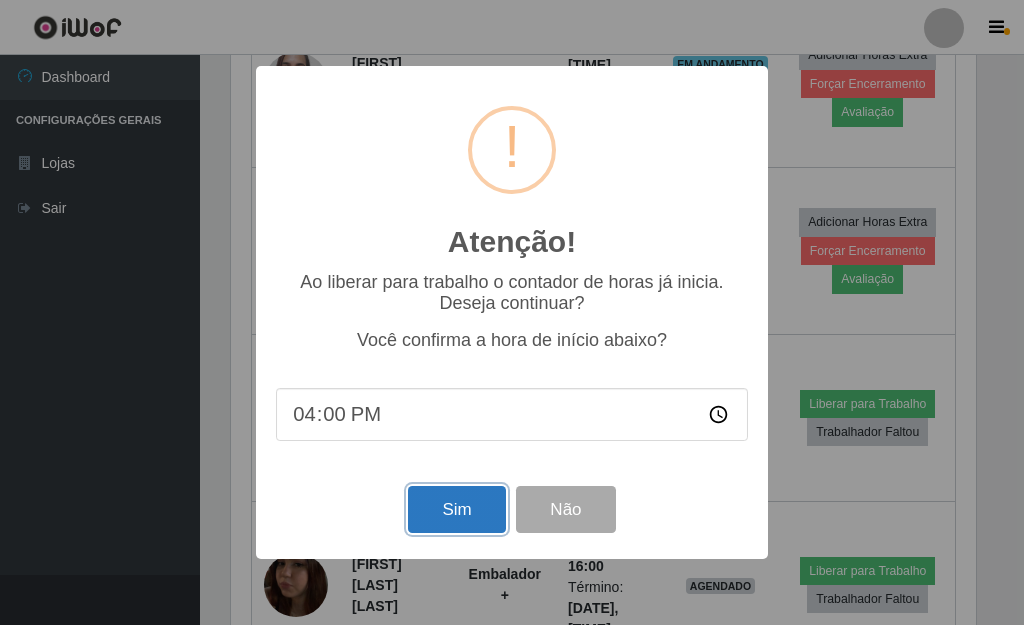 click on "Sim" at bounding box center [456, 509] 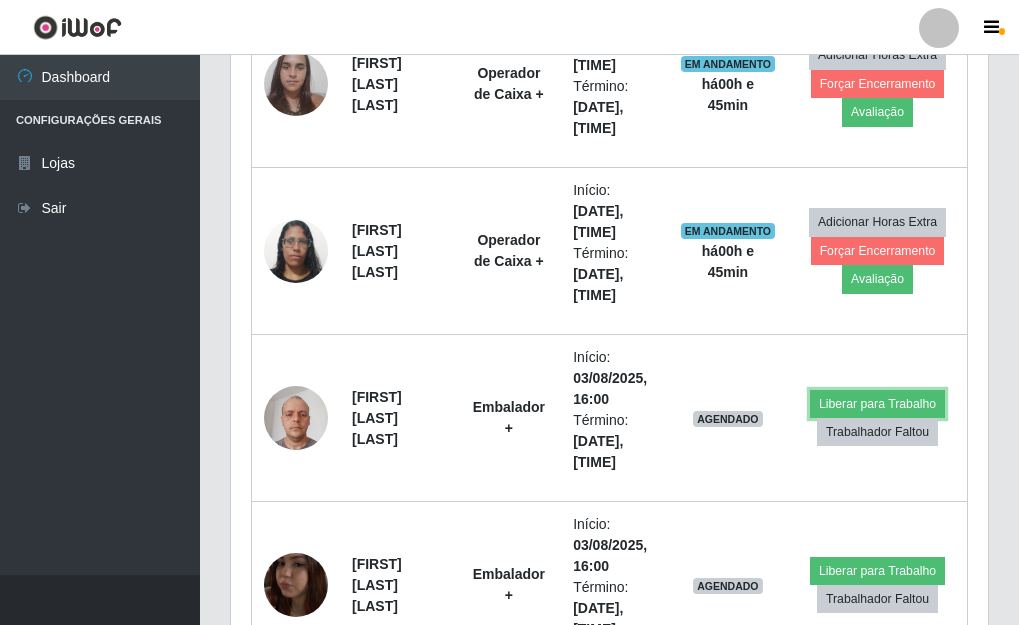 scroll, scrollTop: 999585, scrollLeft: 999243, axis: both 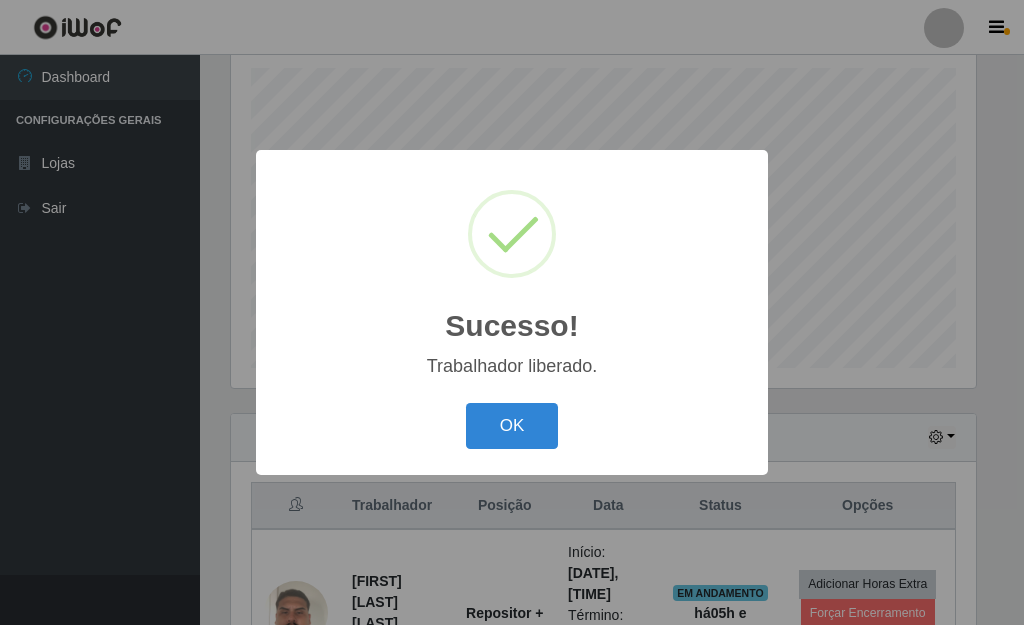 click on "OK" at bounding box center (512, 426) 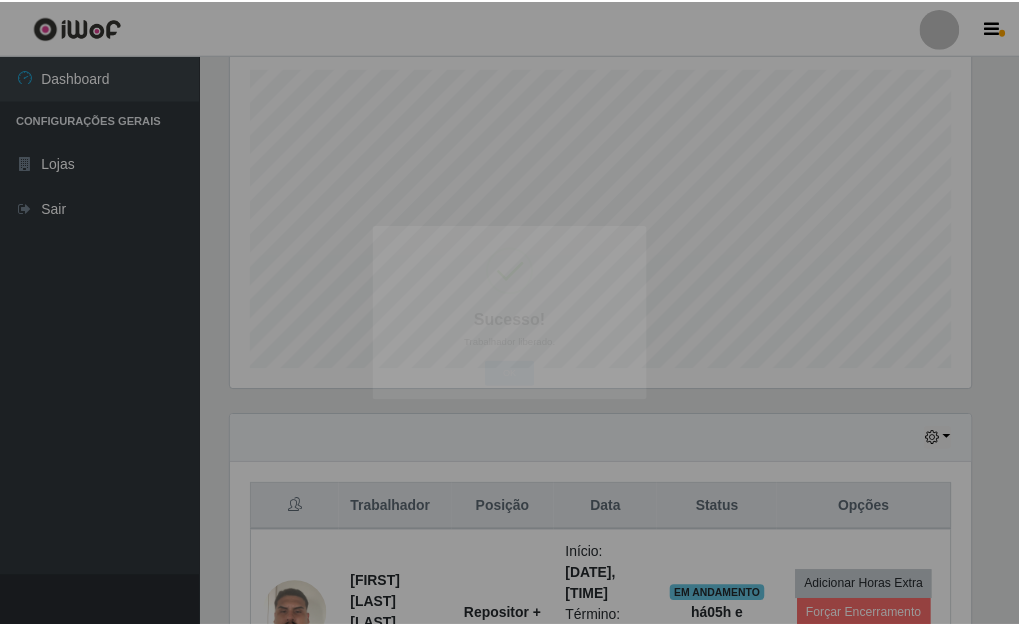 scroll, scrollTop: 999585, scrollLeft: 999243, axis: both 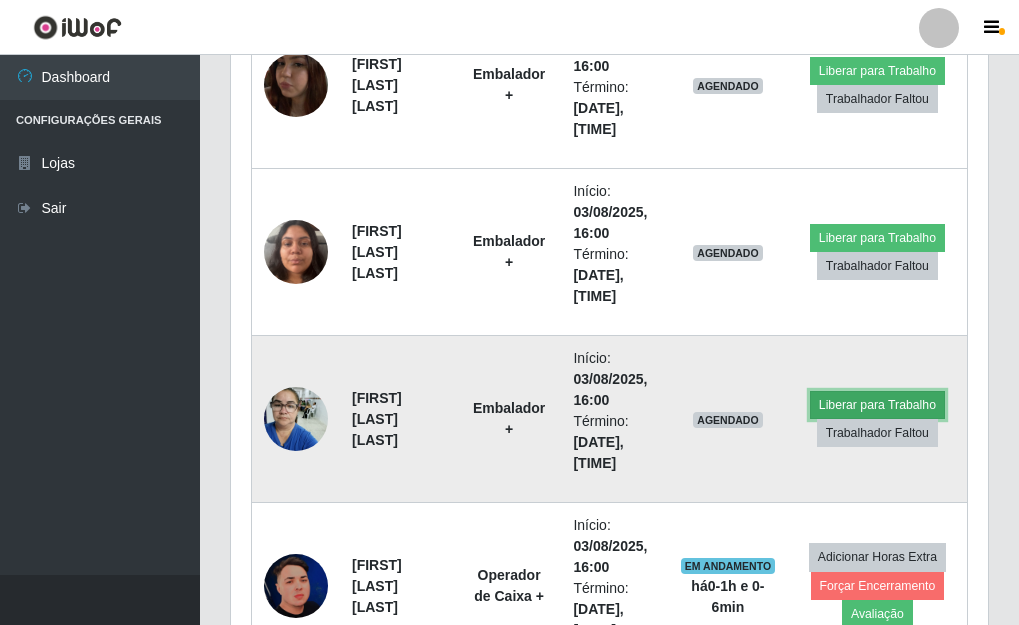 click on "Liberar para Trabalho" at bounding box center [877, 405] 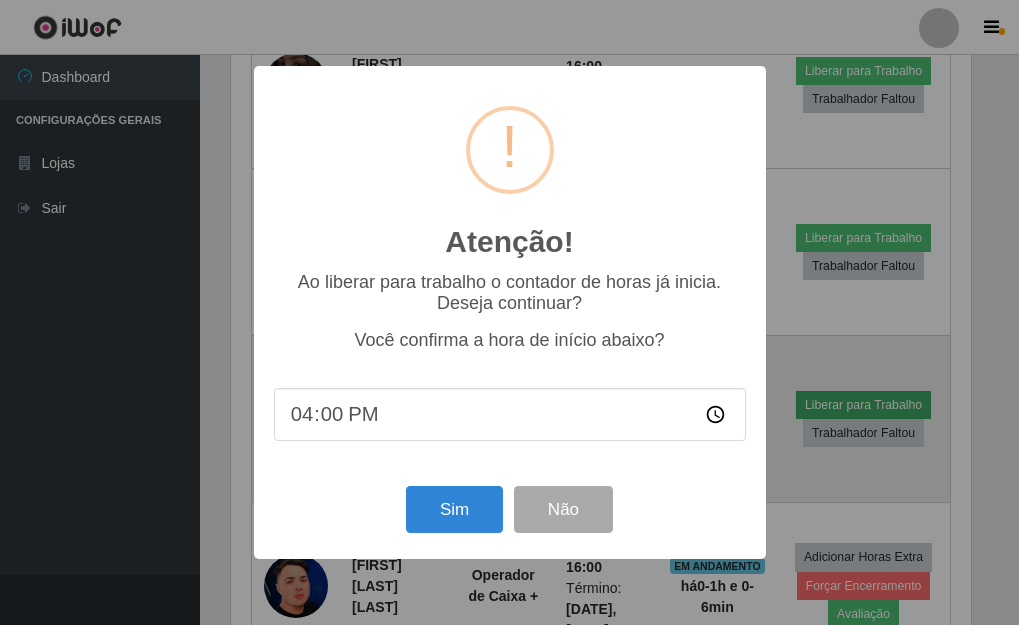 scroll, scrollTop: 999585, scrollLeft: 999255, axis: both 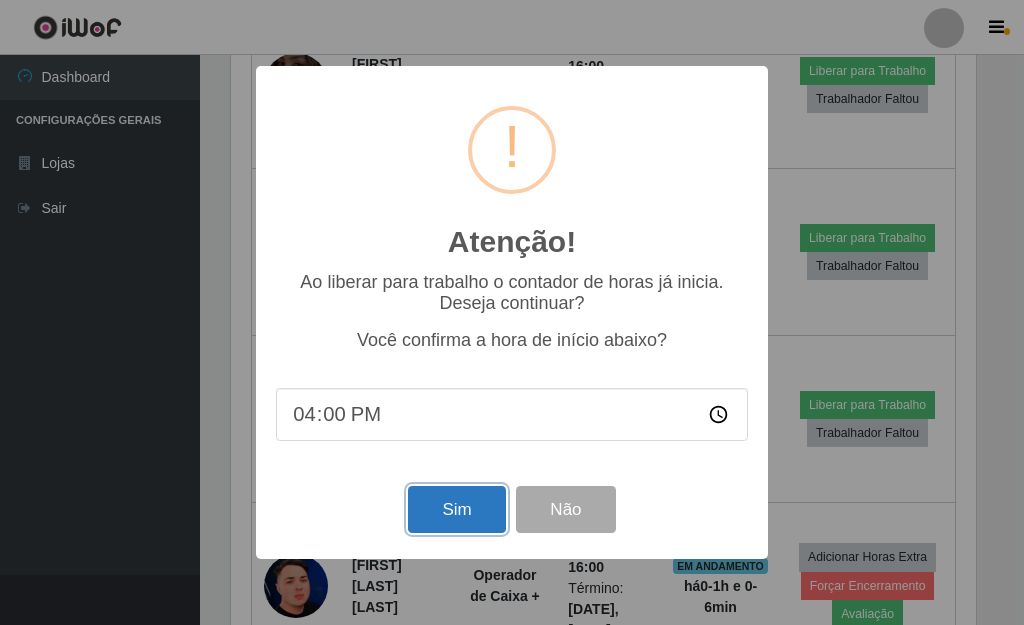 click on "Sim" at bounding box center [456, 509] 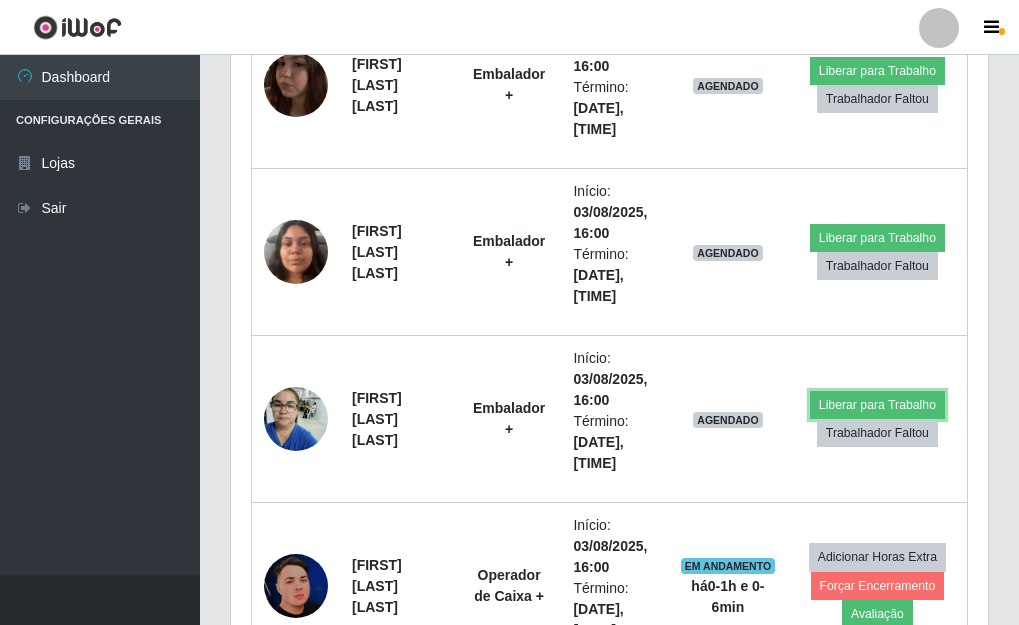 scroll, scrollTop: 999585, scrollLeft: 999243, axis: both 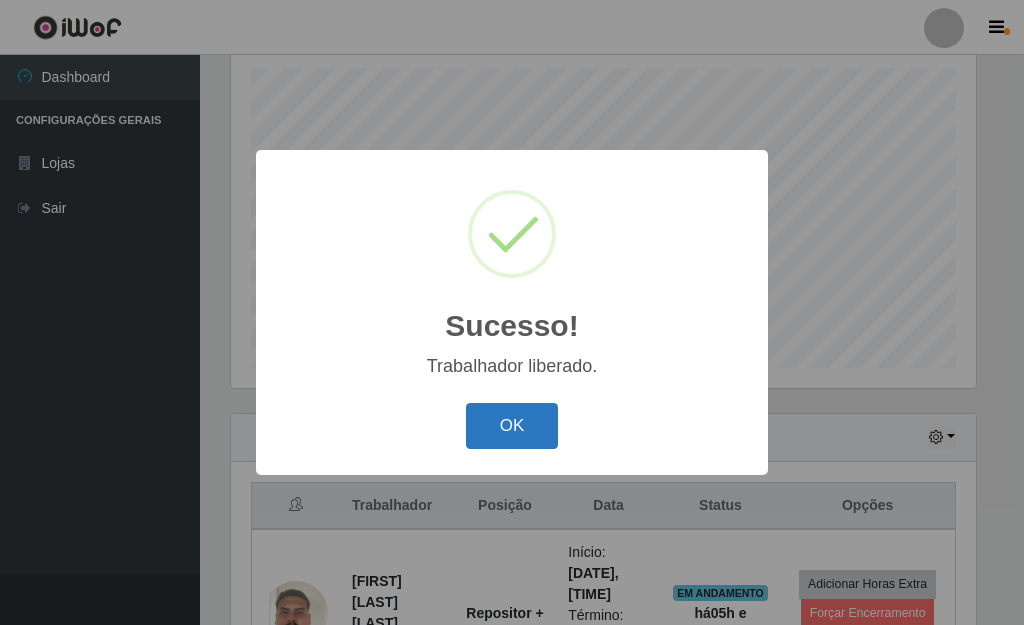 click on "OK" at bounding box center (512, 426) 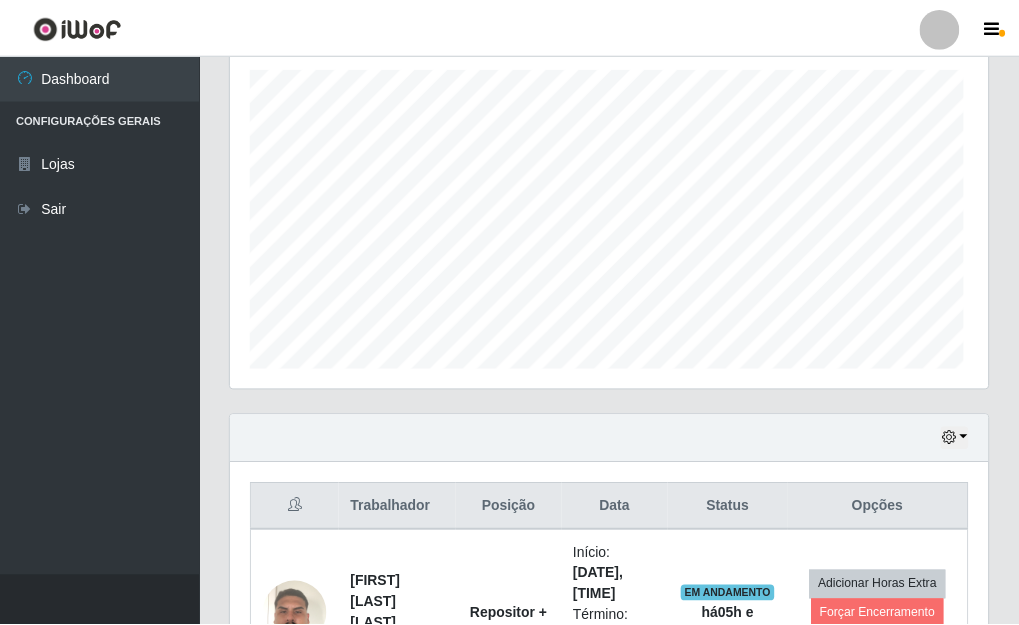 scroll, scrollTop: 999585, scrollLeft: 999243, axis: both 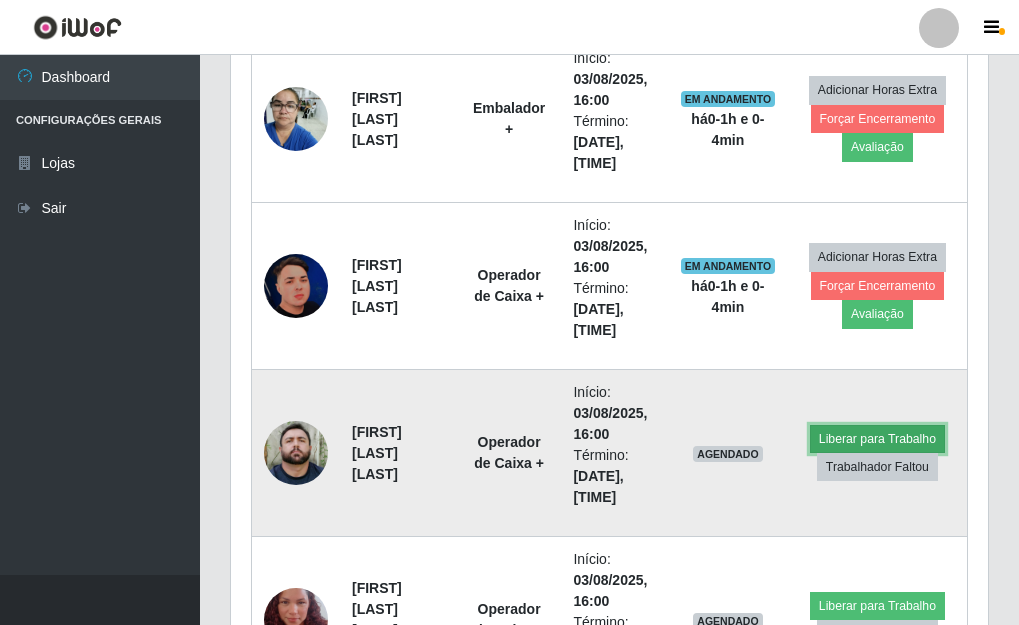 click on "Liberar para Trabalho" at bounding box center (877, 439) 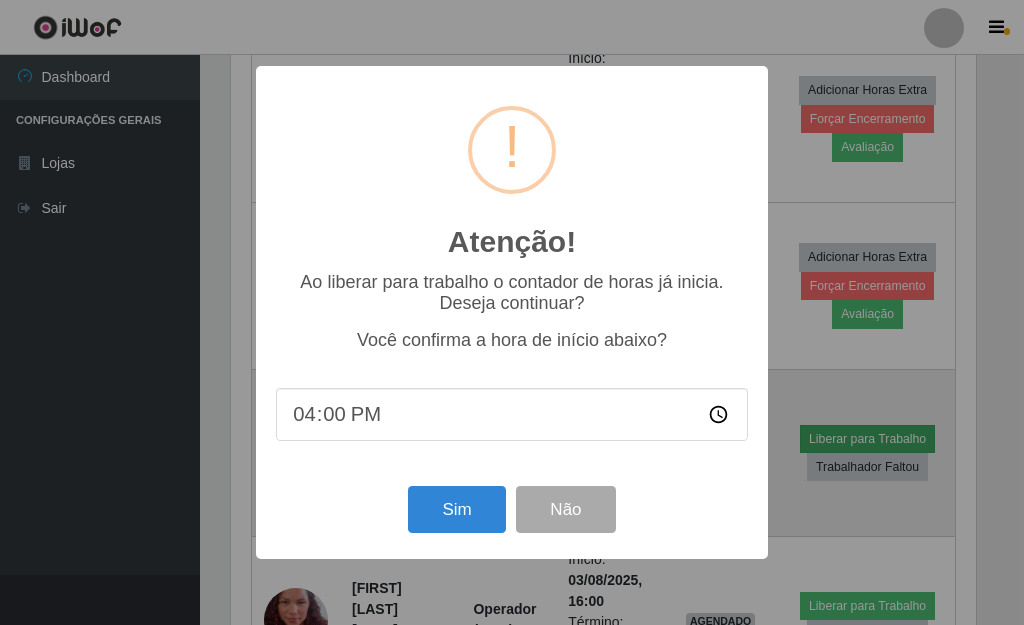 scroll, scrollTop: 999585, scrollLeft: 999255, axis: both 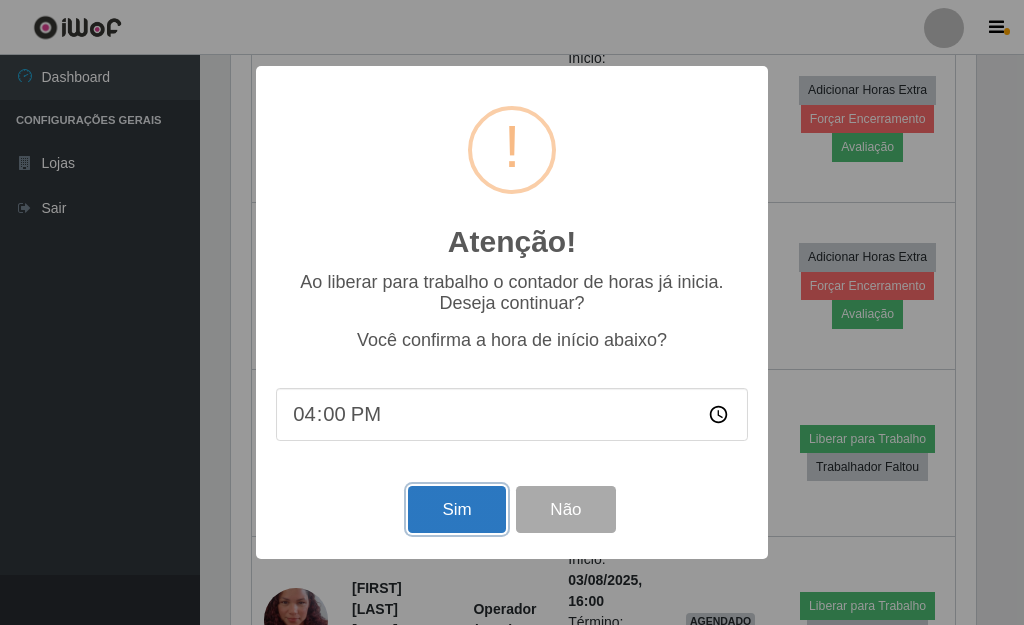 click on "Sim" at bounding box center (456, 509) 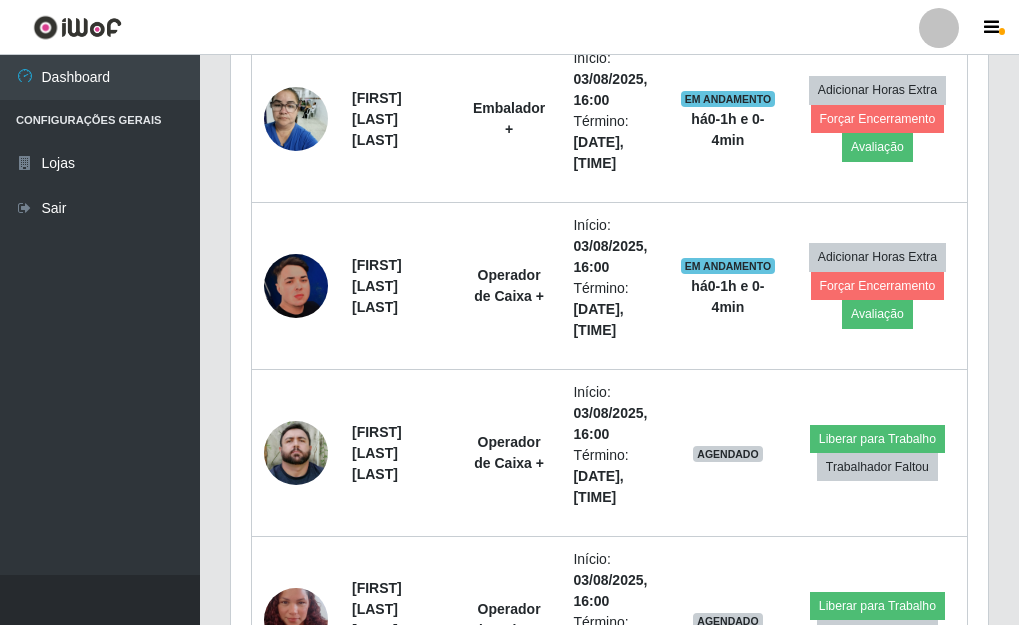 scroll, scrollTop: 999585, scrollLeft: 999243, axis: both 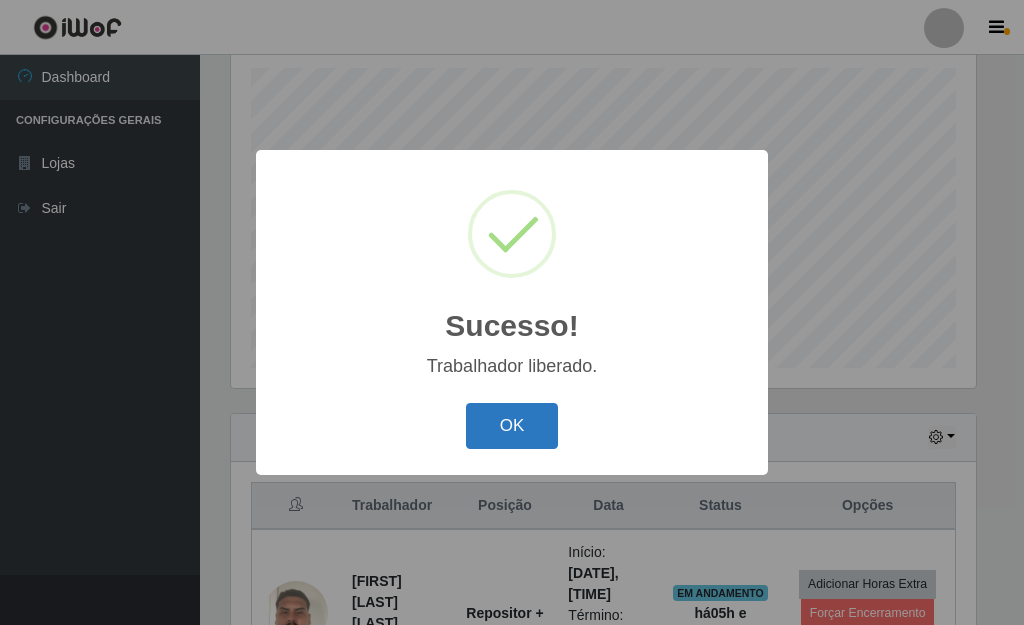 click on "OK" at bounding box center [512, 426] 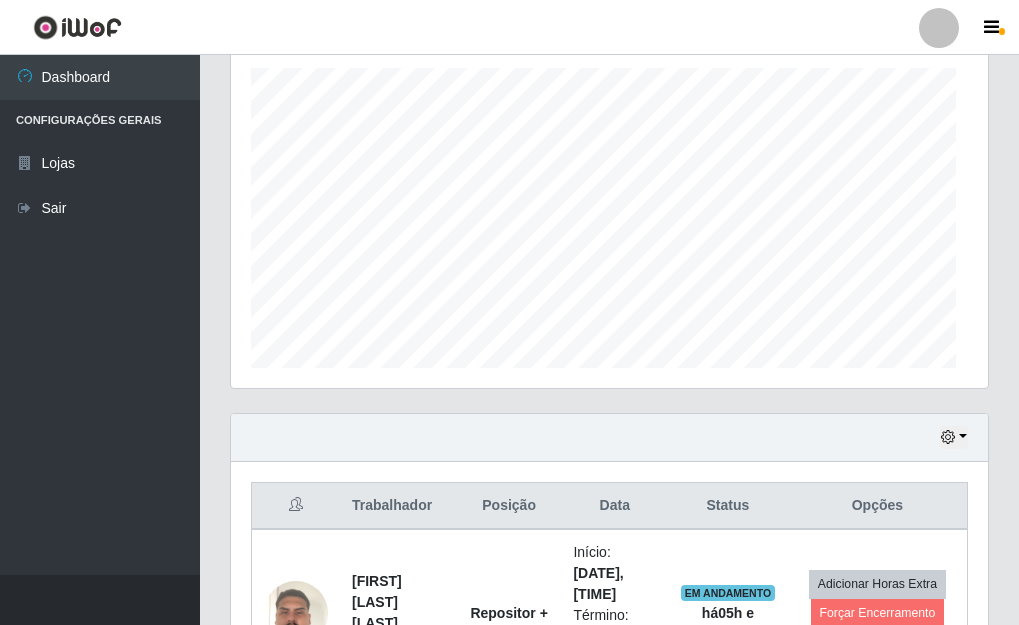 scroll, scrollTop: 999585, scrollLeft: 999243, axis: both 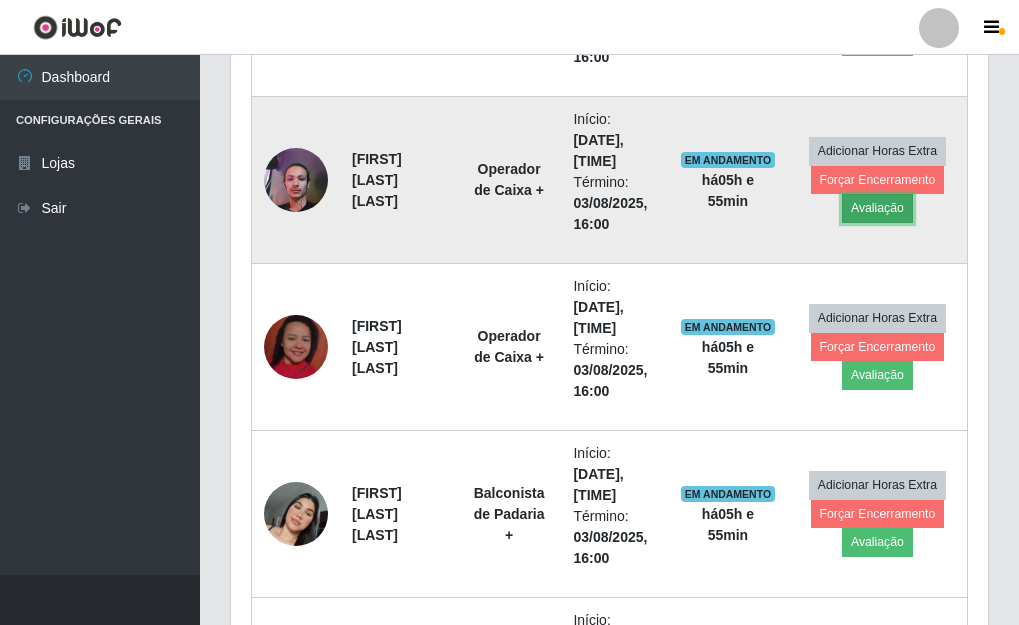 click on "Avaliação" at bounding box center (877, 208) 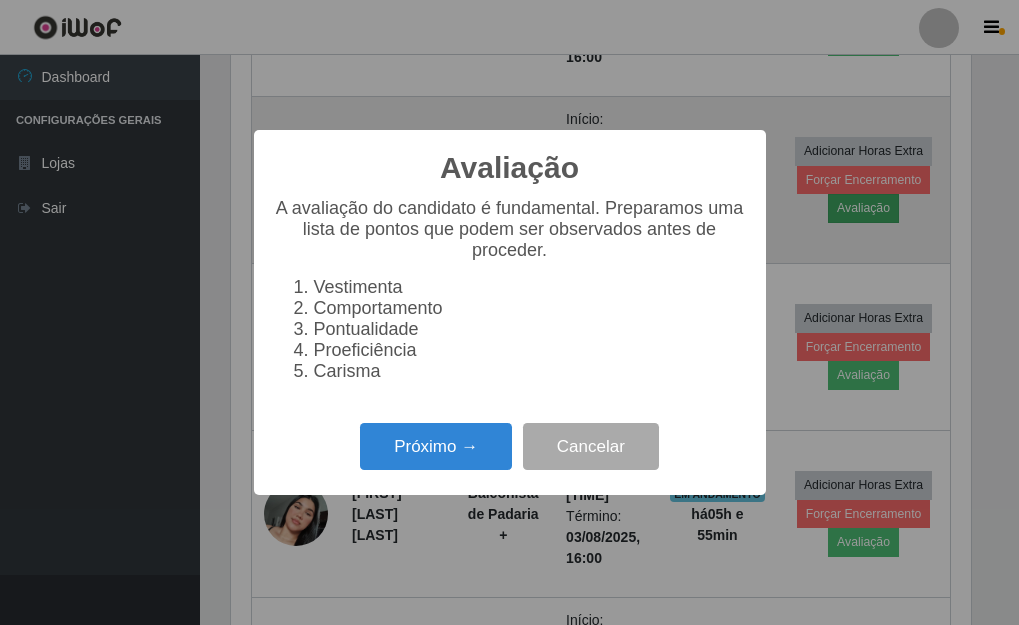 scroll, scrollTop: 999585, scrollLeft: 999255, axis: both 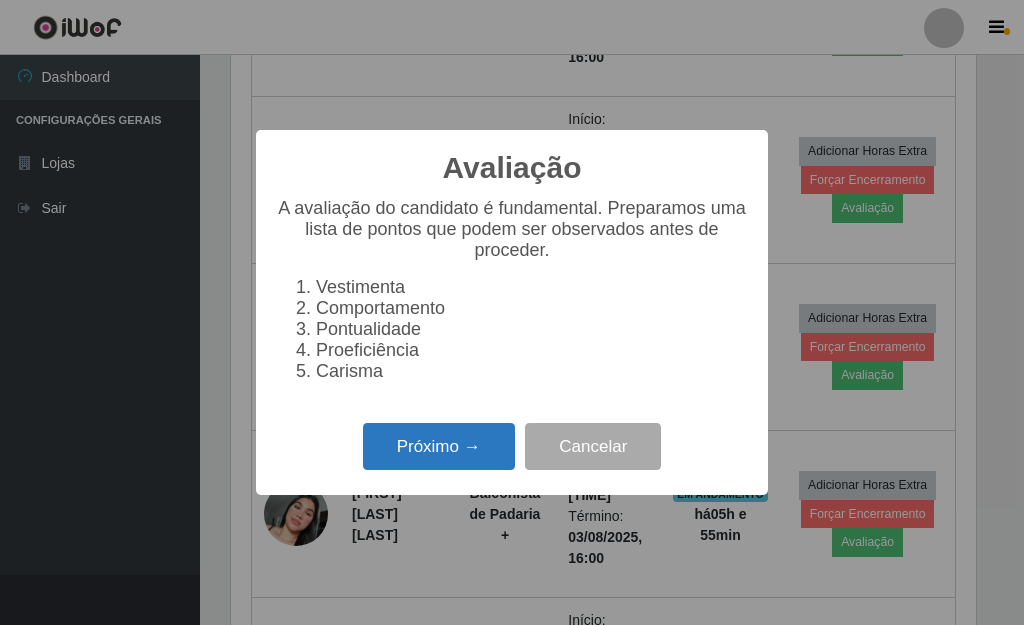 click on "Próximo →" at bounding box center (439, 446) 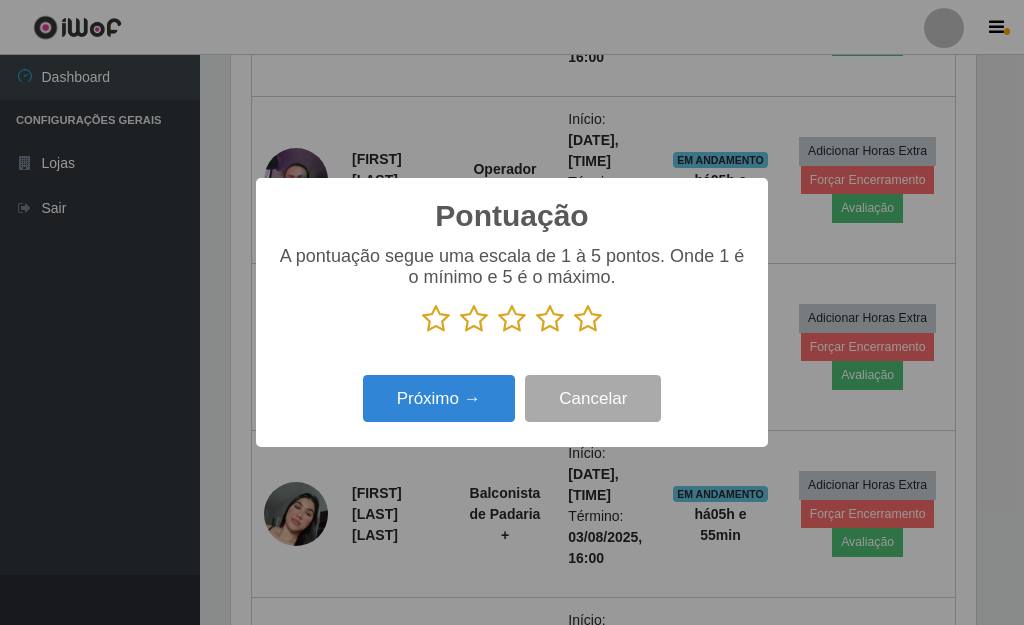 scroll, scrollTop: 999585, scrollLeft: 999255, axis: both 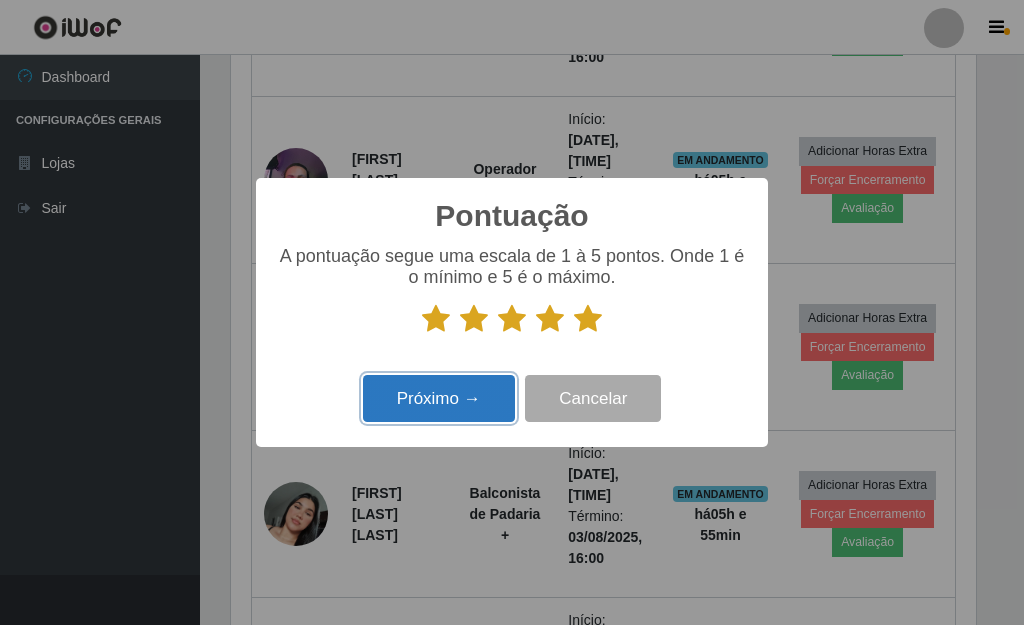 click on "Próximo →" at bounding box center [439, 398] 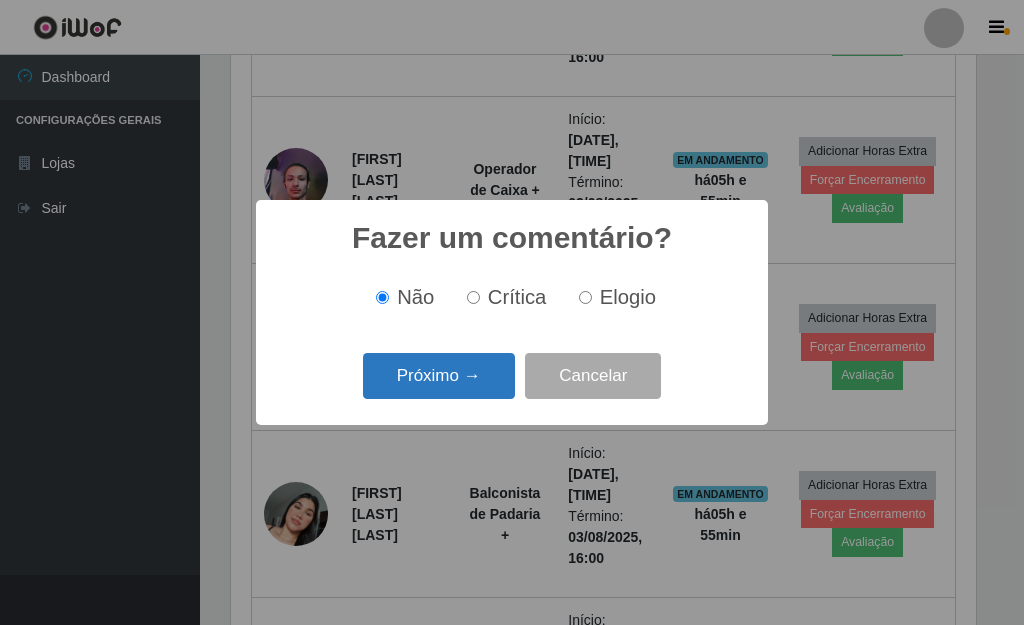 click on "Próximo →" at bounding box center [439, 376] 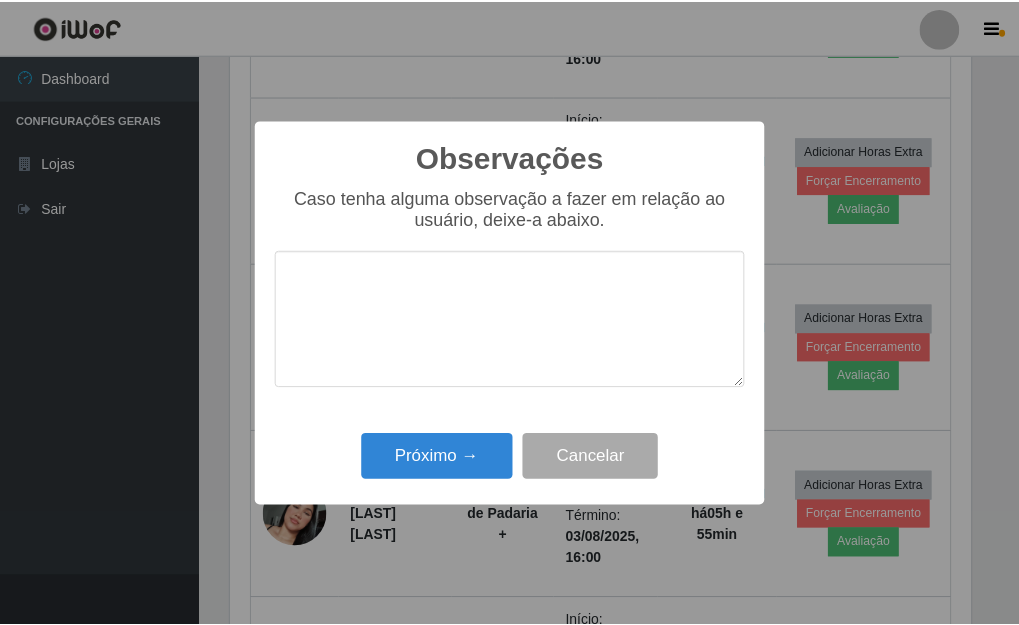 scroll, scrollTop: 999585, scrollLeft: 999255, axis: both 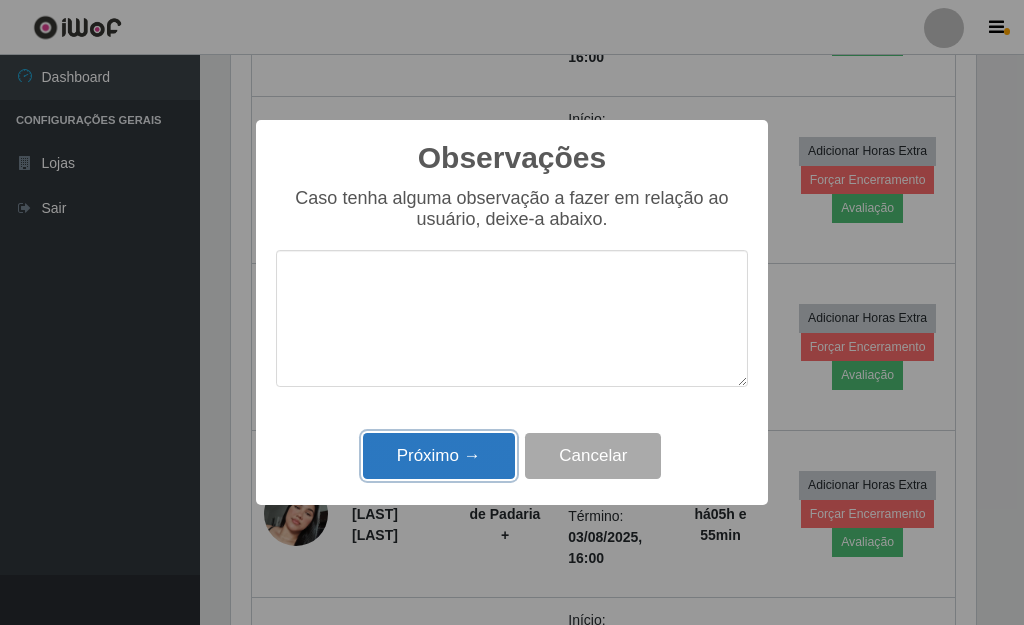 click on "Próximo →" at bounding box center [439, 456] 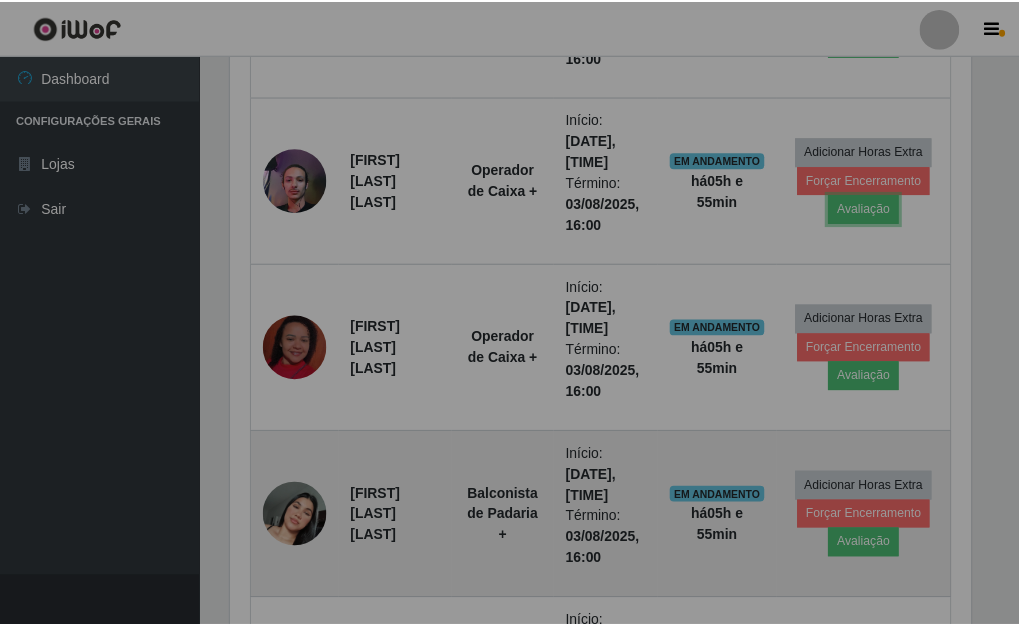 scroll, scrollTop: 999585, scrollLeft: 999243, axis: both 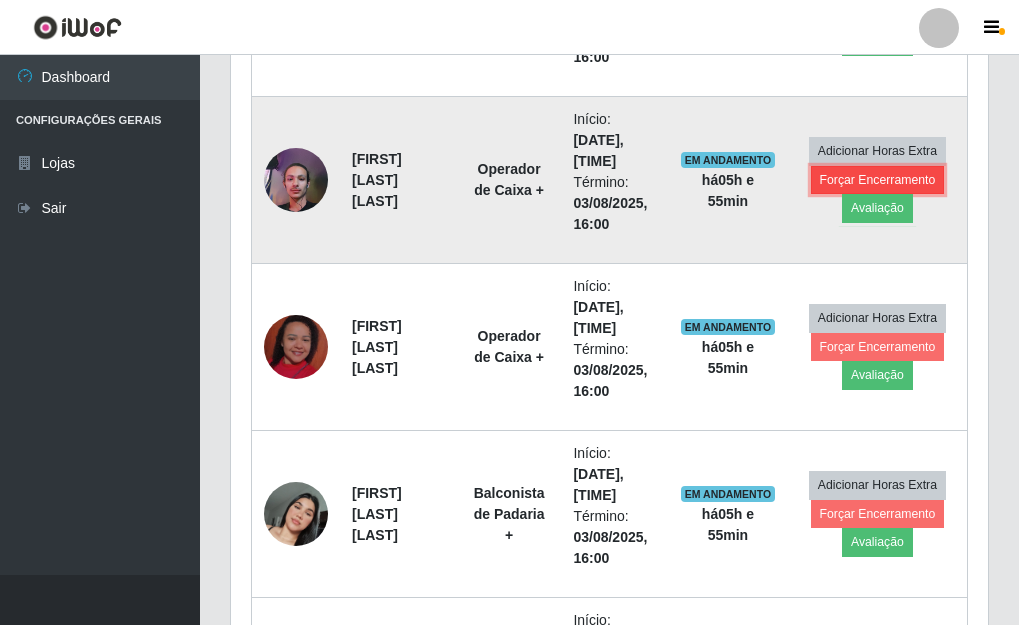 click on "Forçar Encerramento" at bounding box center [878, 180] 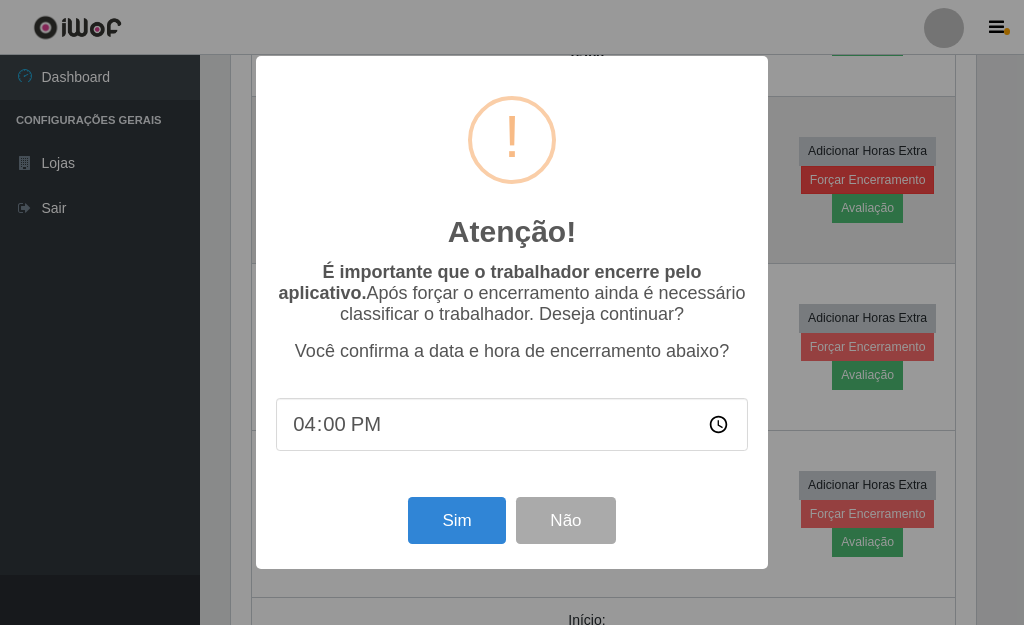 scroll, scrollTop: 999585, scrollLeft: 999255, axis: both 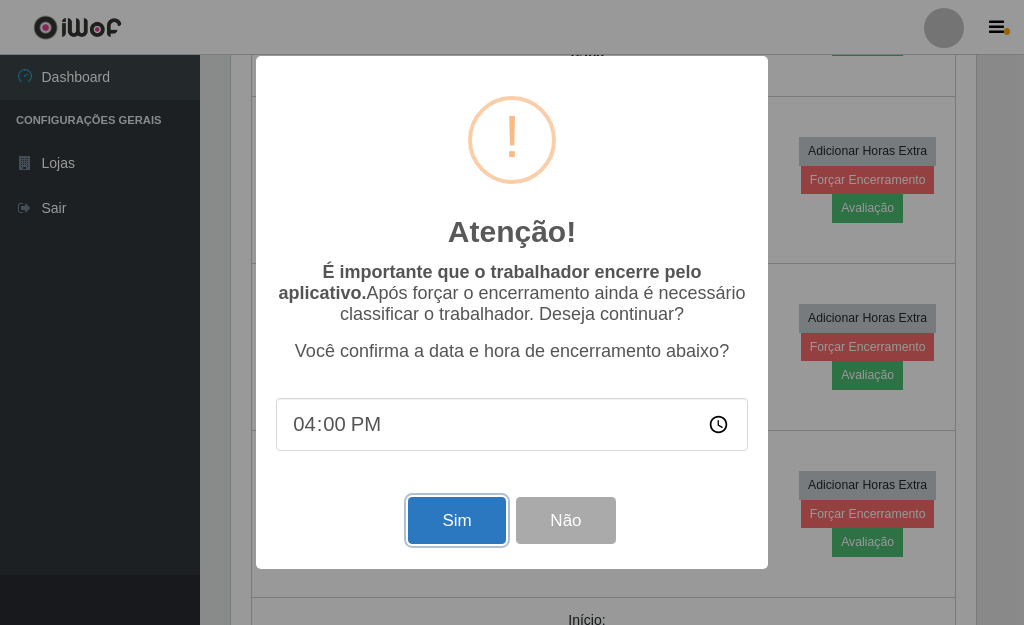 click on "Sim" at bounding box center (456, 520) 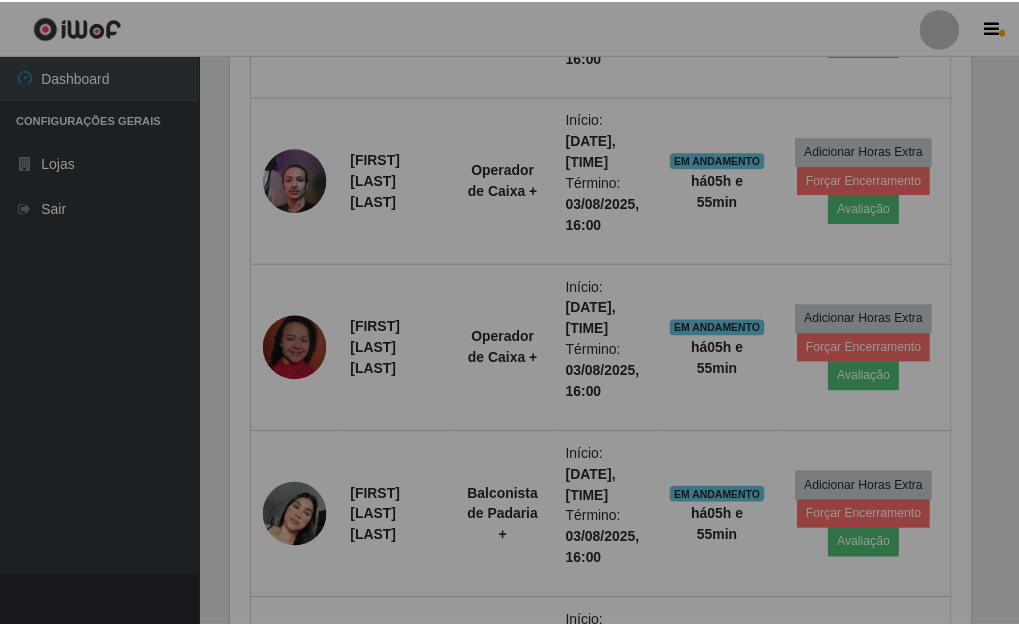 scroll, scrollTop: 999585, scrollLeft: 999243, axis: both 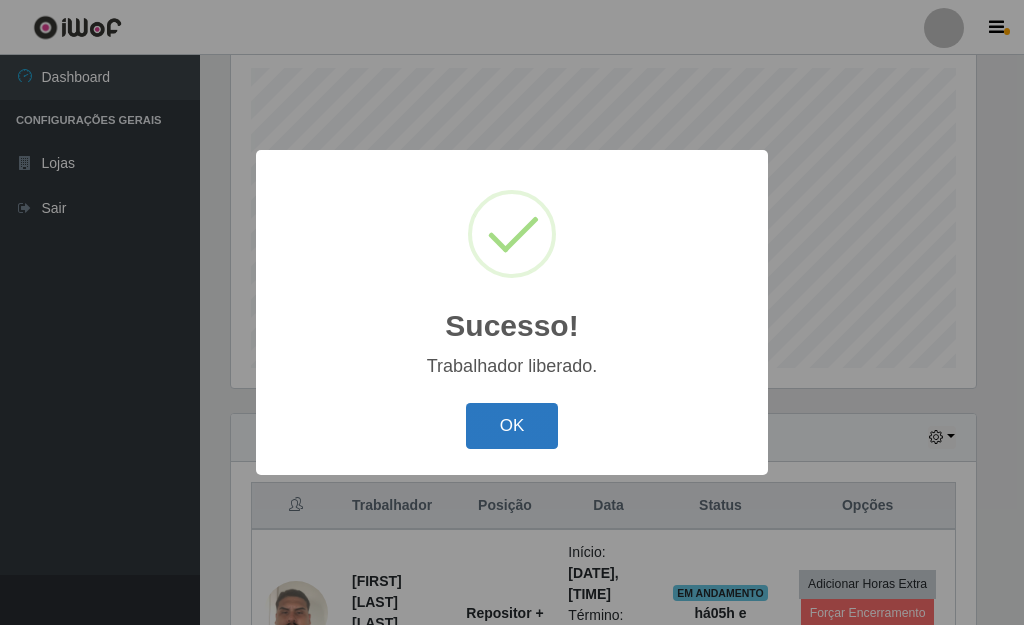 click on "OK" at bounding box center (512, 426) 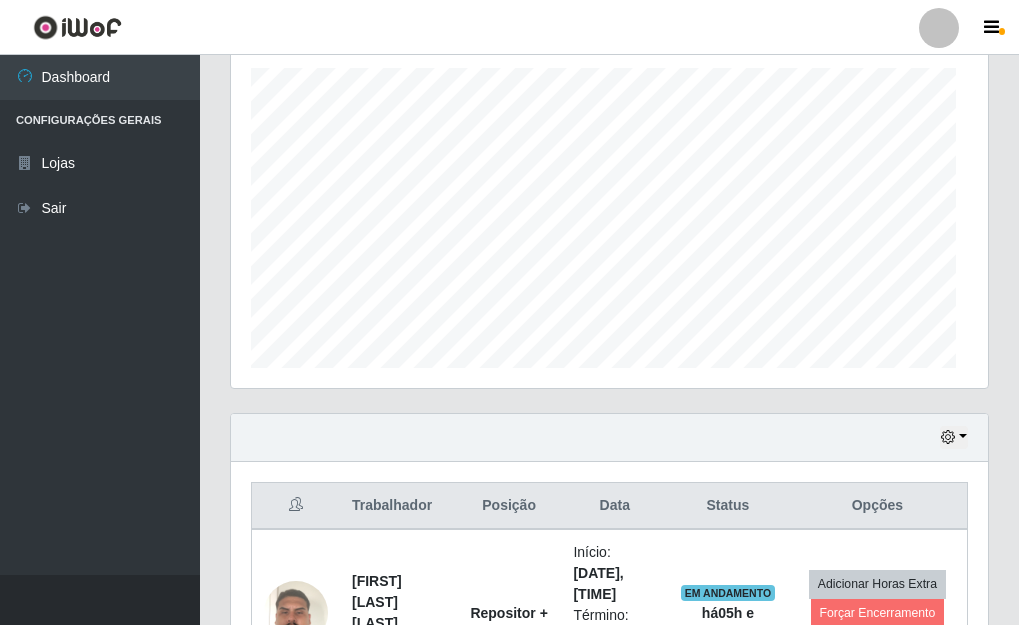 scroll, scrollTop: 999585, scrollLeft: 999243, axis: both 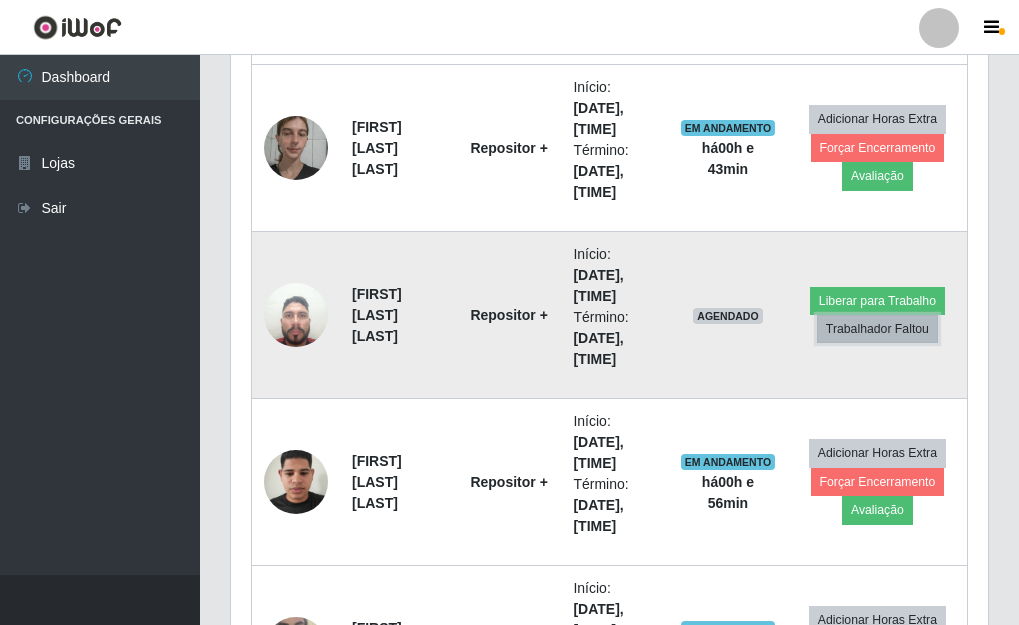 click on "Trabalhador Faltou" at bounding box center (877, 329) 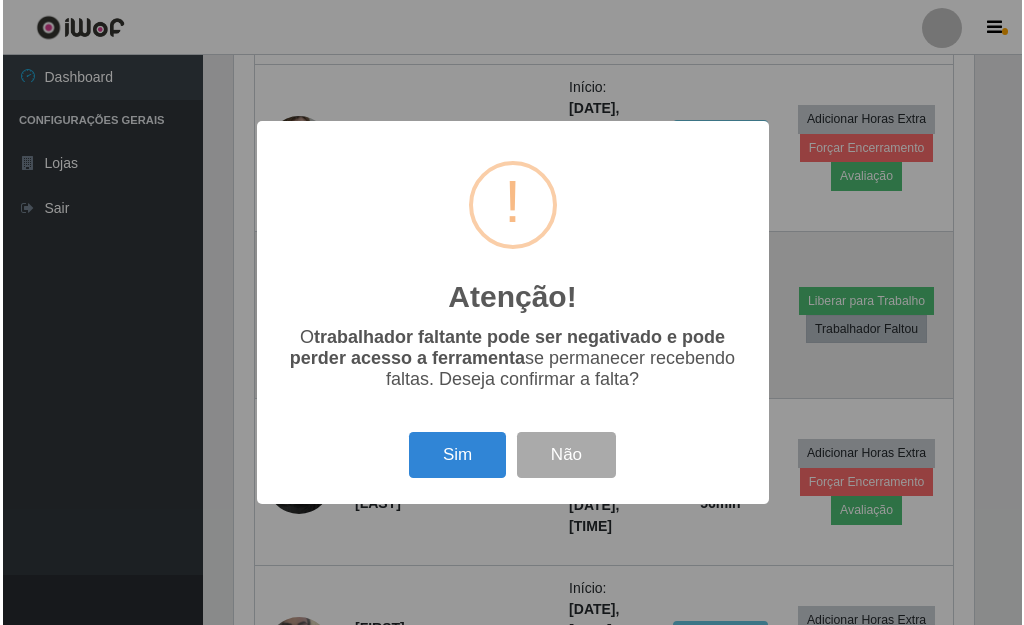 scroll, scrollTop: 999585, scrollLeft: 999255, axis: both 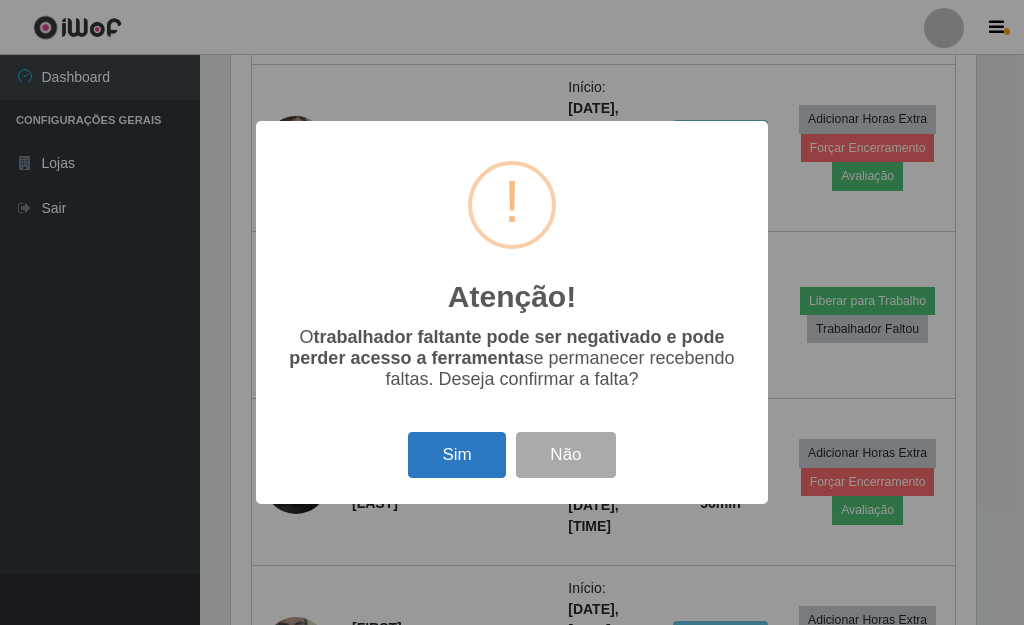 click on "Sim" at bounding box center (456, 455) 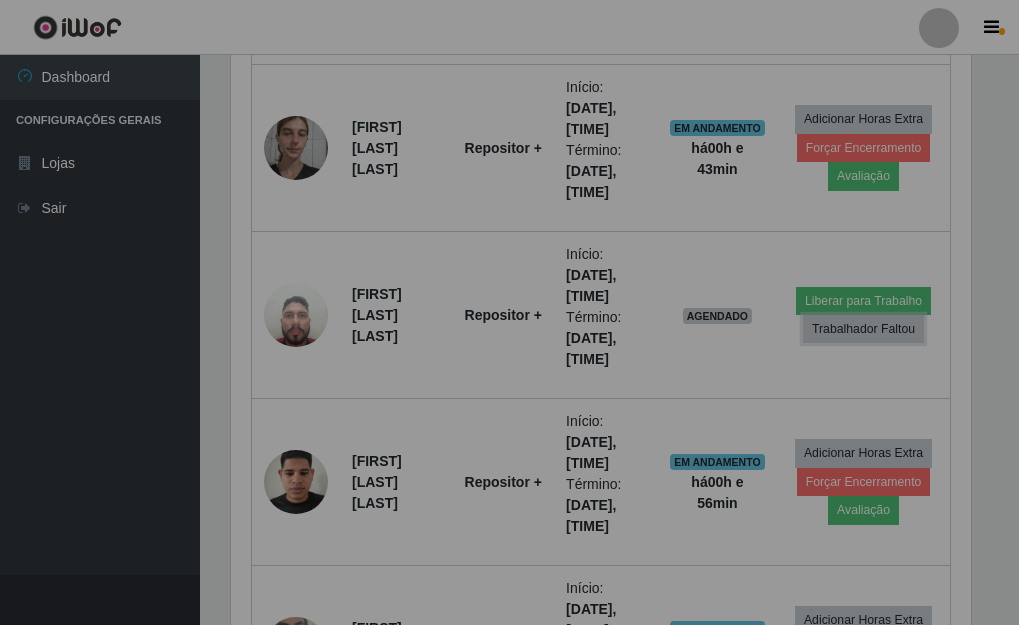 scroll, scrollTop: 999585, scrollLeft: 999243, axis: both 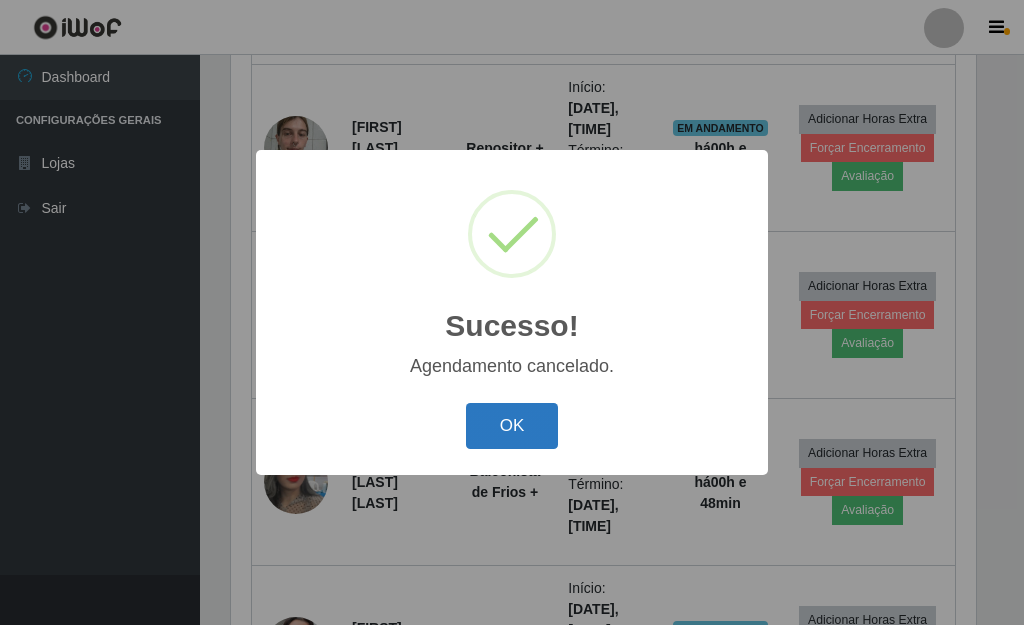 click on "OK" at bounding box center [512, 426] 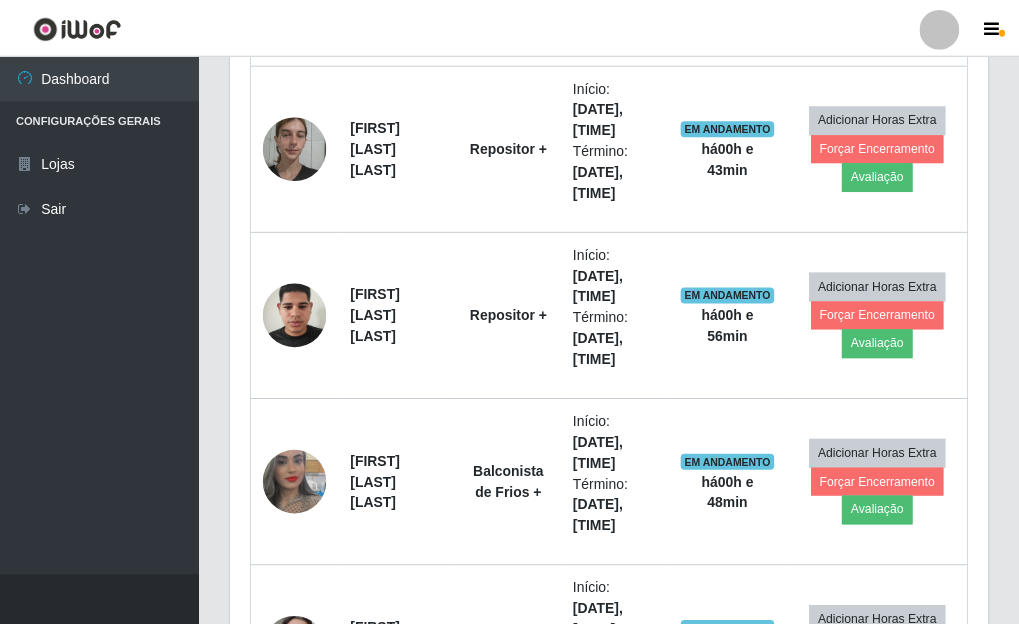 scroll, scrollTop: 999585, scrollLeft: 999243, axis: both 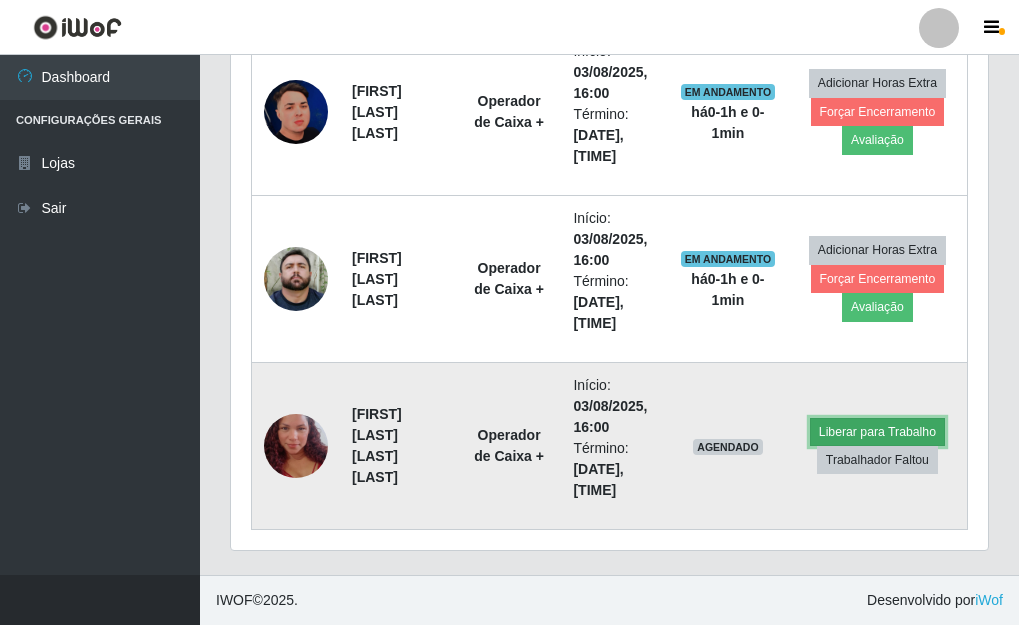 click on "Liberar para Trabalho" at bounding box center (877, 432) 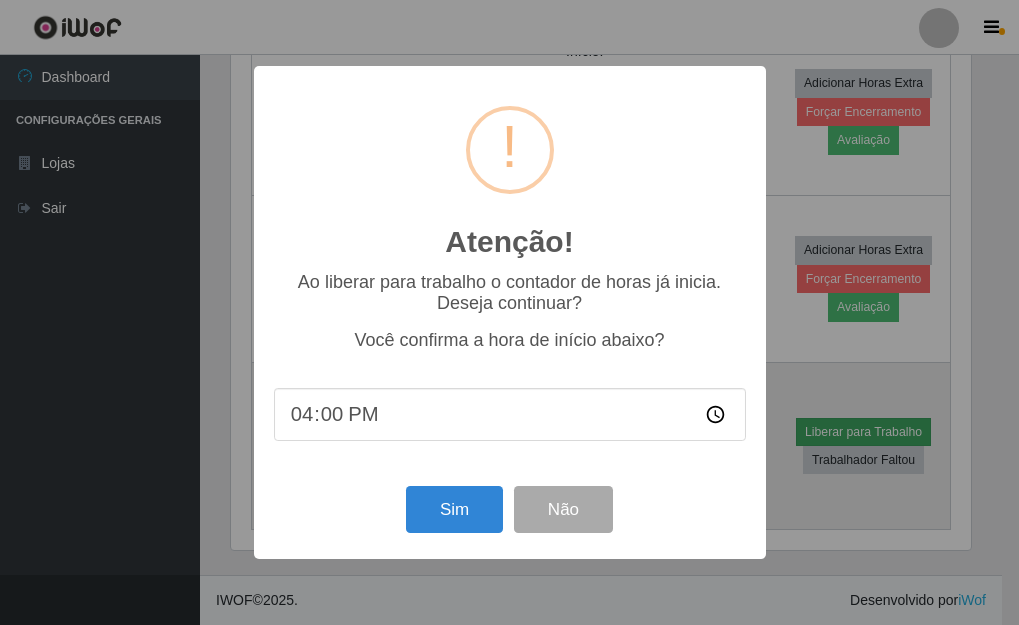 scroll, scrollTop: 999585, scrollLeft: 999255, axis: both 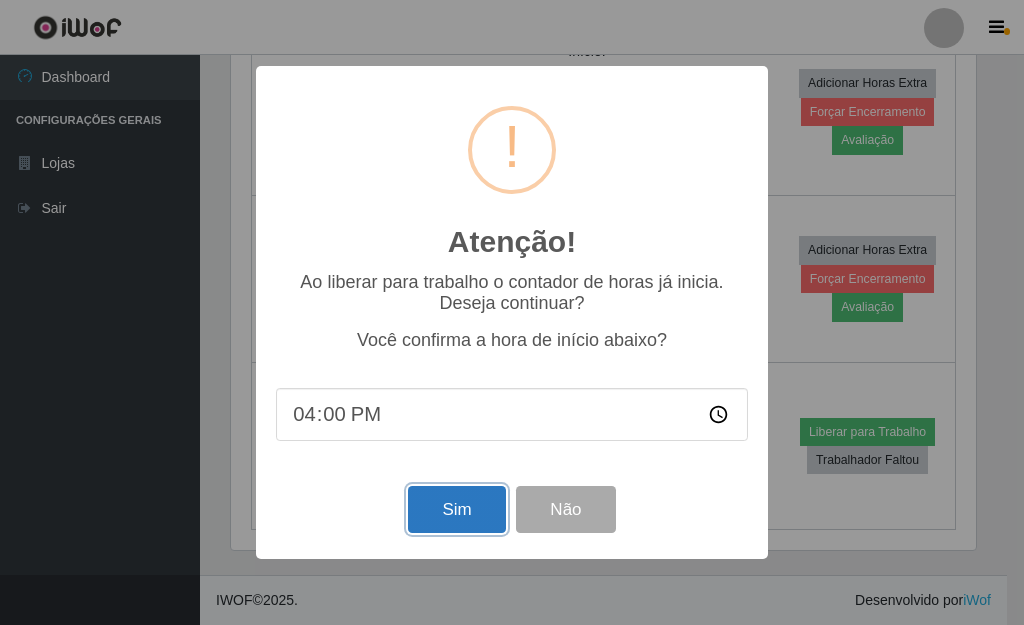 click on "Sim" at bounding box center [456, 509] 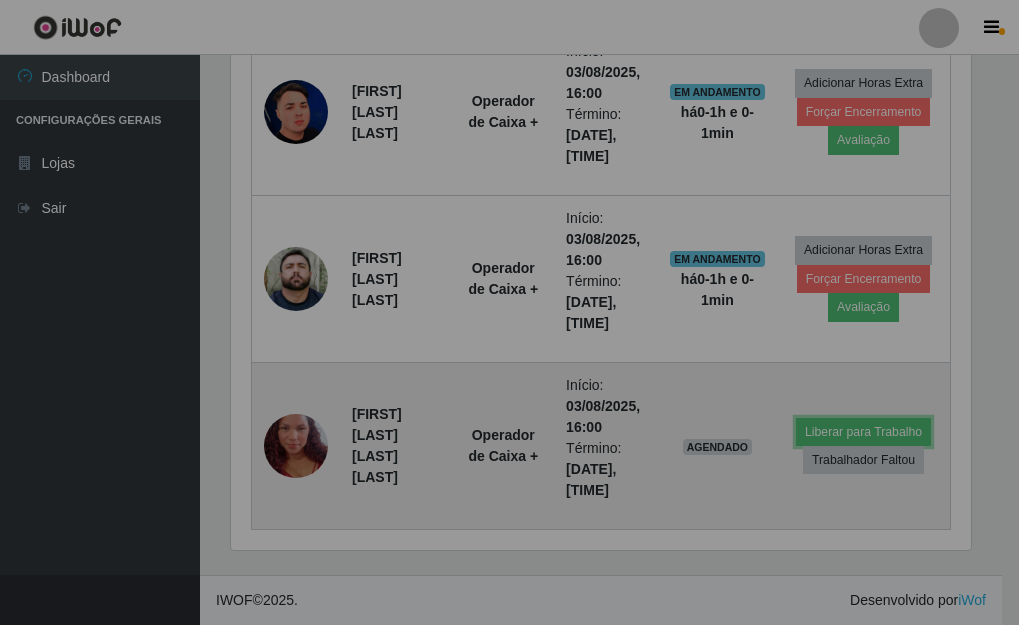scroll, scrollTop: 999585, scrollLeft: 999243, axis: both 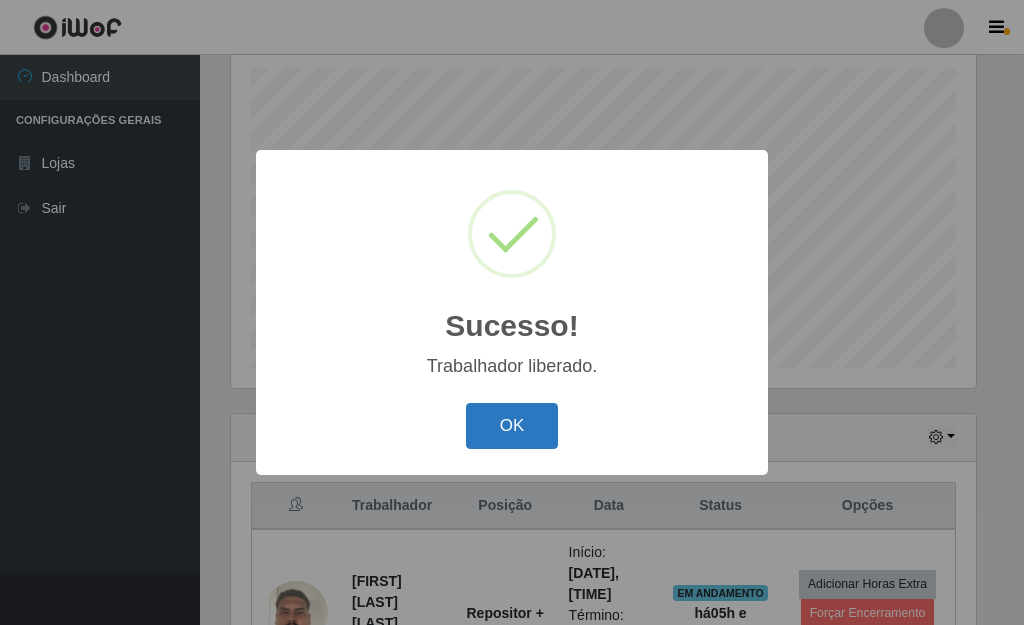 click on "OK" at bounding box center [512, 426] 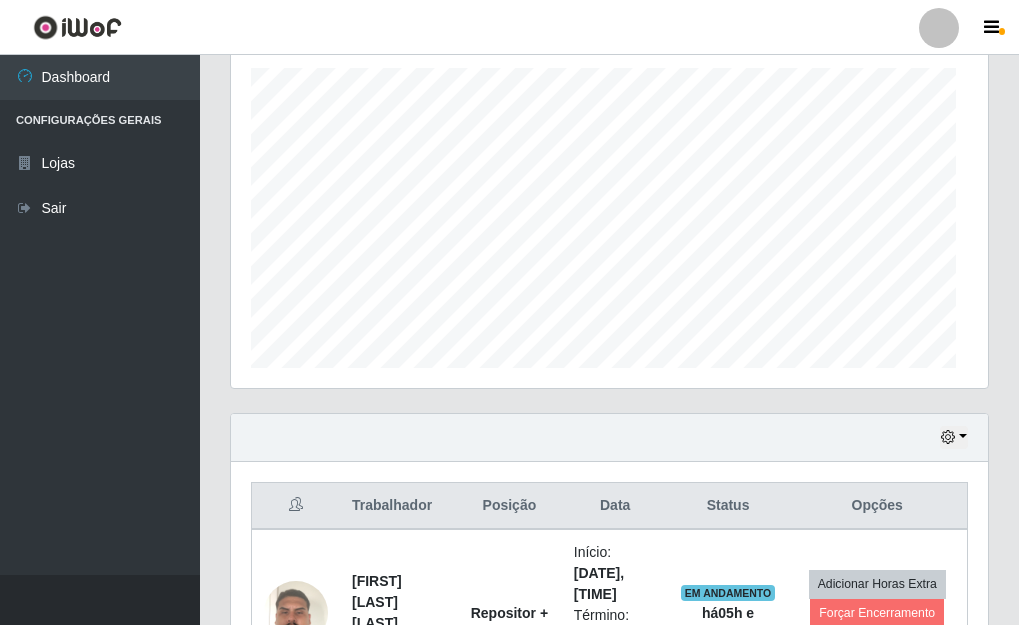 scroll, scrollTop: 999585, scrollLeft: 999243, axis: both 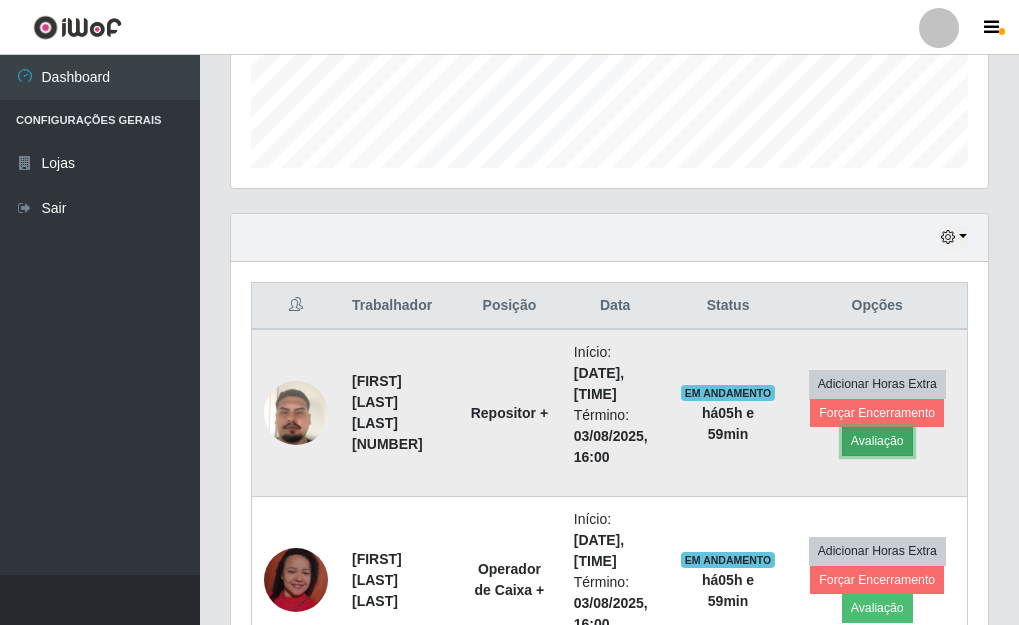 click on "Avaliação" at bounding box center (877, 441) 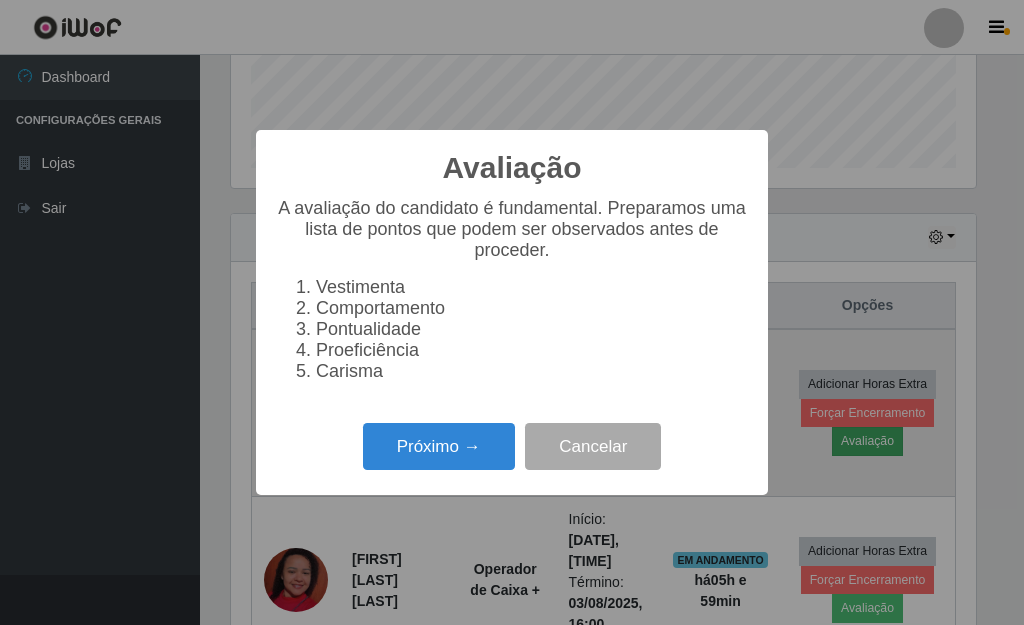 scroll, scrollTop: 999585, scrollLeft: 999255, axis: both 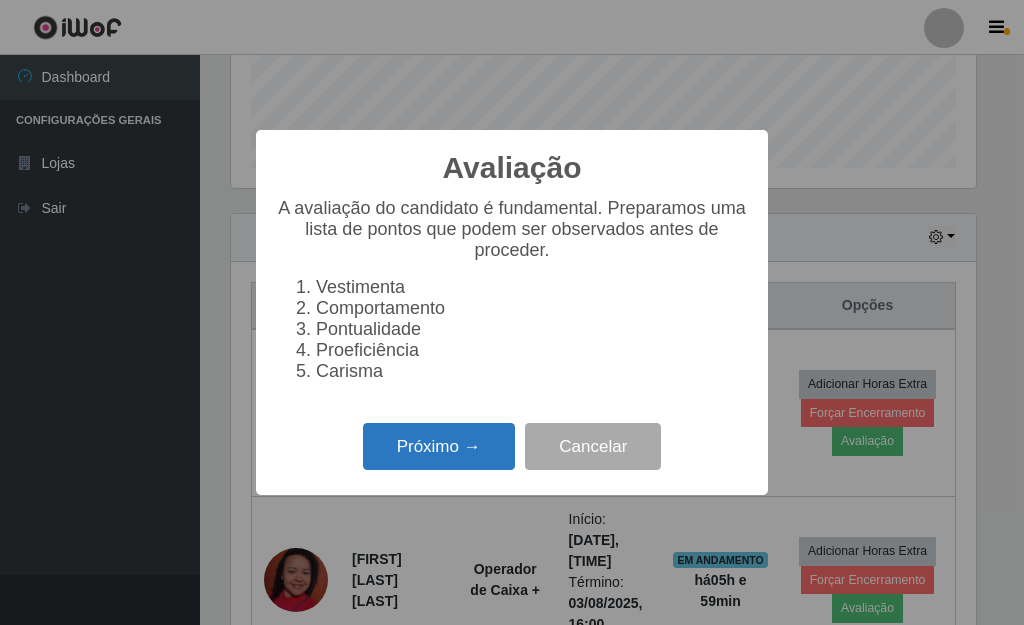 click on "Próximo →" at bounding box center (439, 446) 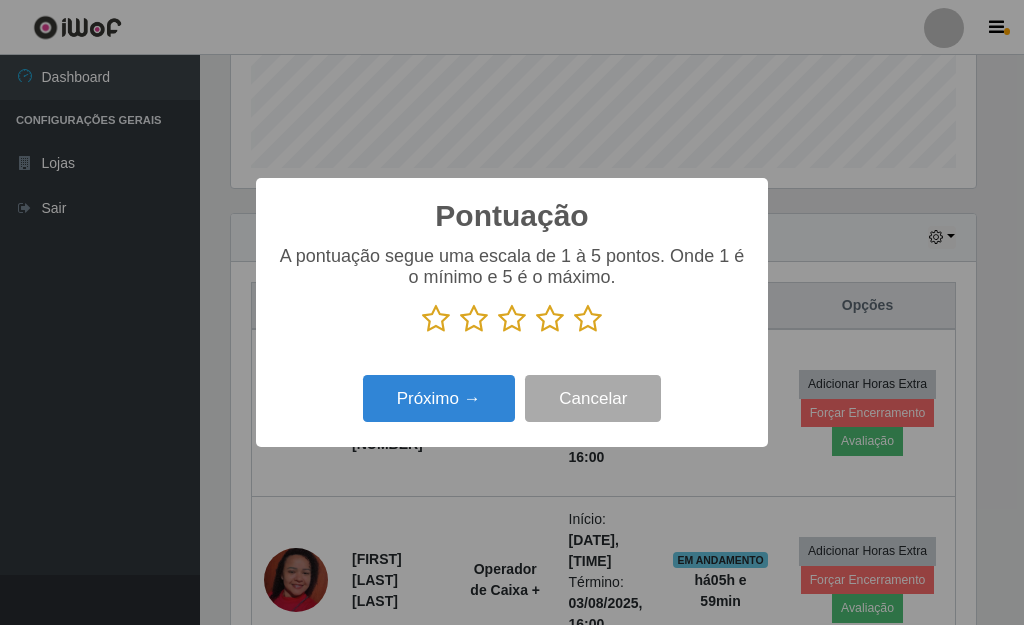 click at bounding box center (588, 319) 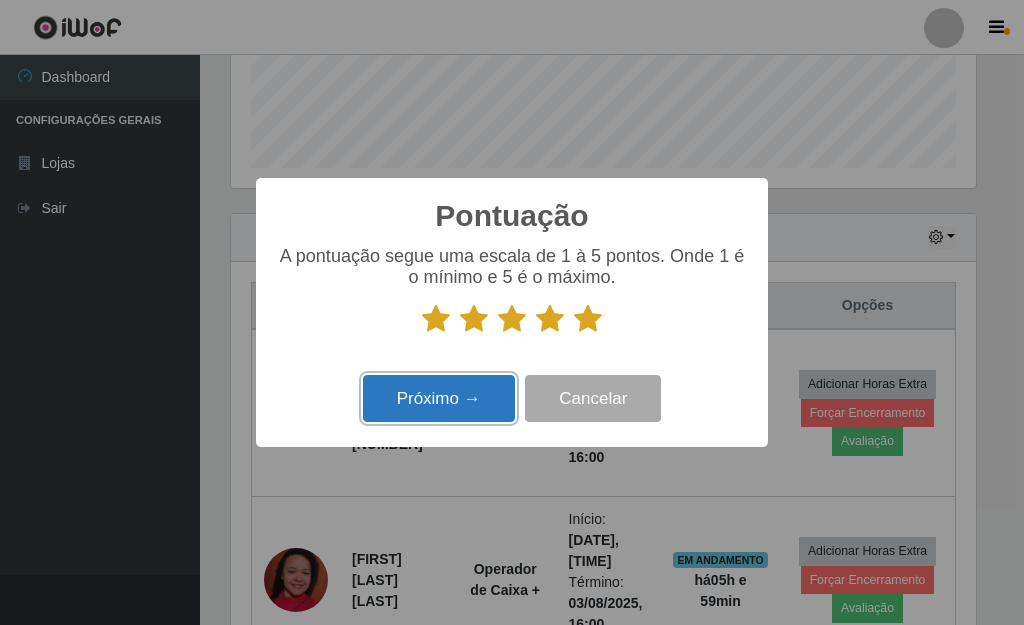 click on "Próximo →" at bounding box center [439, 398] 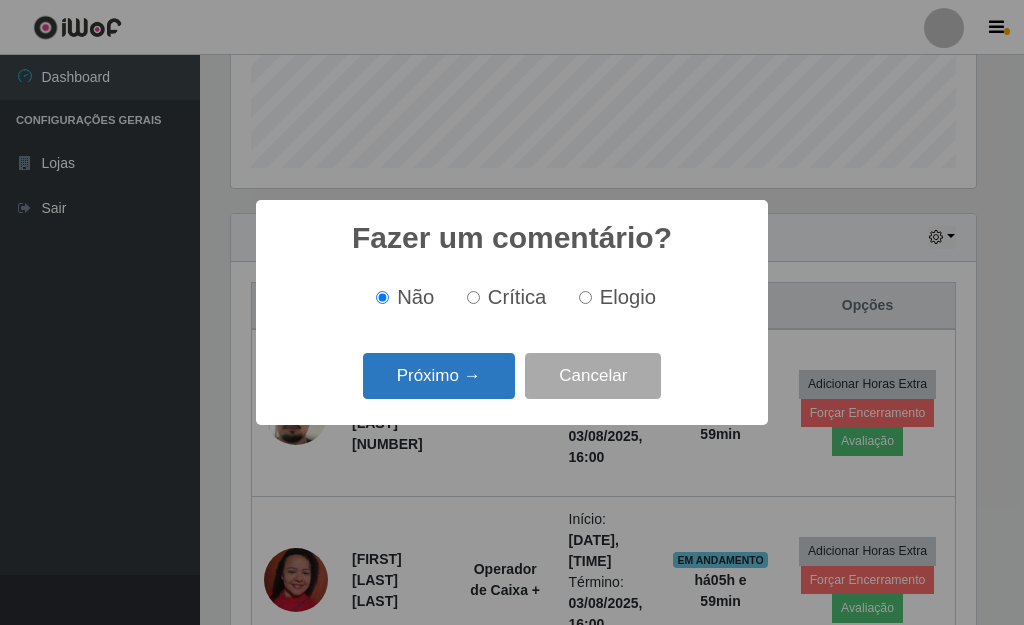 click on "Próximo →" at bounding box center [439, 376] 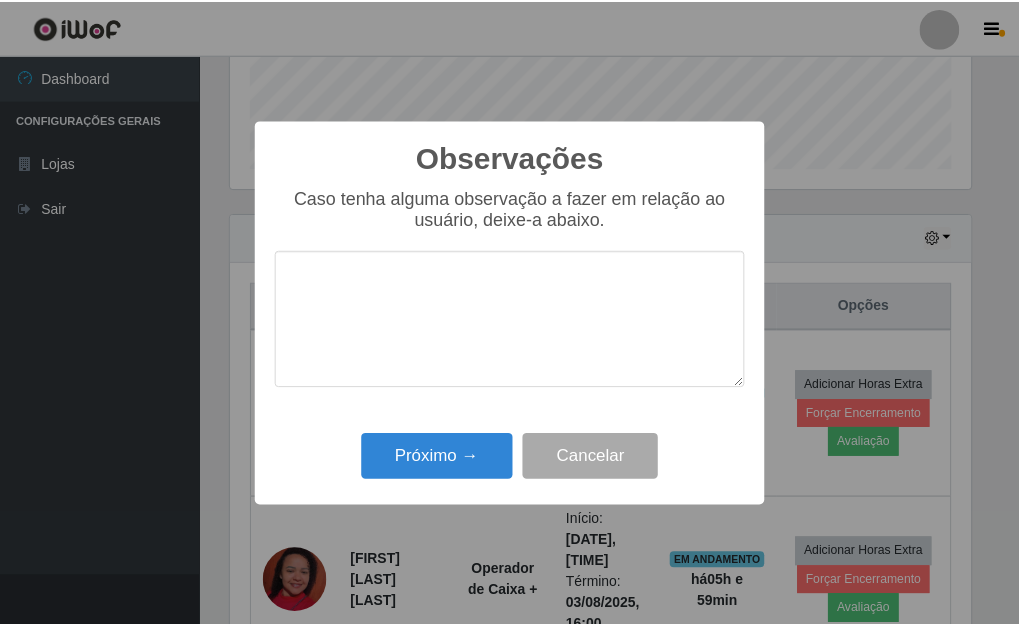 scroll, scrollTop: 999585, scrollLeft: 999255, axis: both 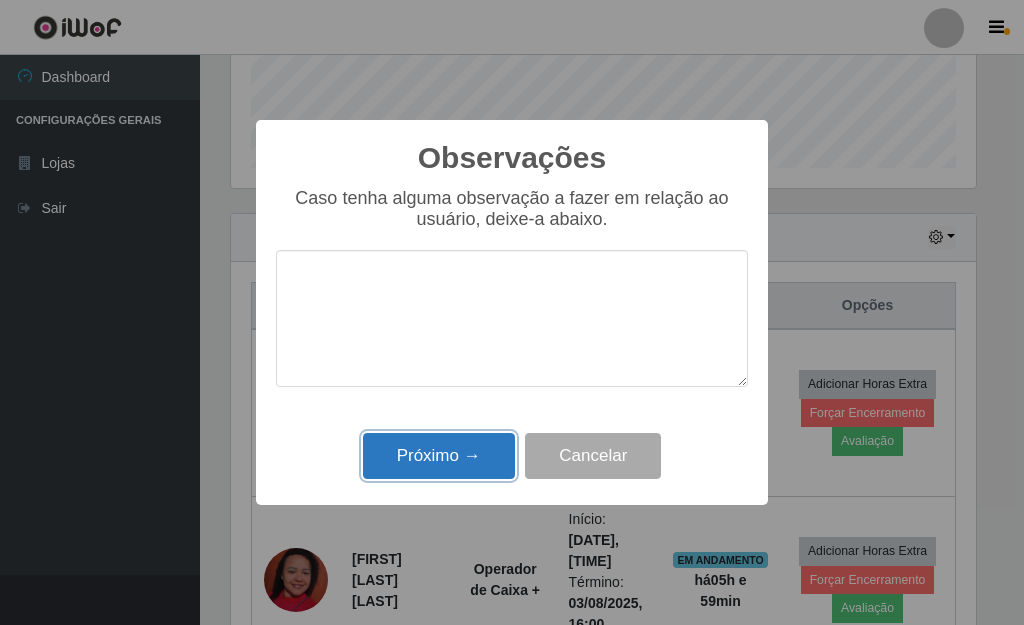 drag, startPoint x: 397, startPoint y: 443, endPoint x: 416, endPoint y: 451, distance: 20.615528 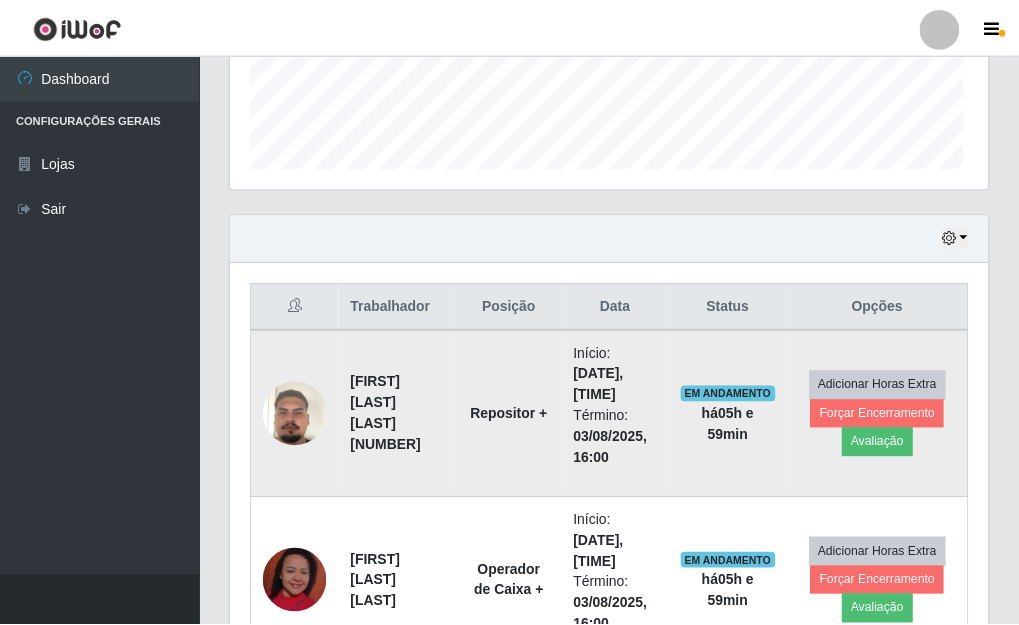 scroll, scrollTop: 999585, scrollLeft: 999243, axis: both 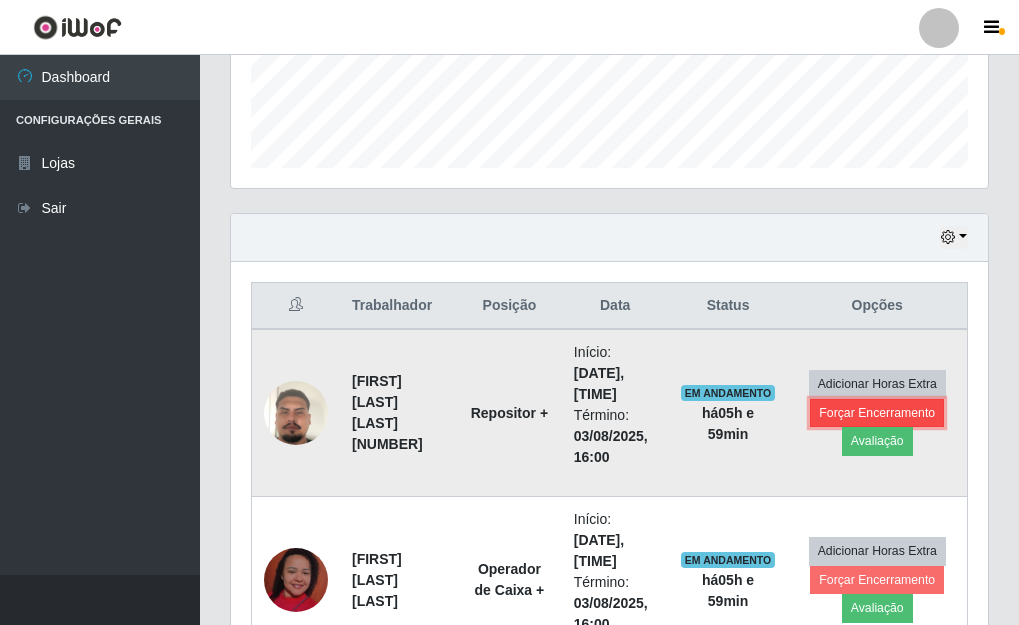 click on "Forçar Encerramento" at bounding box center [877, 413] 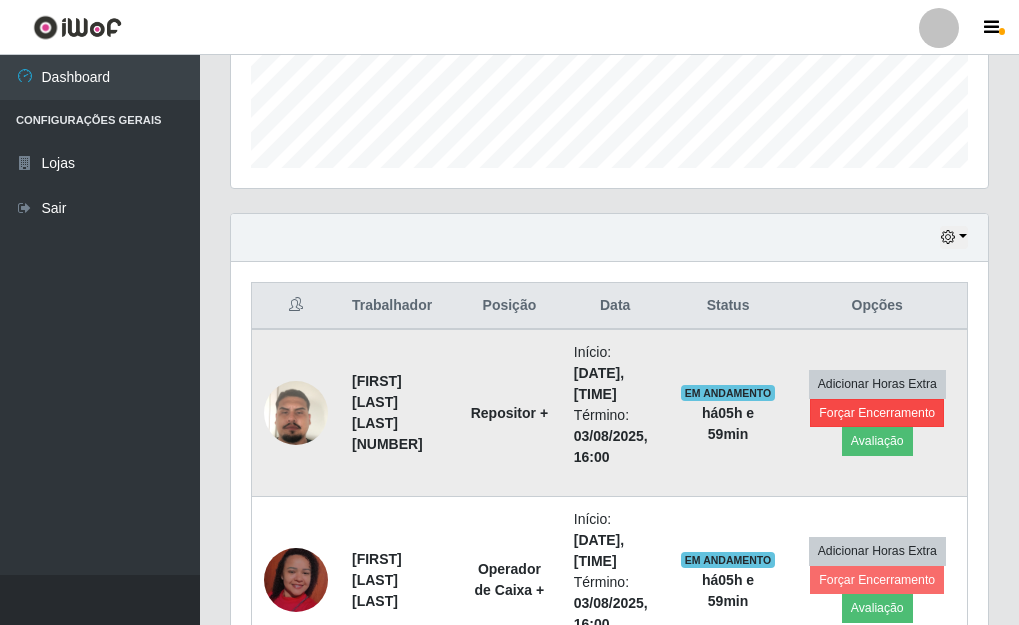 scroll, scrollTop: 999585, scrollLeft: 999255, axis: both 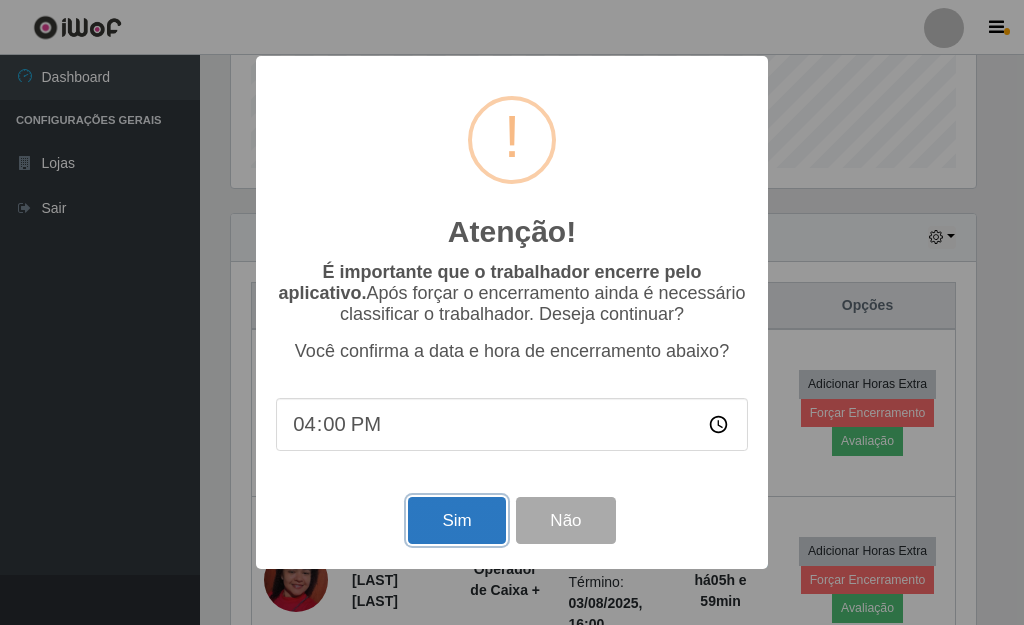 click on "Sim" at bounding box center [456, 520] 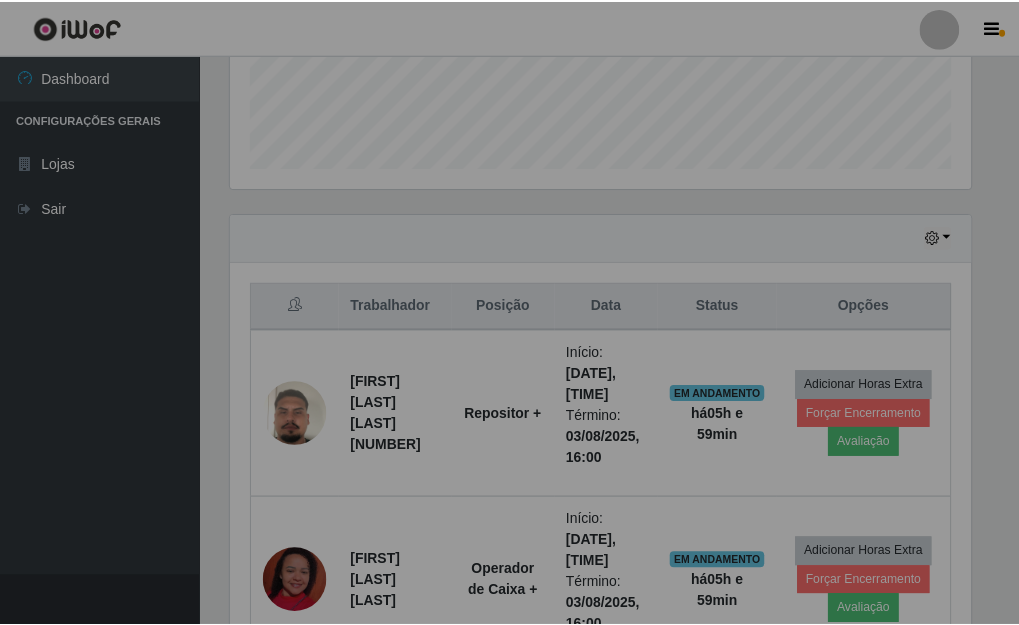 scroll, scrollTop: 999585, scrollLeft: 999243, axis: both 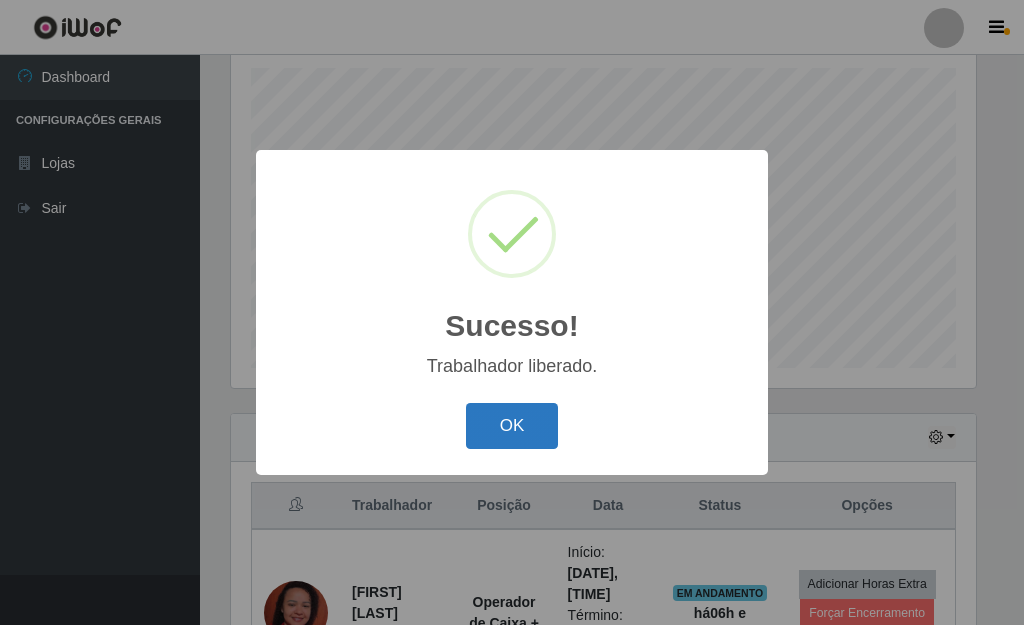 click on "OK" at bounding box center (512, 426) 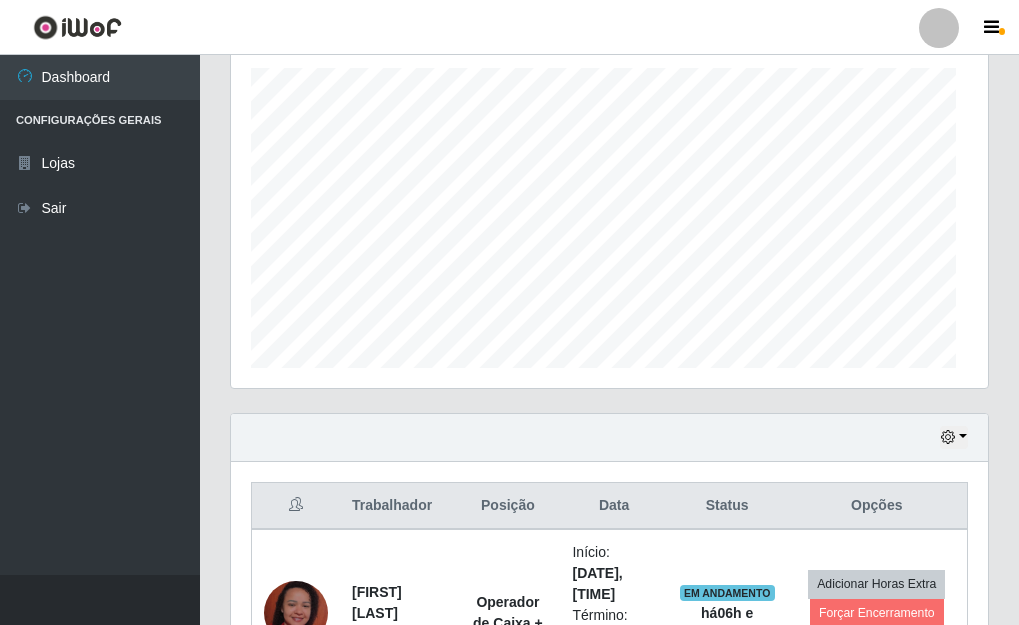 scroll, scrollTop: 999585, scrollLeft: 999243, axis: both 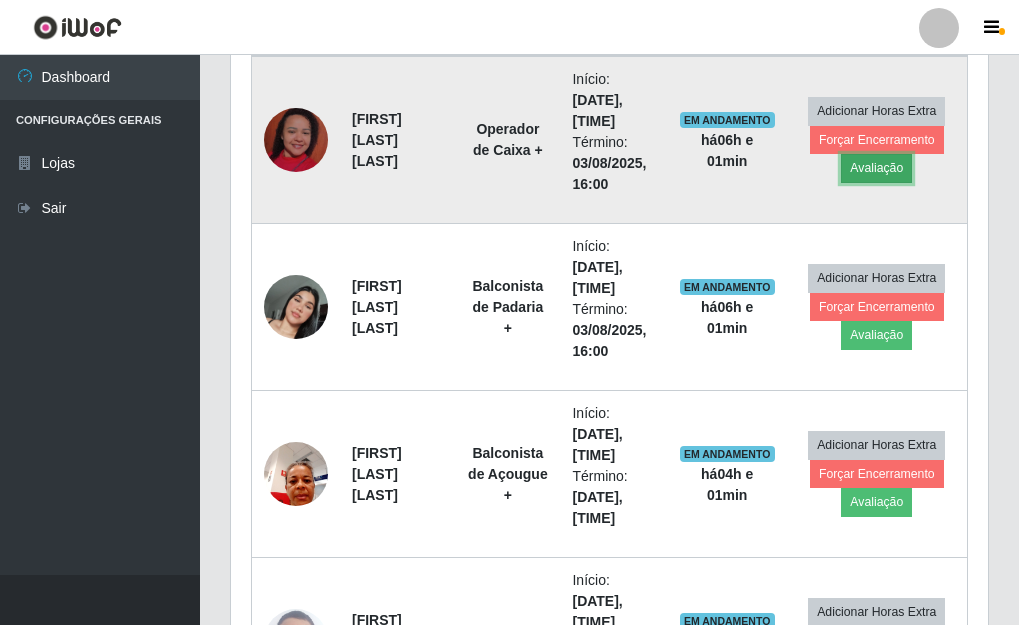click on "Avaliação" at bounding box center [876, 168] 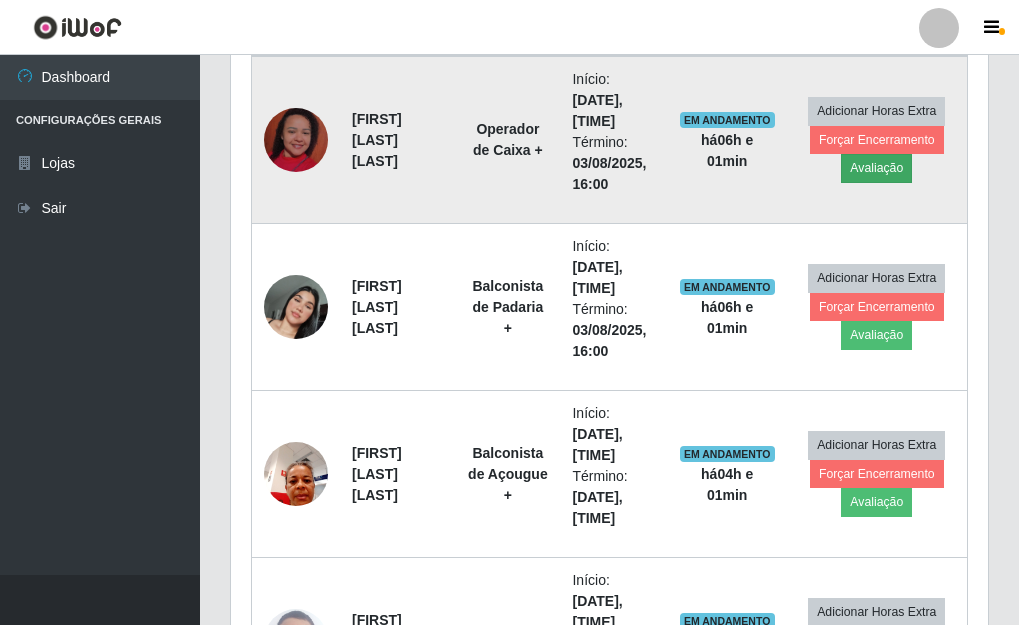 scroll, scrollTop: 999585, scrollLeft: 999255, axis: both 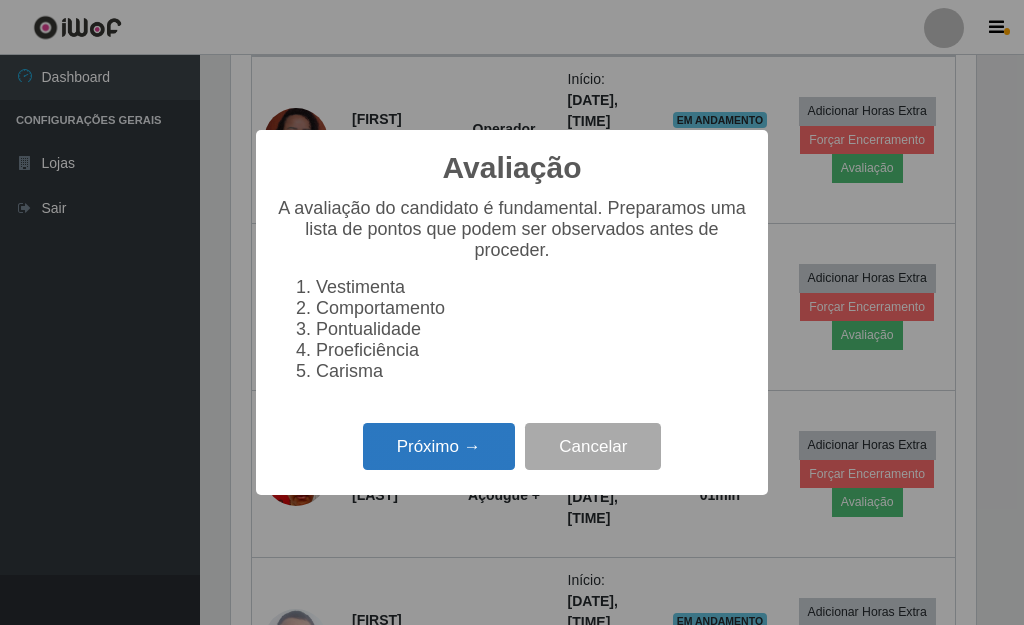 click on "Próximo →" at bounding box center (439, 446) 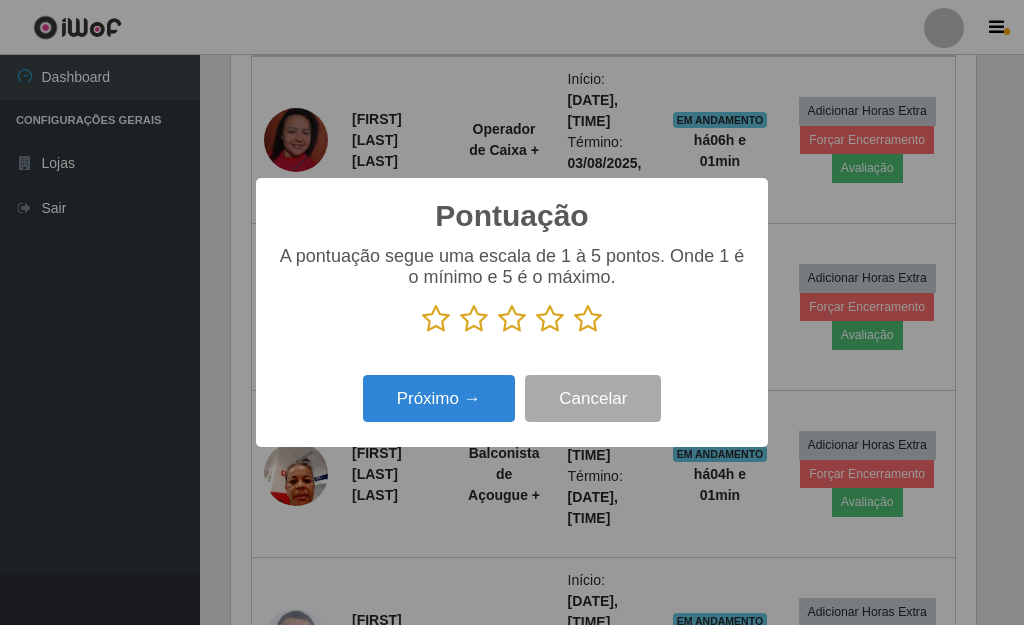 drag, startPoint x: 591, startPoint y: 323, endPoint x: 559, endPoint y: 333, distance: 33.526108 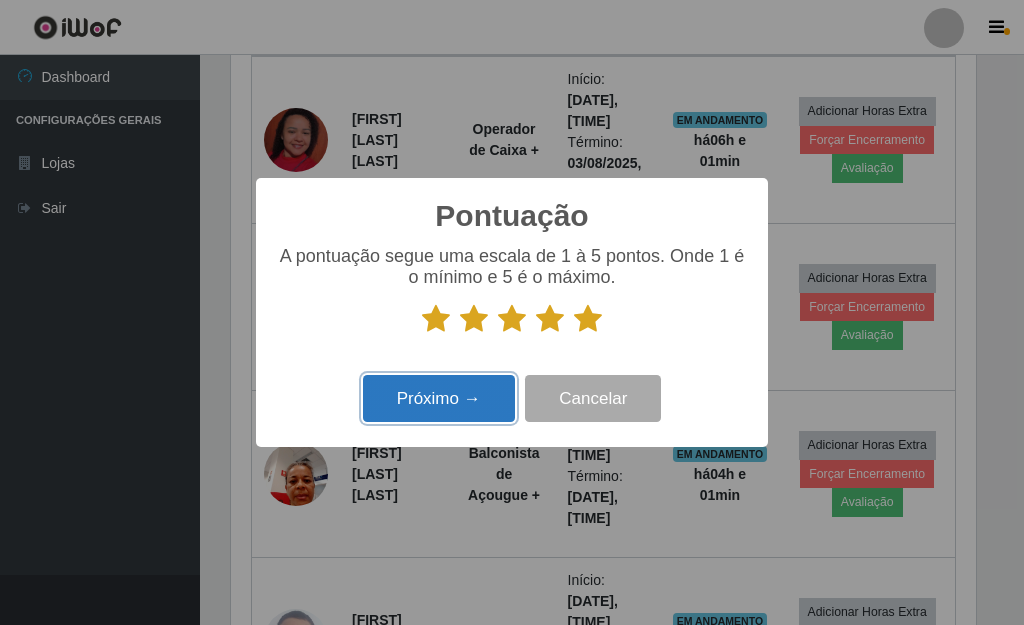 click on "Próximo →" at bounding box center [439, 398] 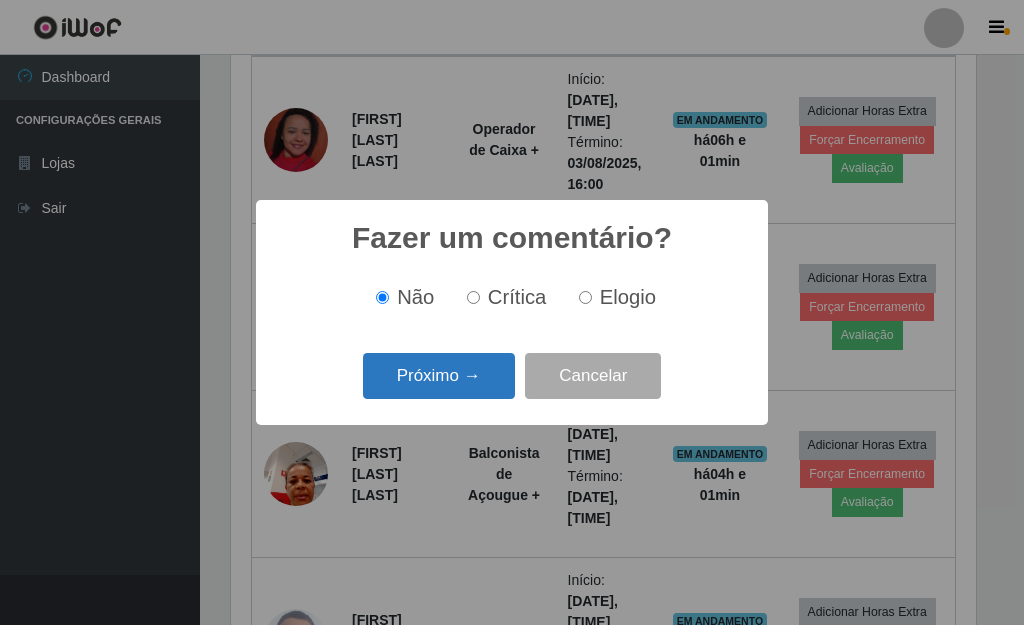 click on "Próximo →" at bounding box center [439, 376] 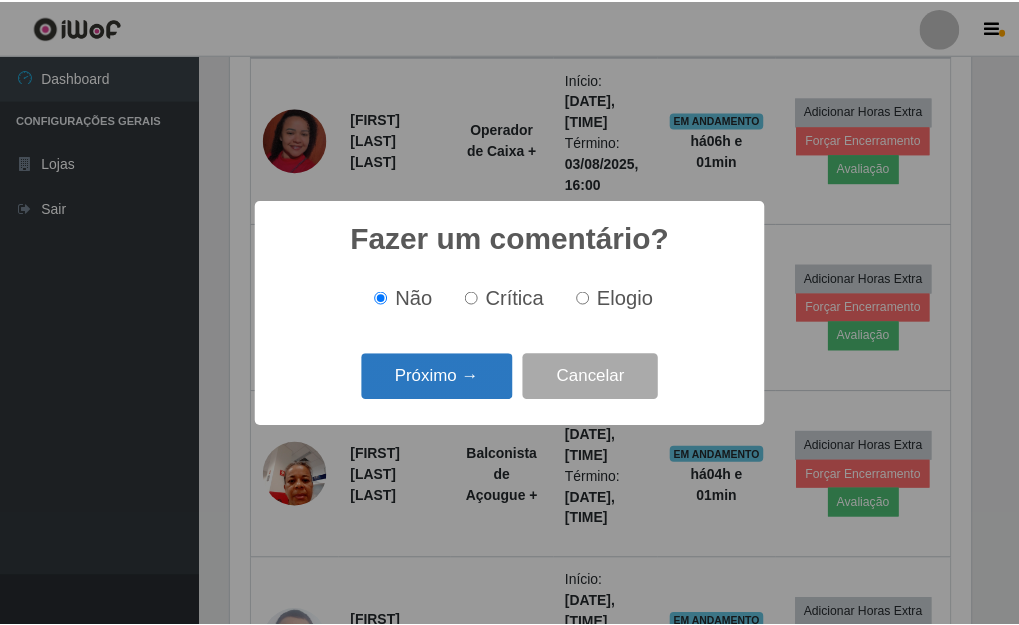 scroll, scrollTop: 999585, scrollLeft: 999255, axis: both 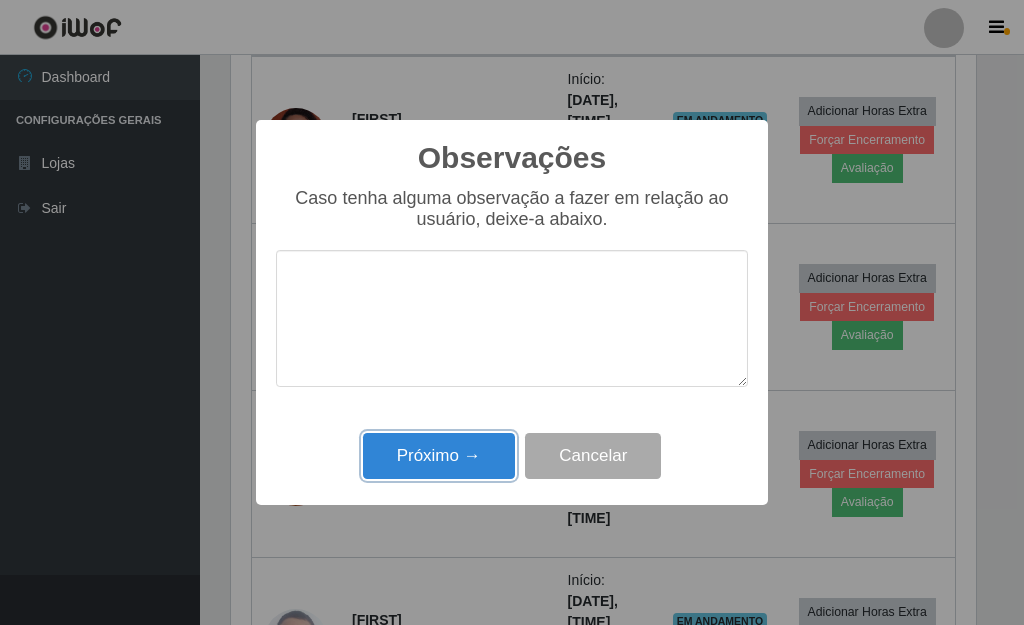drag, startPoint x: 406, startPoint y: 459, endPoint x: 422, endPoint y: 455, distance: 16.492422 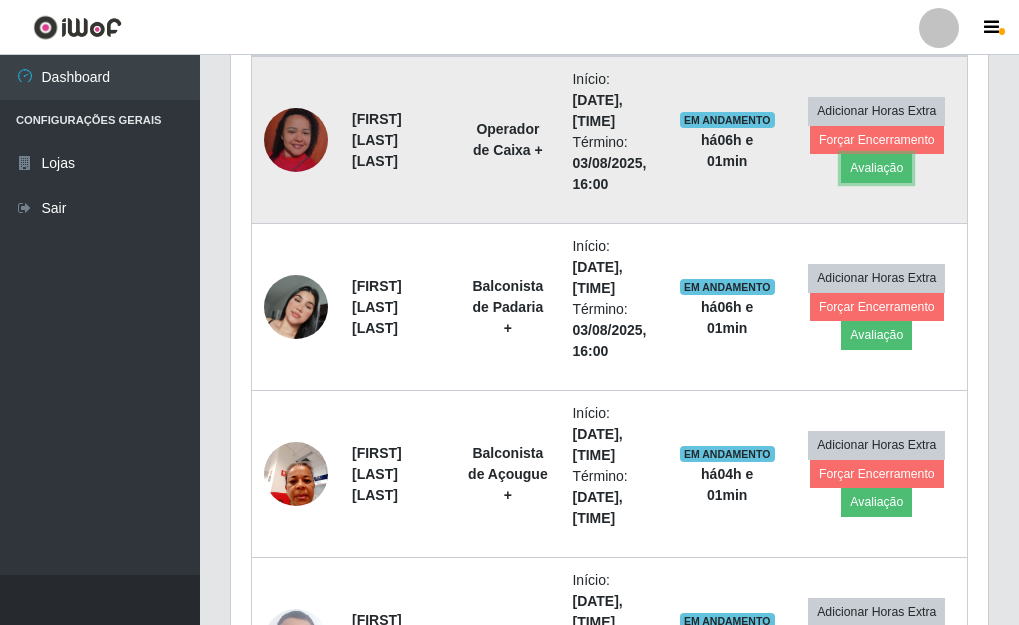 scroll, scrollTop: 999585, scrollLeft: 999243, axis: both 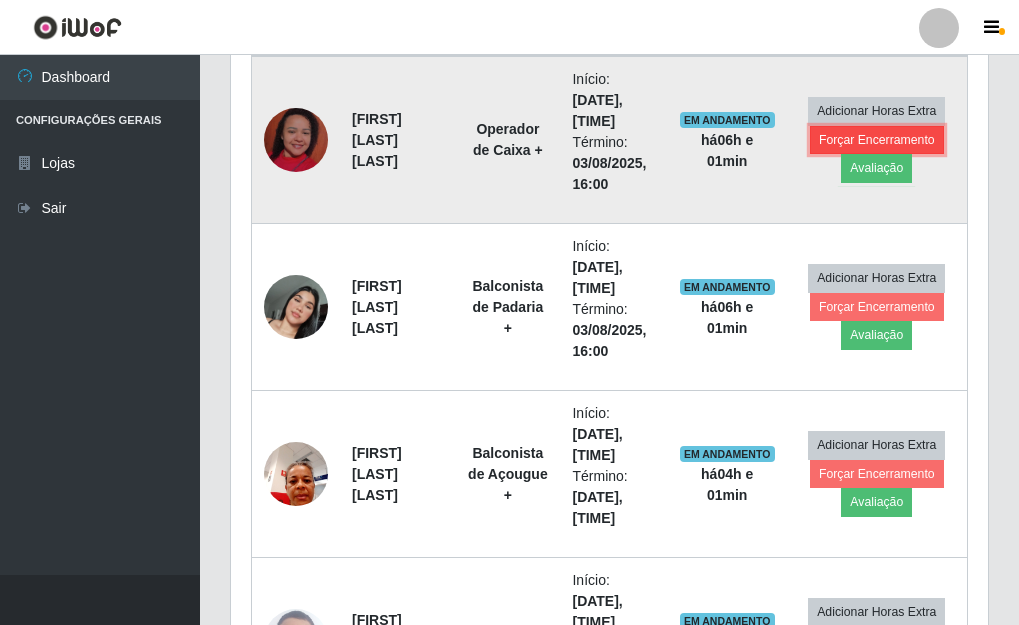 click on "Forçar Encerramento" at bounding box center (877, 140) 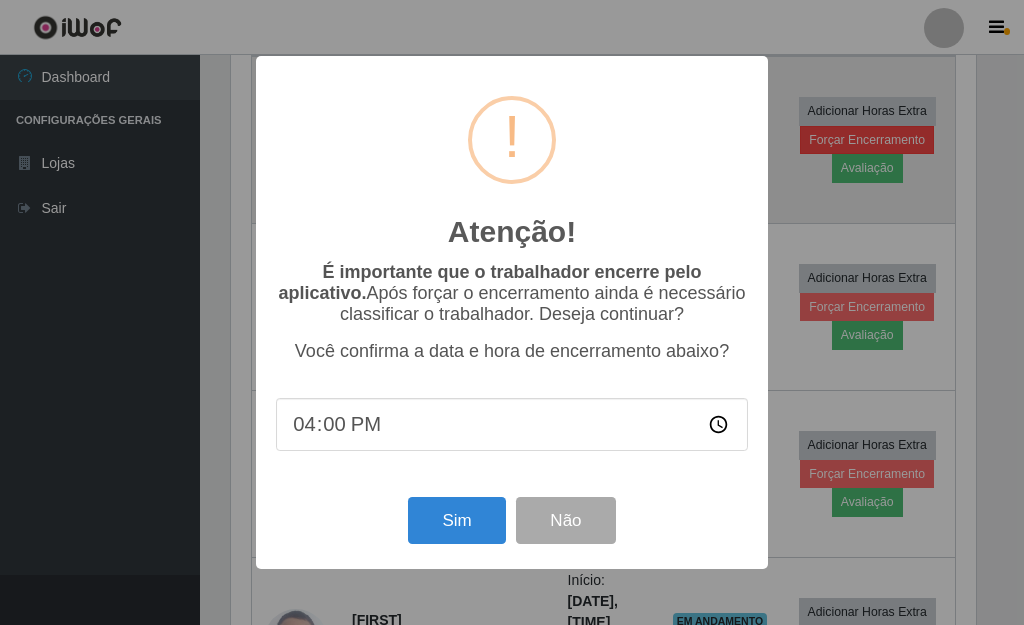 scroll, scrollTop: 999585, scrollLeft: 999255, axis: both 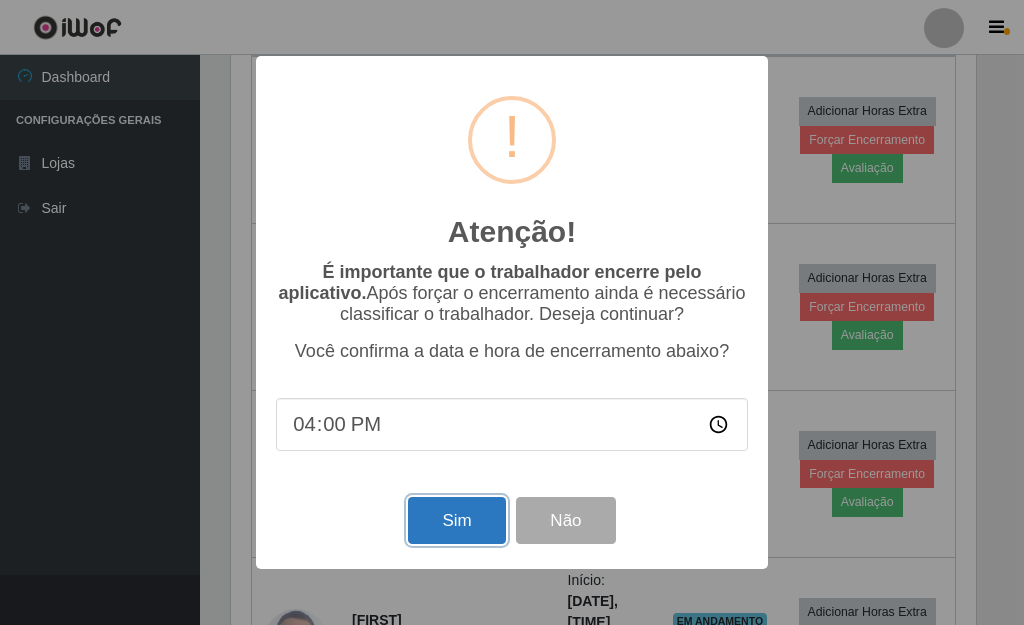 click on "Sim" at bounding box center [456, 520] 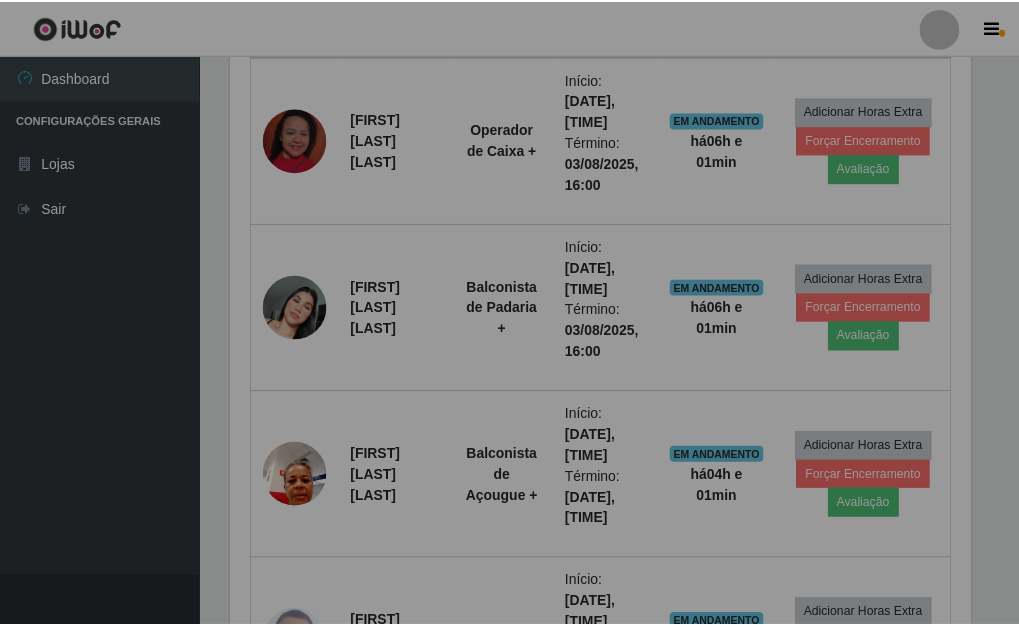 scroll, scrollTop: 999585, scrollLeft: 999243, axis: both 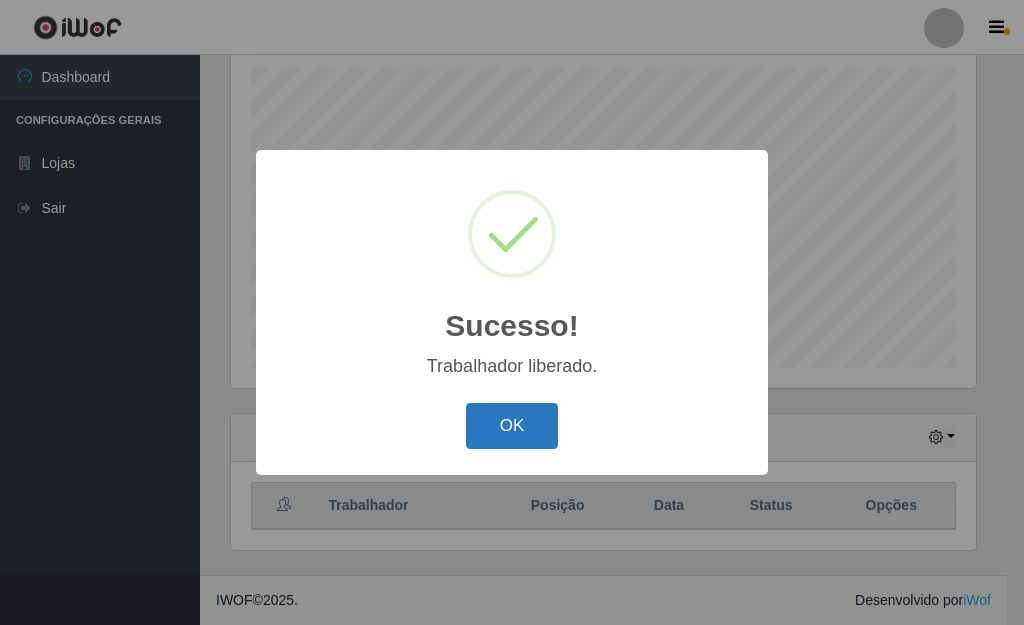 click on "OK" at bounding box center (512, 426) 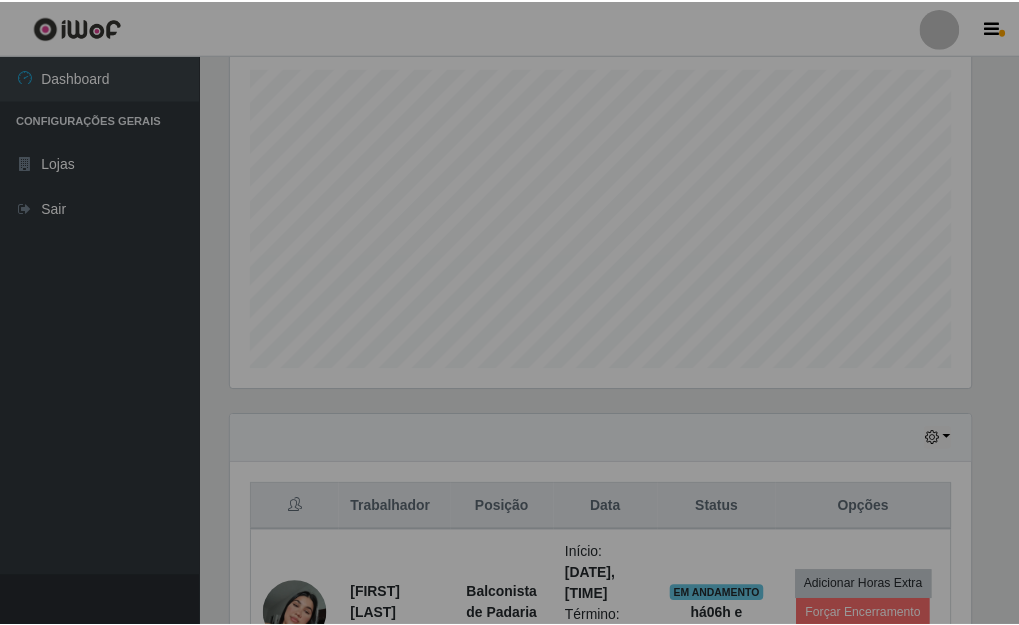scroll, scrollTop: 999585, scrollLeft: 999243, axis: both 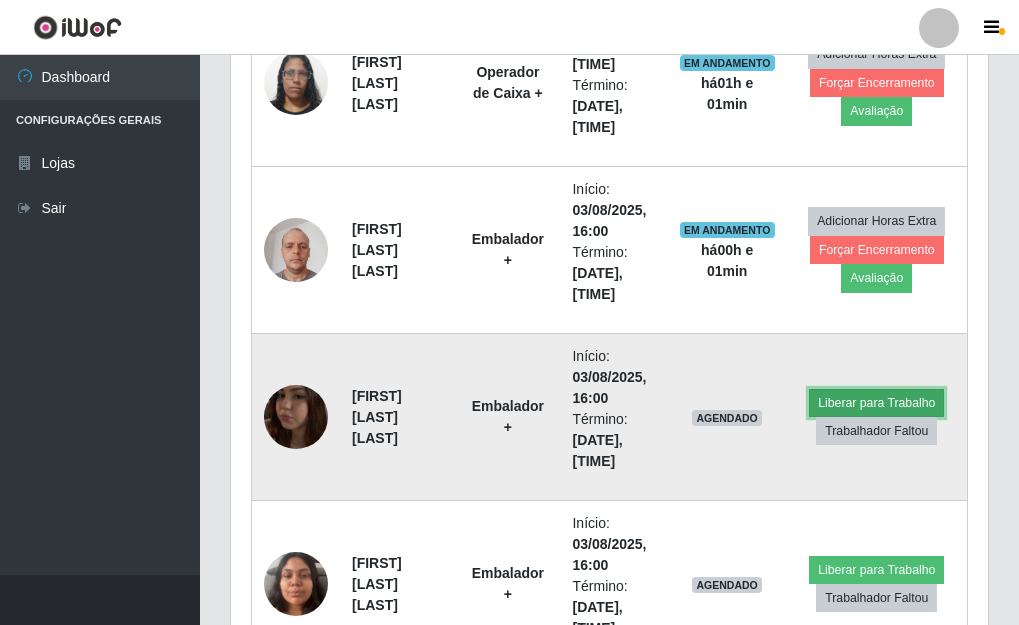 click on "Liberar para Trabalho" at bounding box center [876, 403] 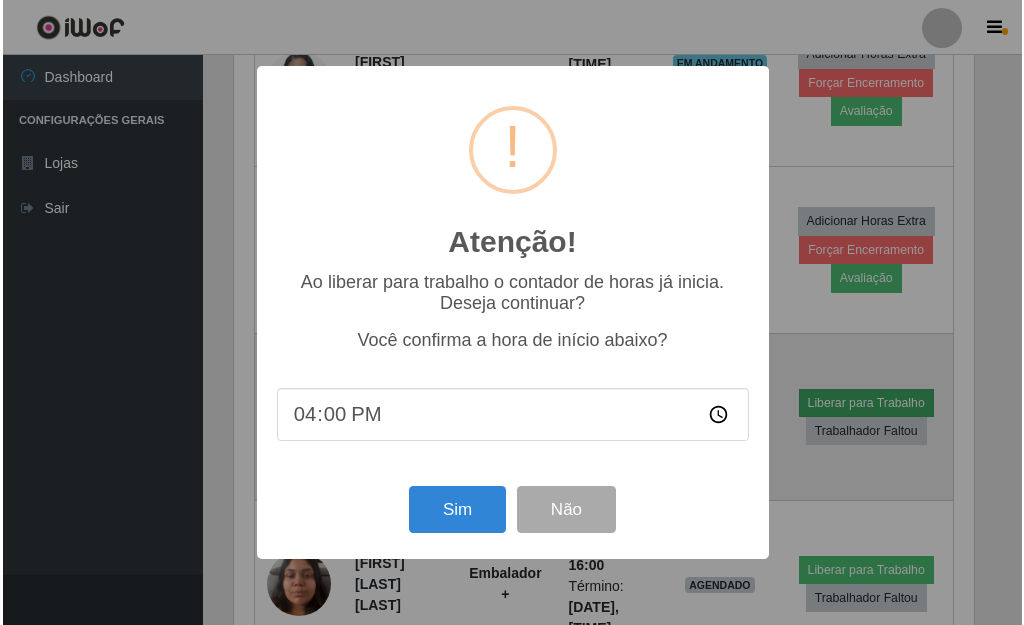 scroll, scrollTop: 999585, scrollLeft: 999255, axis: both 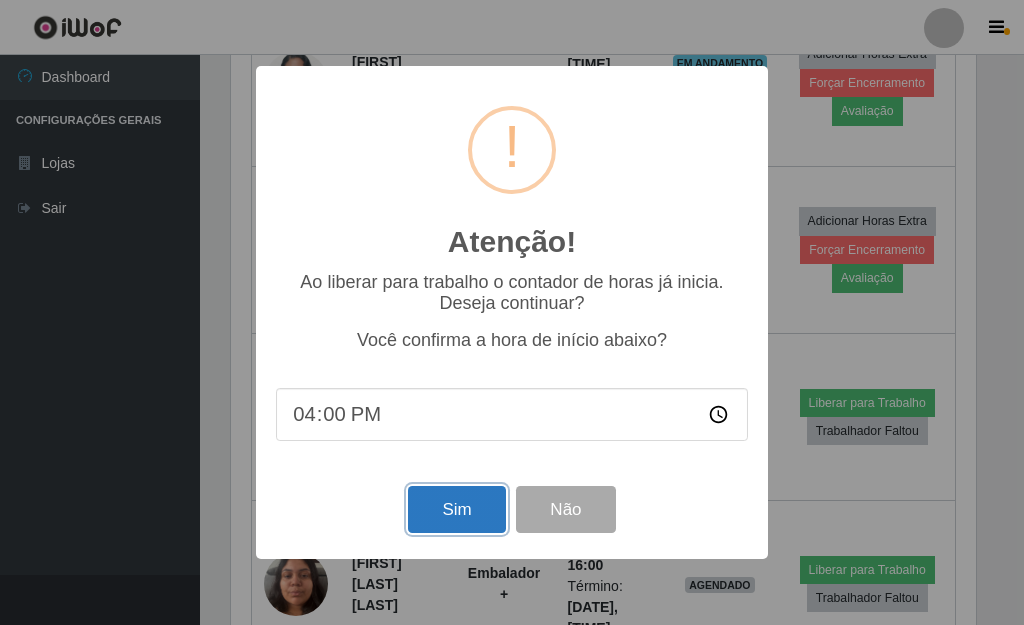 click on "Sim" at bounding box center [456, 509] 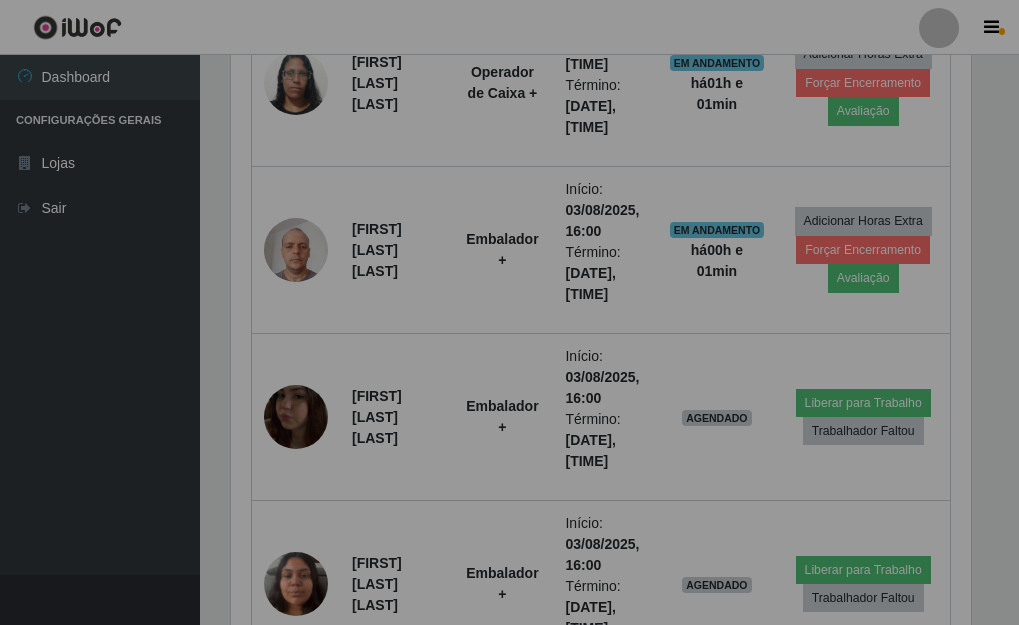 scroll, scrollTop: 999585, scrollLeft: 999243, axis: both 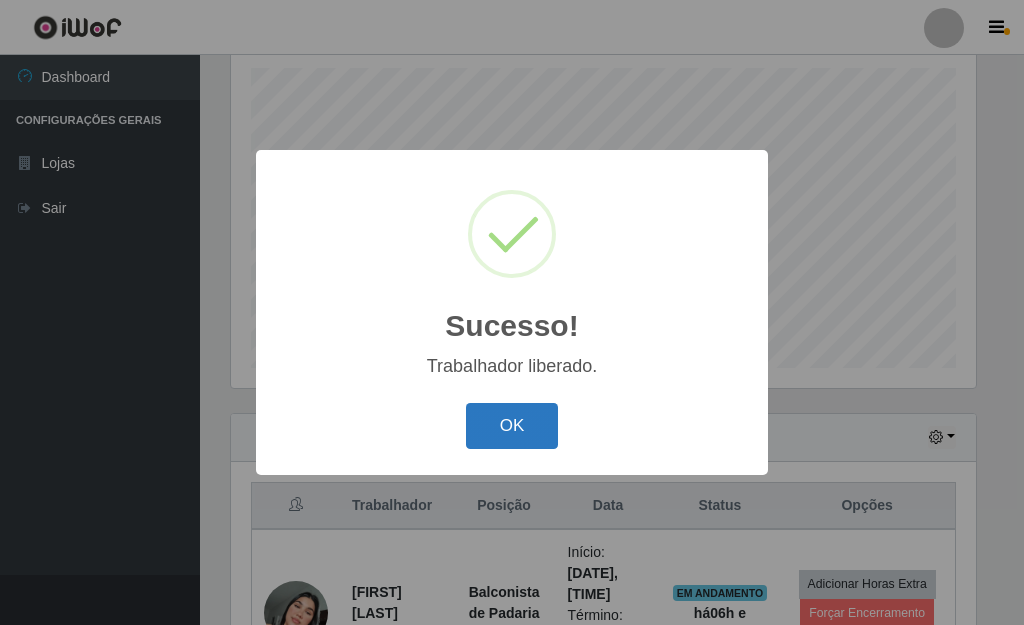 click on "OK" at bounding box center [512, 426] 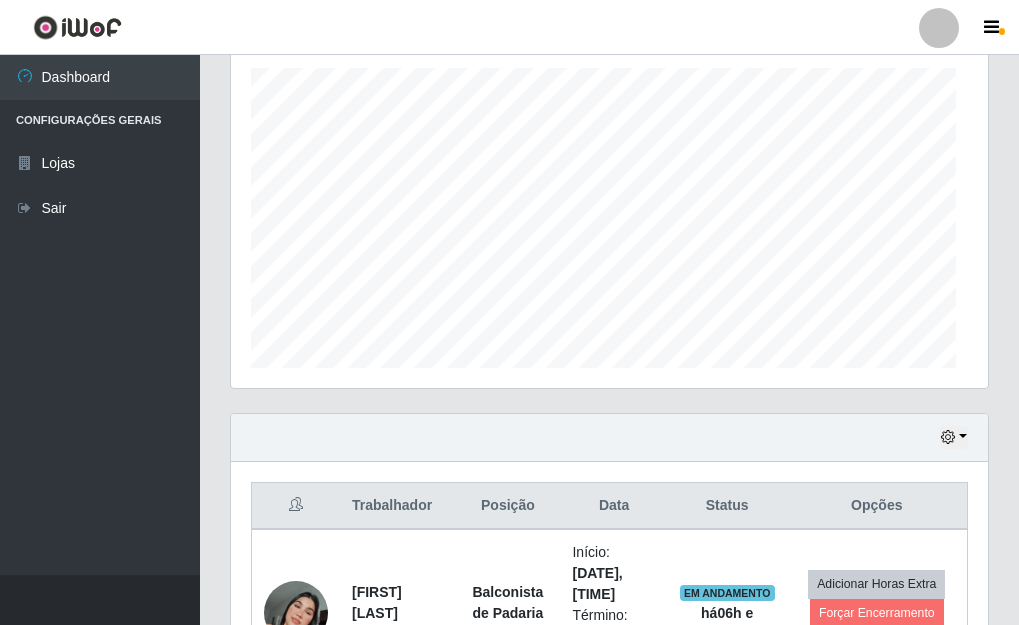 scroll, scrollTop: 999585, scrollLeft: 999243, axis: both 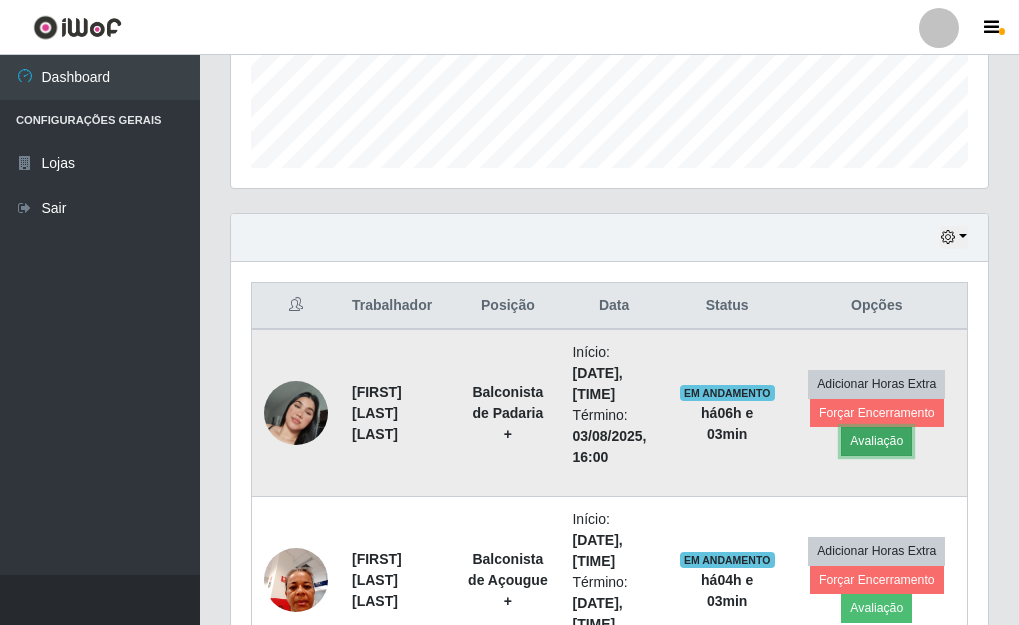 click on "Avaliação" at bounding box center [876, 441] 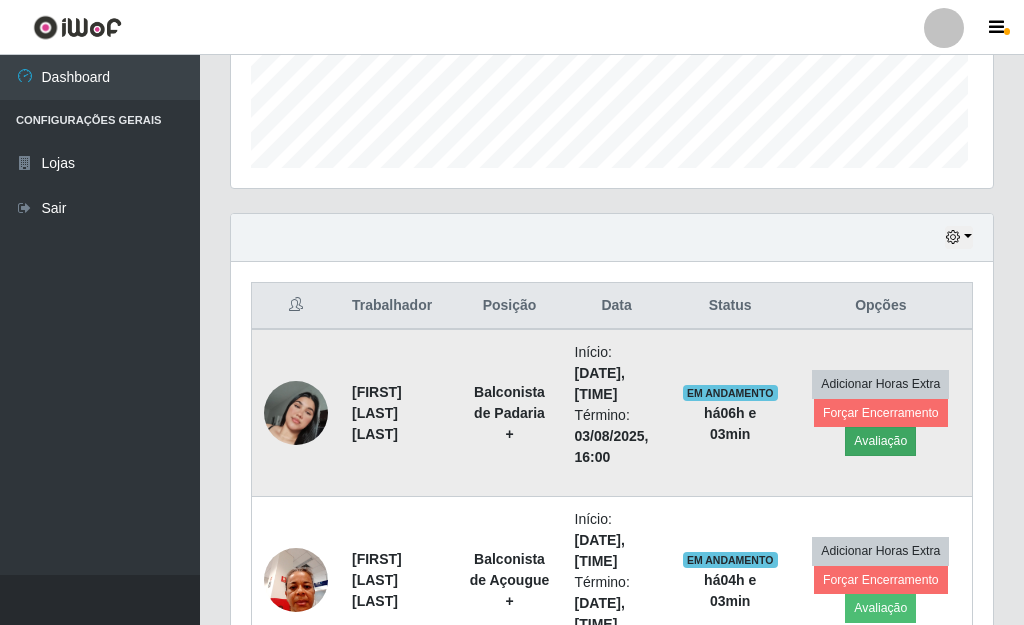 scroll, scrollTop: 999585, scrollLeft: 999255, axis: both 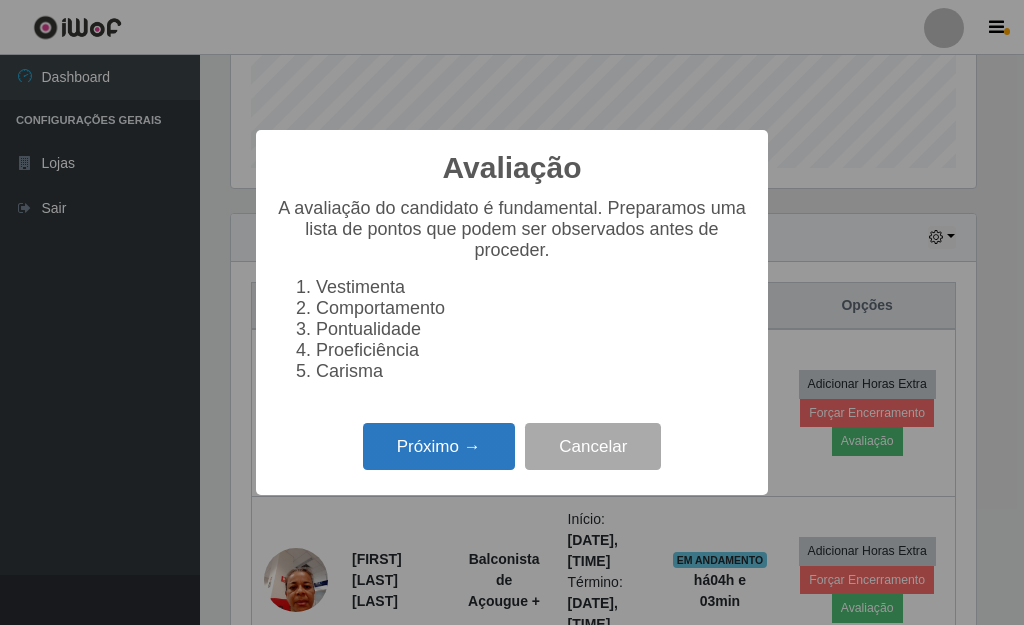 click on "Próximo →" at bounding box center [439, 446] 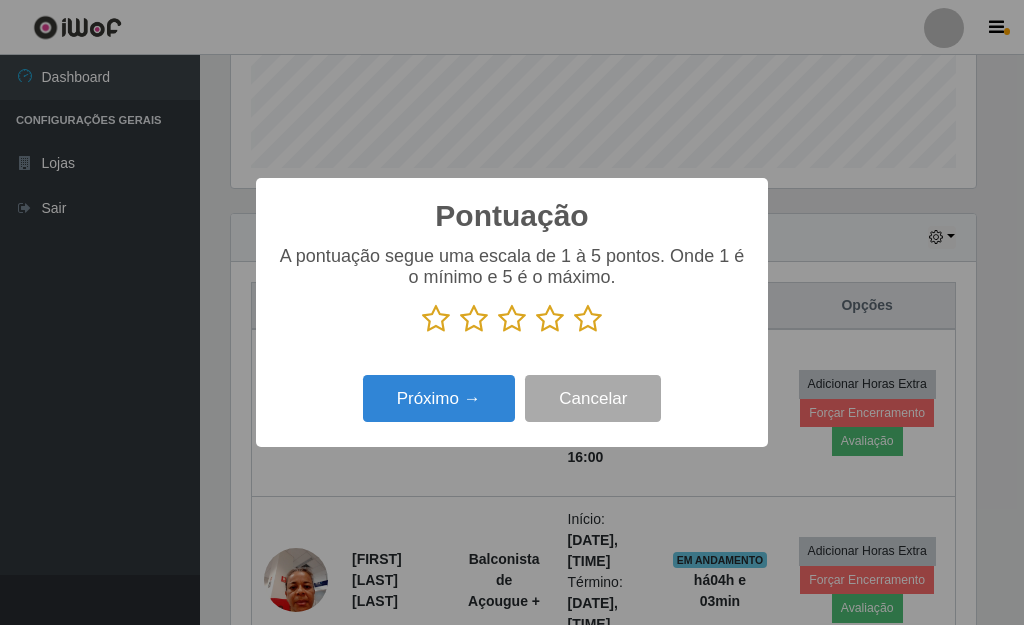 scroll, scrollTop: 999585, scrollLeft: 999255, axis: both 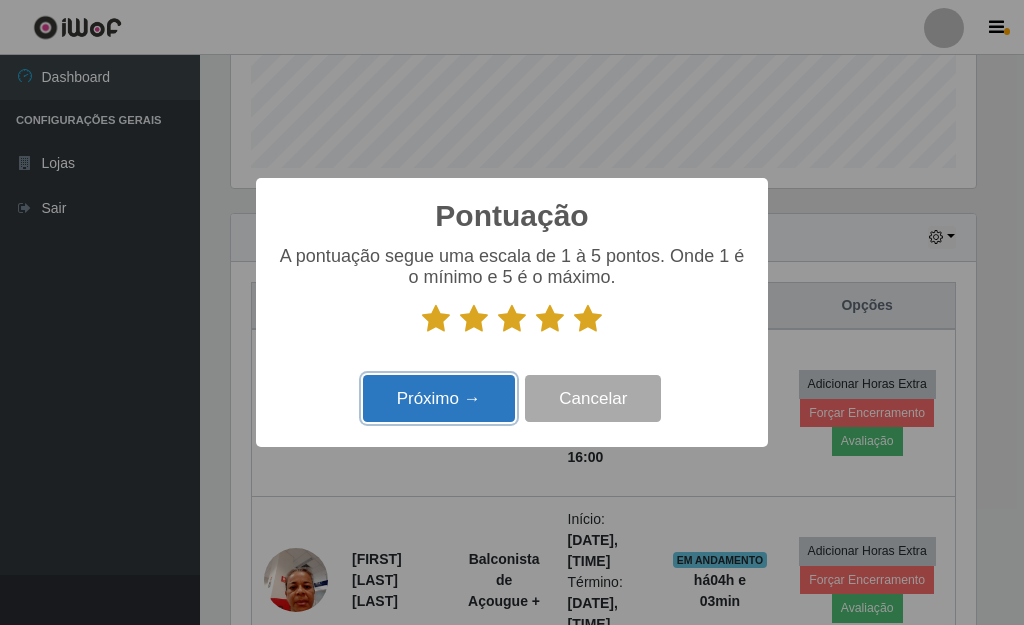 click on "Próximo →" at bounding box center [439, 398] 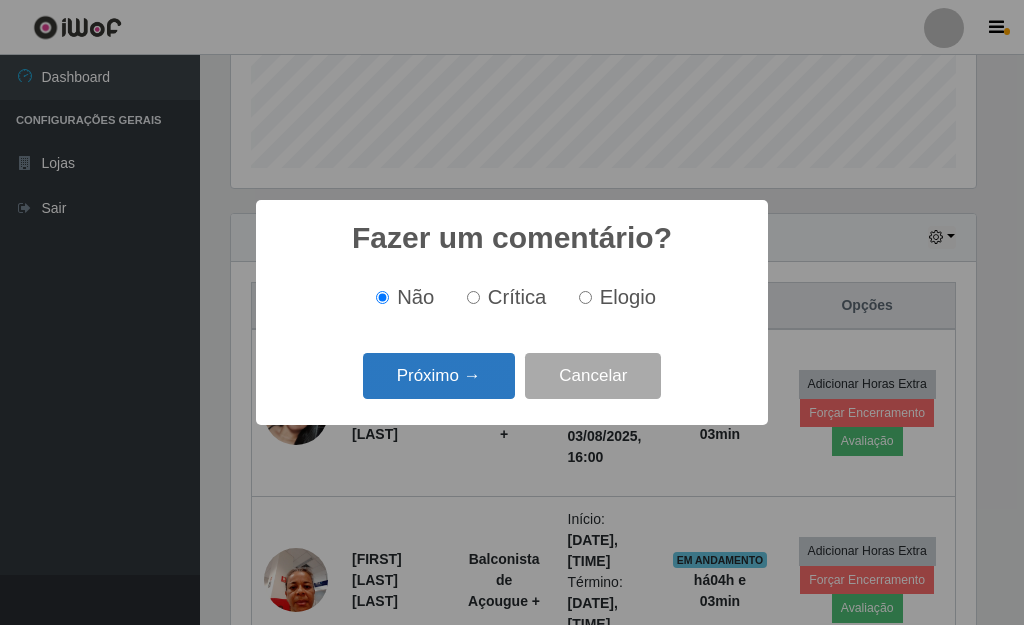 click on "Próximo →" at bounding box center [439, 376] 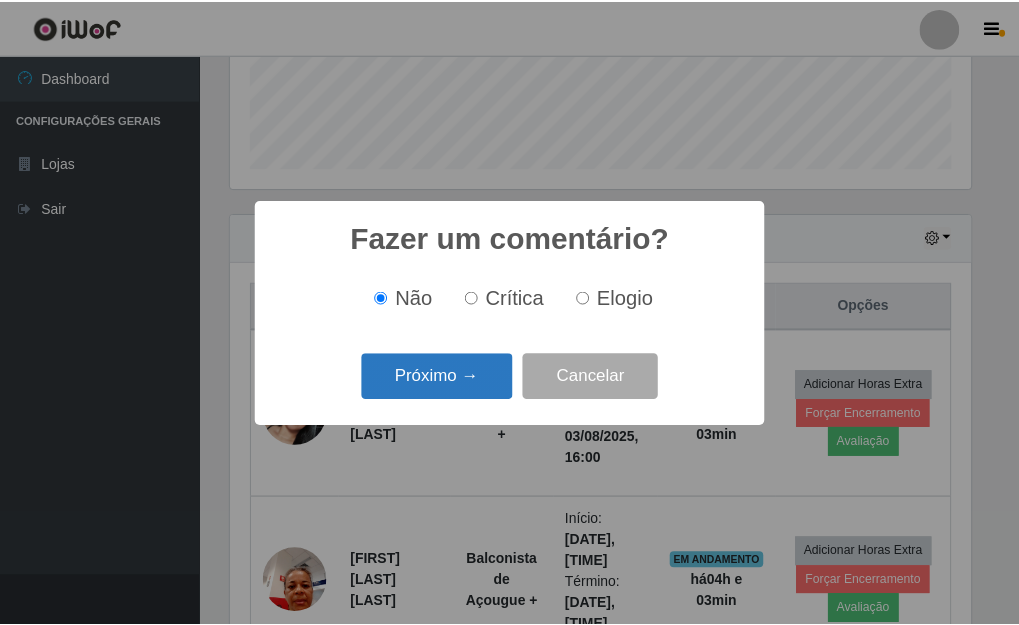 scroll, scrollTop: 999585, scrollLeft: 999255, axis: both 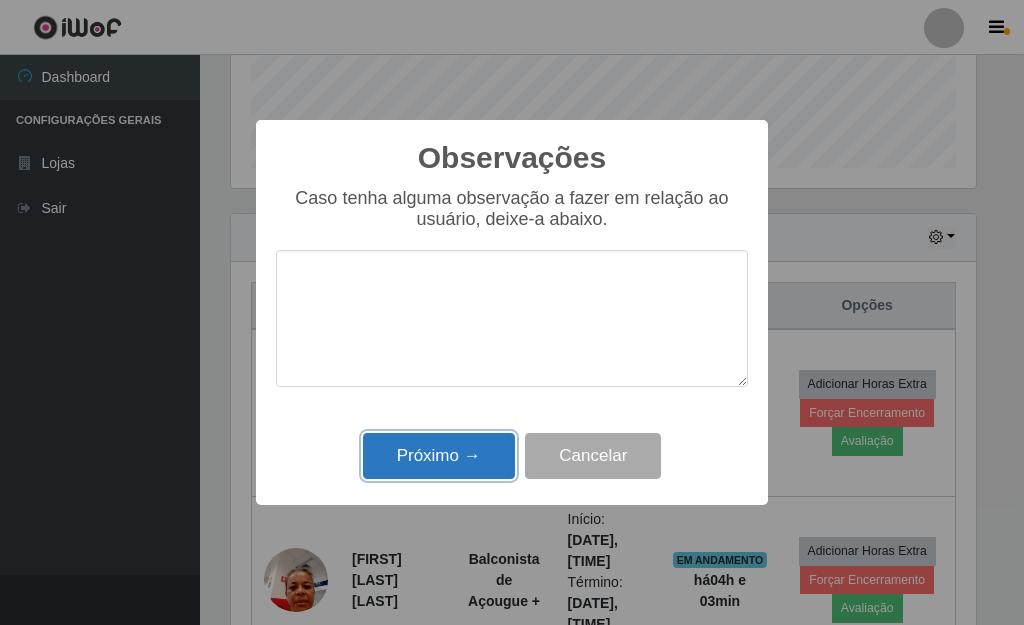 click on "Próximo →" at bounding box center [439, 456] 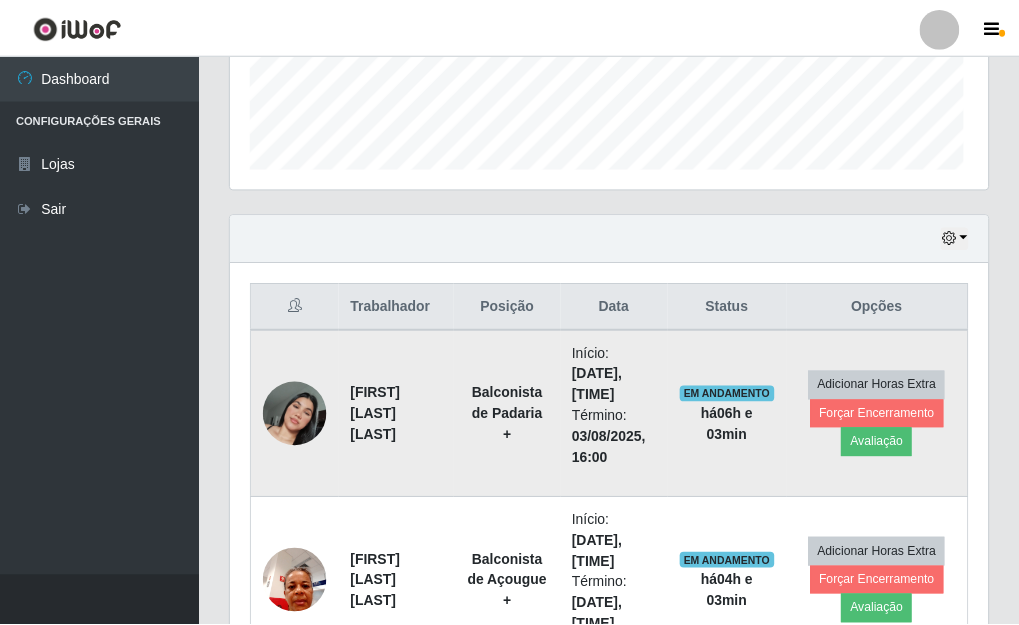 scroll, scrollTop: 999585, scrollLeft: 999243, axis: both 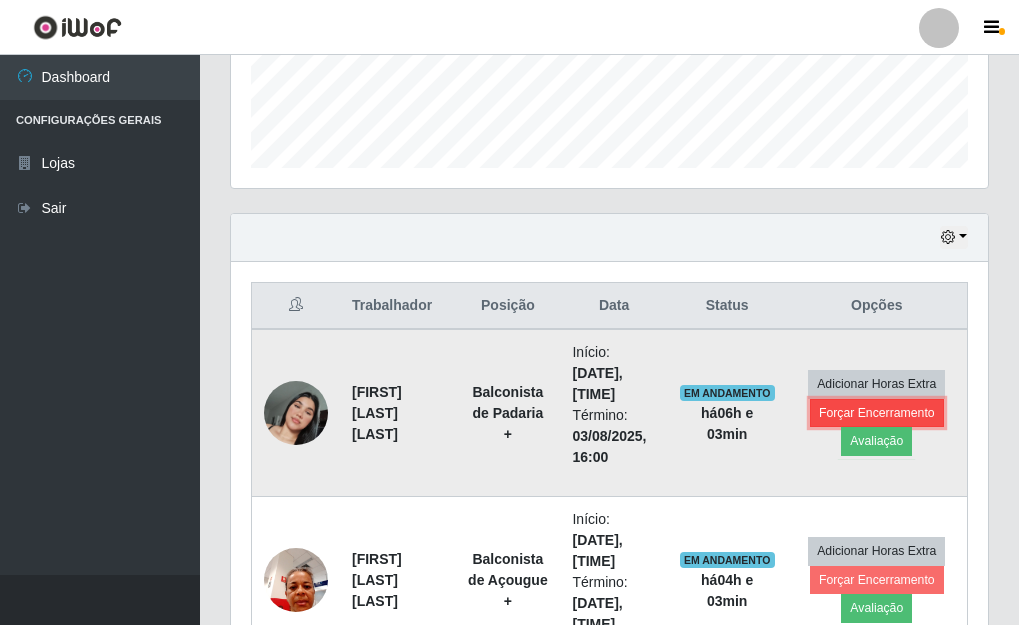 click on "Forçar Encerramento" at bounding box center (877, 413) 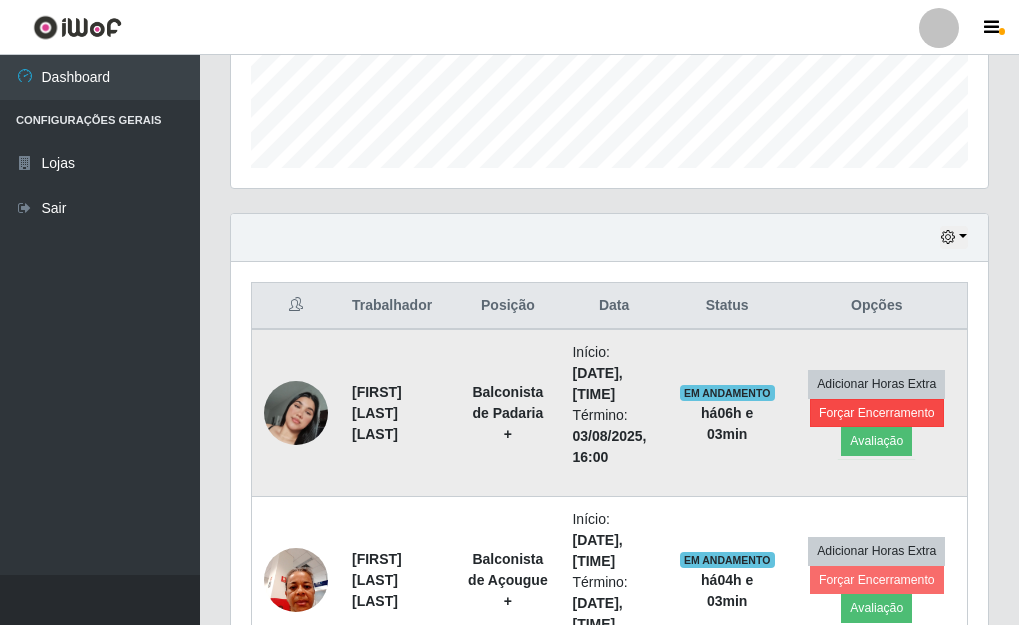 scroll, scrollTop: 999585, scrollLeft: 999255, axis: both 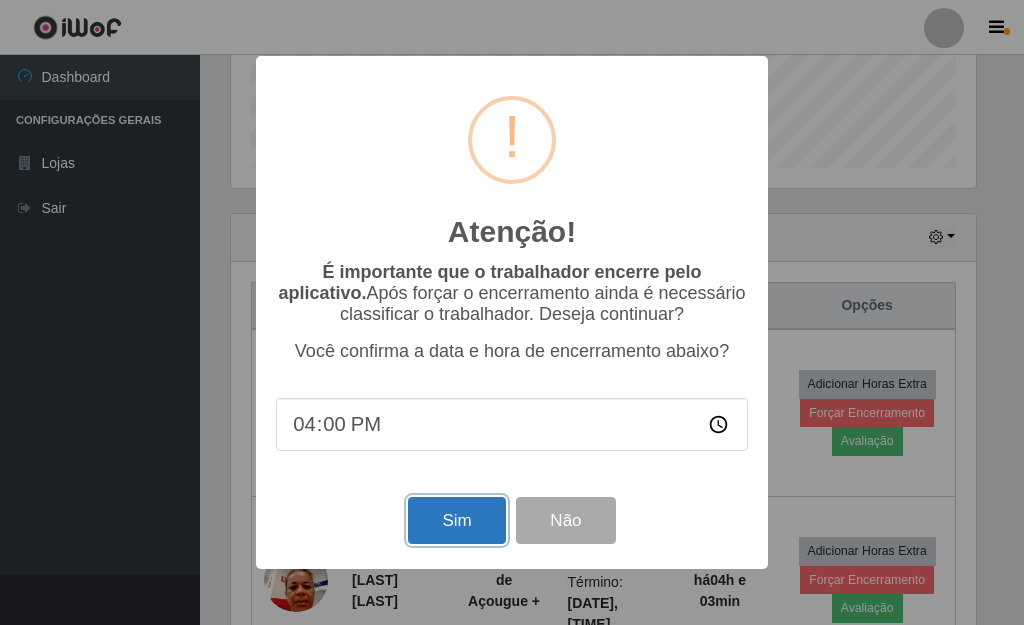 click on "Sim" at bounding box center [456, 520] 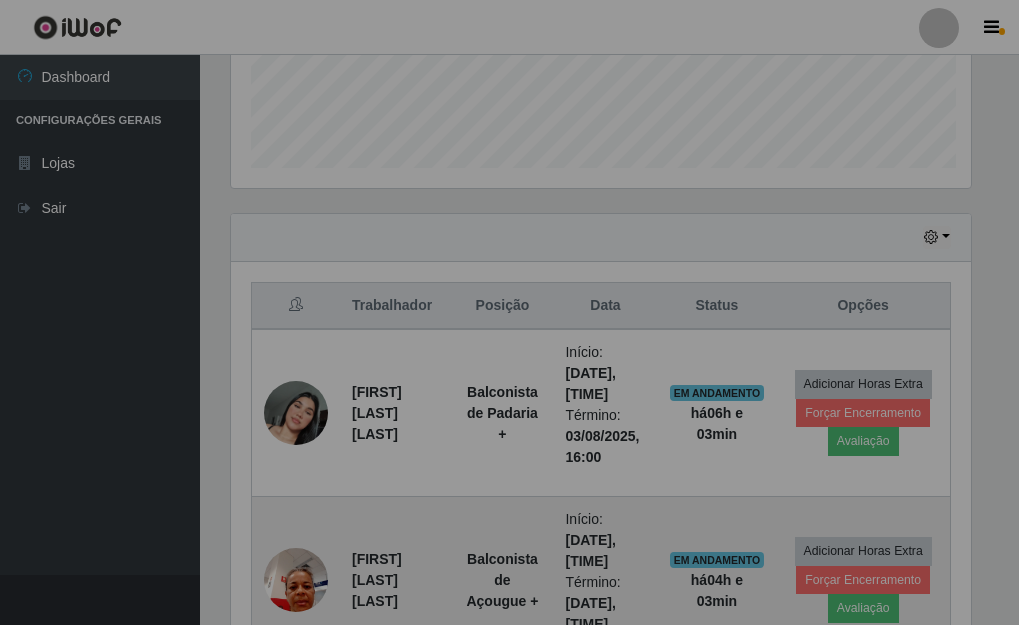 scroll, scrollTop: 999585, scrollLeft: 999243, axis: both 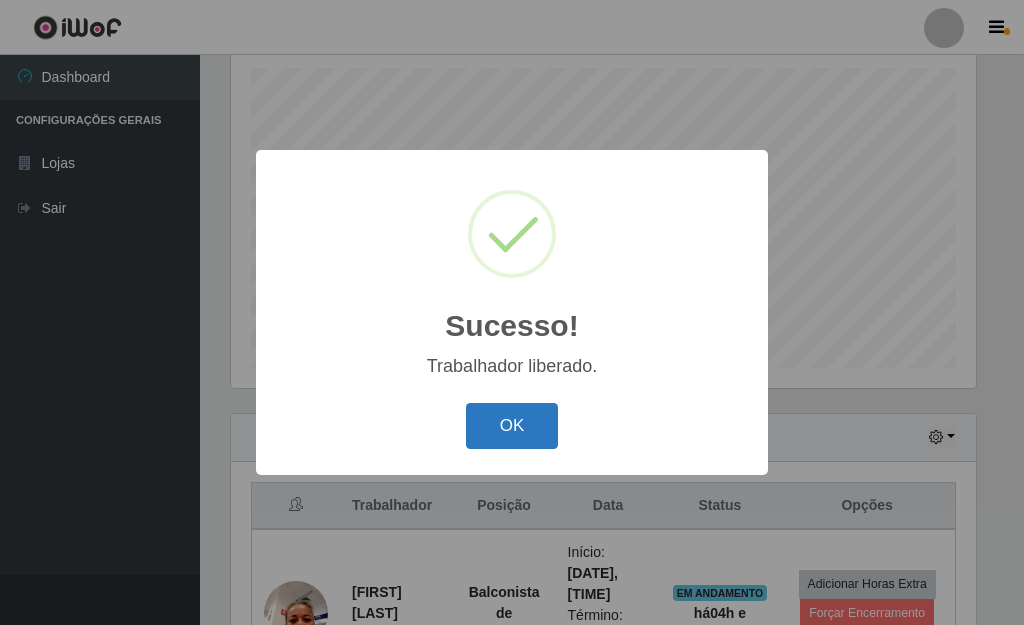 click on "OK" at bounding box center [512, 426] 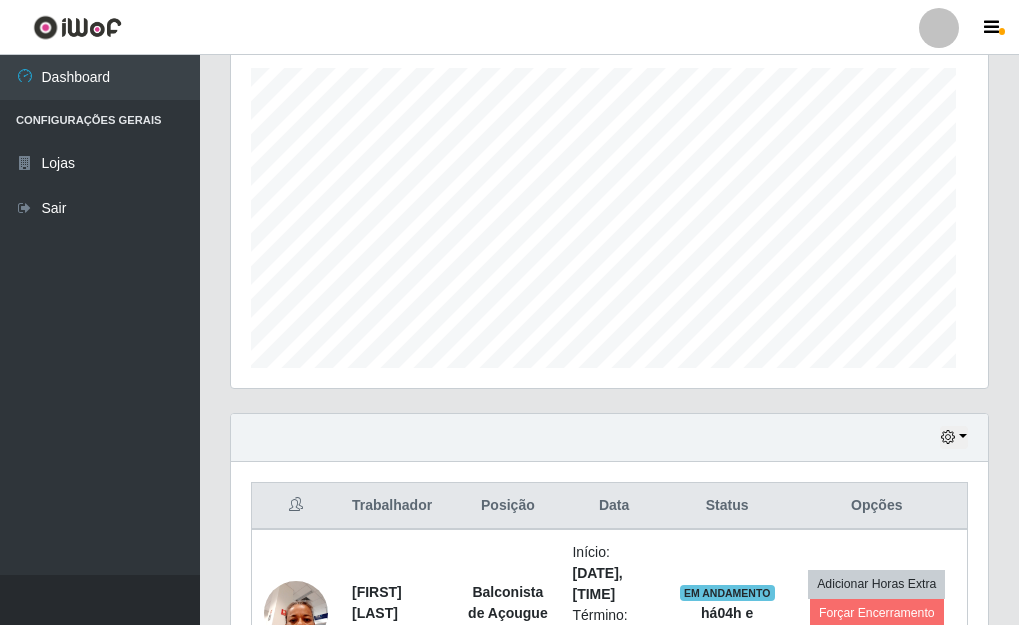 scroll, scrollTop: 999585, scrollLeft: 999243, axis: both 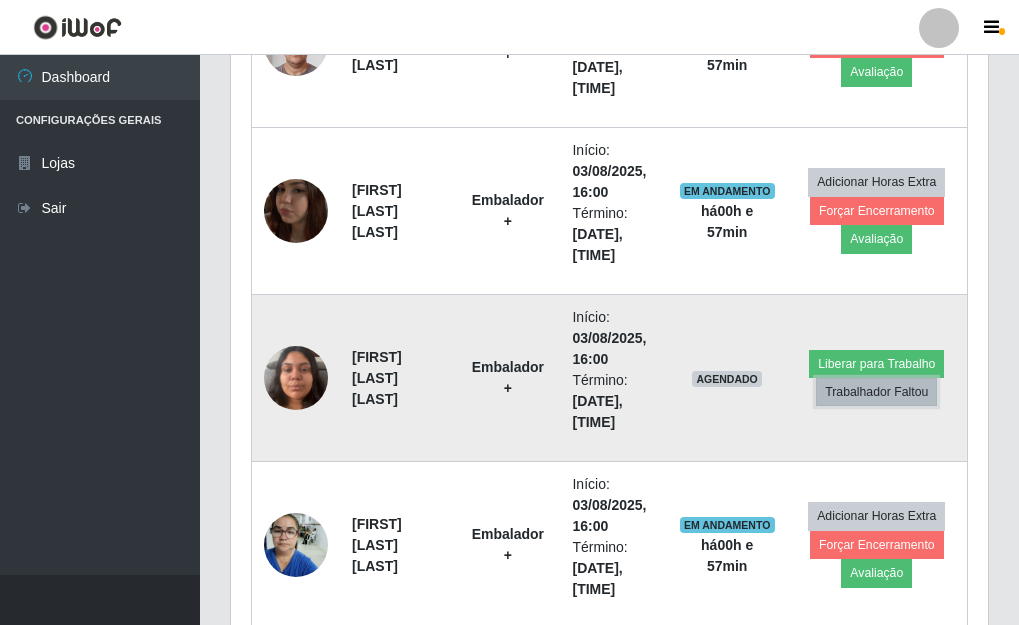 click on "Trabalhador Faltou" at bounding box center (876, 392) 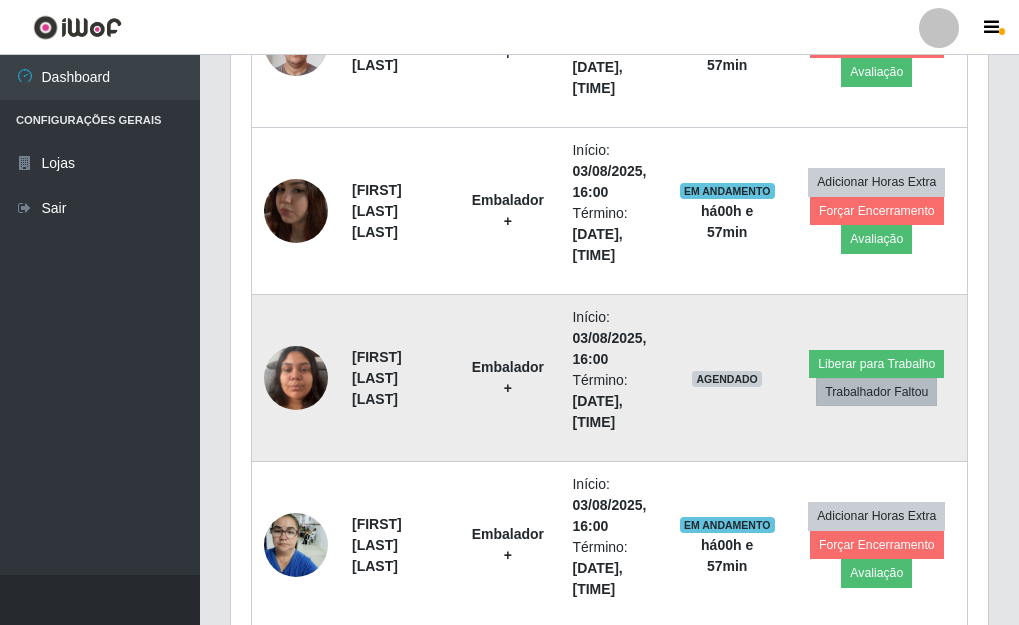 scroll, scrollTop: 999585, scrollLeft: 999255, axis: both 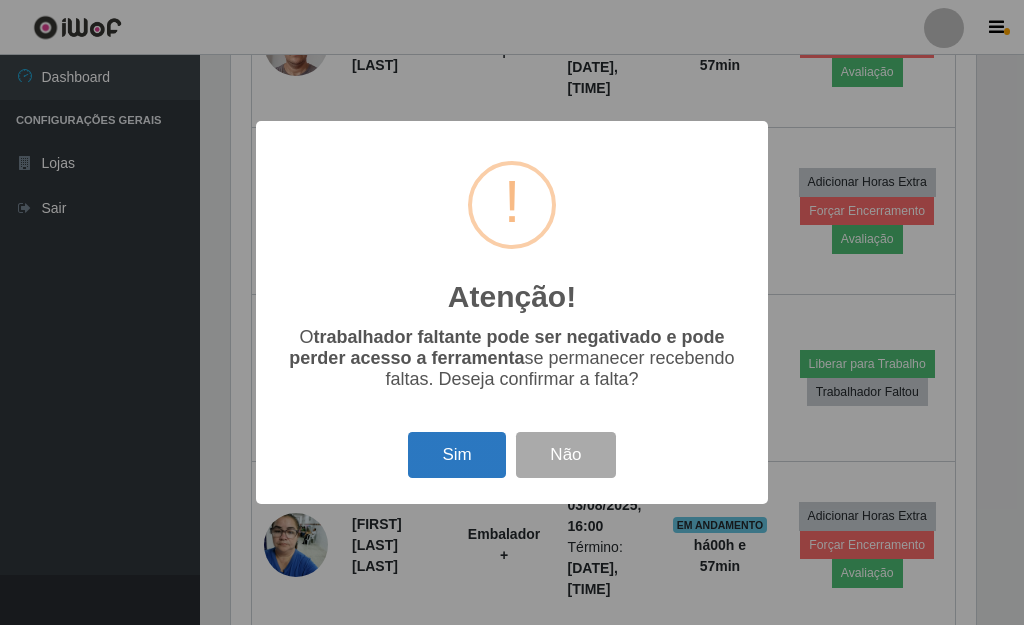 click on "Sim" at bounding box center [456, 455] 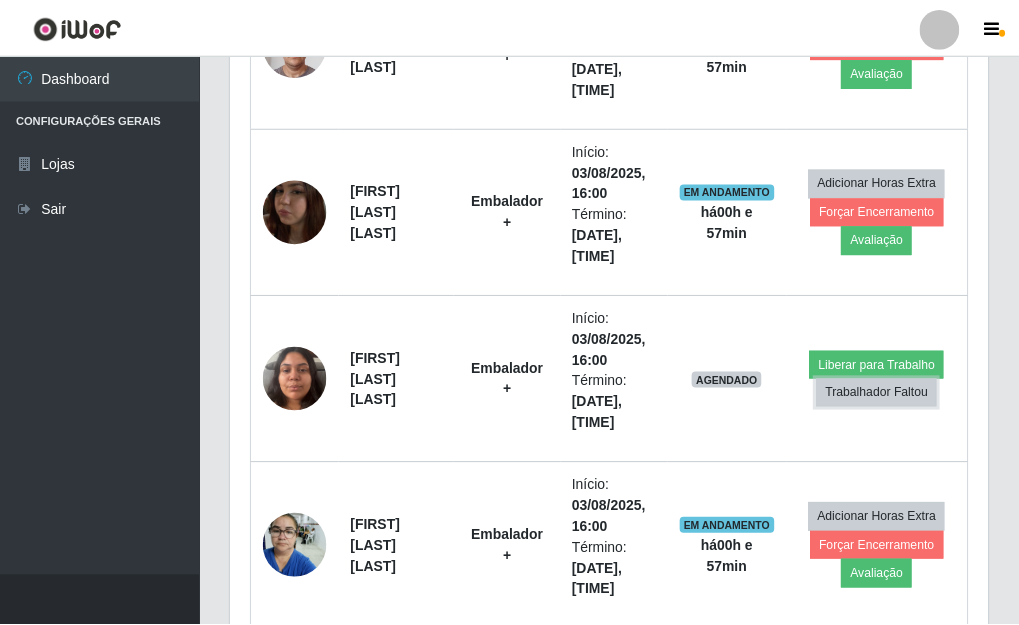 scroll, scrollTop: 999585, scrollLeft: 999243, axis: both 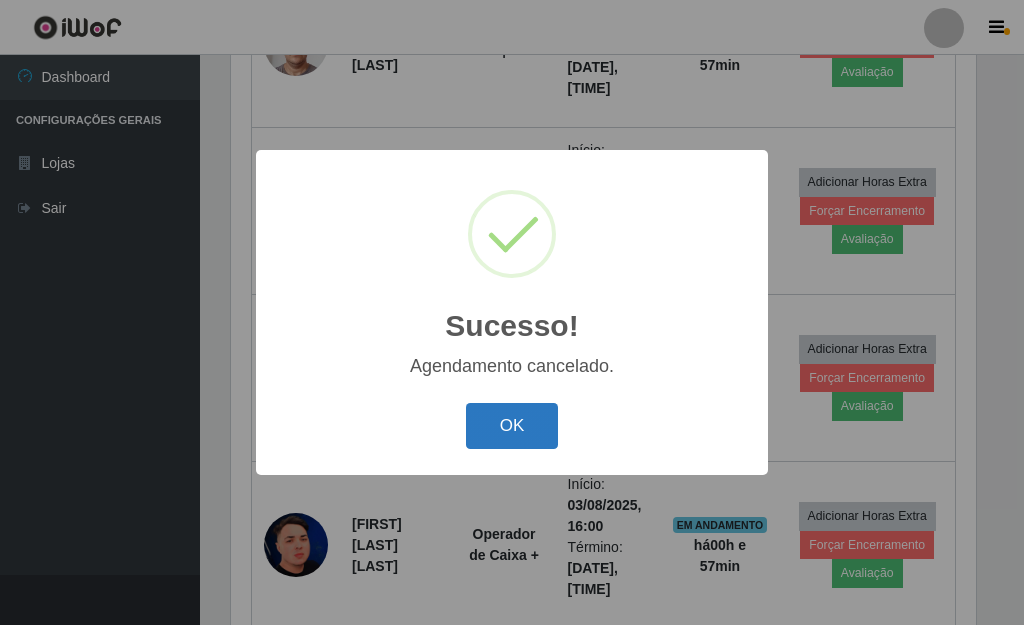 click on "OK" at bounding box center [512, 426] 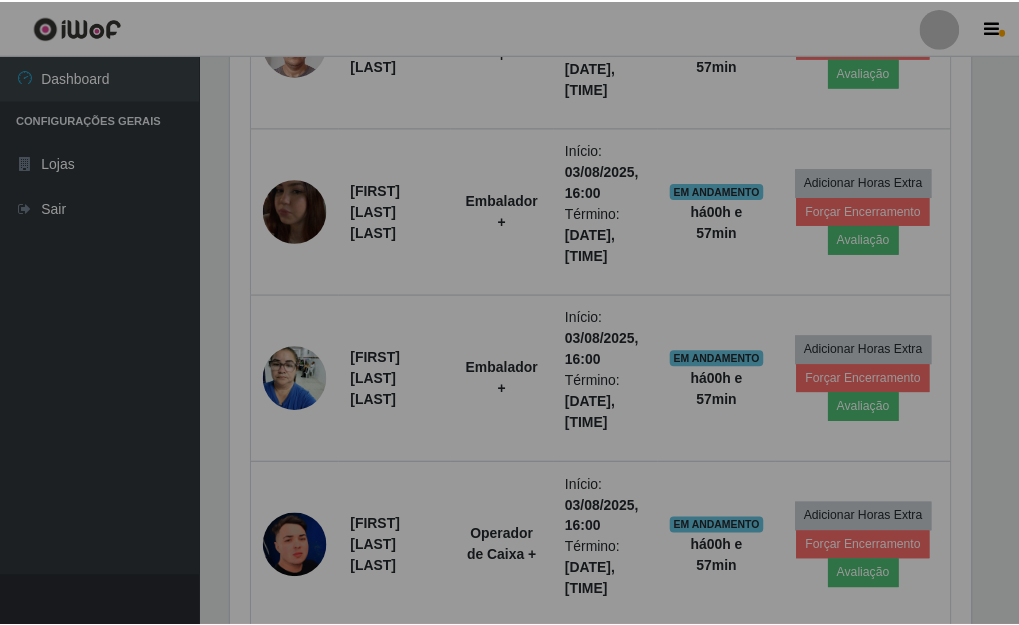 scroll, scrollTop: 999585, scrollLeft: 999243, axis: both 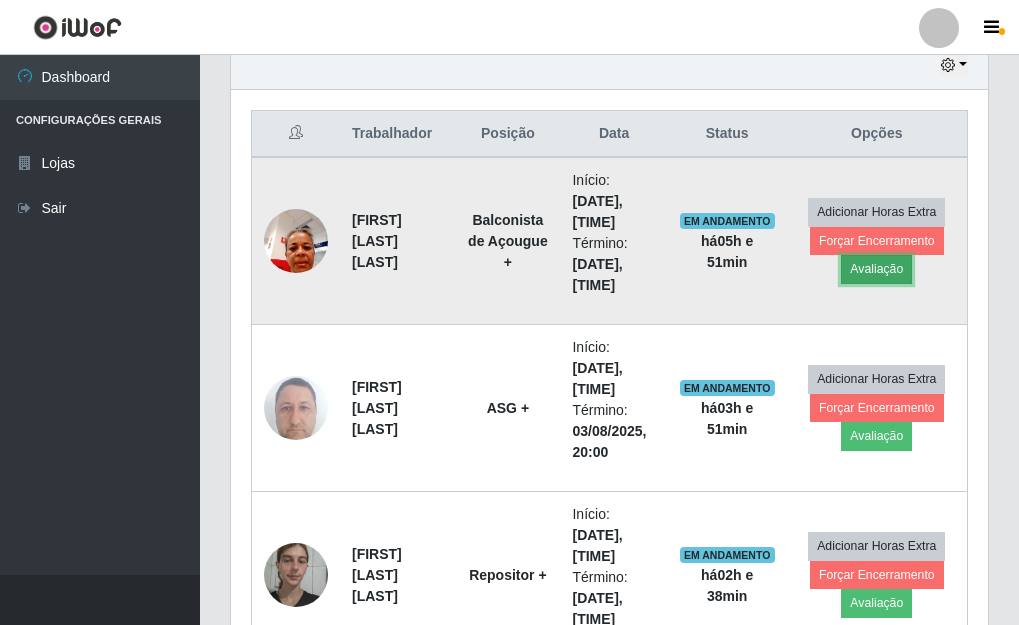click on "Avaliação" at bounding box center [876, 269] 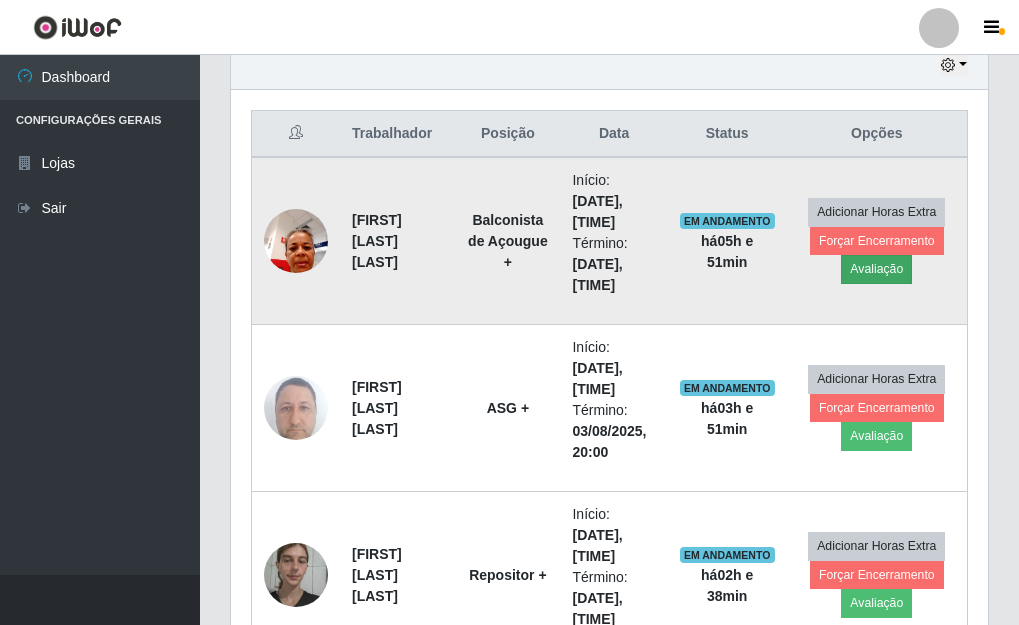 scroll, scrollTop: 999585, scrollLeft: 999255, axis: both 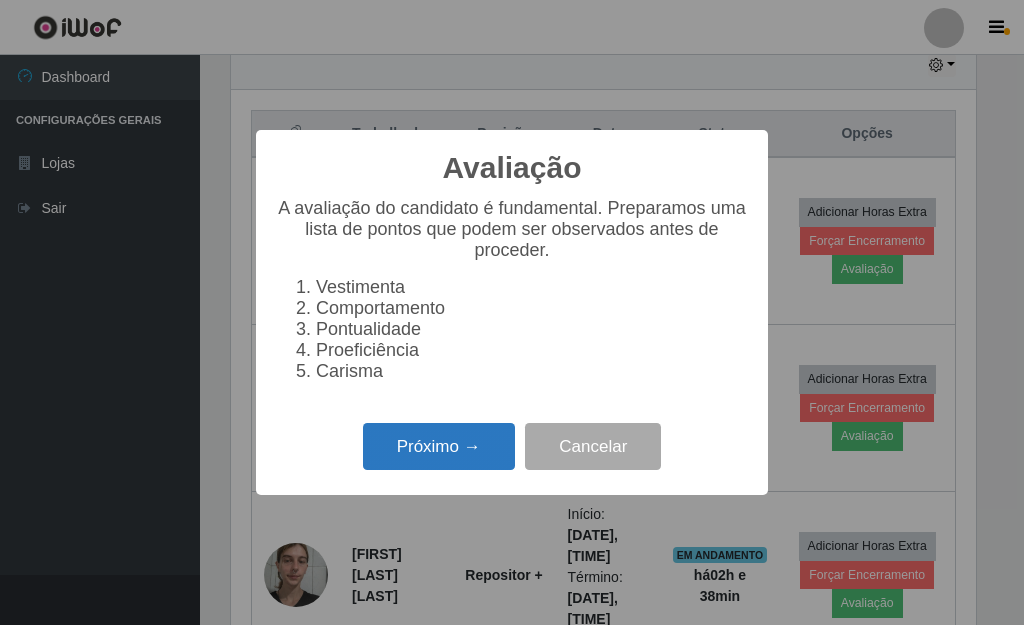 click on "Próximo →" at bounding box center (439, 446) 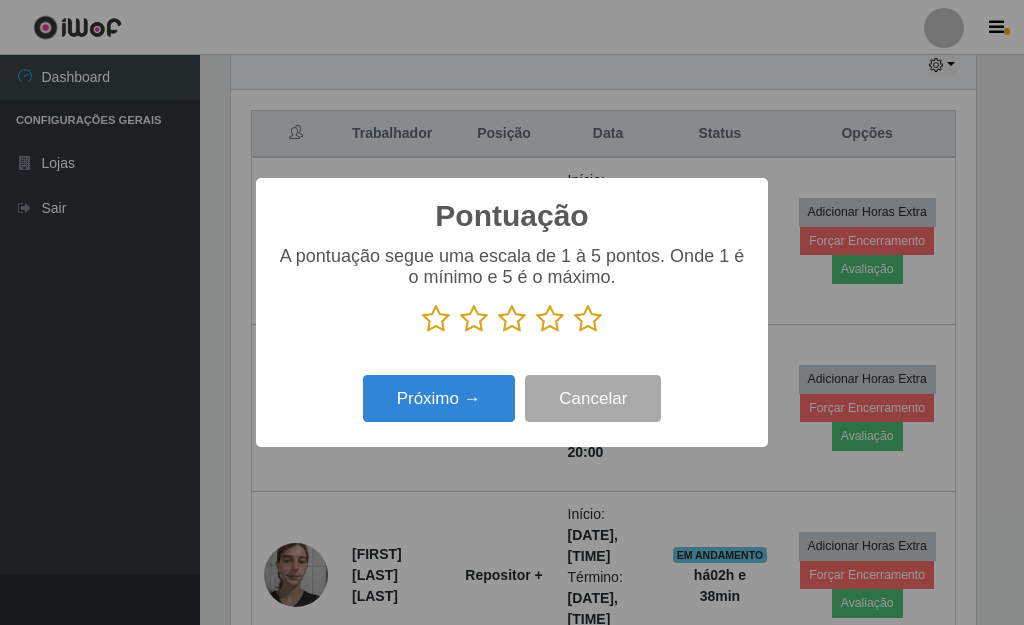 click at bounding box center (588, 319) 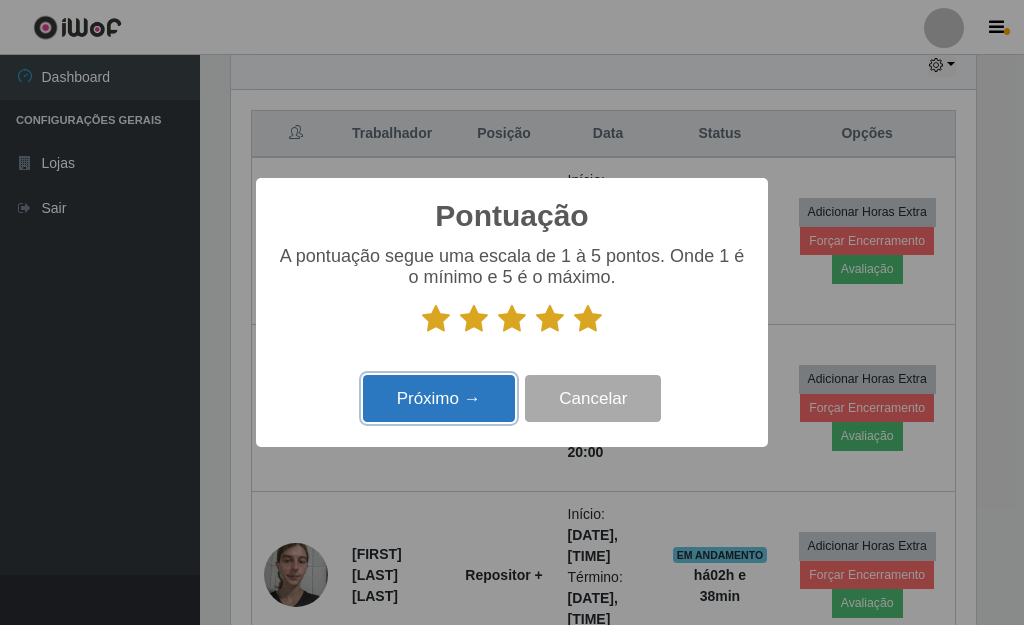 click on "Próximo →" at bounding box center [439, 398] 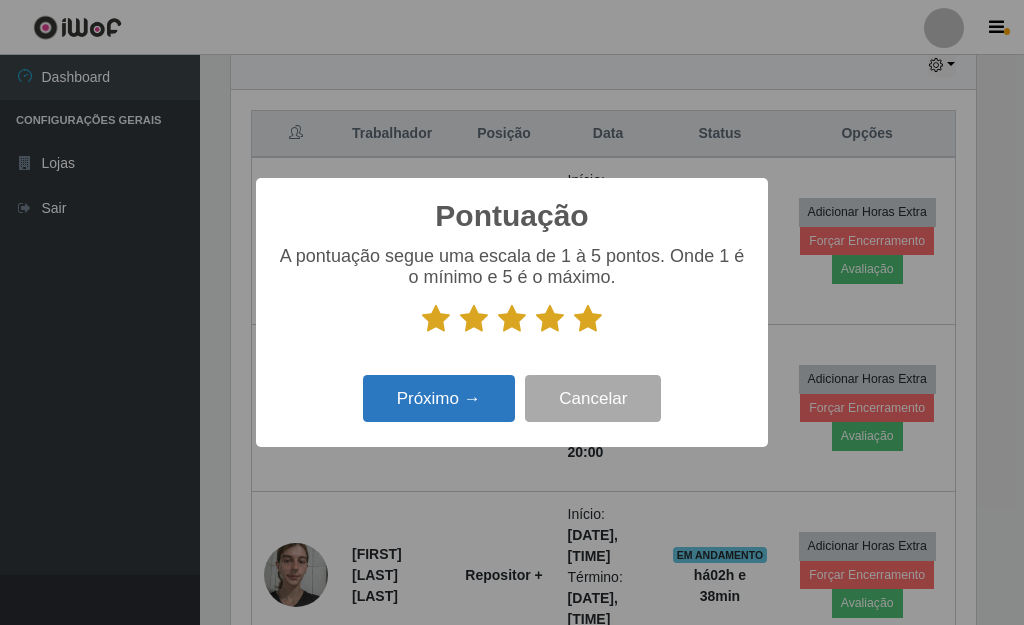 scroll, scrollTop: 999585, scrollLeft: 999255, axis: both 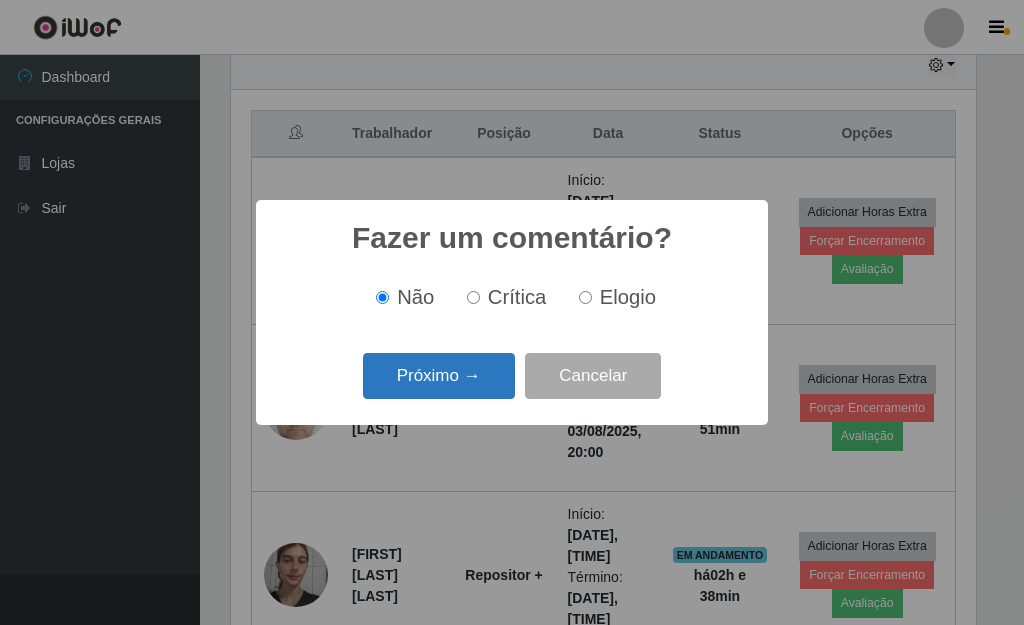 click on "Próximo →" at bounding box center (439, 376) 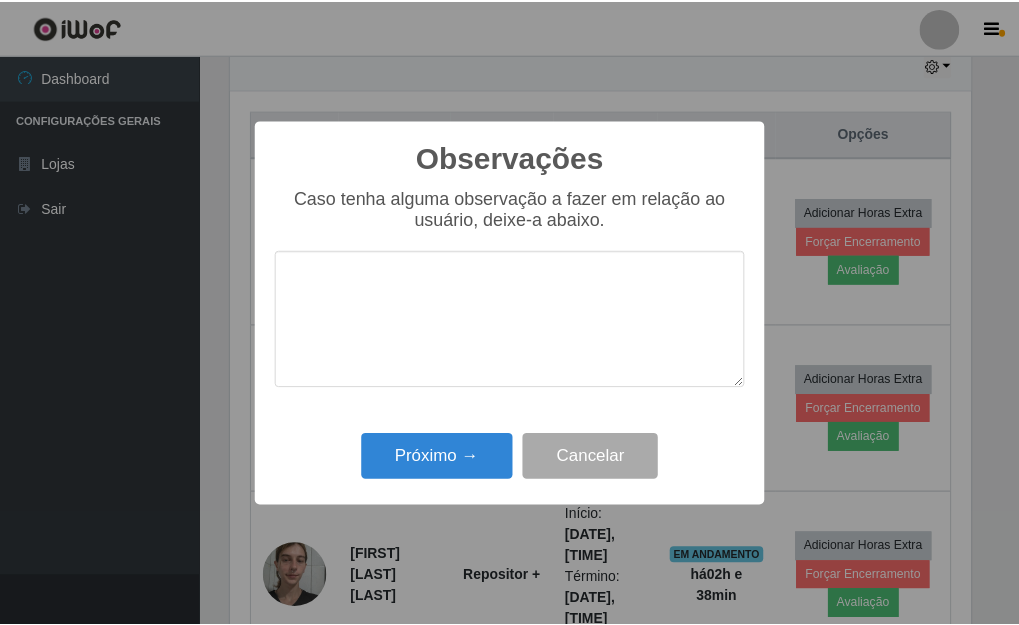 scroll, scrollTop: 999585, scrollLeft: 999255, axis: both 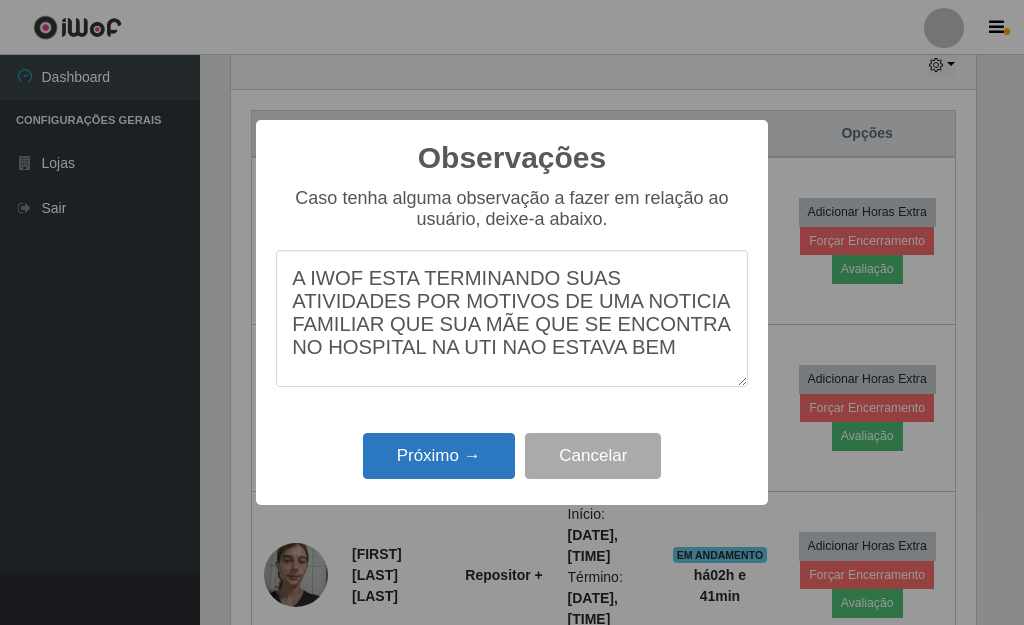 type on "A IWOF ESTA TERMINANDO SUAS ATIVIDADES POR MOTIVOS DE UMA NOTICIA FAMILIAR QUE SUA MÃE QUE SE ENCONTRA NO HOSPITAL NA UTI NAO ESTAVA BEM" 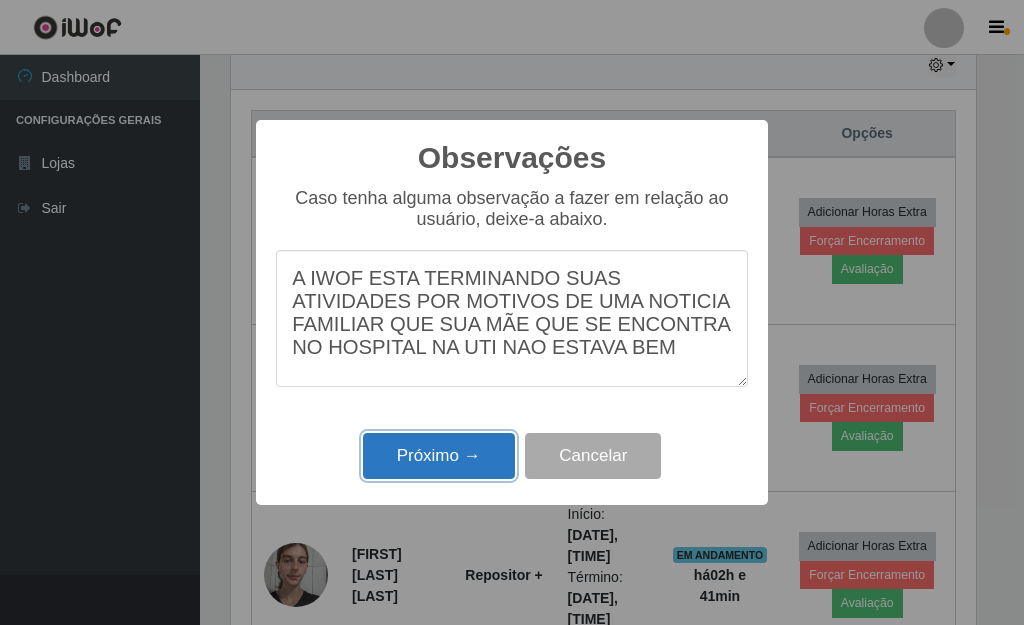 click on "Próximo →" at bounding box center (439, 456) 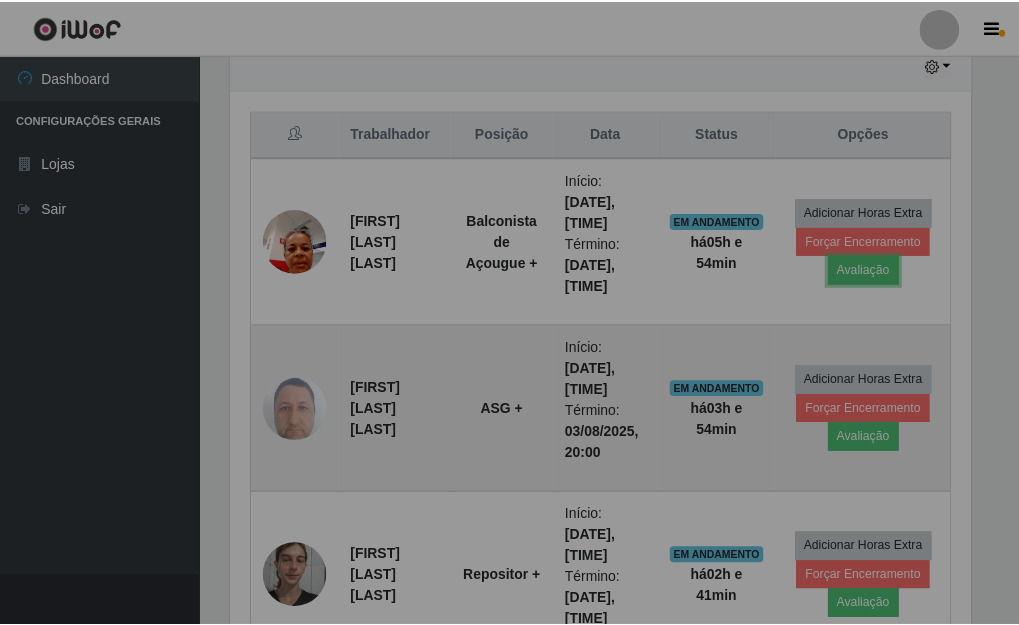 scroll, scrollTop: 999585, scrollLeft: 999243, axis: both 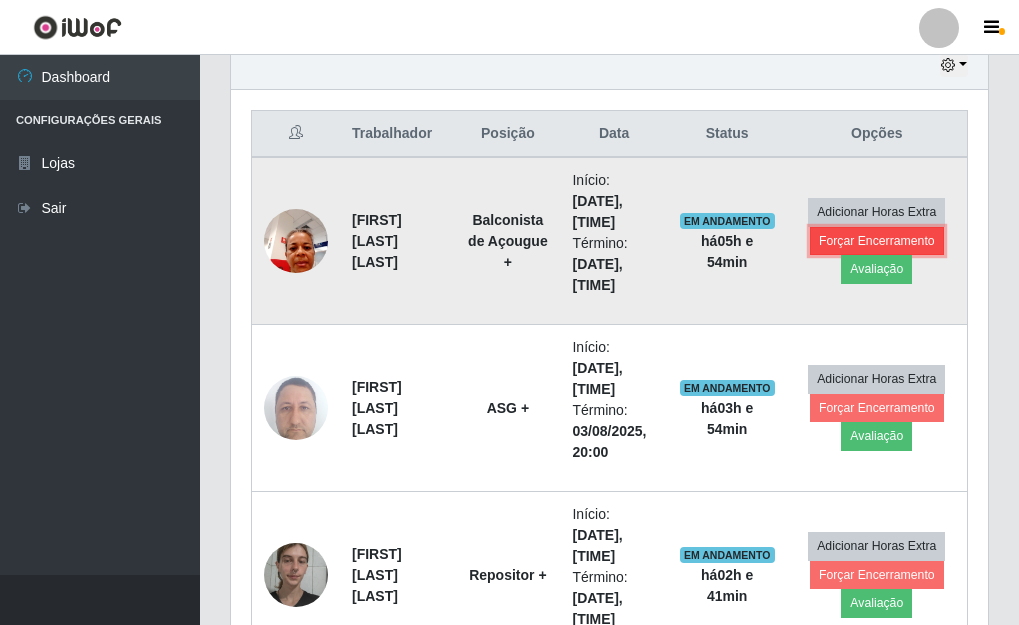 click on "Forçar Encerramento" at bounding box center [877, 241] 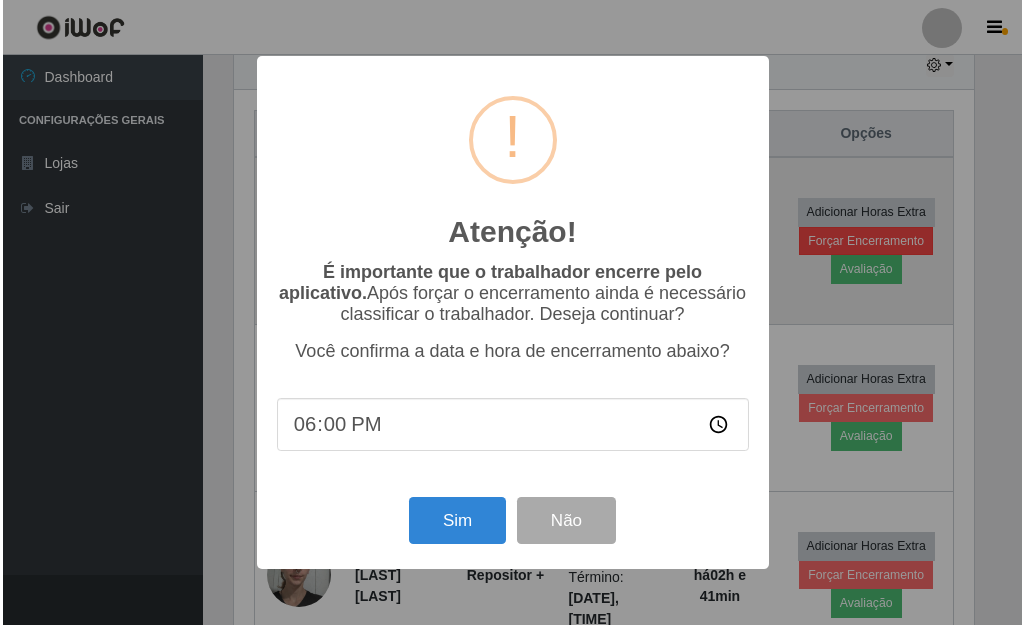 scroll, scrollTop: 999585, scrollLeft: 999255, axis: both 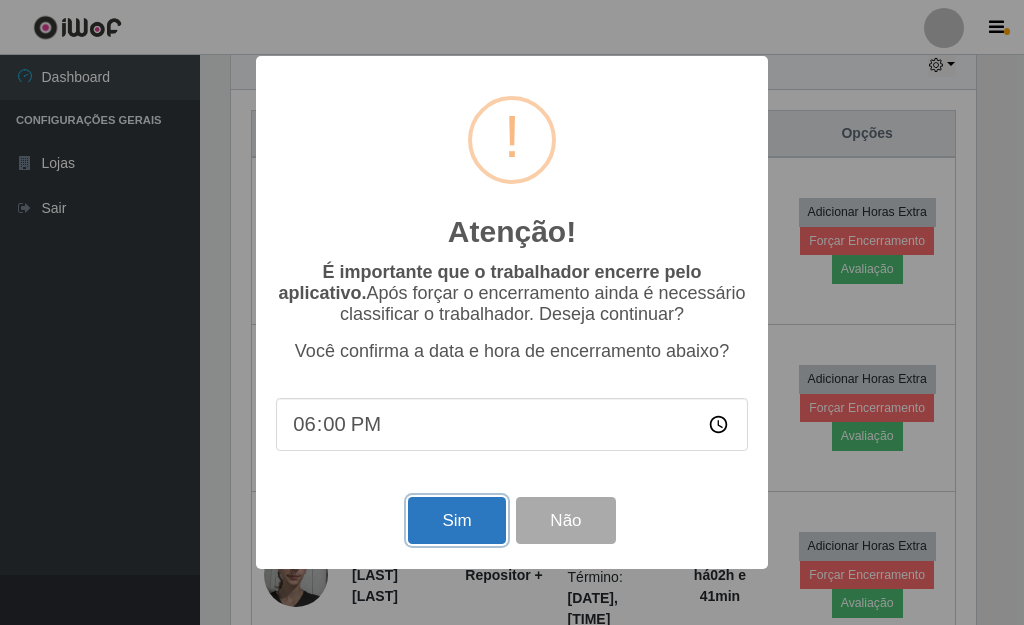 click on "Sim" at bounding box center [456, 520] 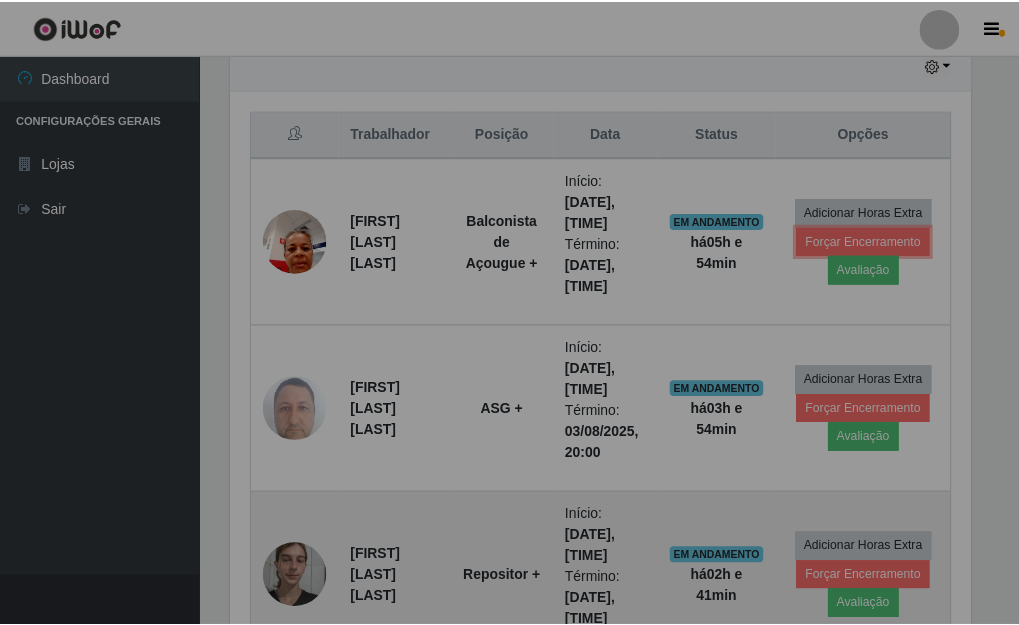 scroll, scrollTop: 999585, scrollLeft: 999243, axis: both 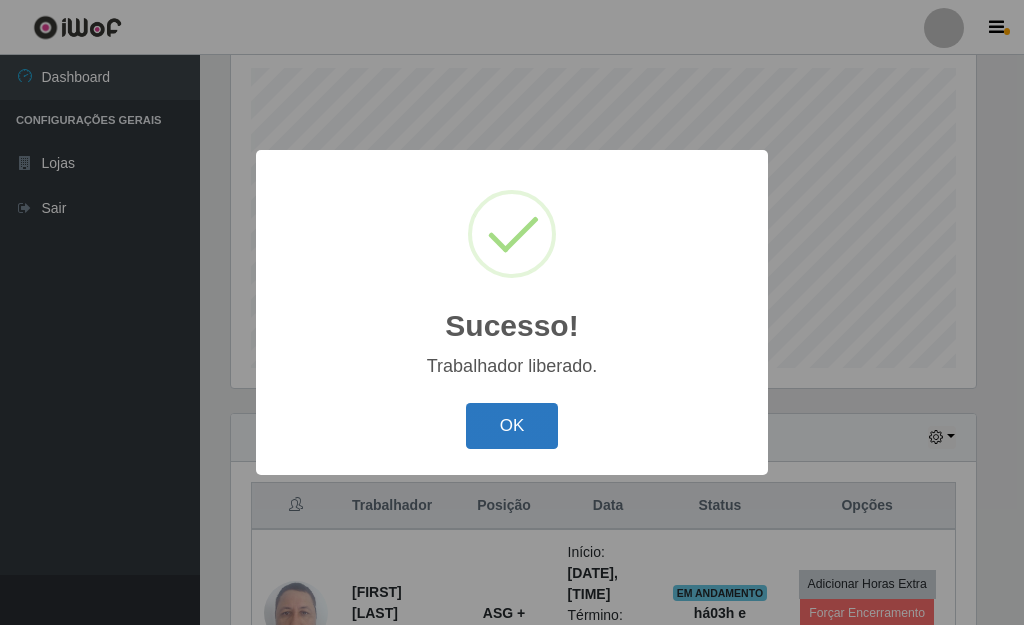 click on "OK" at bounding box center [512, 426] 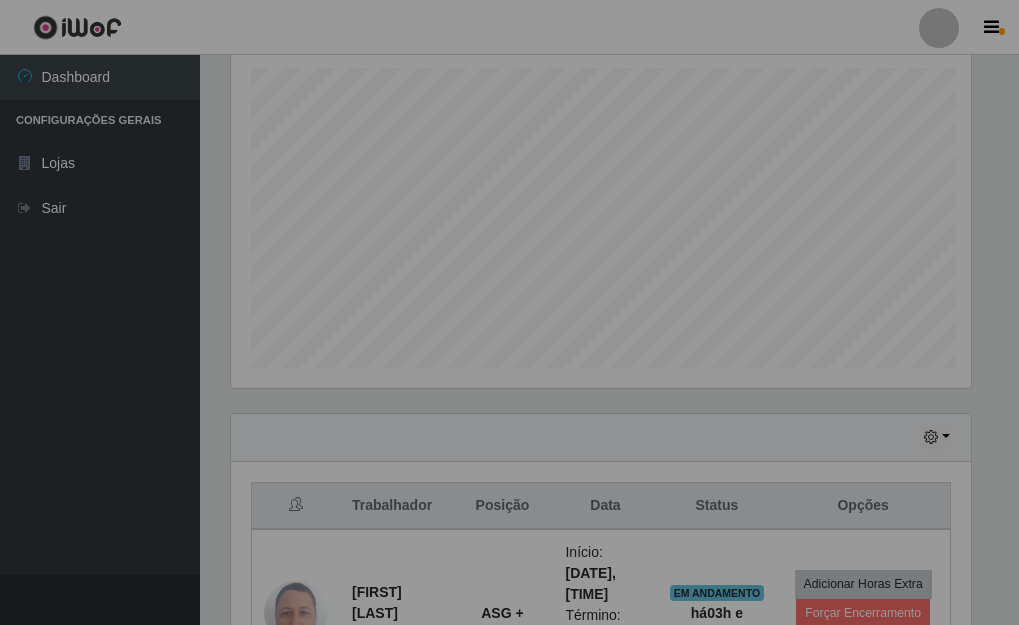 scroll, scrollTop: 999585, scrollLeft: 999243, axis: both 